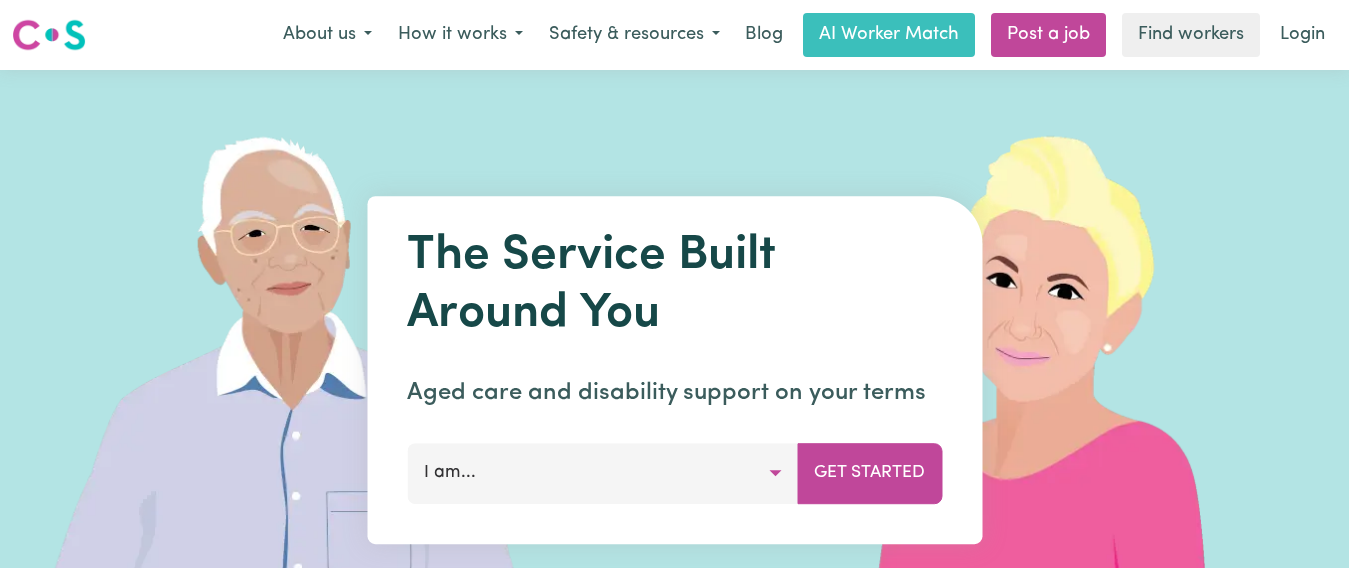 scroll, scrollTop: 0, scrollLeft: 0, axis: both 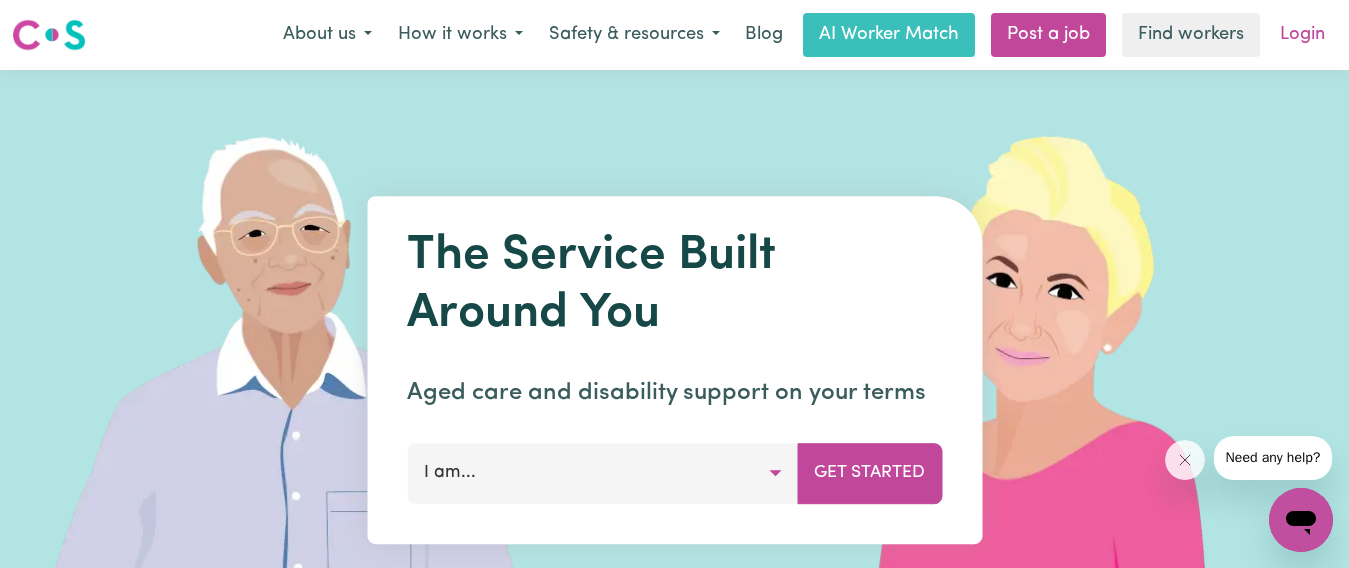 click on "Login" at bounding box center (1302, 35) 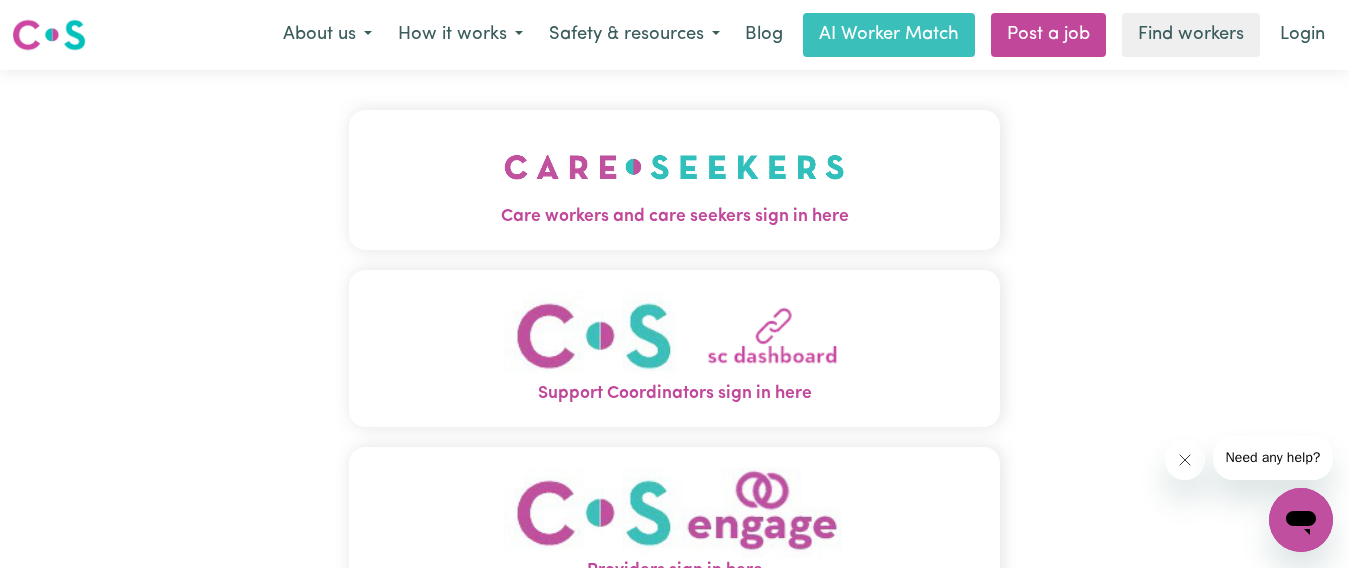 click 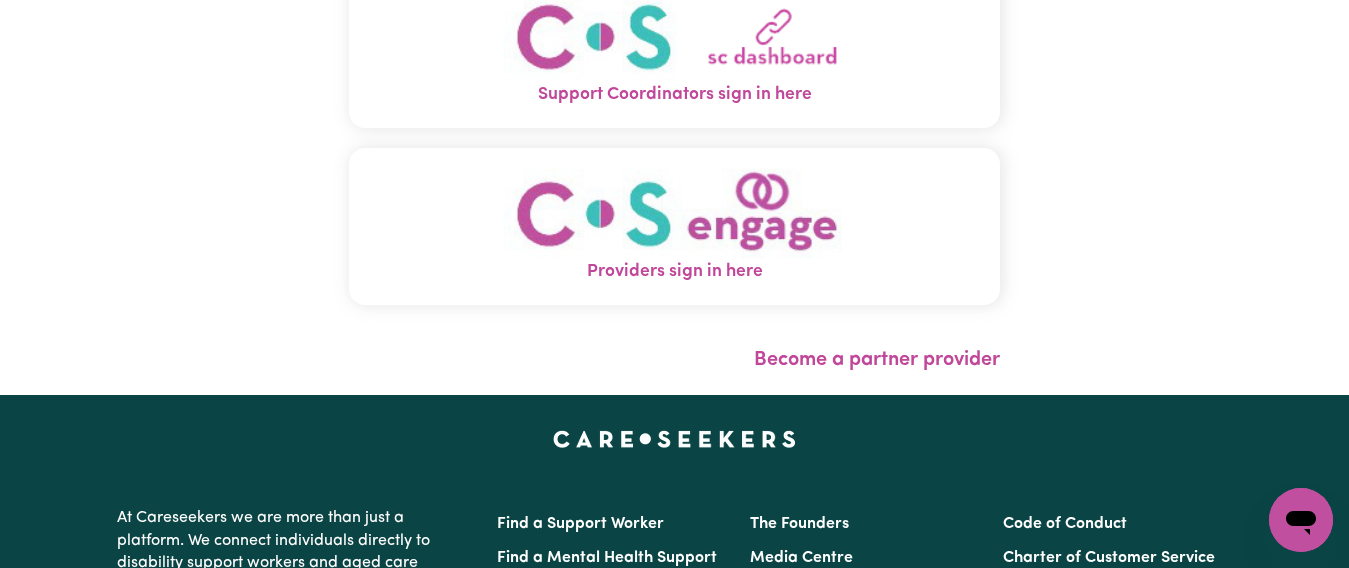 scroll, scrollTop: 300, scrollLeft: 0, axis: vertical 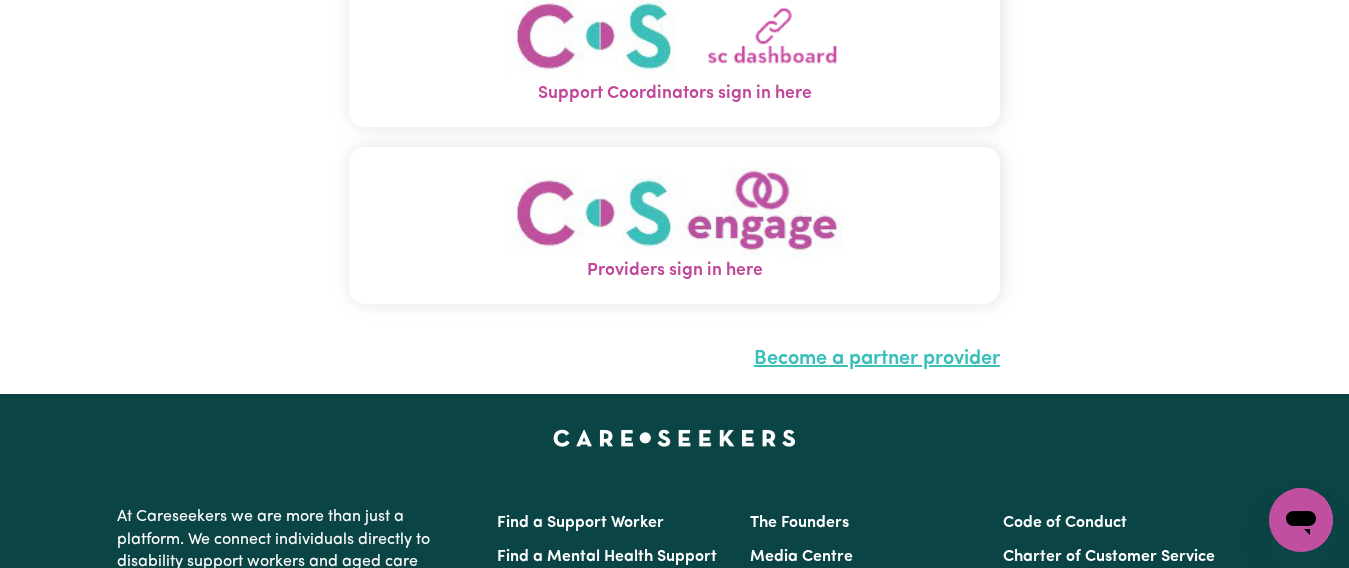 click on "Become a partner provider" at bounding box center [877, 359] 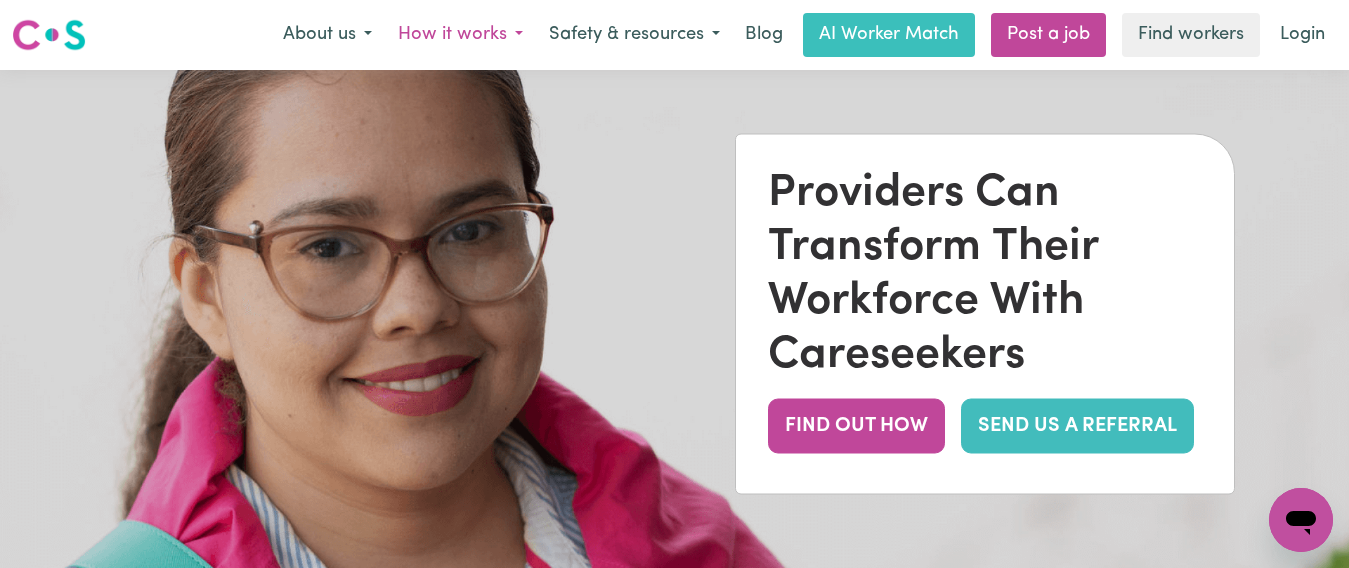 click on "How it works" at bounding box center [460, 35] 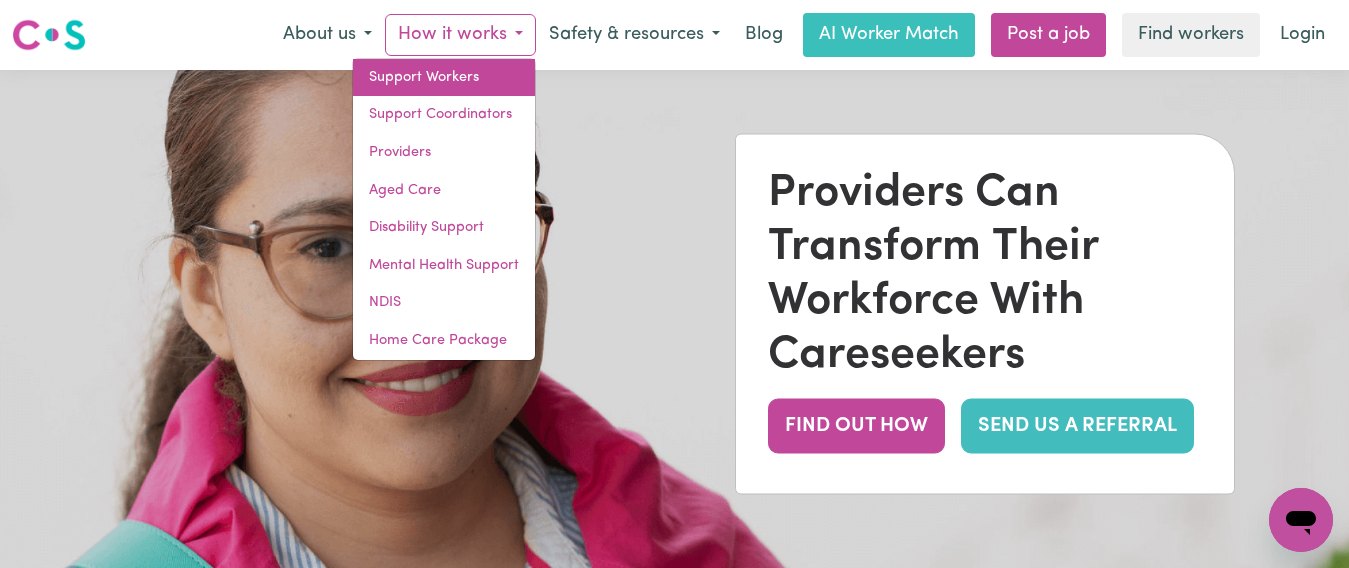 click on "Support Workers" at bounding box center [444, 78] 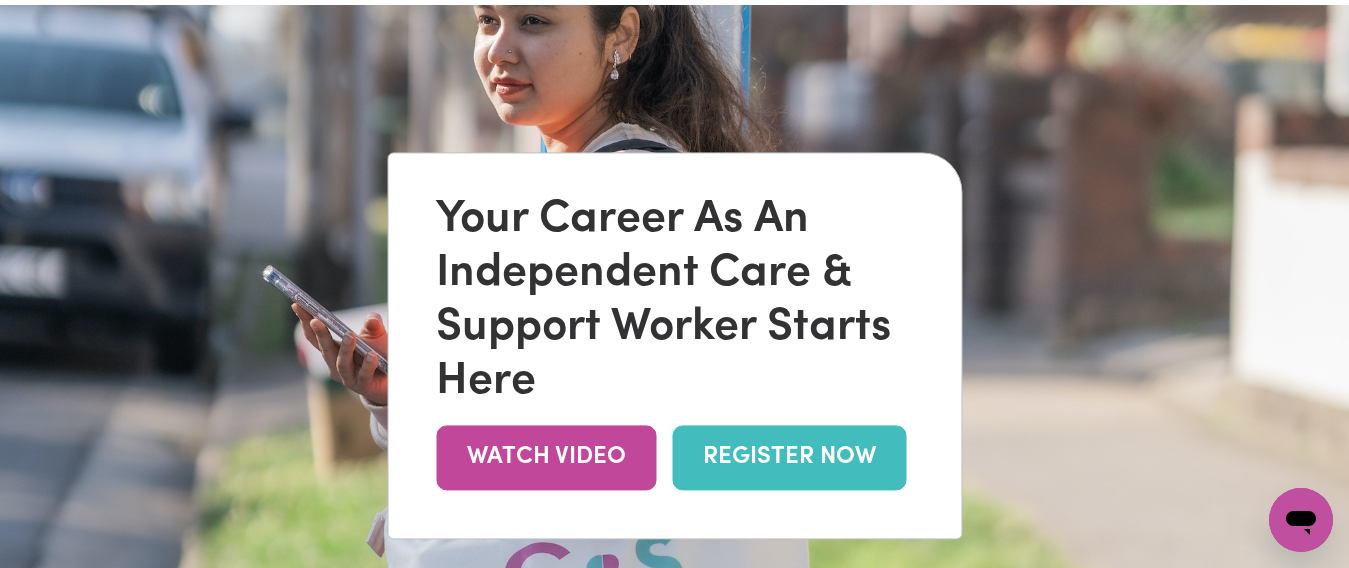 scroll, scrollTop: 100, scrollLeft: 0, axis: vertical 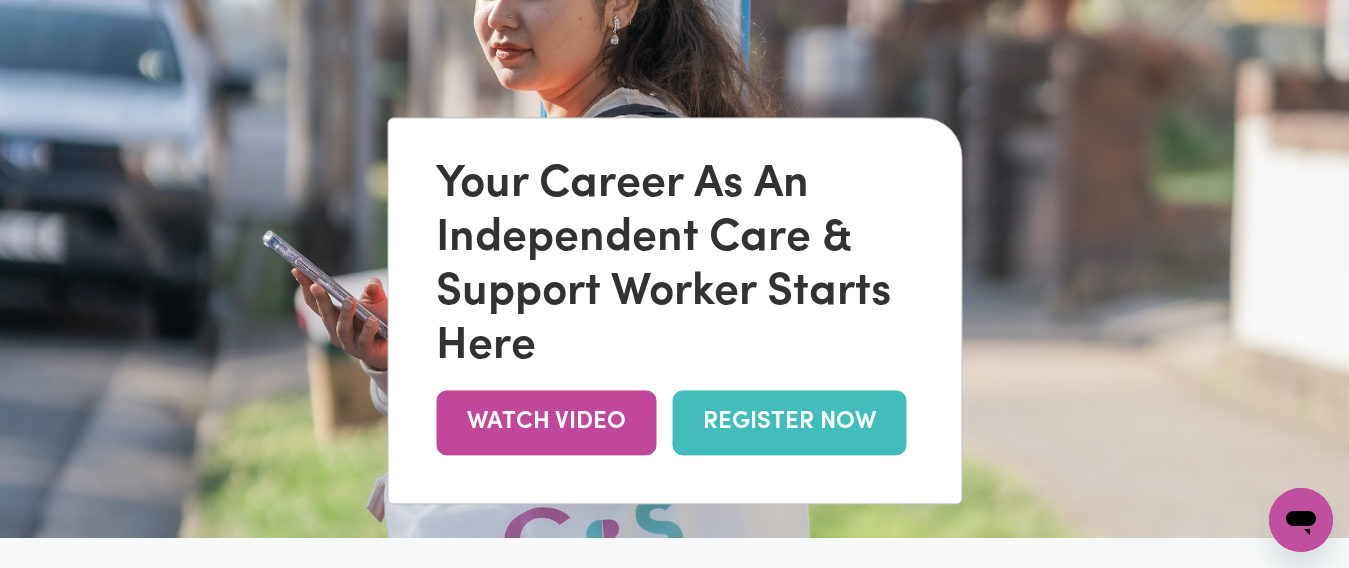 click on "REGISTER NOW" at bounding box center (789, 422) 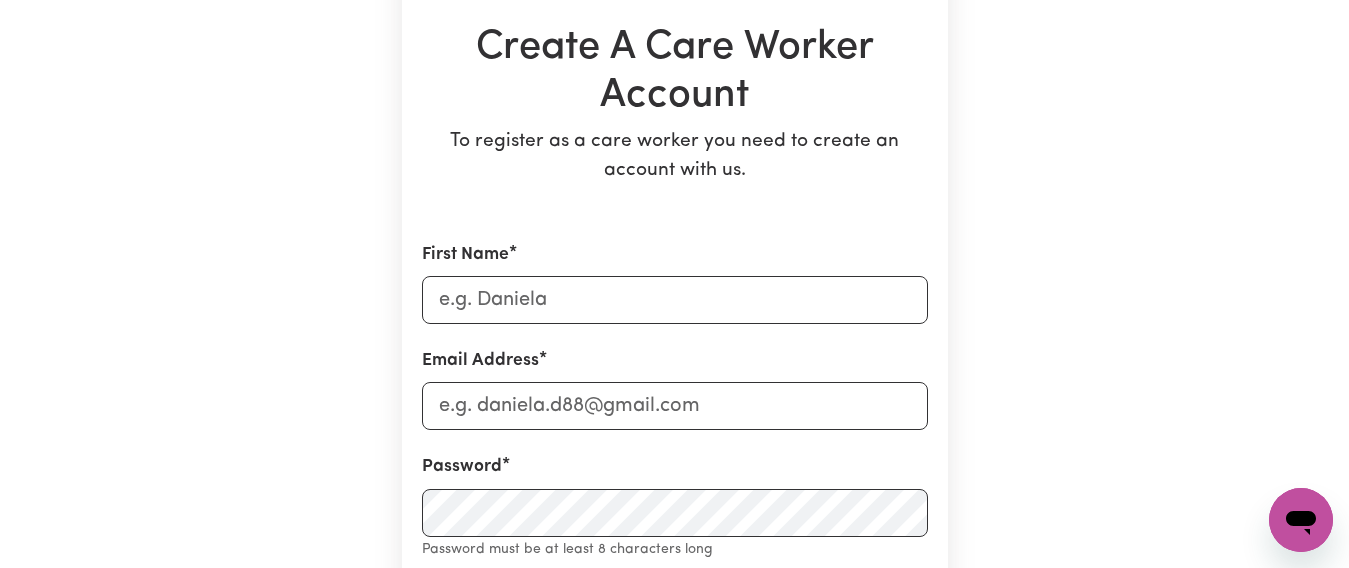 scroll, scrollTop: 200, scrollLeft: 0, axis: vertical 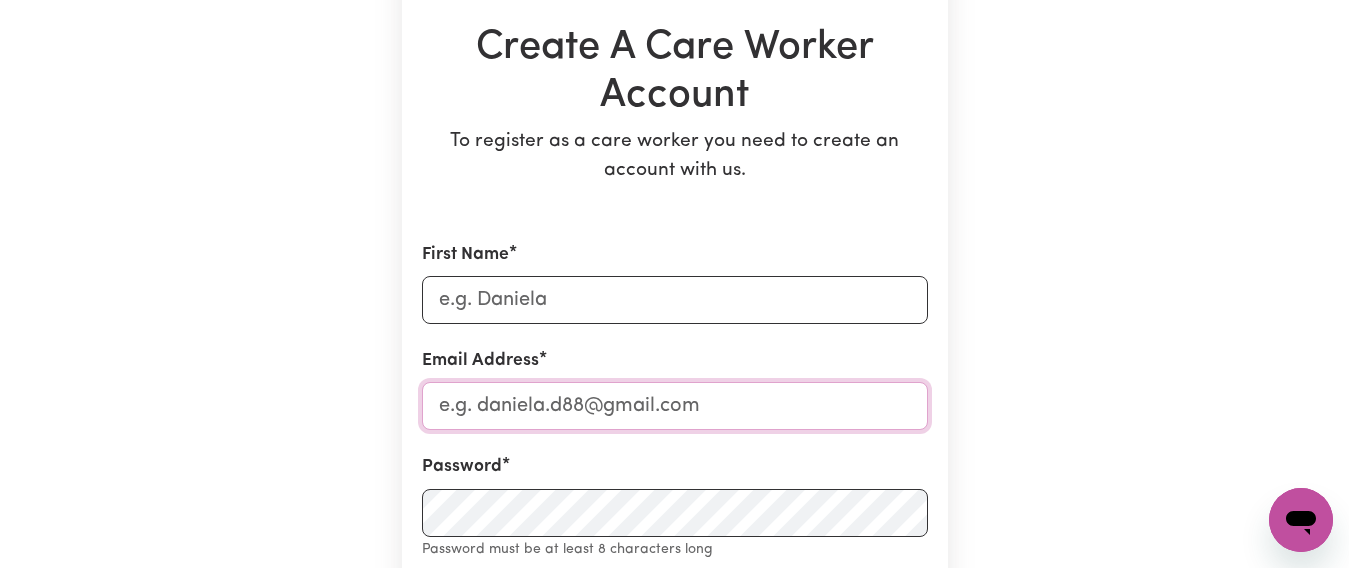type on "haleytank88@gmail.com" 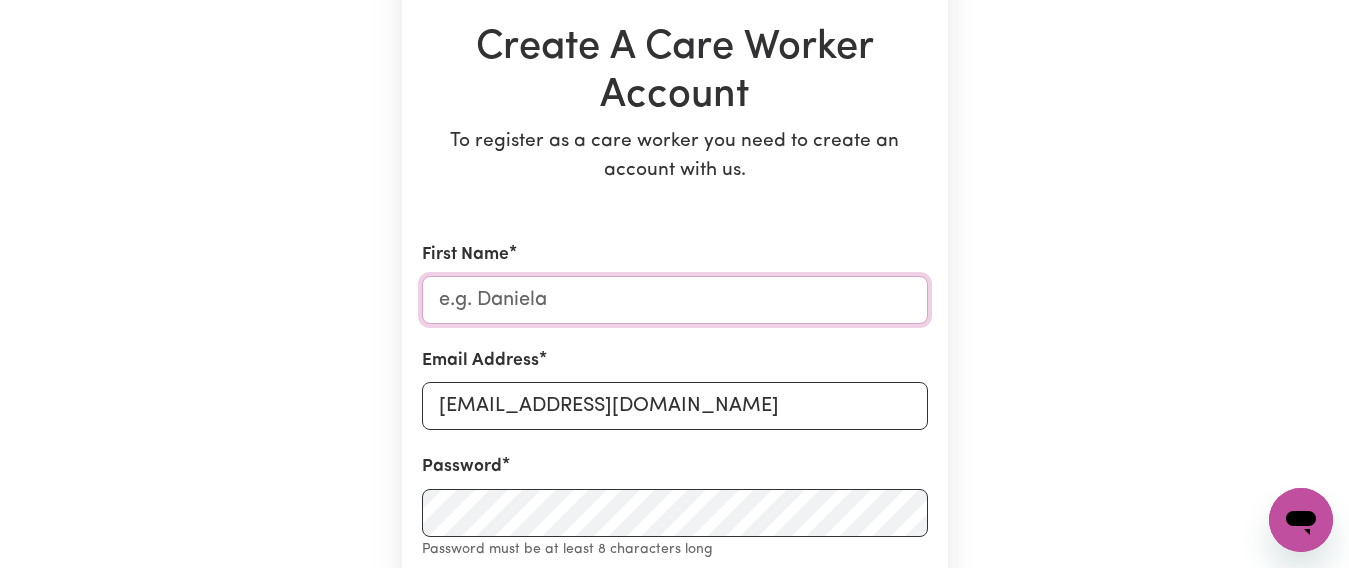 click on "First Name" at bounding box center [675, 300] 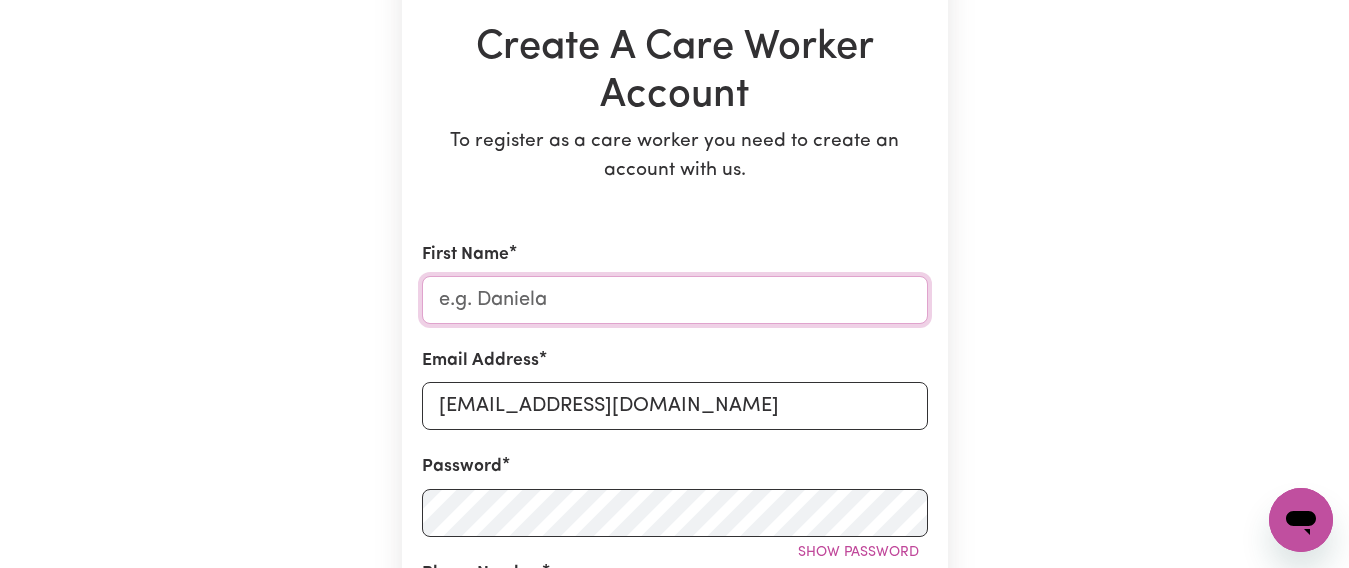 scroll, scrollTop: 0, scrollLeft: 0, axis: both 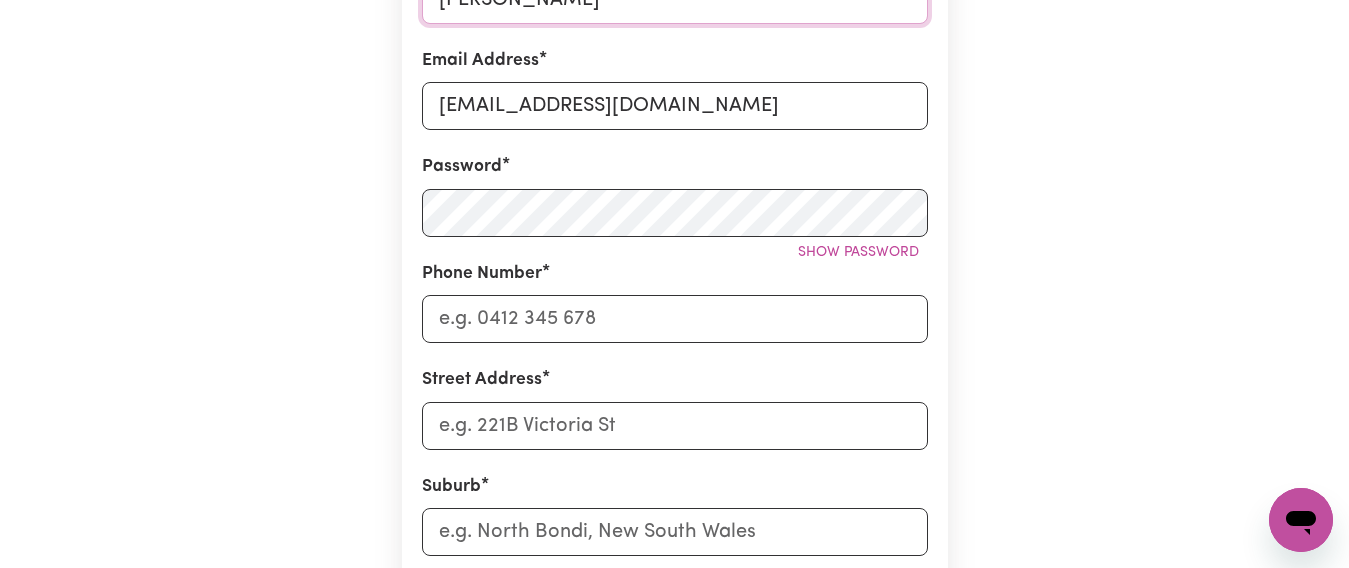 type on "Haley" 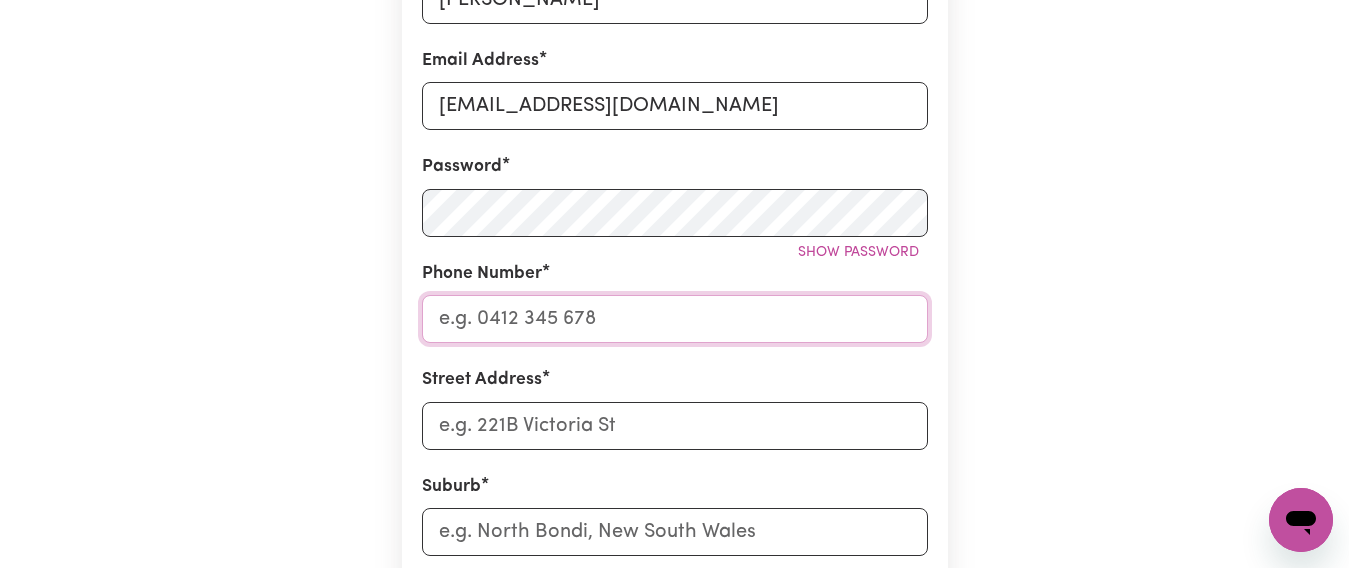 click on "Phone Number" at bounding box center [675, 319] 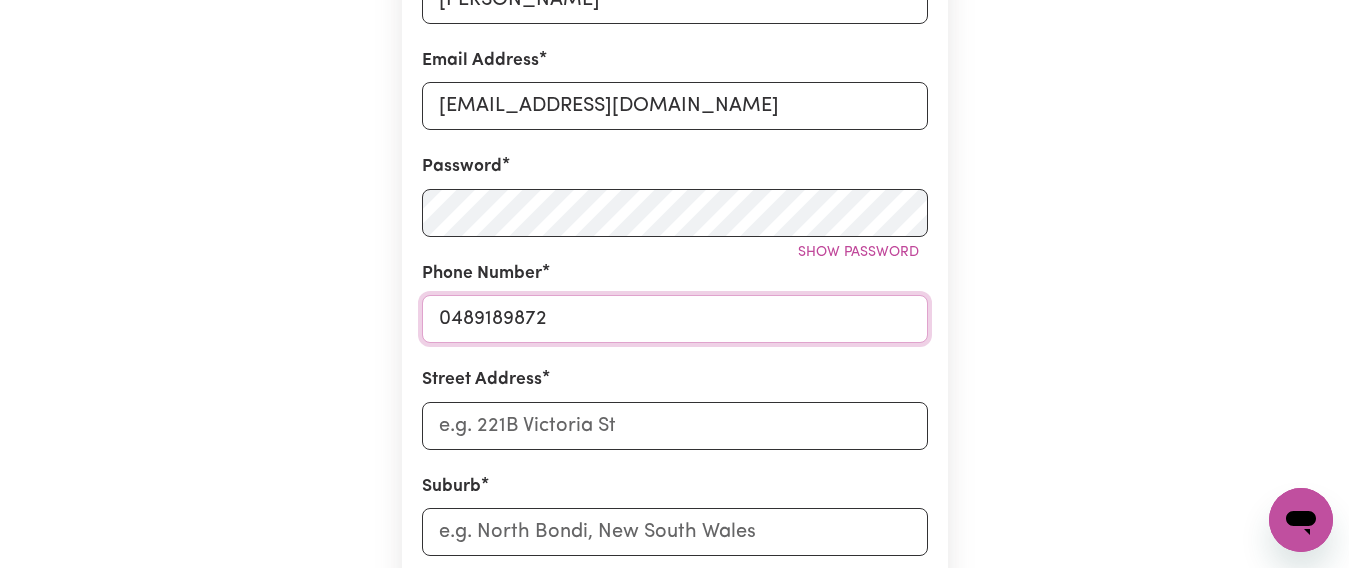 type on "0489189872" 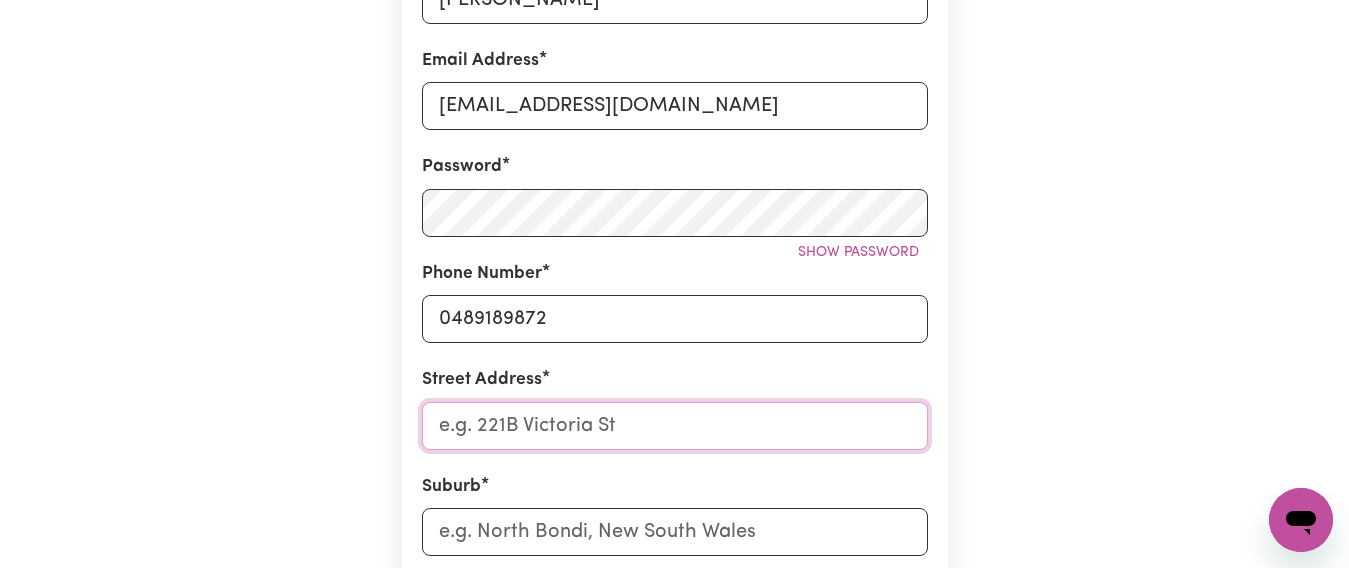 click on "Street Address" at bounding box center [675, 426] 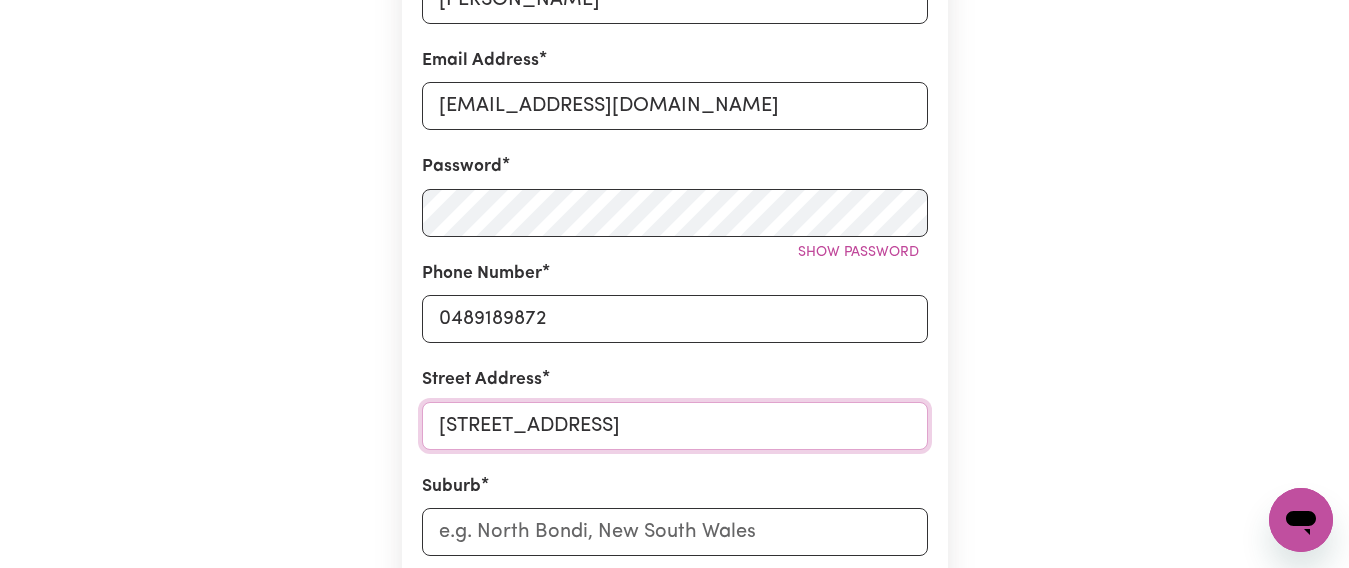 type on "991 Rockland Rd" 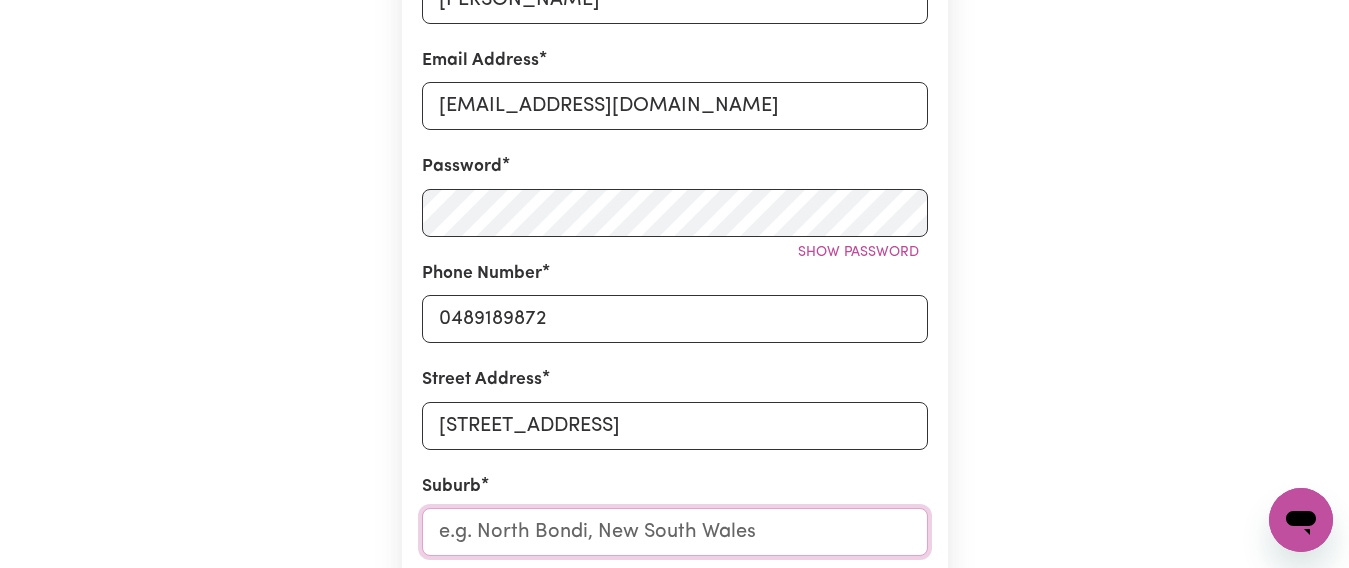 click at bounding box center [675, 532] 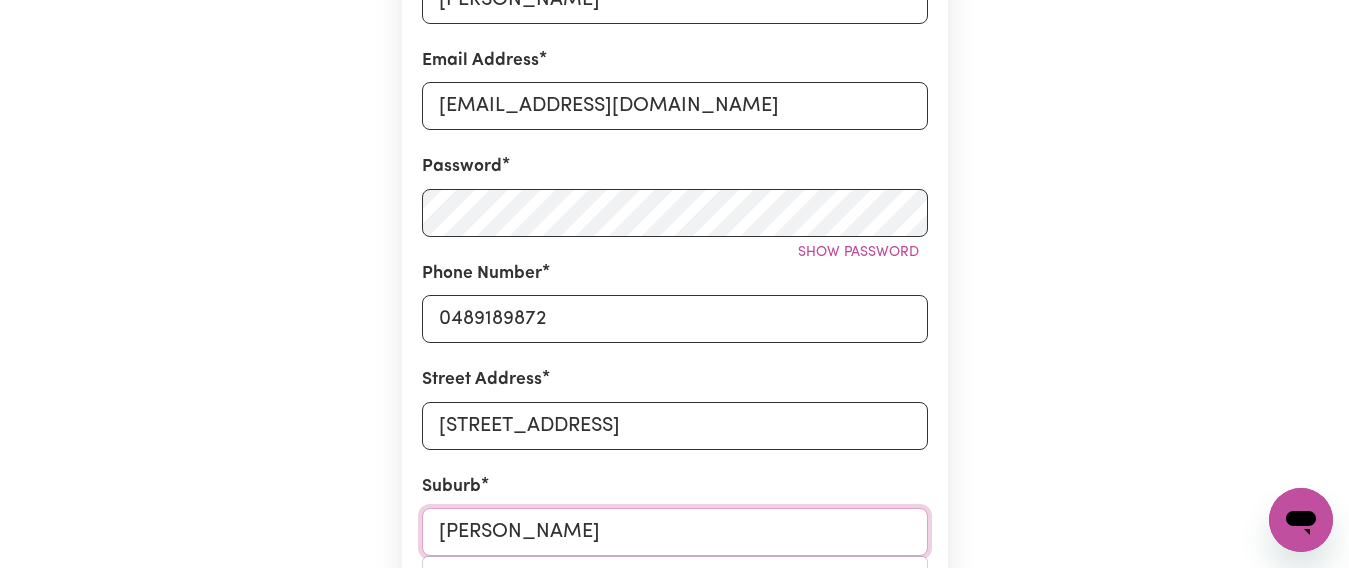 type on "Leslie" 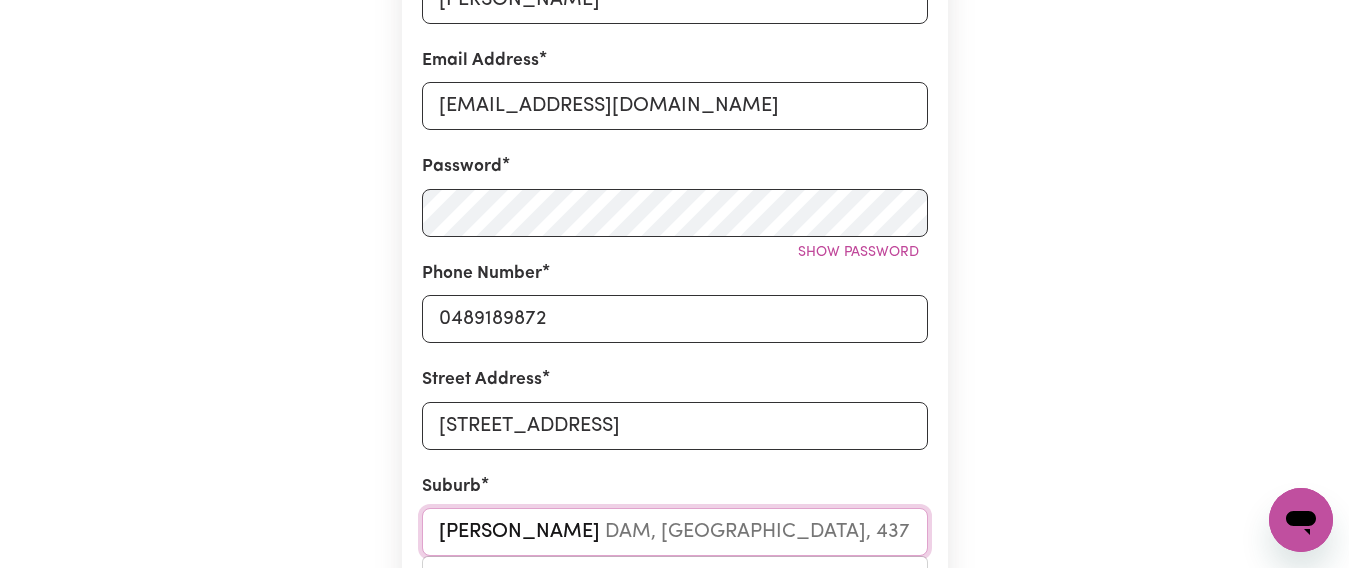 type on "Leslie Da" 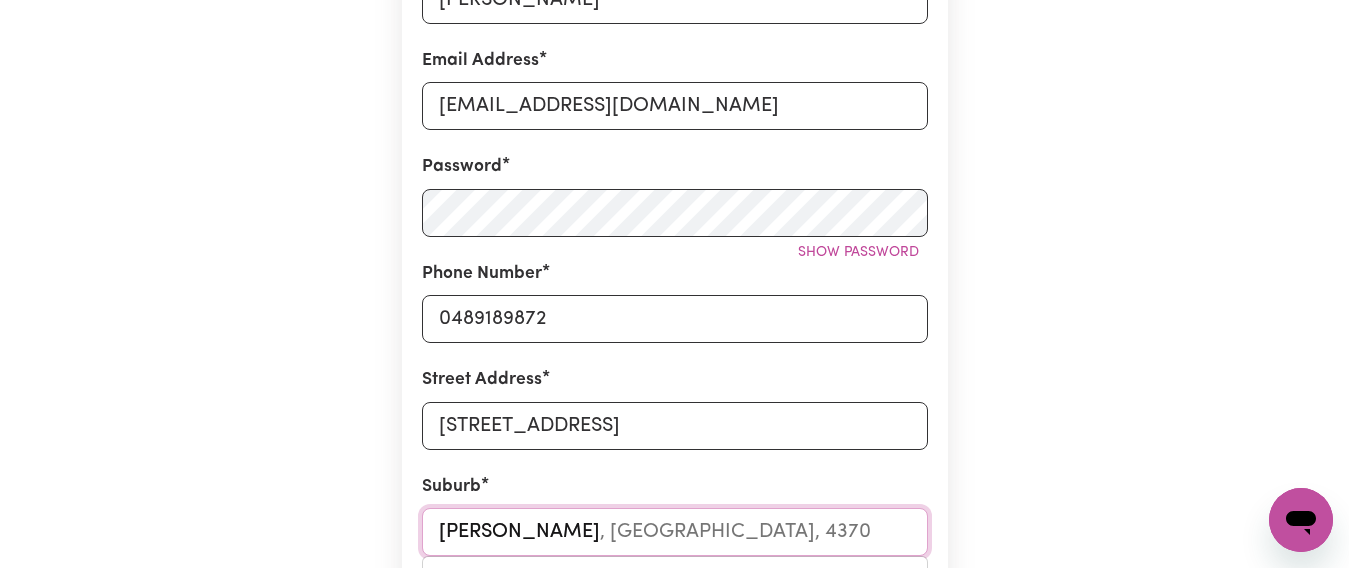 type on "Leslie Dam" 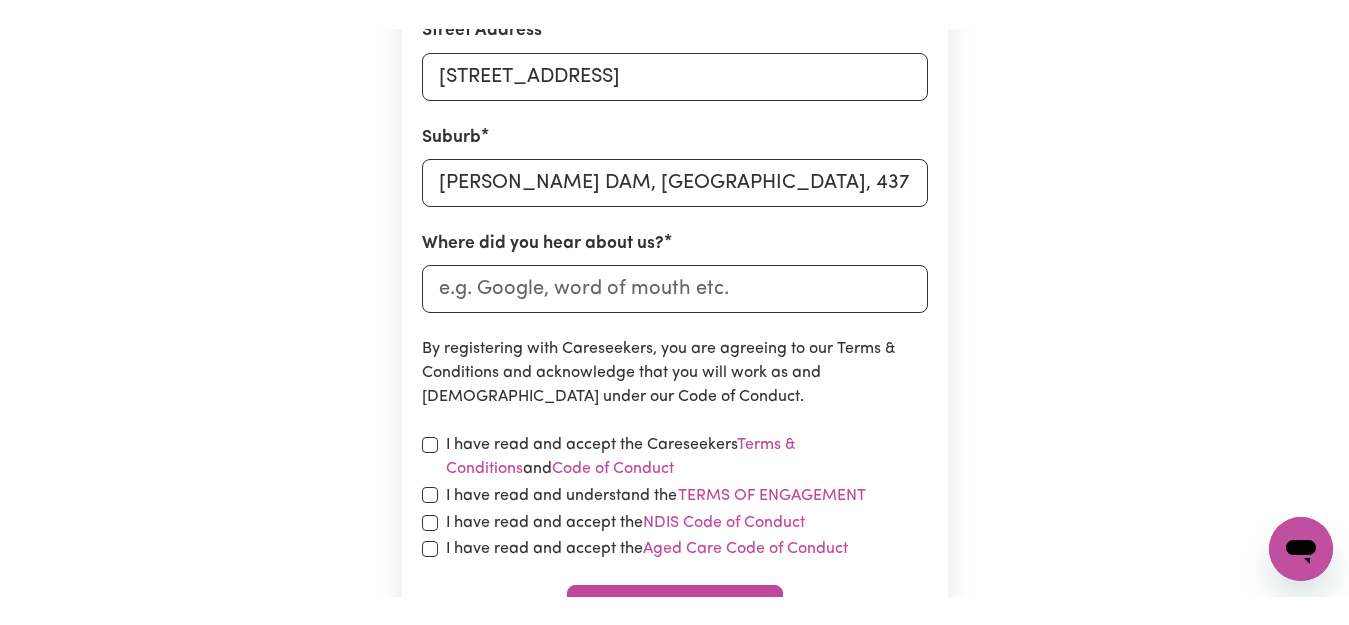 scroll, scrollTop: 1000, scrollLeft: 0, axis: vertical 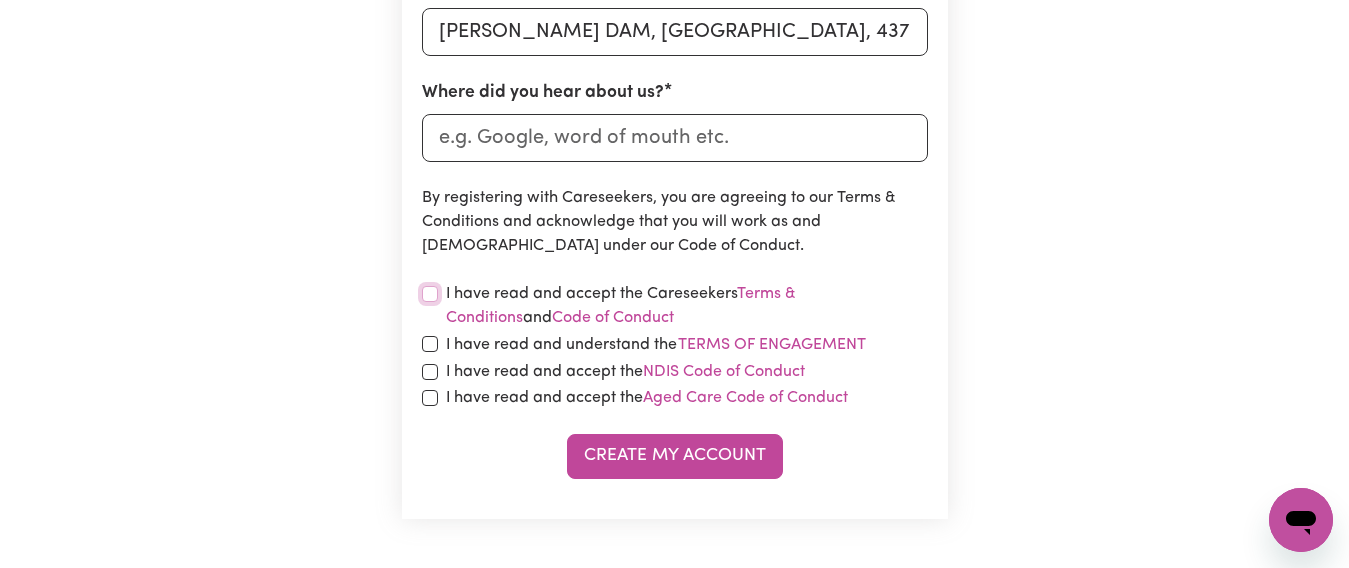 click at bounding box center (430, 294) 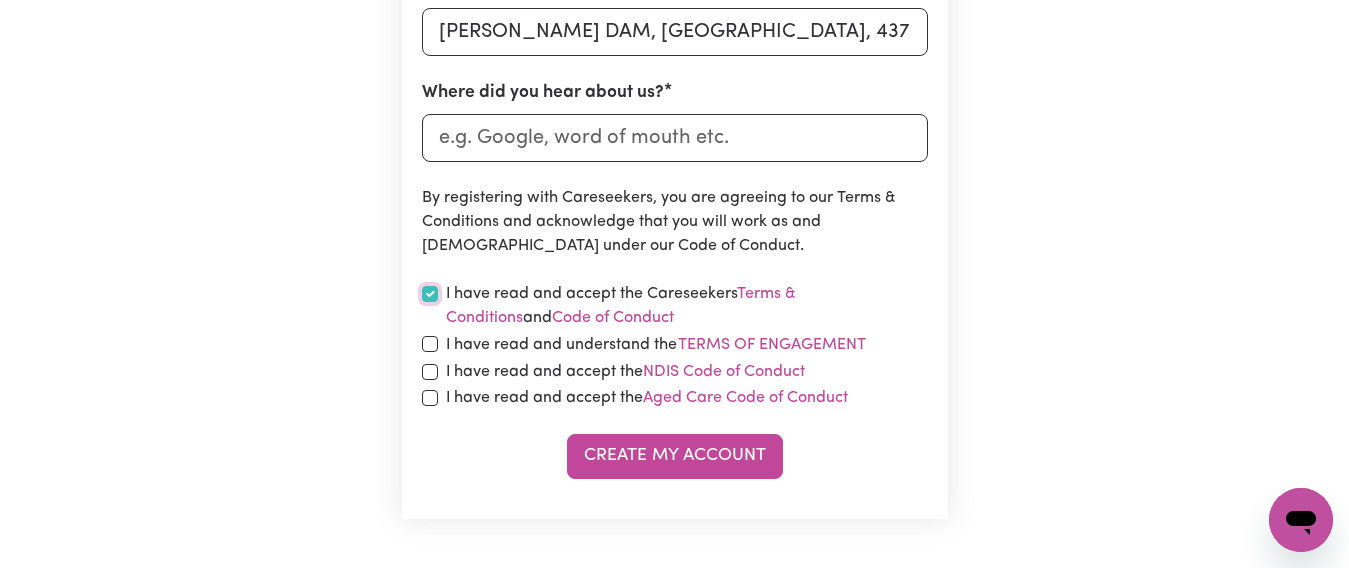 checkbox on "true" 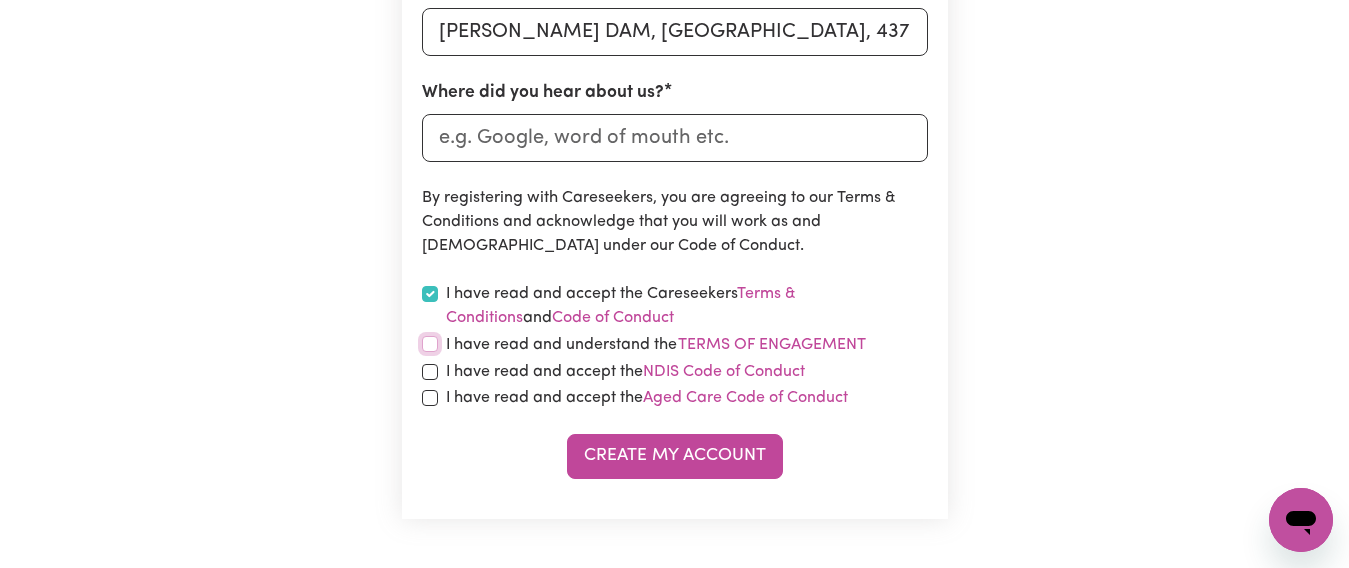 click on "First Name Haley Email Address haleytank88@gmail.com Password Show password Phone Number 0489189872 Street Address 991 Rockland Rd Suburb LESLIE DAM, Queensland, 4370 Where did you hear about us? By registering with Careseekers, you are agreeing to our Terms & Conditions and acknowledge that you will work as and Independent Contractor under our Code of Conduct. I have read and accept the Careseekers  Terms & Conditions  and  Code of Conduct I have read and understand the  Terms of Engagement I have read and accept the  NDIS Code of Conduct I have read and accept the  Aged Care Code of Conduct Create My Account" at bounding box center (675, -40) 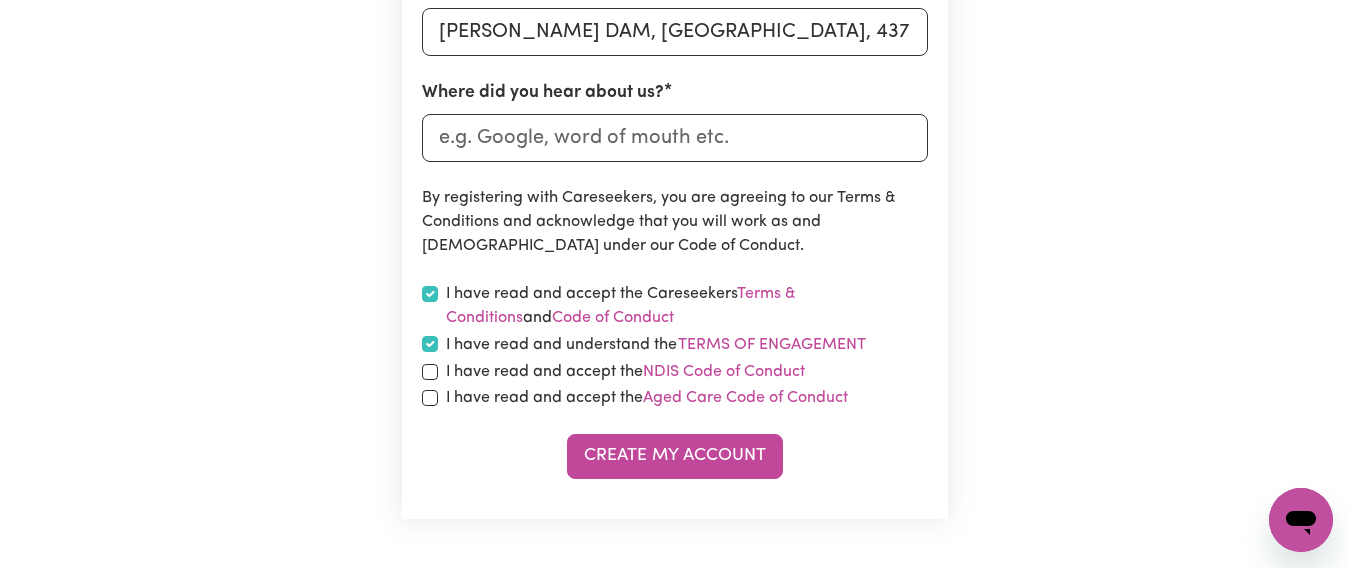 checkbox on "true" 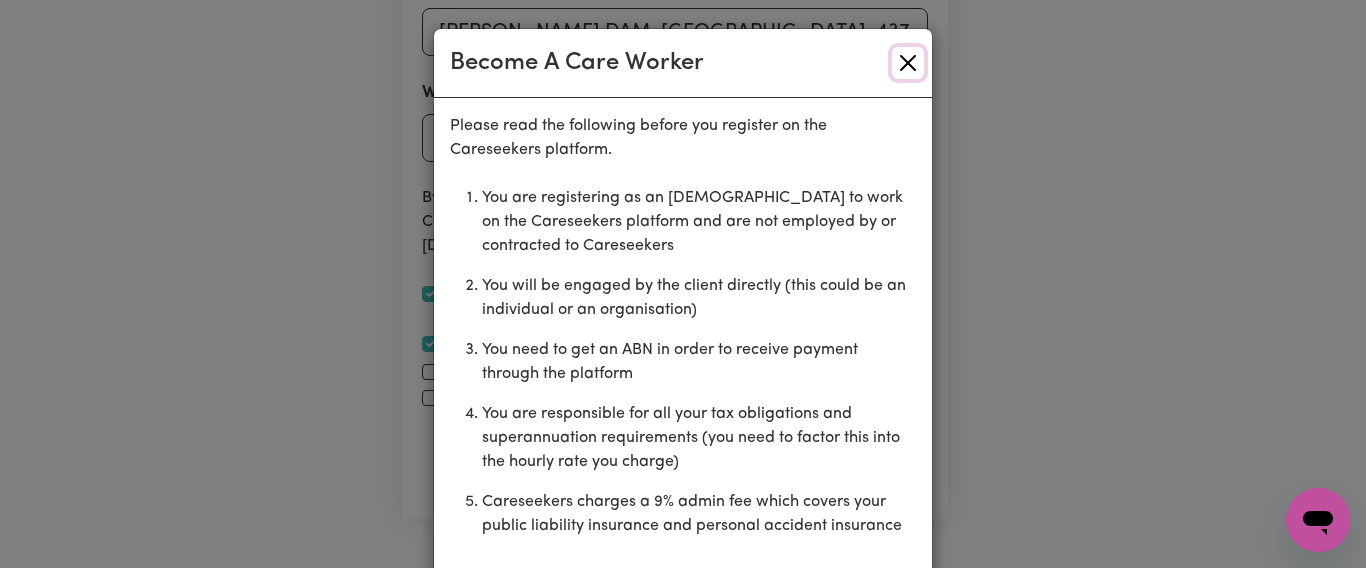 click at bounding box center [908, 63] 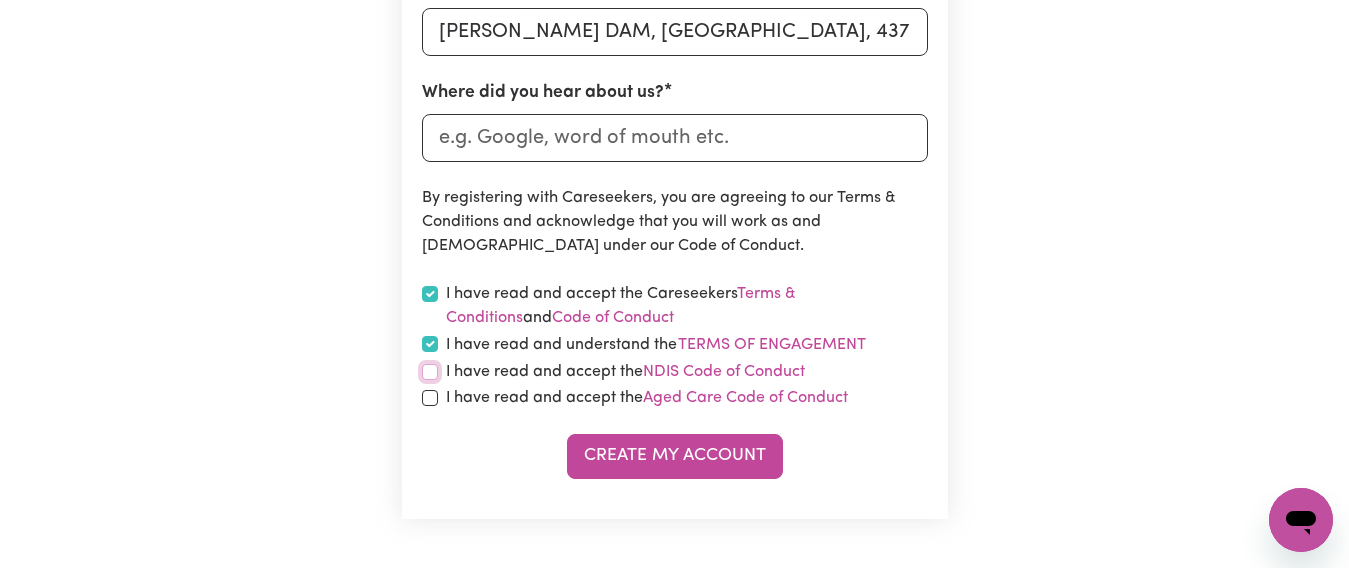 click at bounding box center (430, 372) 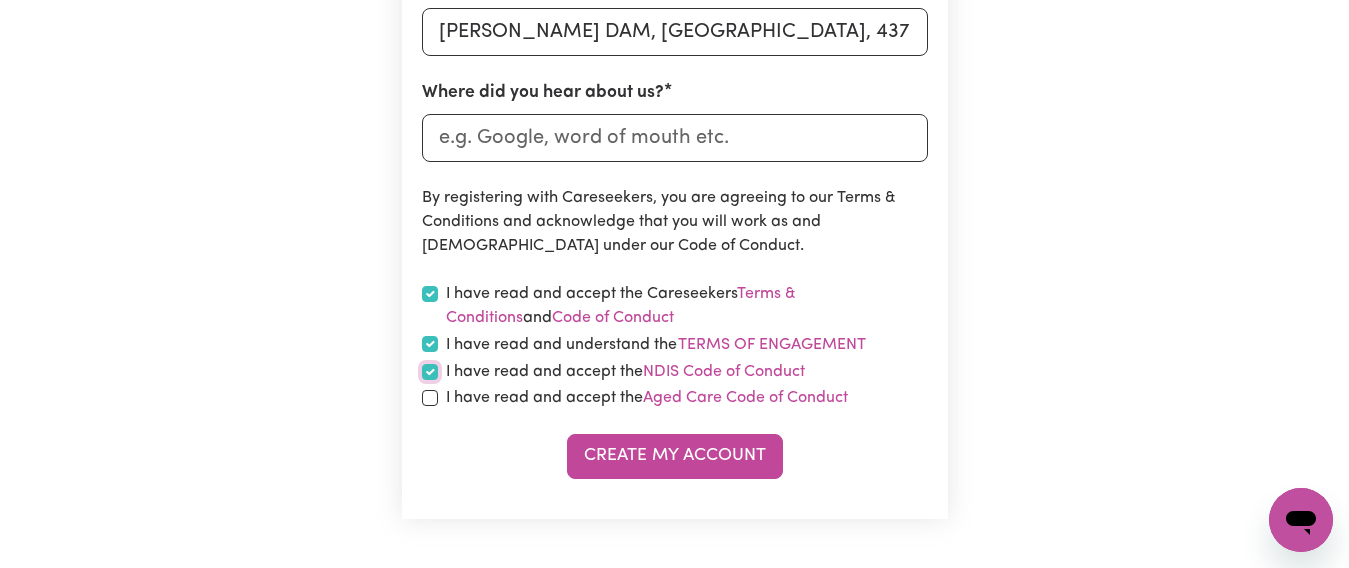 checkbox on "true" 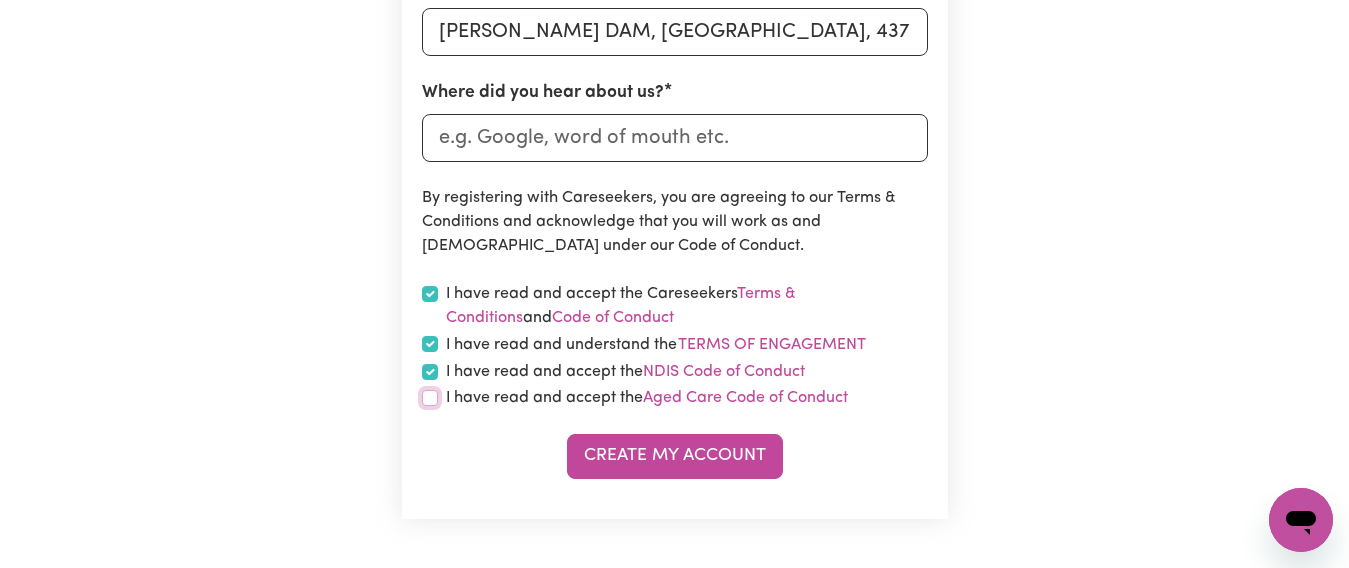 click at bounding box center (430, 398) 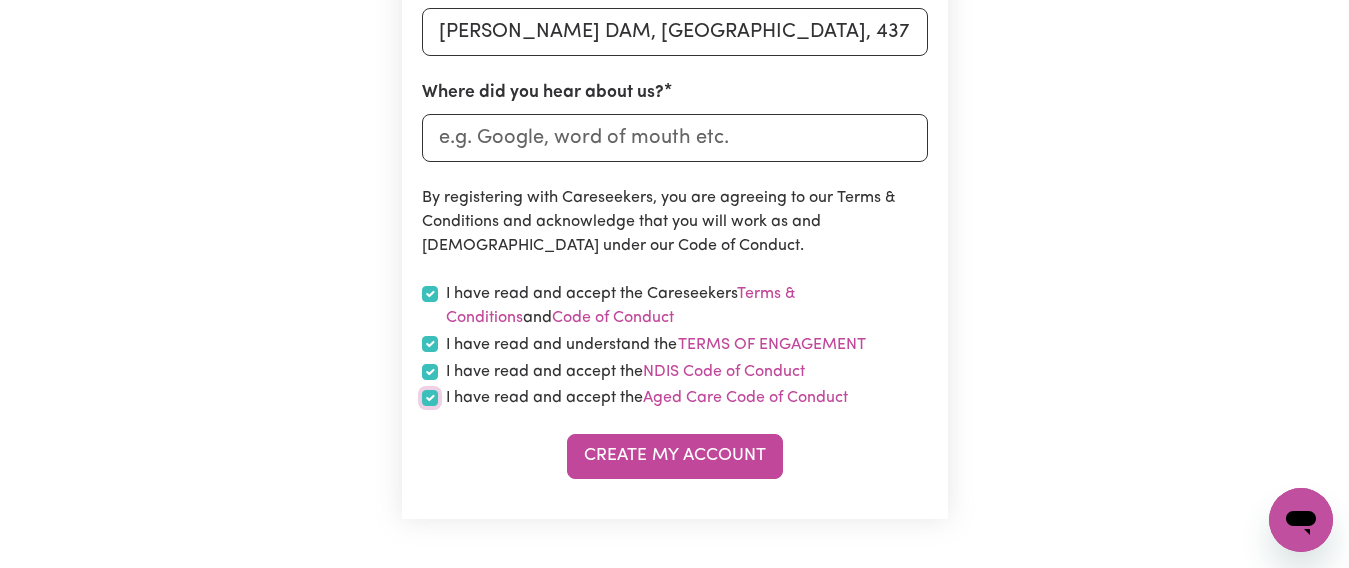 checkbox on "true" 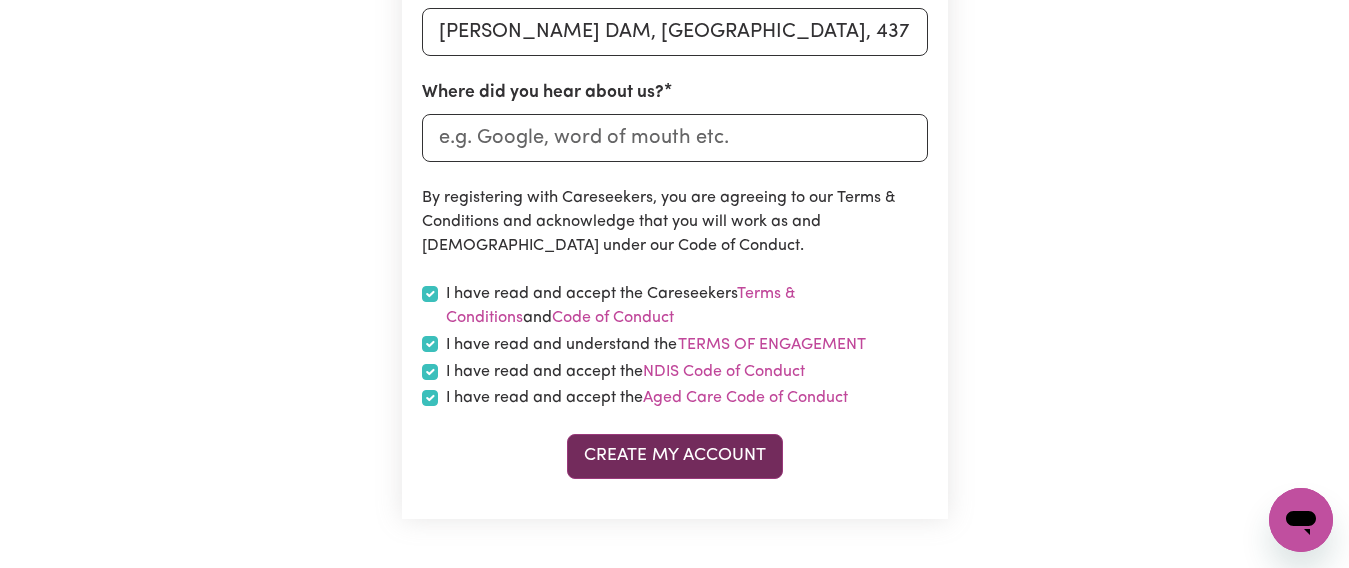 click on "Create My Account" at bounding box center [675, 456] 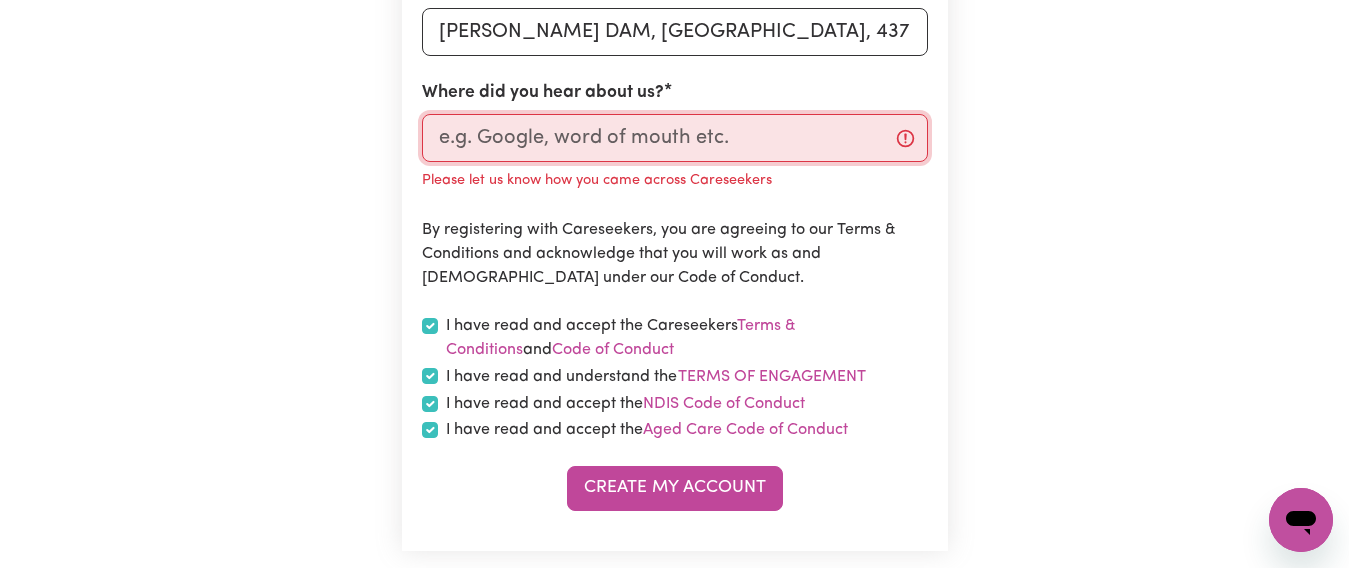 click on "Where did you hear about us?" at bounding box center (675, 138) 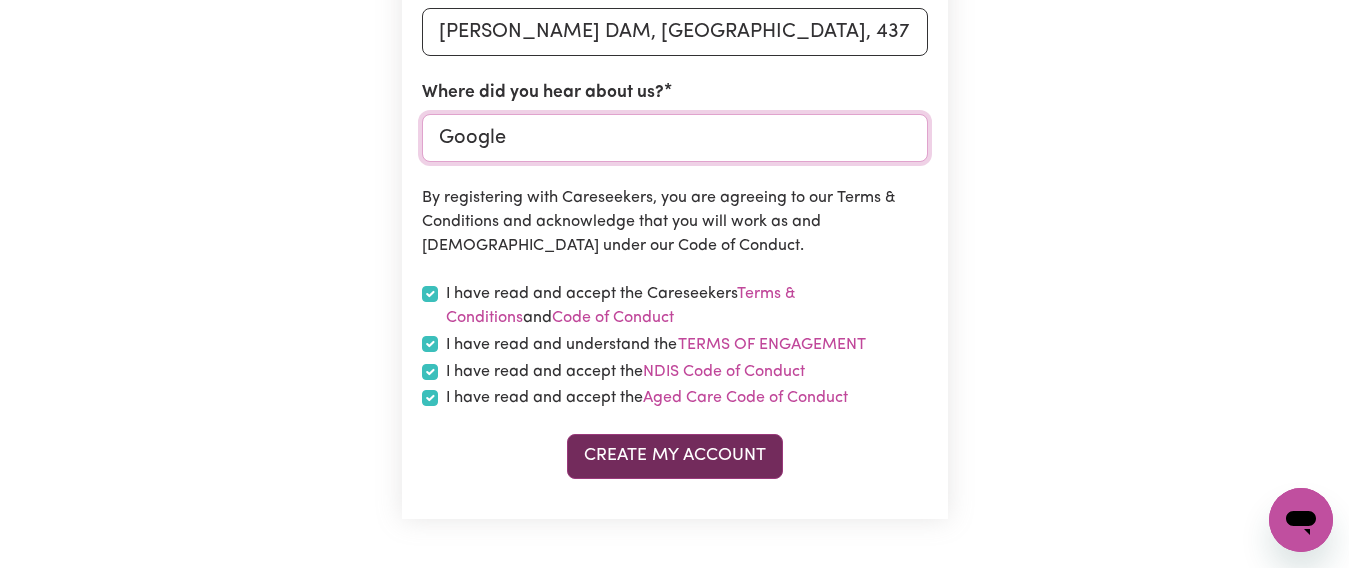 type on "Google" 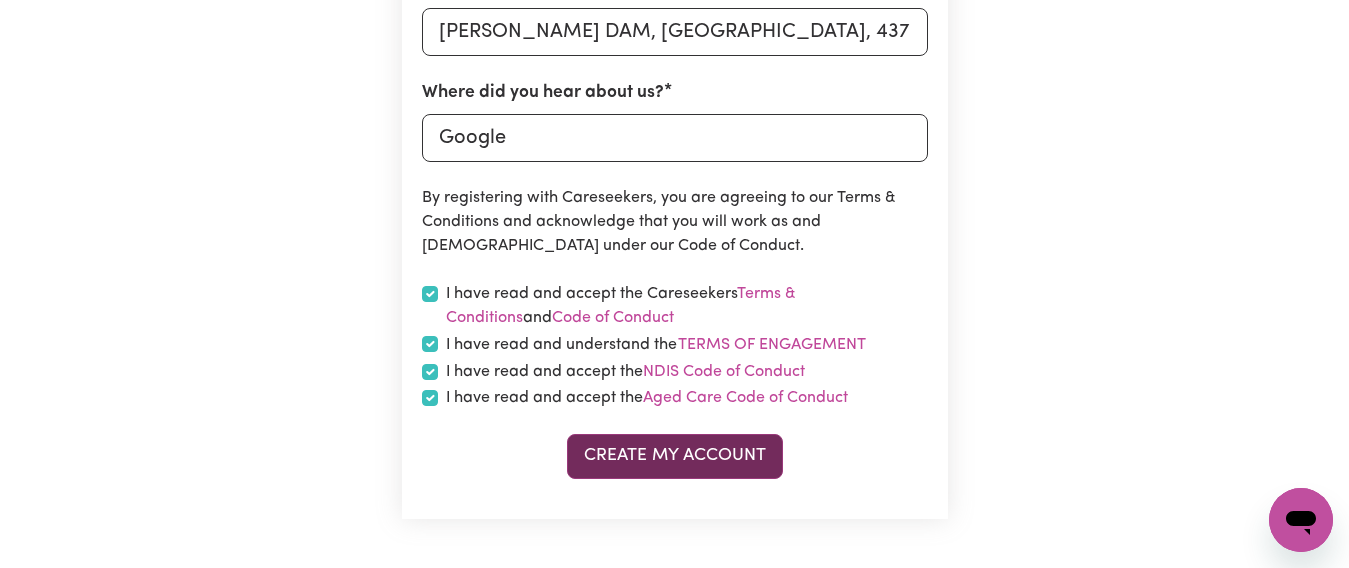click on "Create My Account" at bounding box center [675, 456] 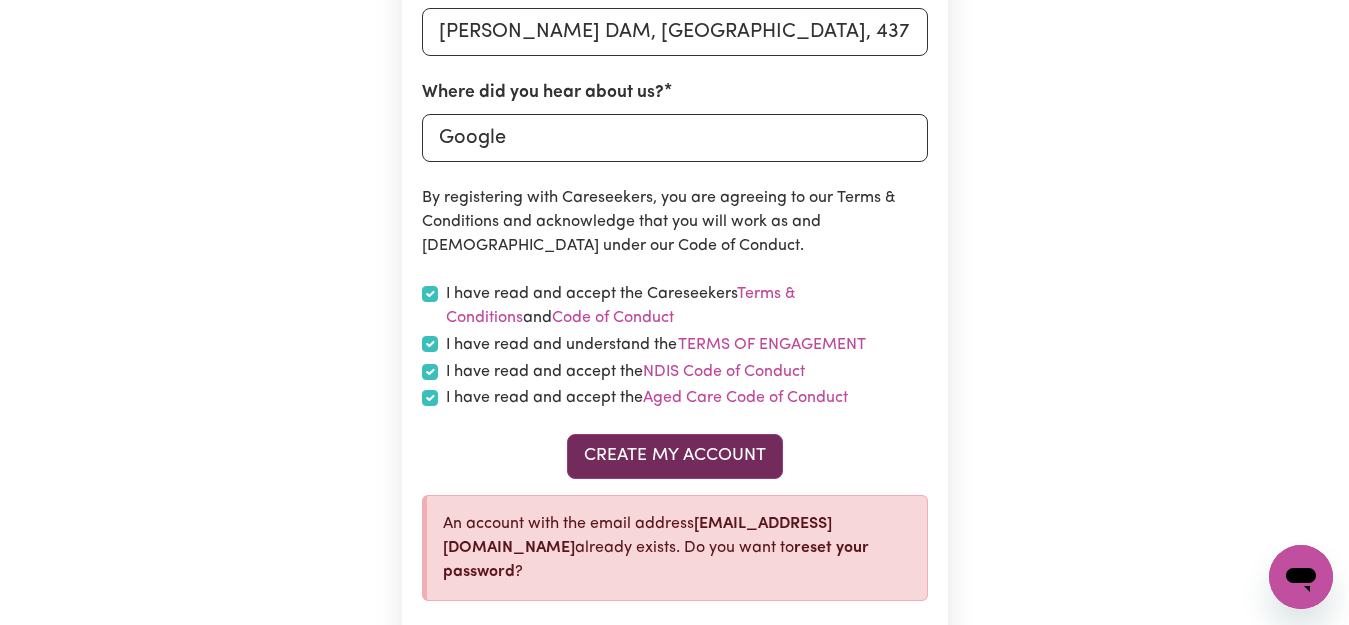 click on "Create My Account" at bounding box center (675, 456) 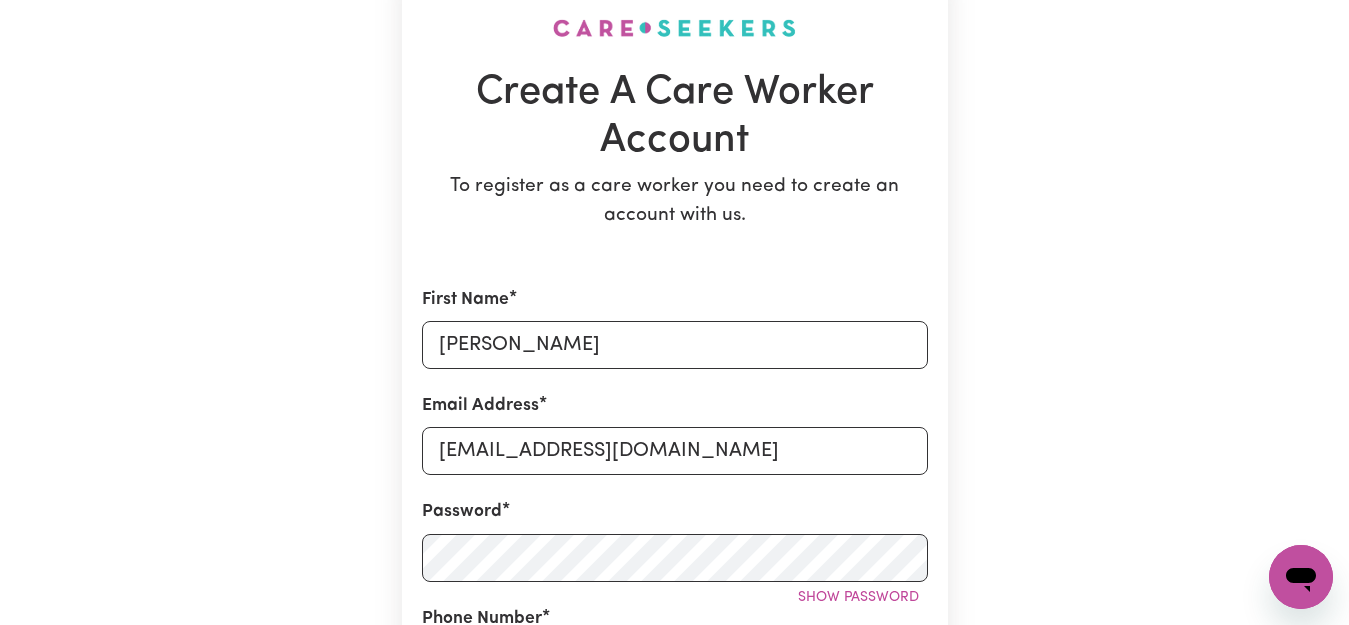 scroll, scrollTop: 0, scrollLeft: 0, axis: both 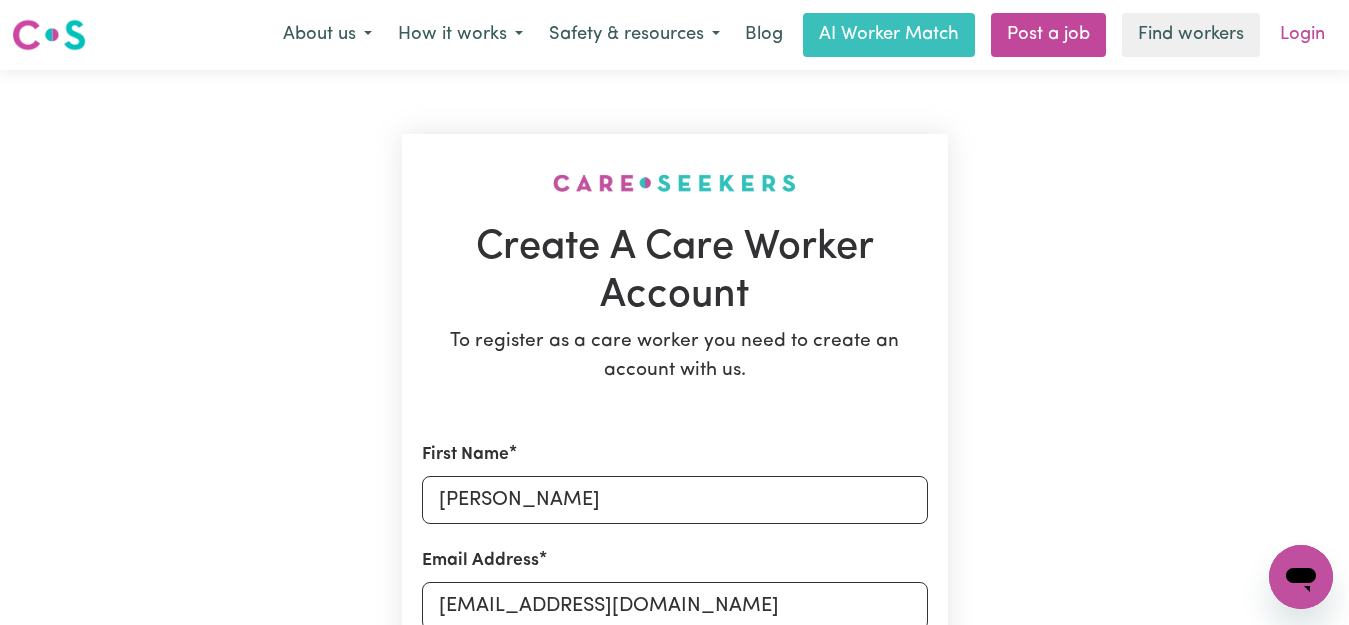 click on "Login" at bounding box center (1302, 35) 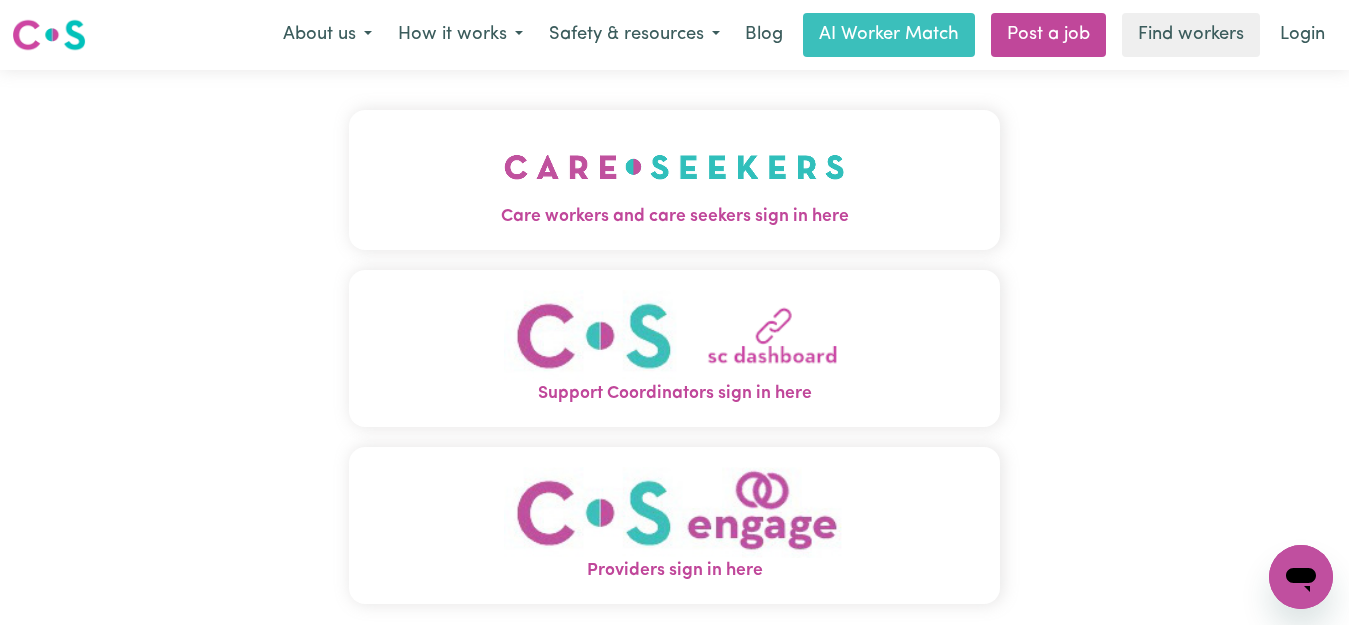 click at bounding box center [674, 167] 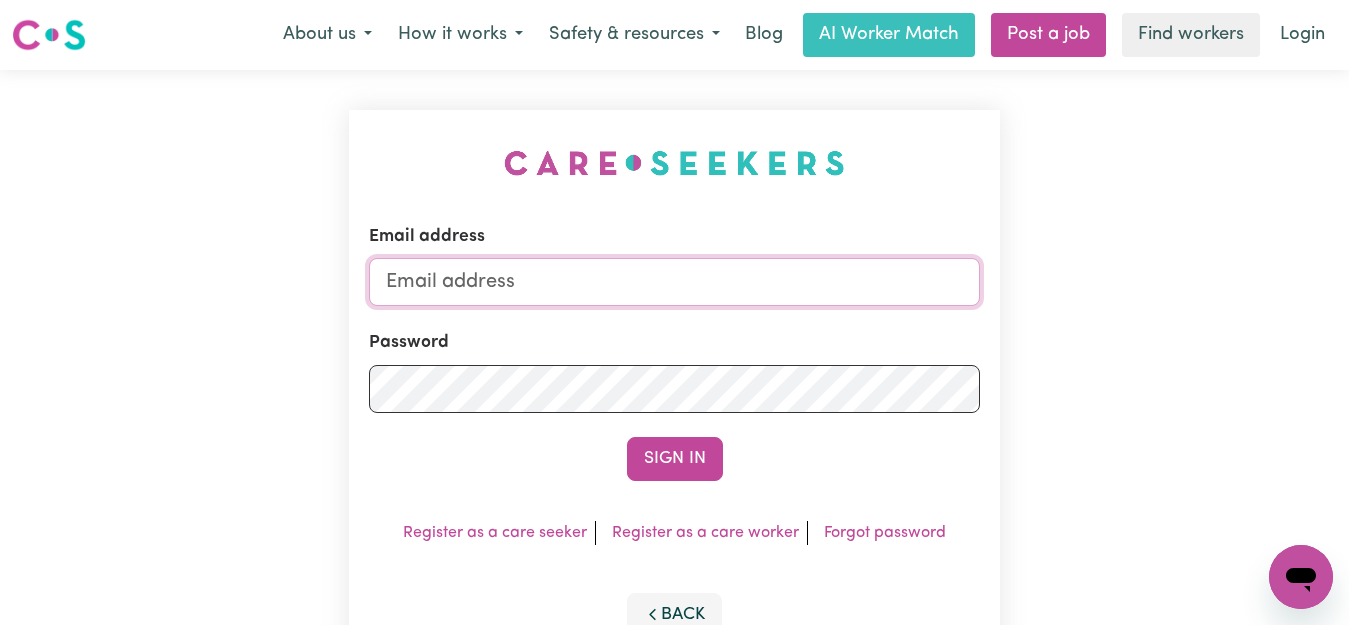 type on "haleytank88@gmail.com" 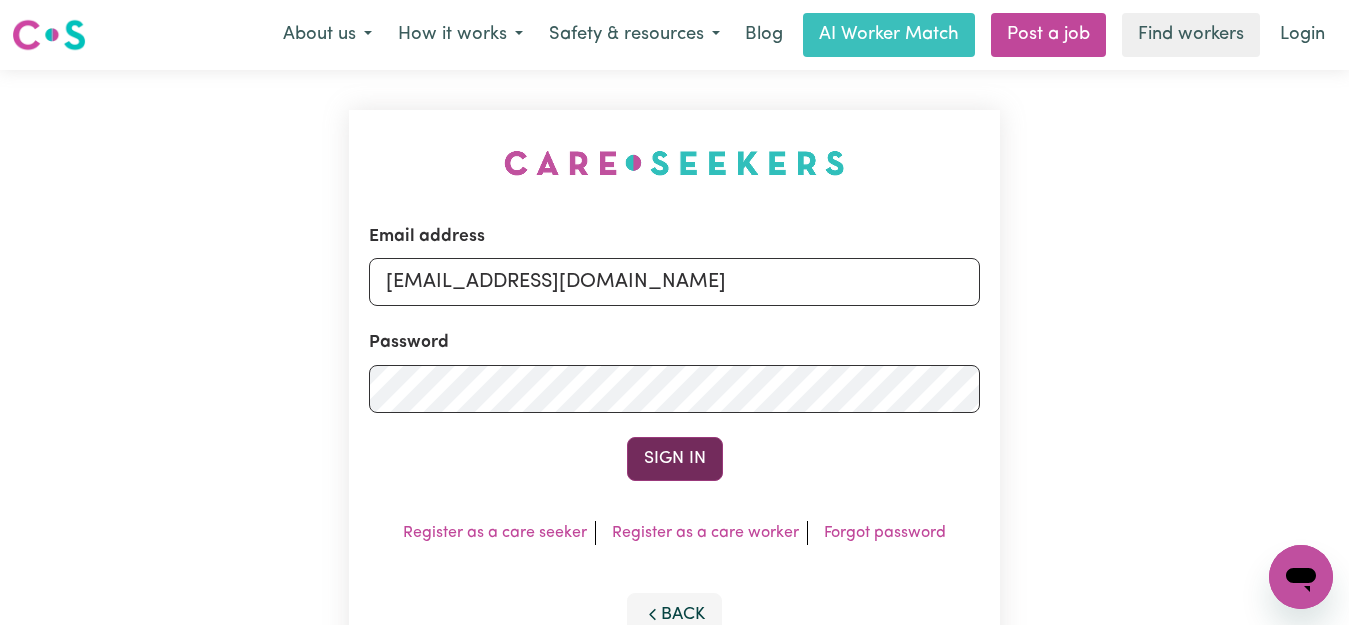 click on "Sign In" at bounding box center [675, 459] 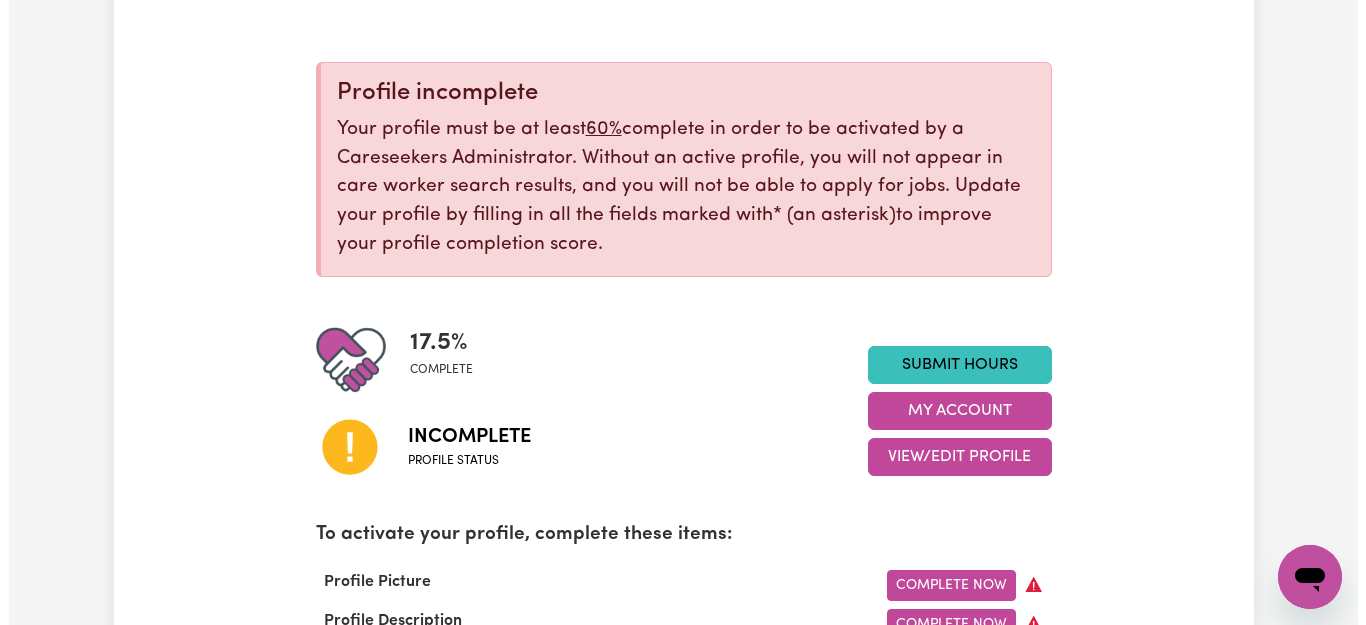 scroll, scrollTop: 300, scrollLeft: 0, axis: vertical 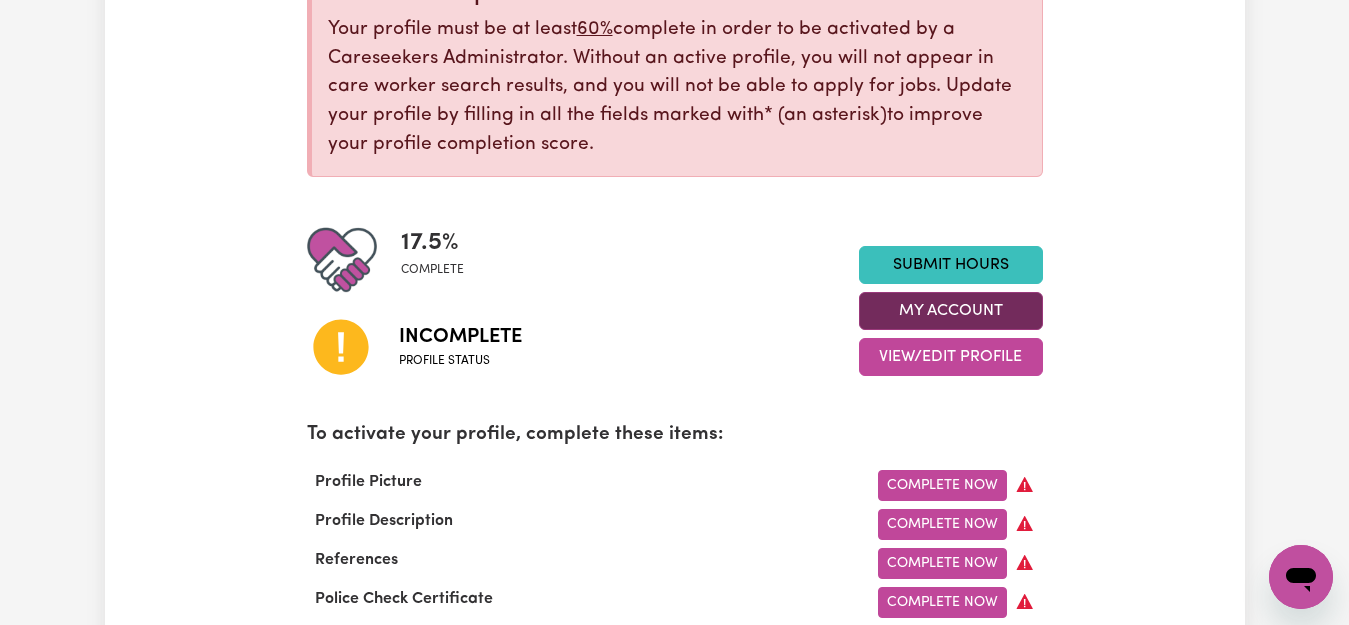 click on "My Account" at bounding box center (951, 311) 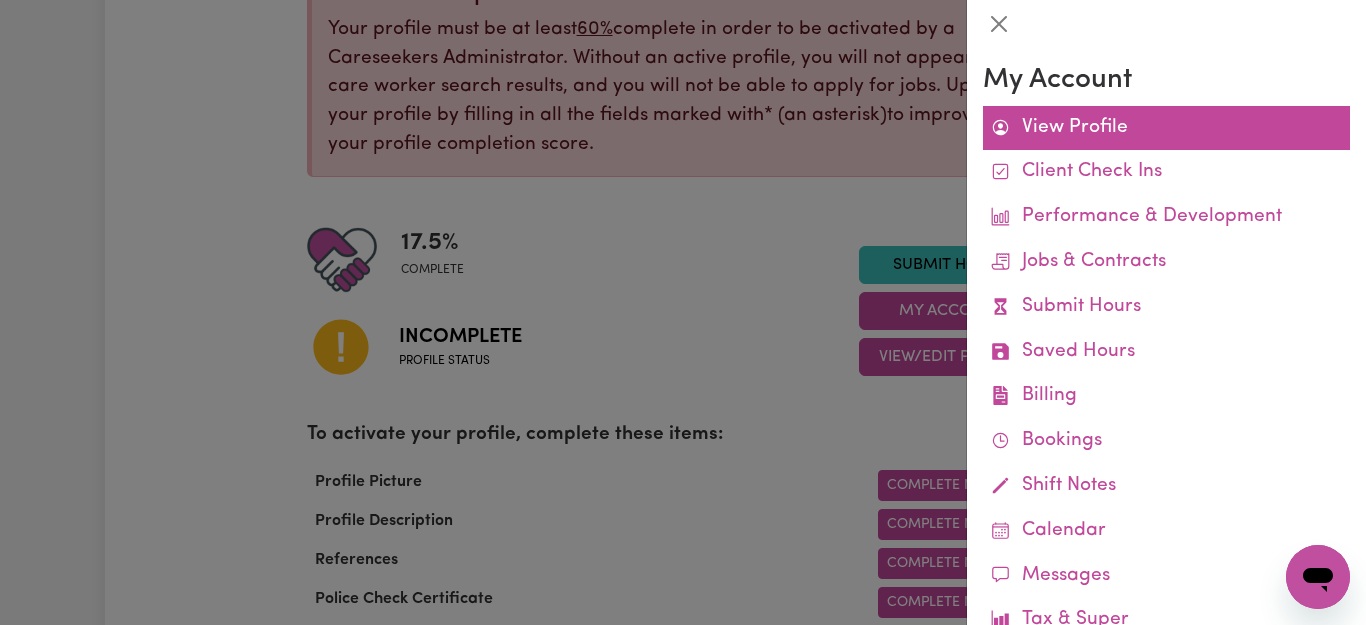 click on "View Profile" at bounding box center (1166, 128) 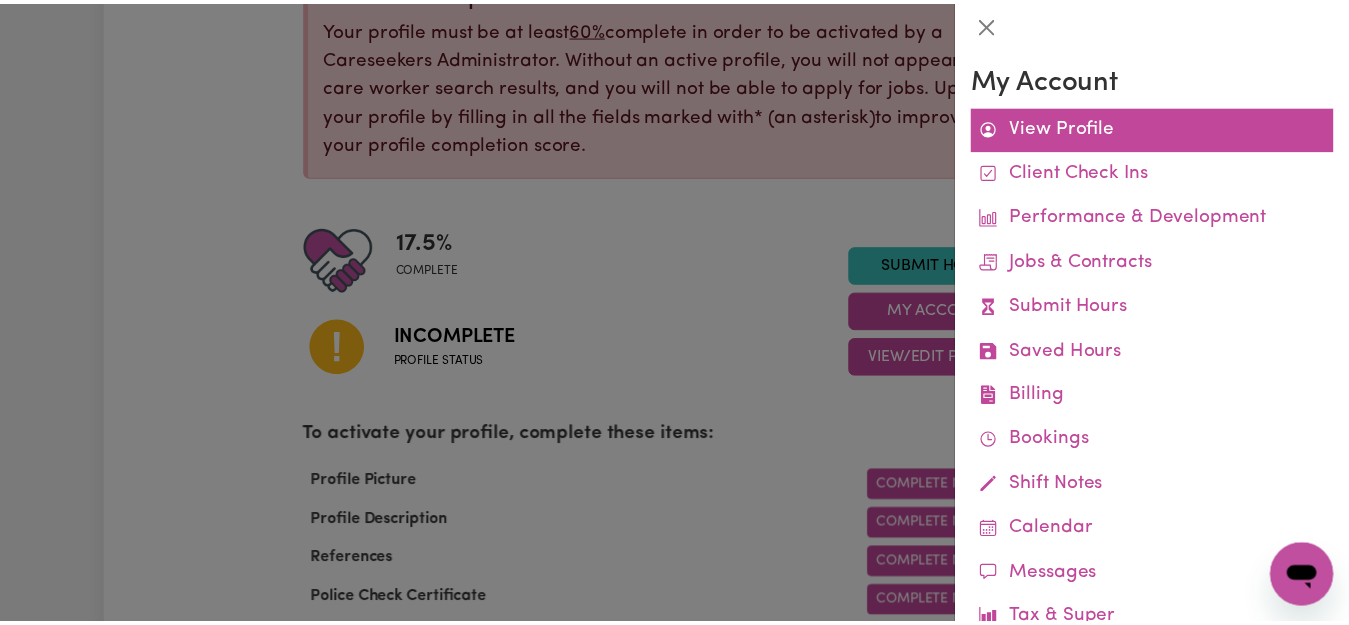 scroll, scrollTop: 0, scrollLeft: 0, axis: both 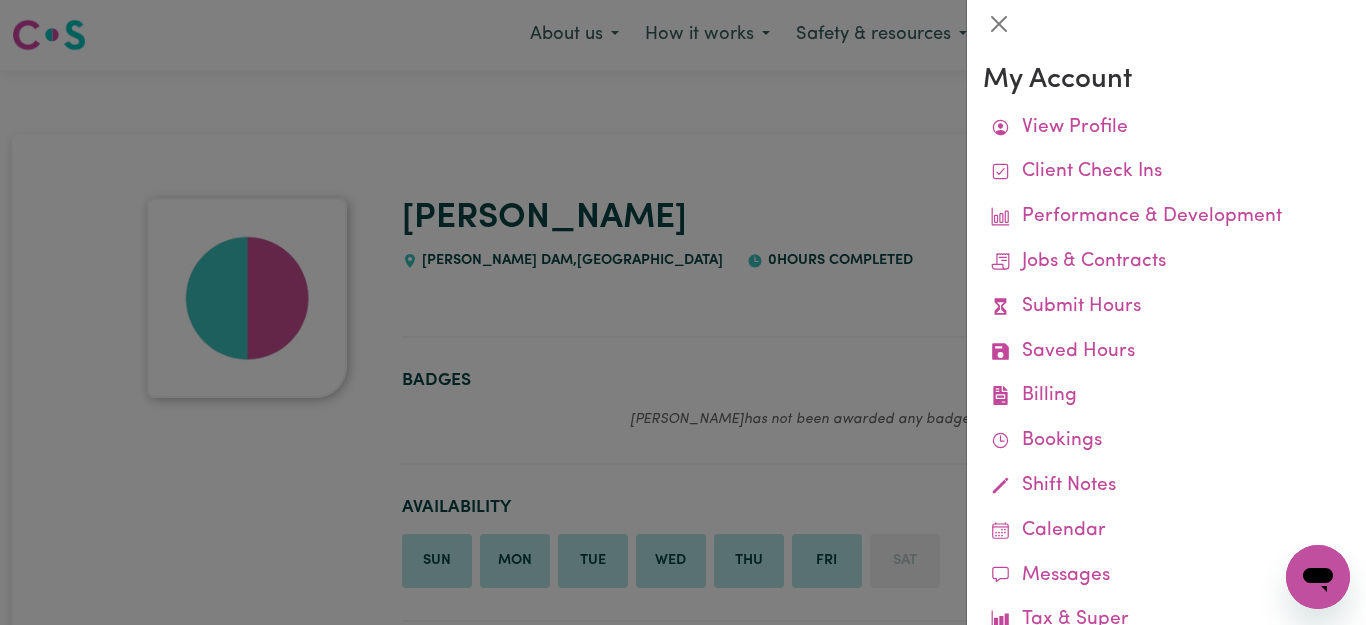 click at bounding box center [683, 312] 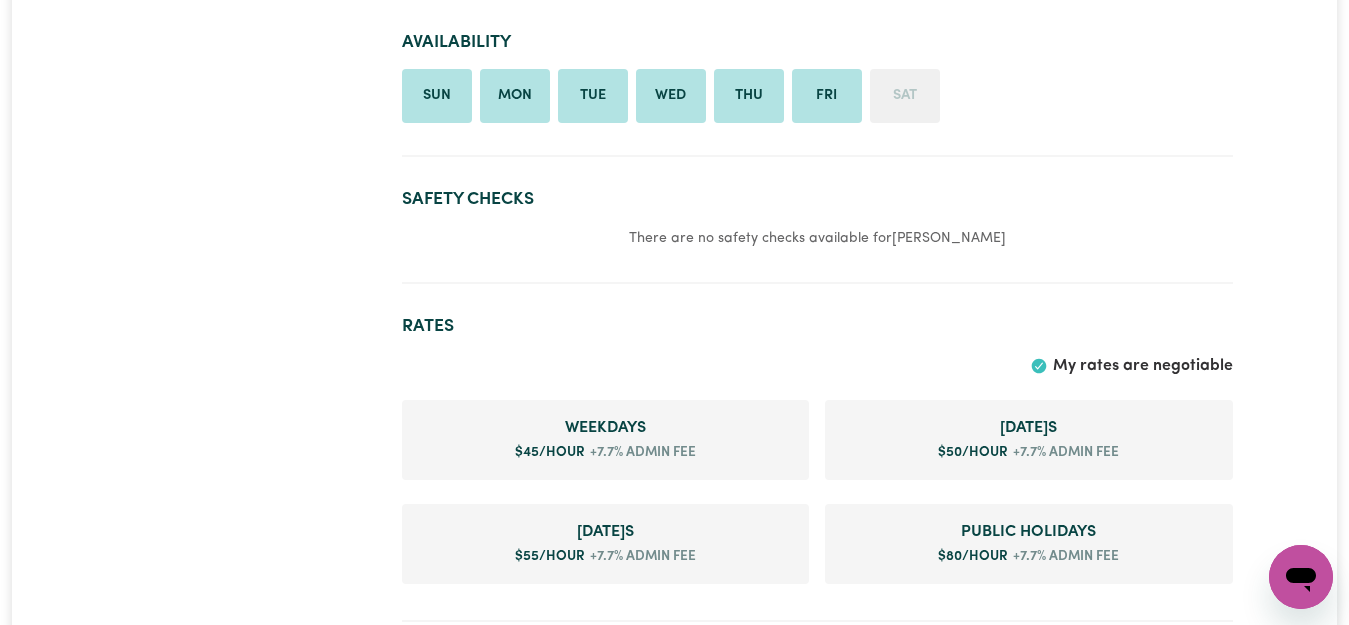 scroll, scrollTop: 500, scrollLeft: 0, axis: vertical 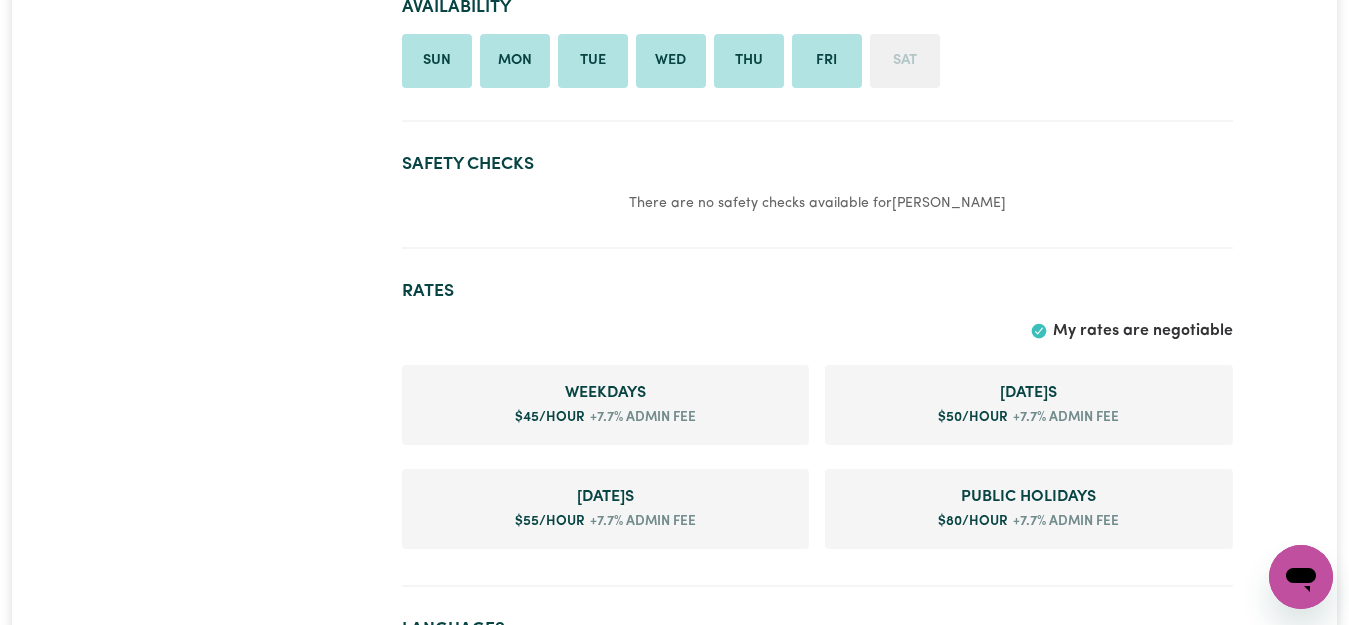 click on "Safety Checks" at bounding box center [817, 164] 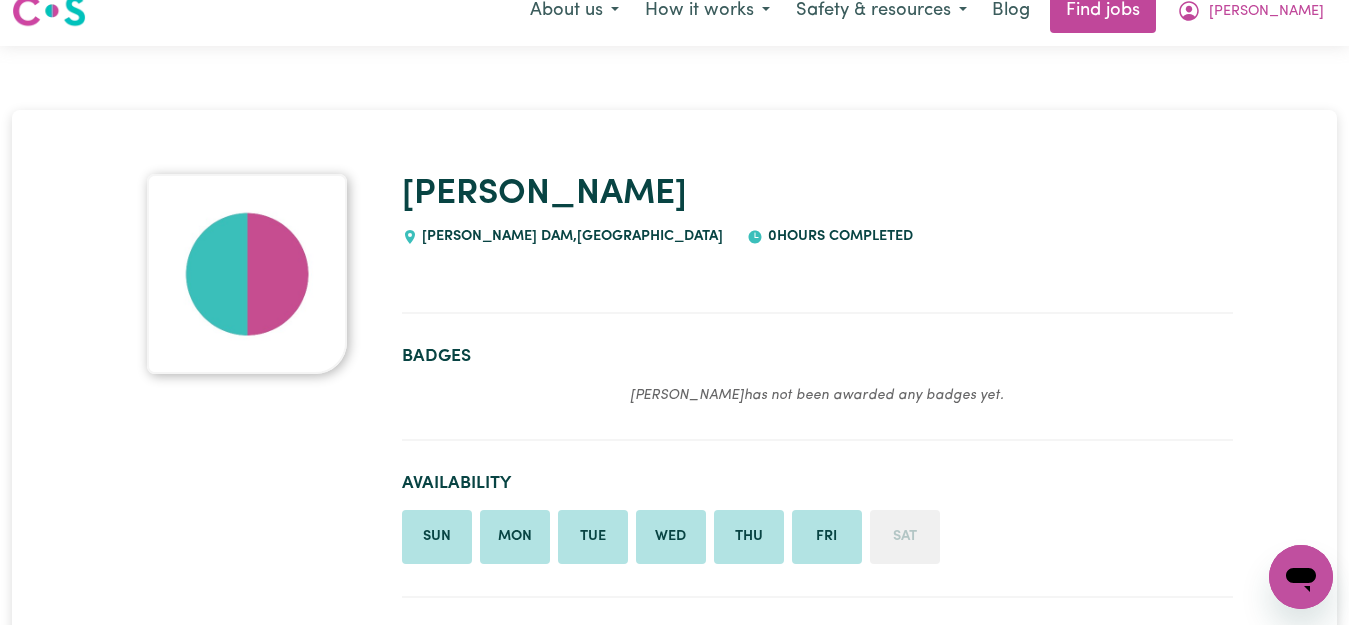 scroll, scrollTop: 0, scrollLeft: 0, axis: both 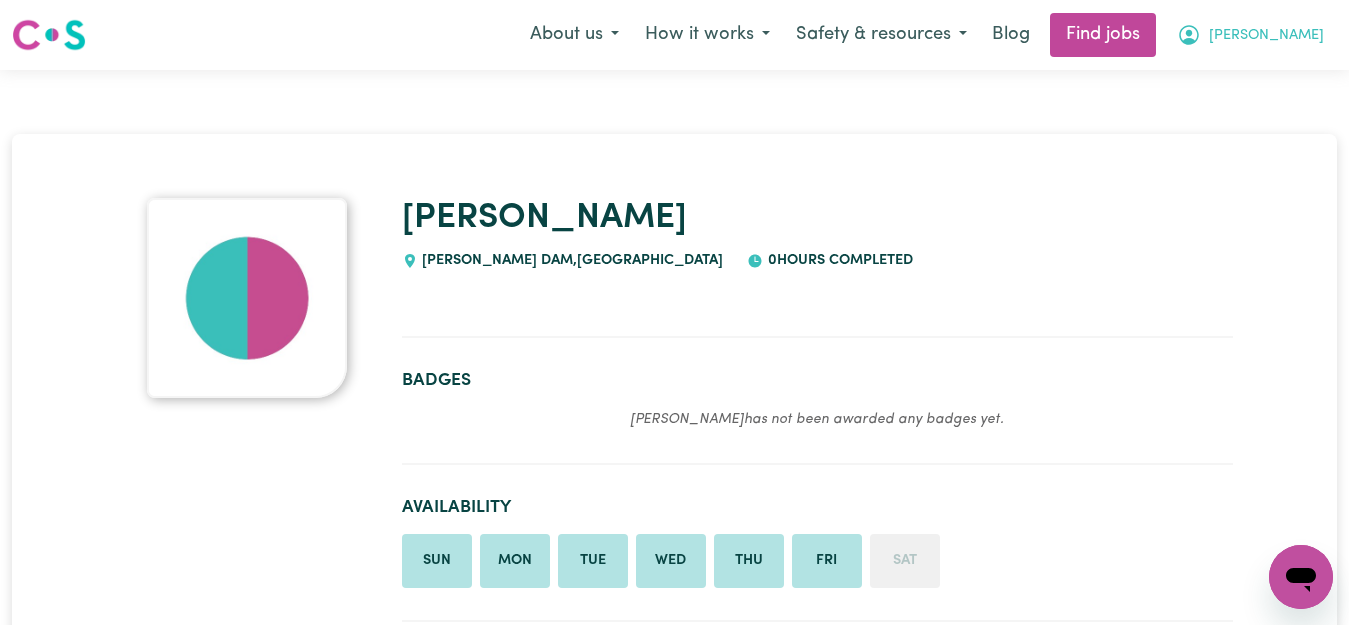click on "Haley" at bounding box center (1250, 35) 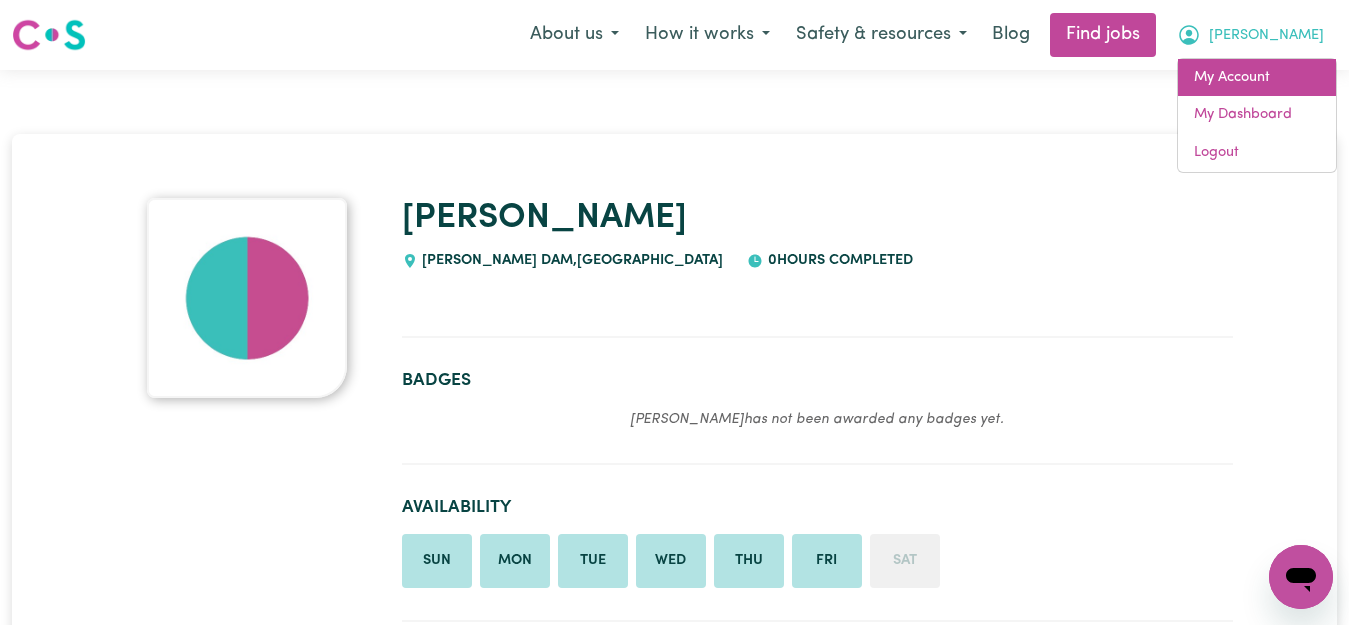 click on "My Account" at bounding box center [1257, 78] 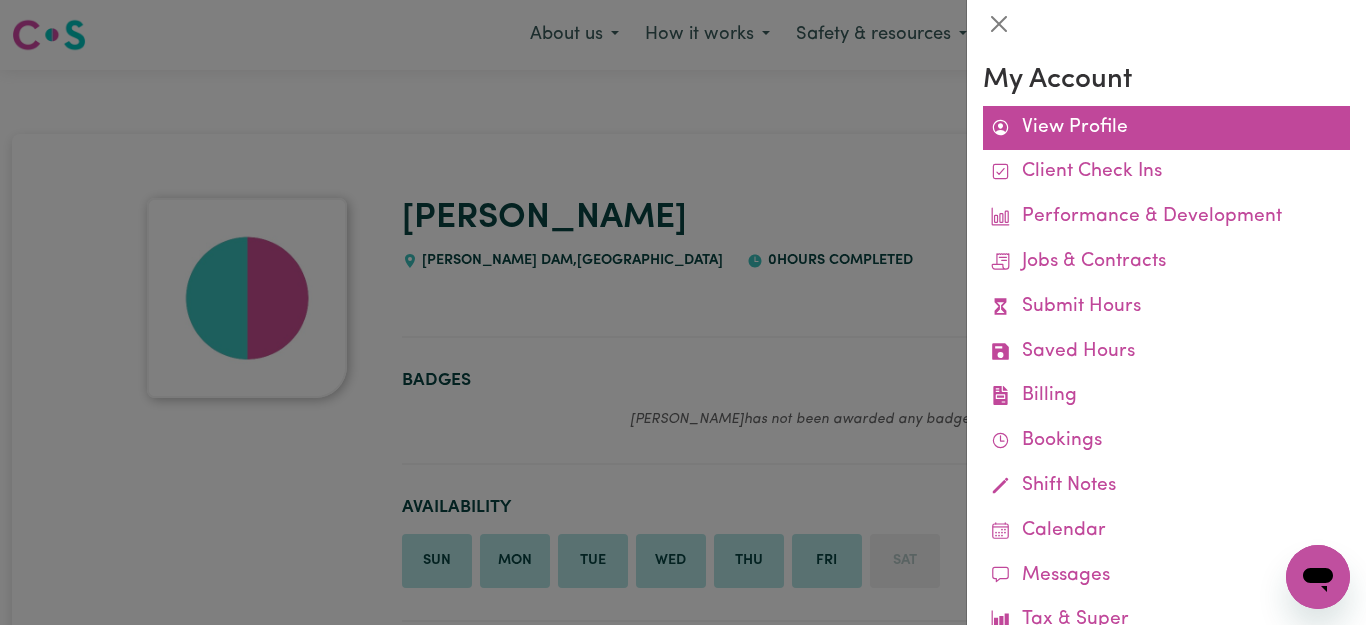 click on "View Profile" at bounding box center (1166, 128) 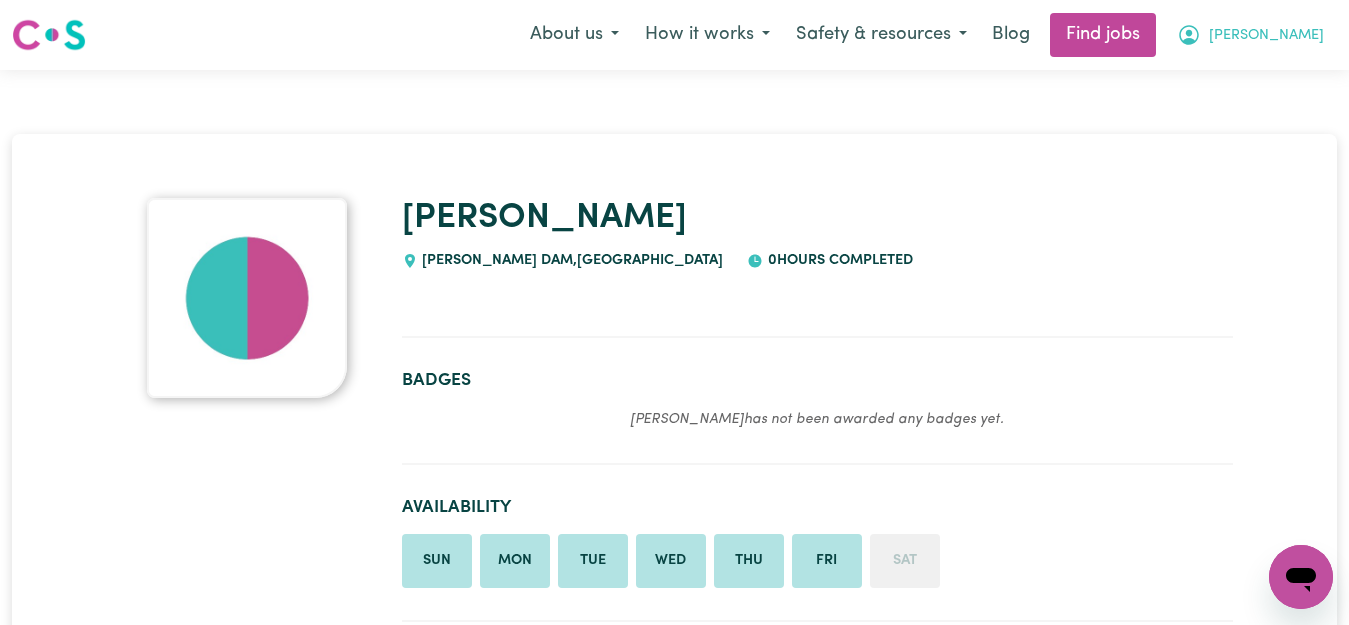 click on "Haley" at bounding box center (1266, 36) 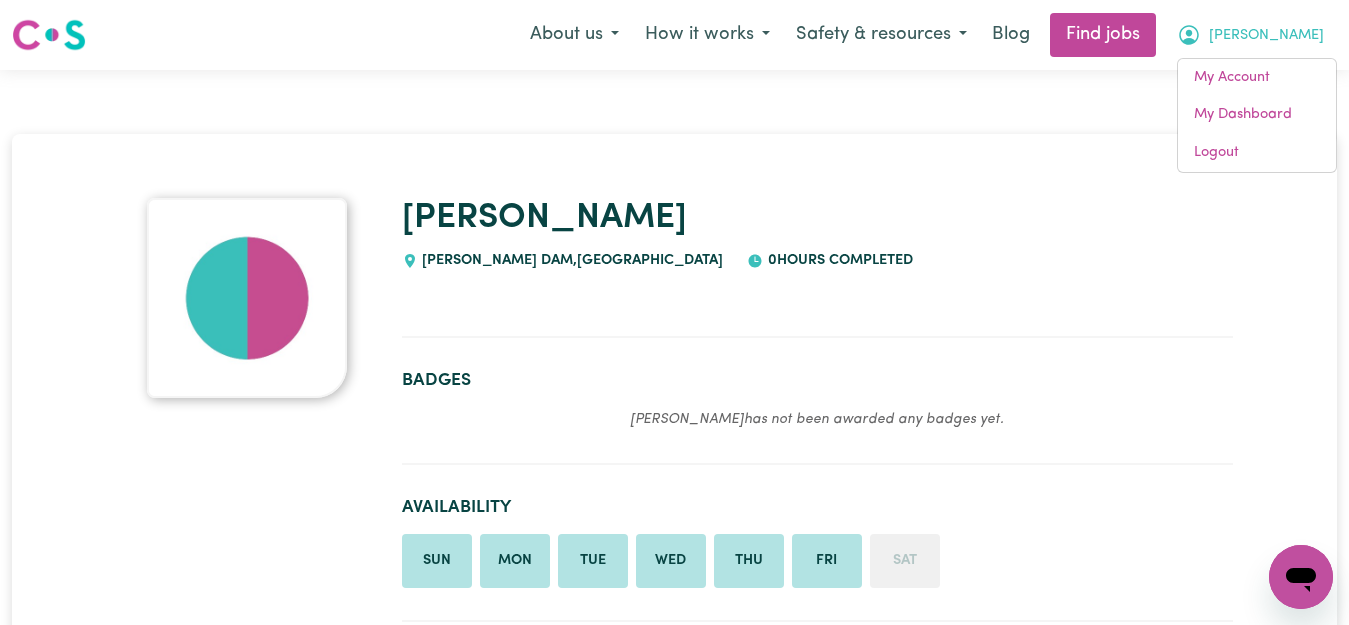 click at bounding box center [247, 298] 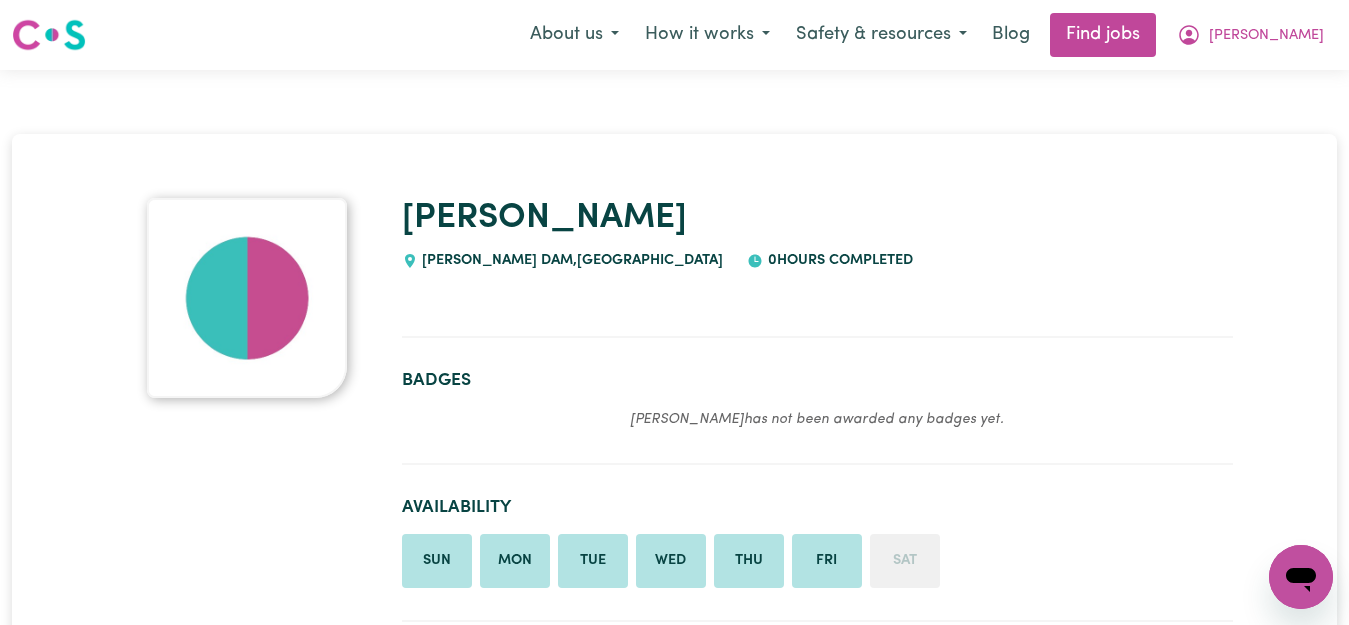 click at bounding box center (247, 298) 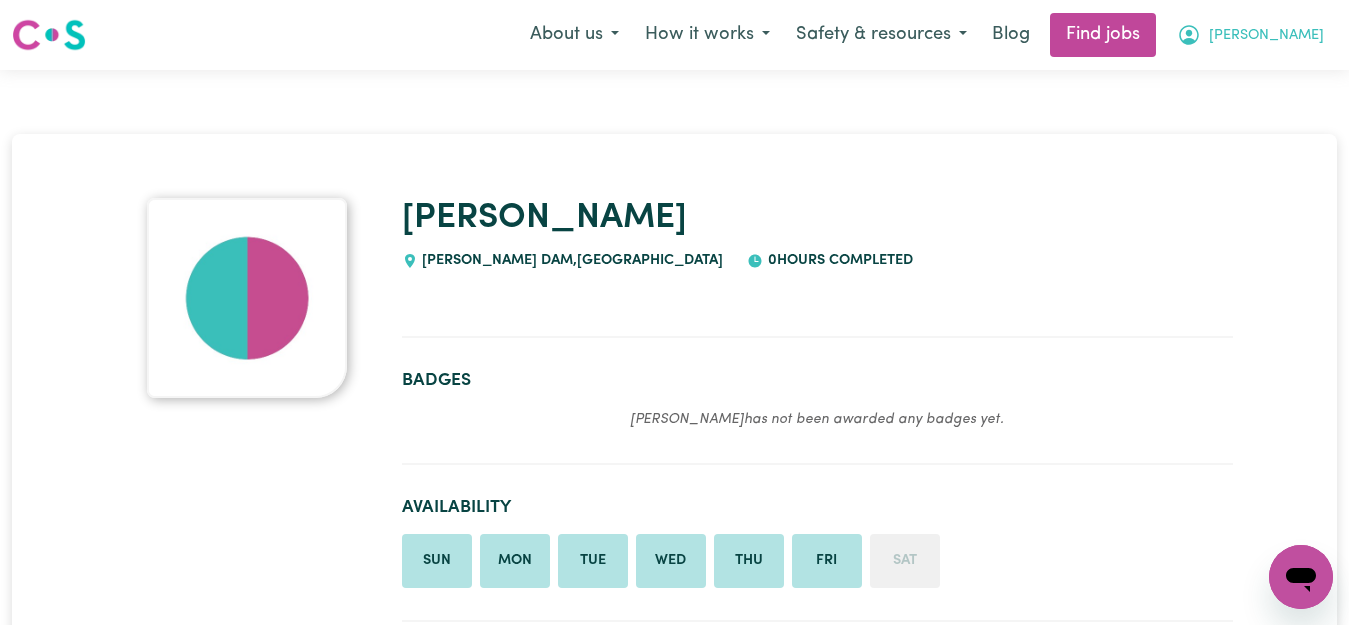 click on "Haley" at bounding box center (1266, 36) 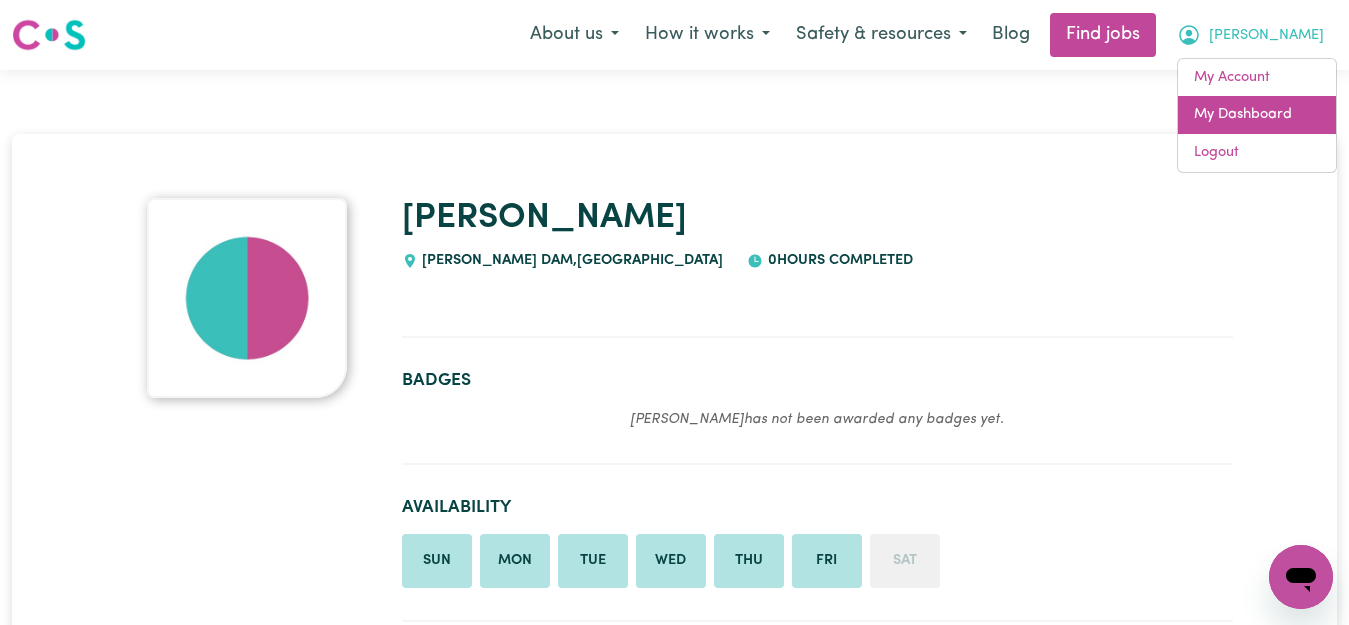 click on "My Dashboard" at bounding box center [1257, 115] 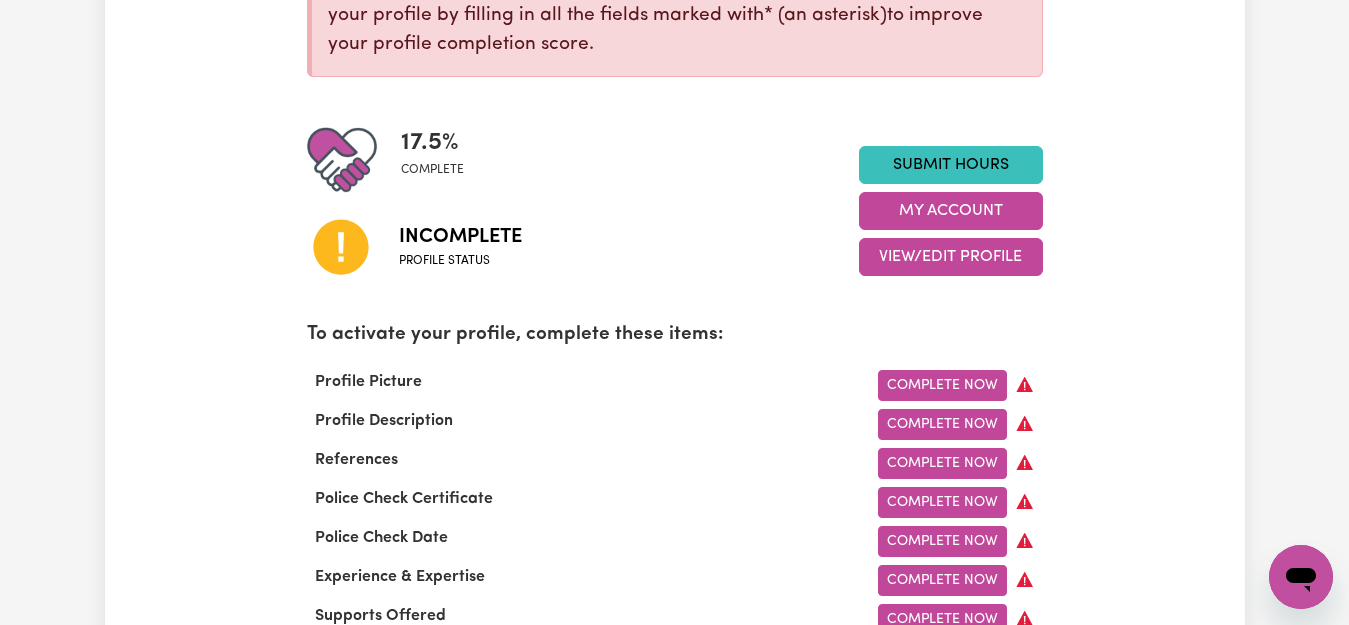 scroll, scrollTop: 500, scrollLeft: 0, axis: vertical 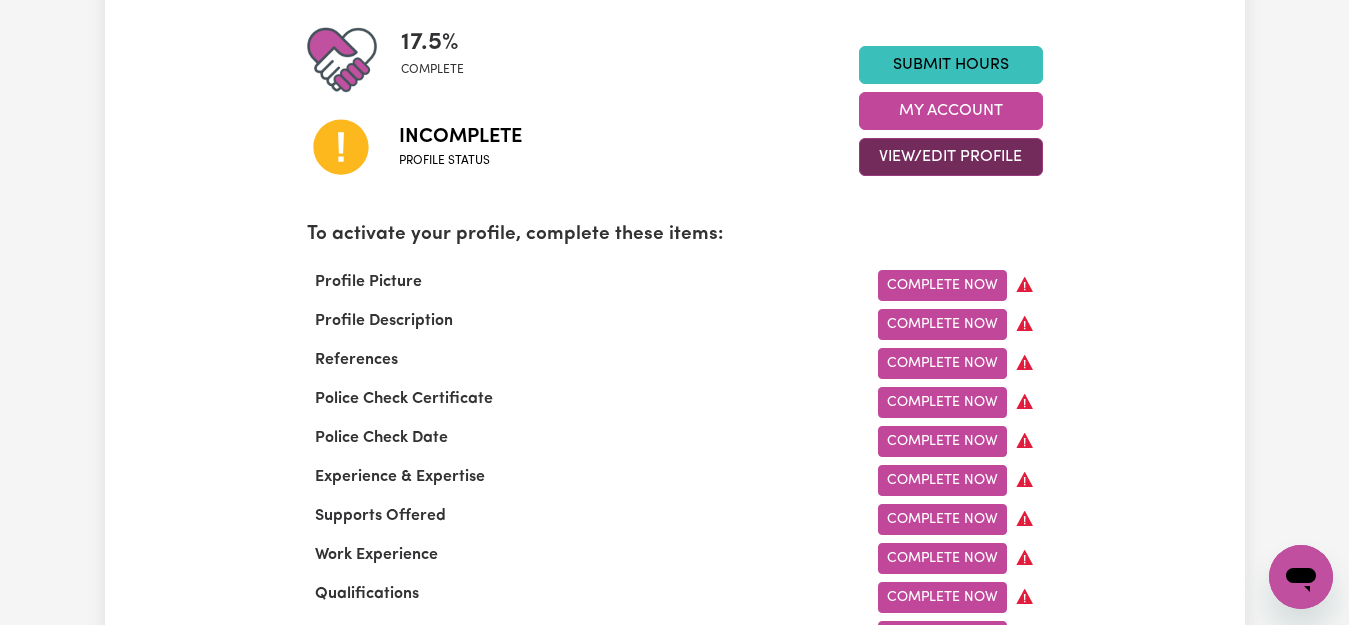click on "View/Edit Profile" at bounding box center (951, 157) 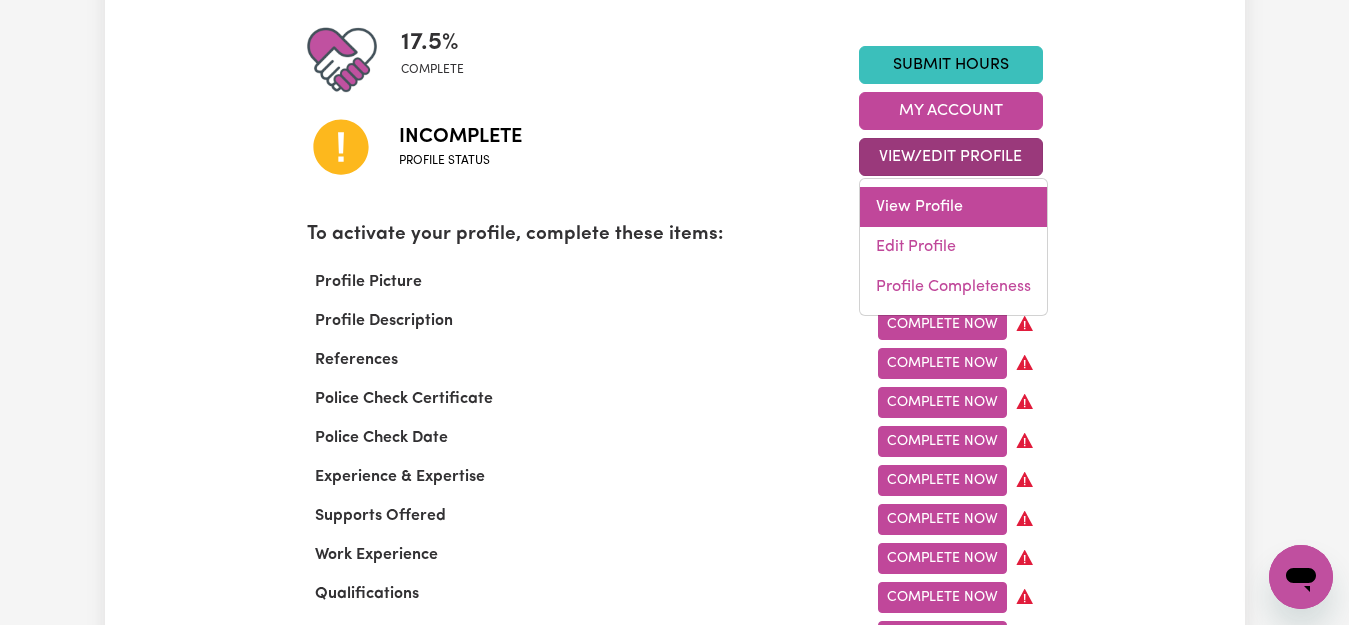 click on "View Profile" at bounding box center (953, 207) 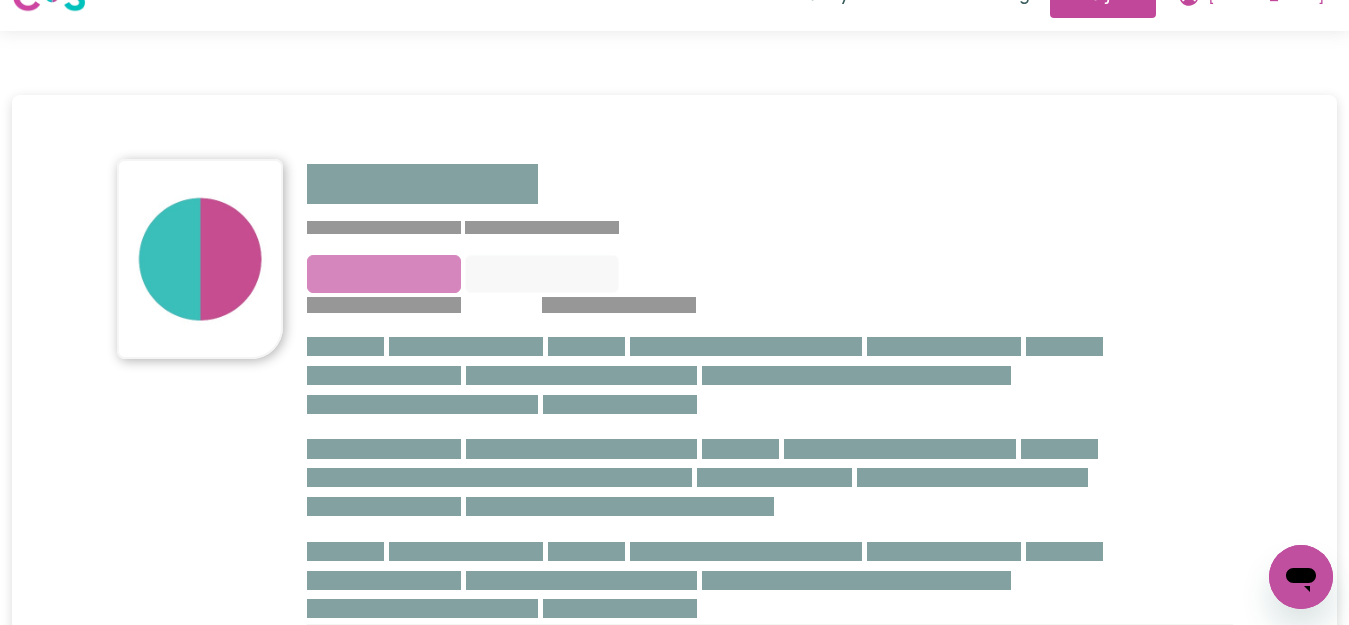 scroll, scrollTop: 0, scrollLeft: 0, axis: both 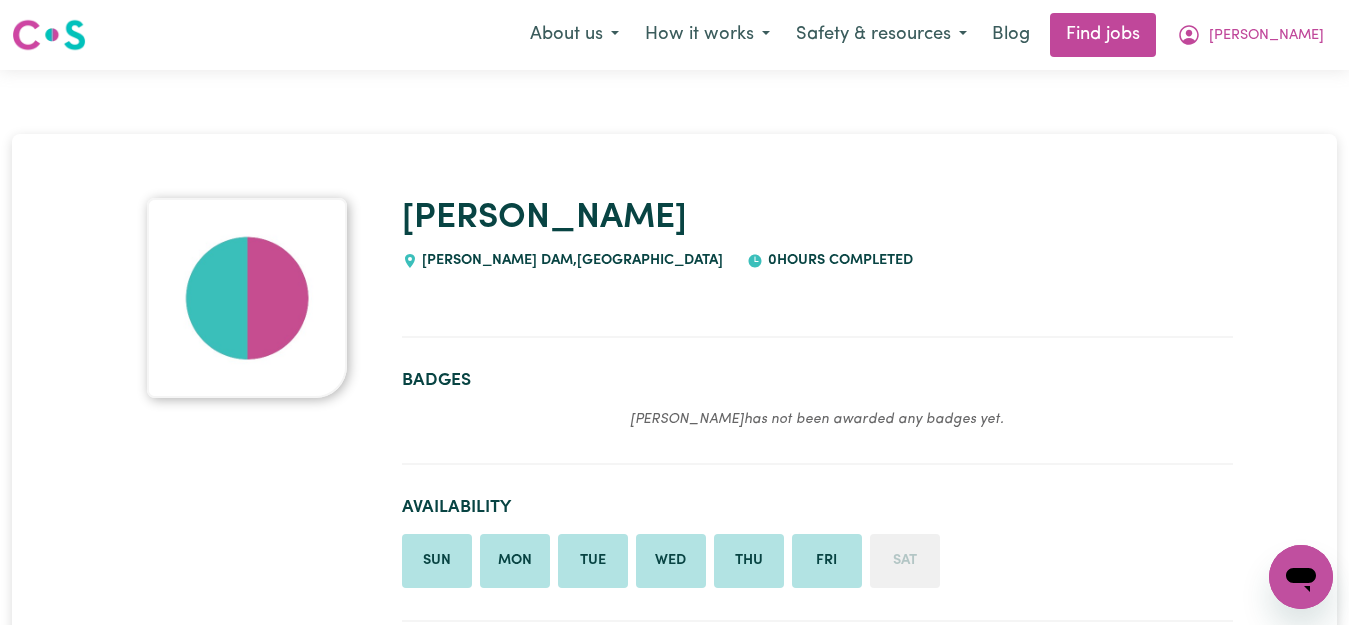 click at bounding box center [247, 298] 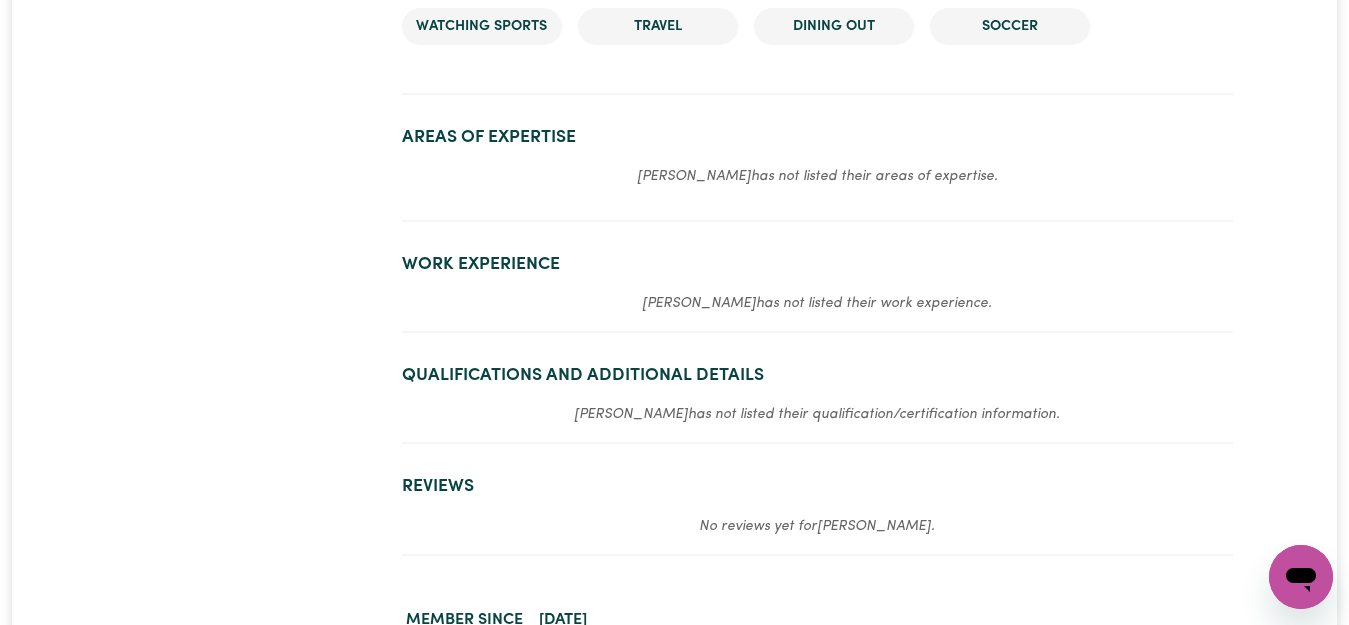 scroll, scrollTop: 1700, scrollLeft: 0, axis: vertical 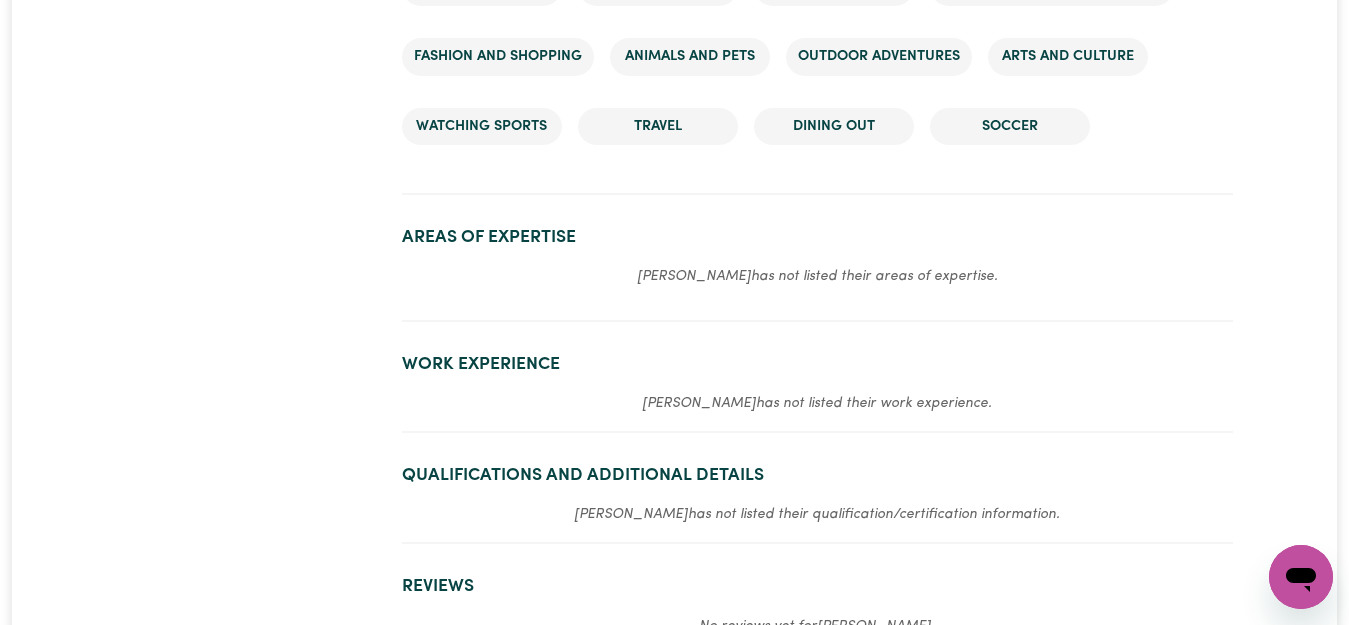 click on "Areas of Expertise" at bounding box center (817, 237) 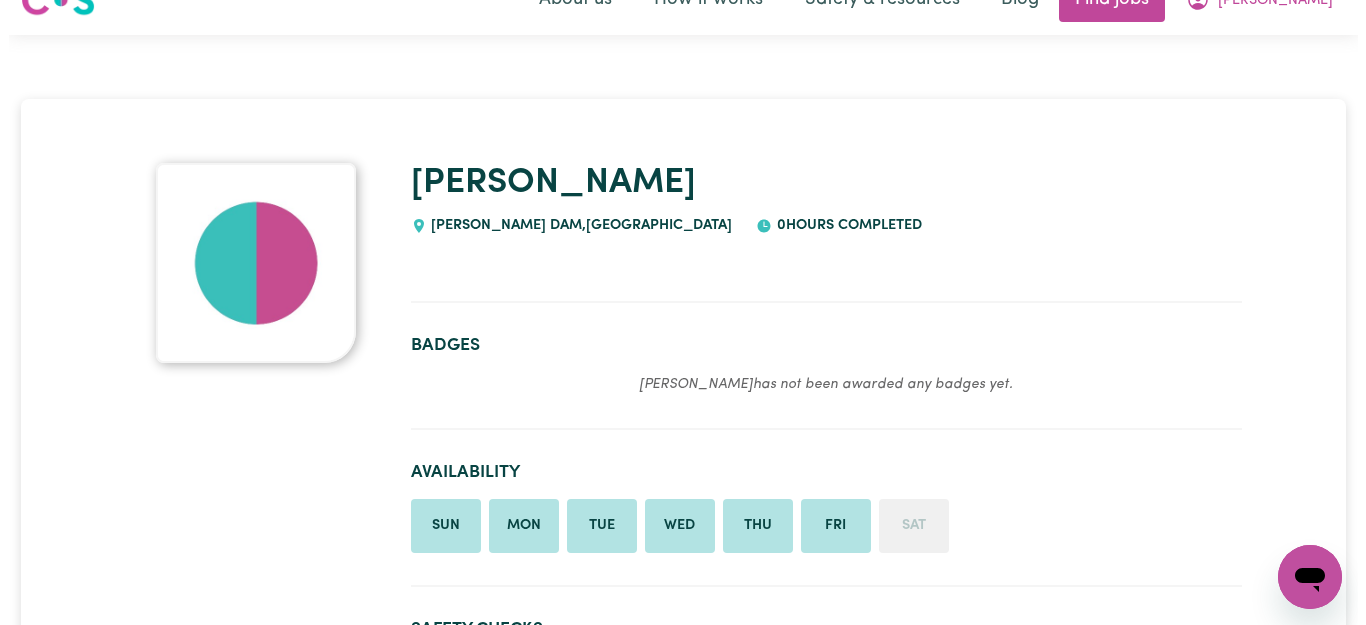 scroll, scrollTop: 0, scrollLeft: 0, axis: both 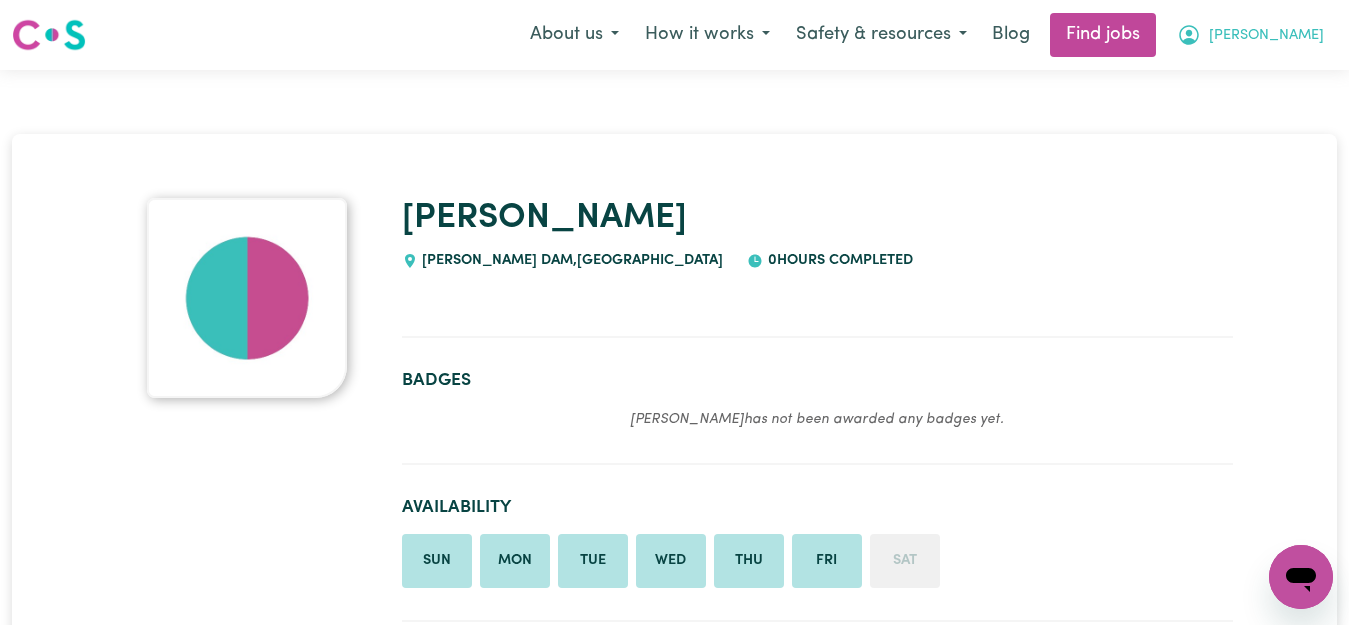 click on "Haley" at bounding box center (1250, 35) 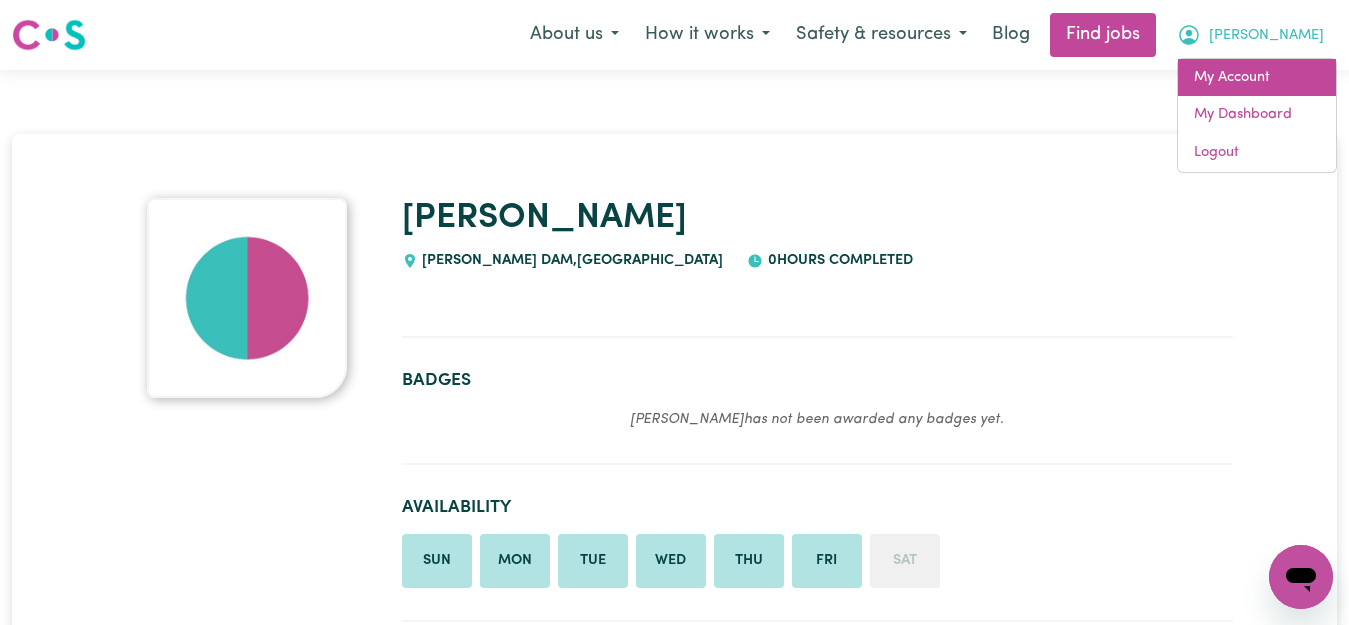 click on "My Account" at bounding box center (1257, 78) 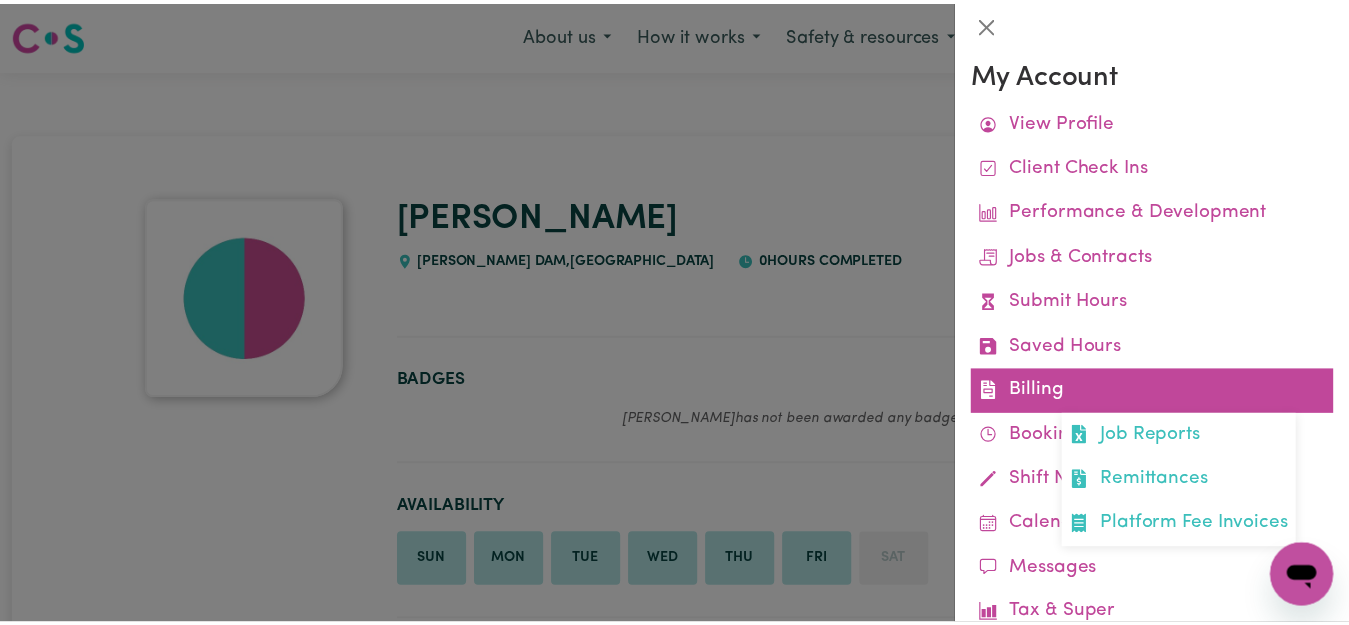 scroll, scrollTop: 0, scrollLeft: 0, axis: both 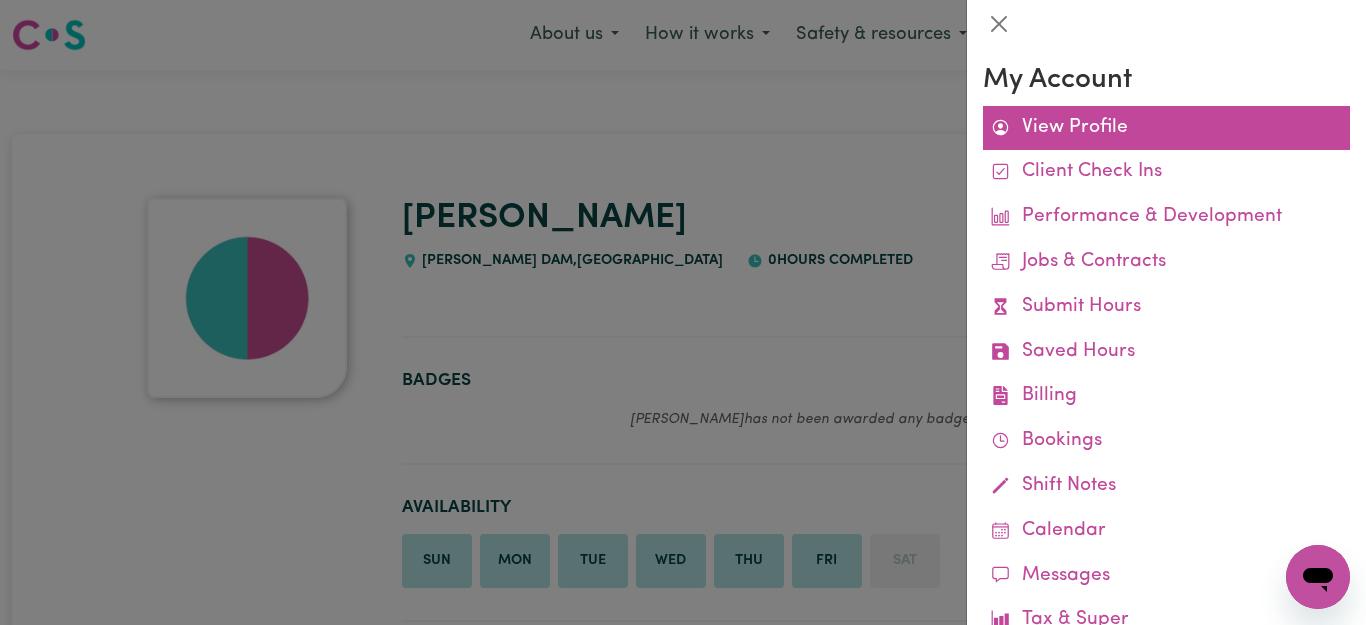 click on "View Profile" at bounding box center (1166, 128) 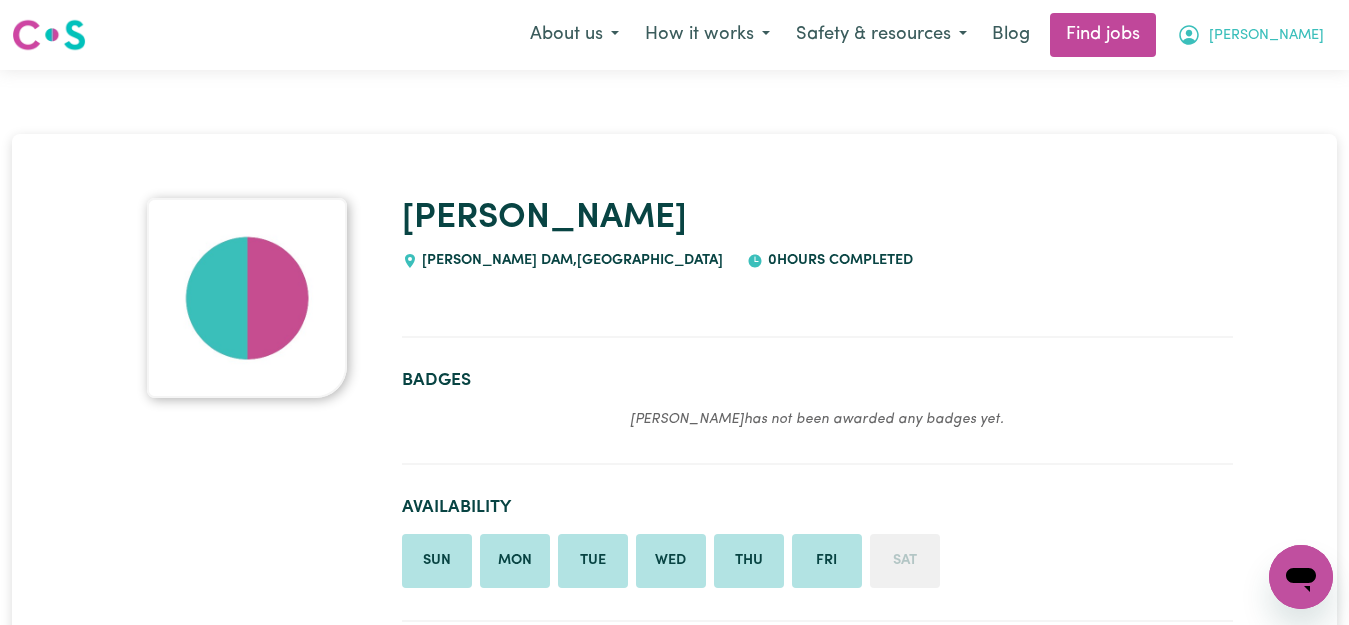 click on "Haley" at bounding box center (1266, 36) 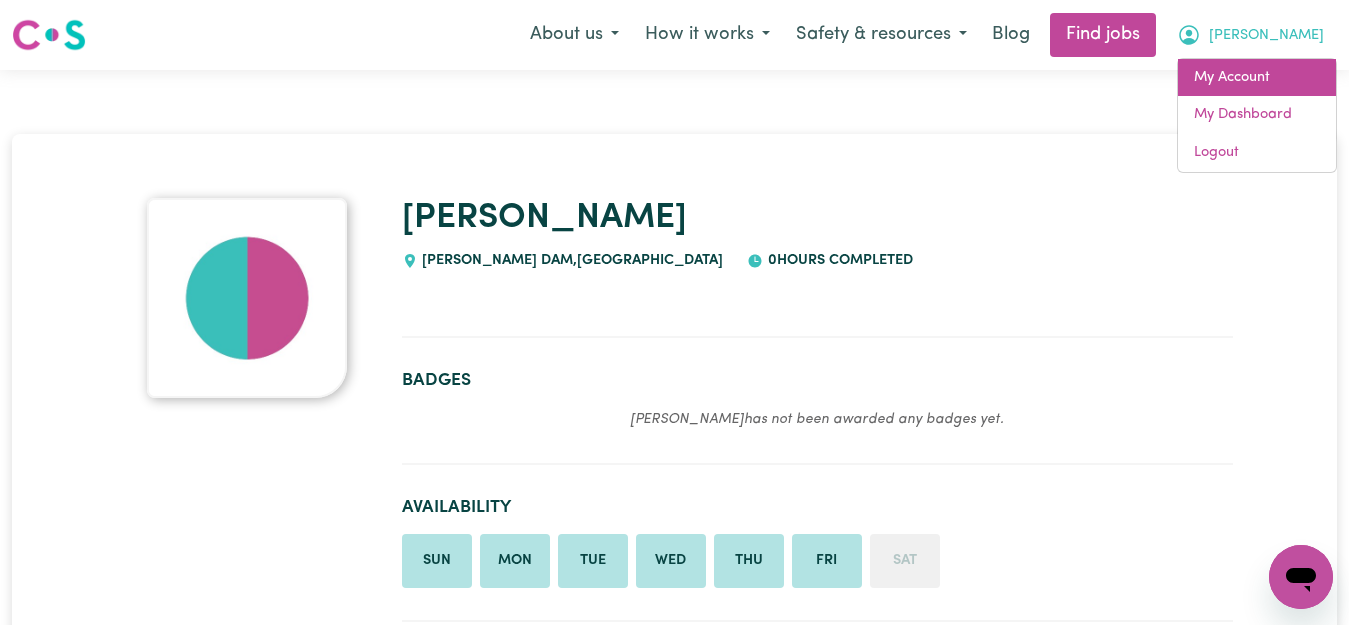 click on "My Account" at bounding box center (1257, 78) 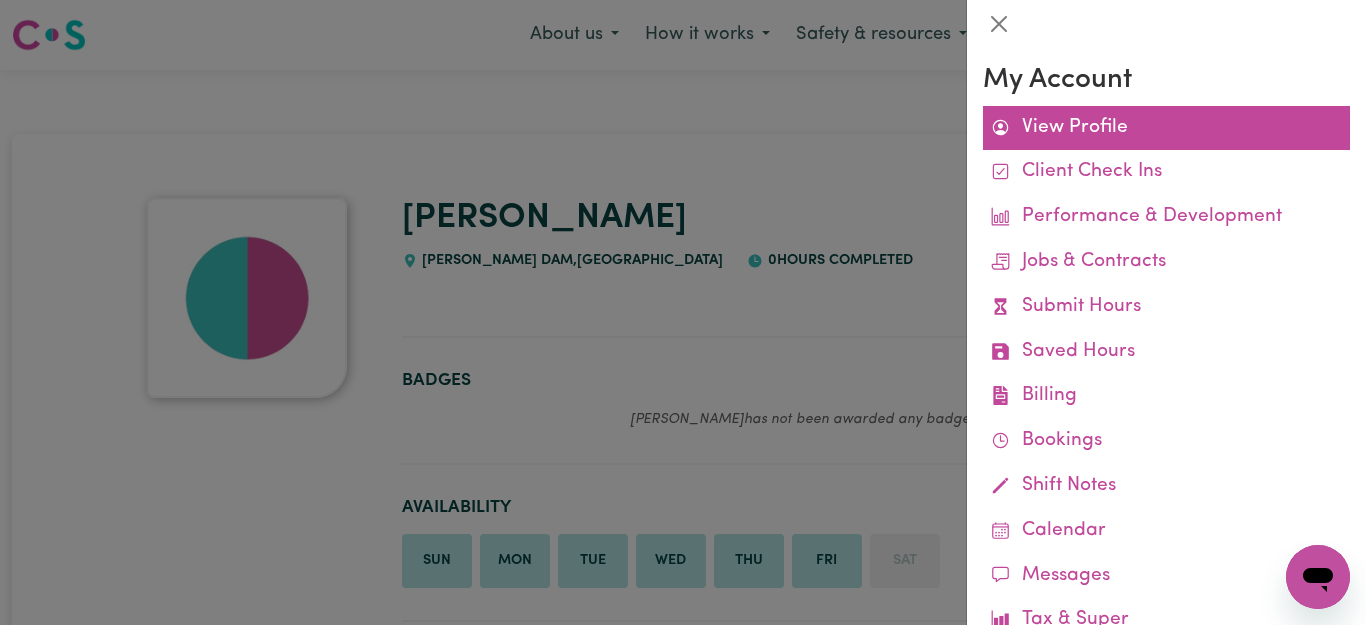 click on "View Profile" at bounding box center (1166, 128) 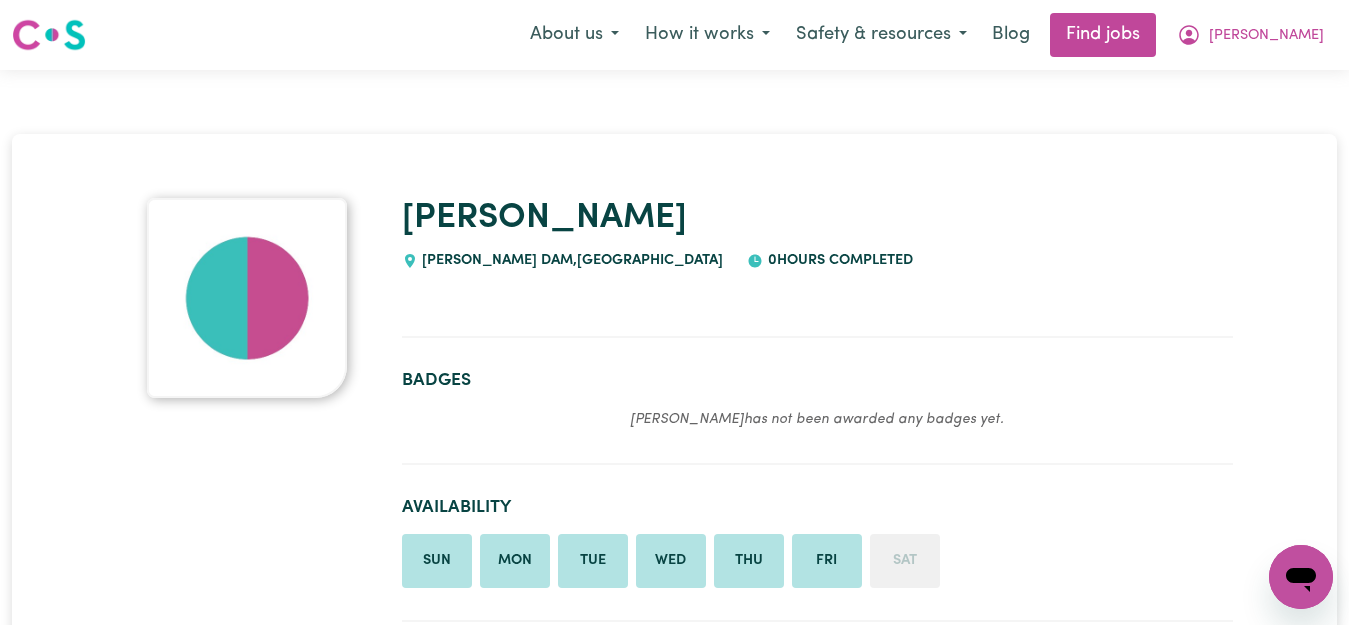 click at bounding box center (247, 298) 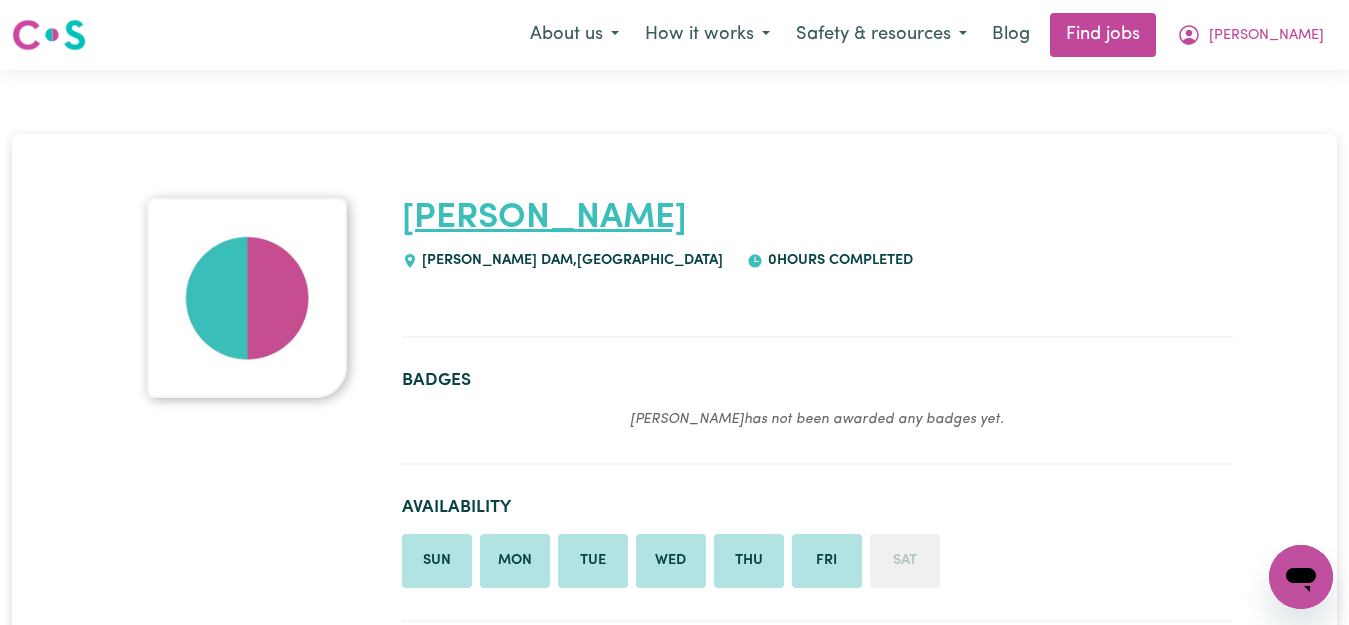 click on "Haley" at bounding box center (544, 218) 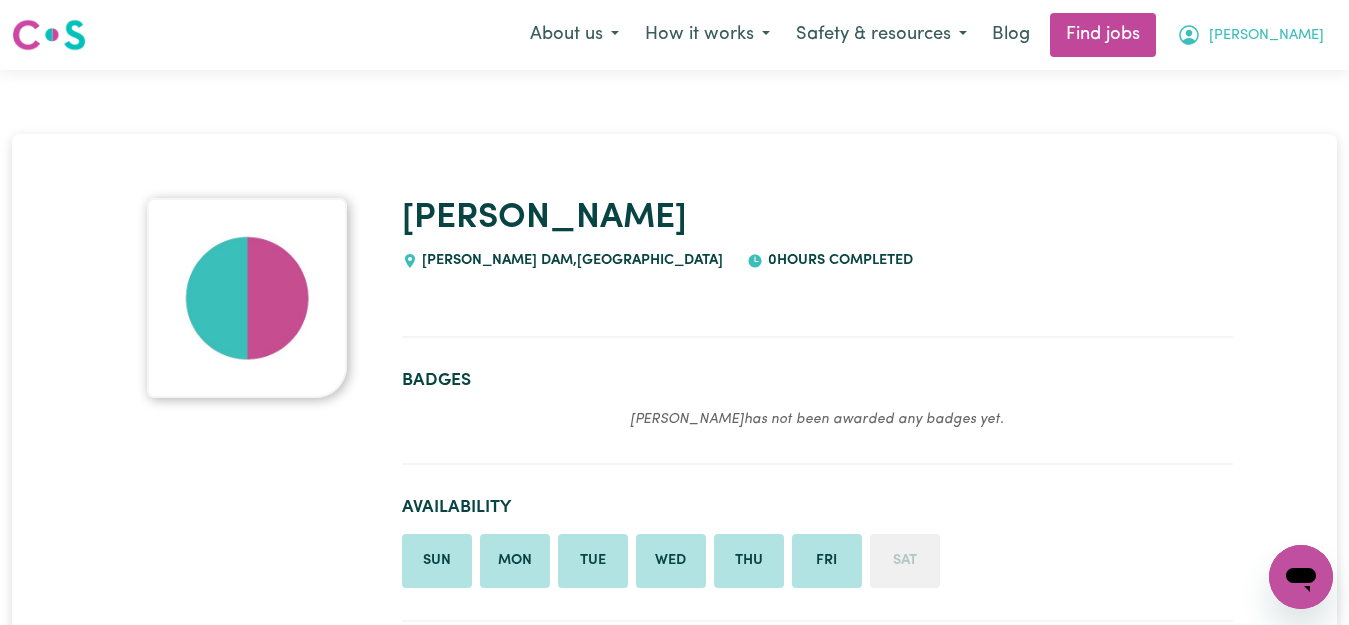click 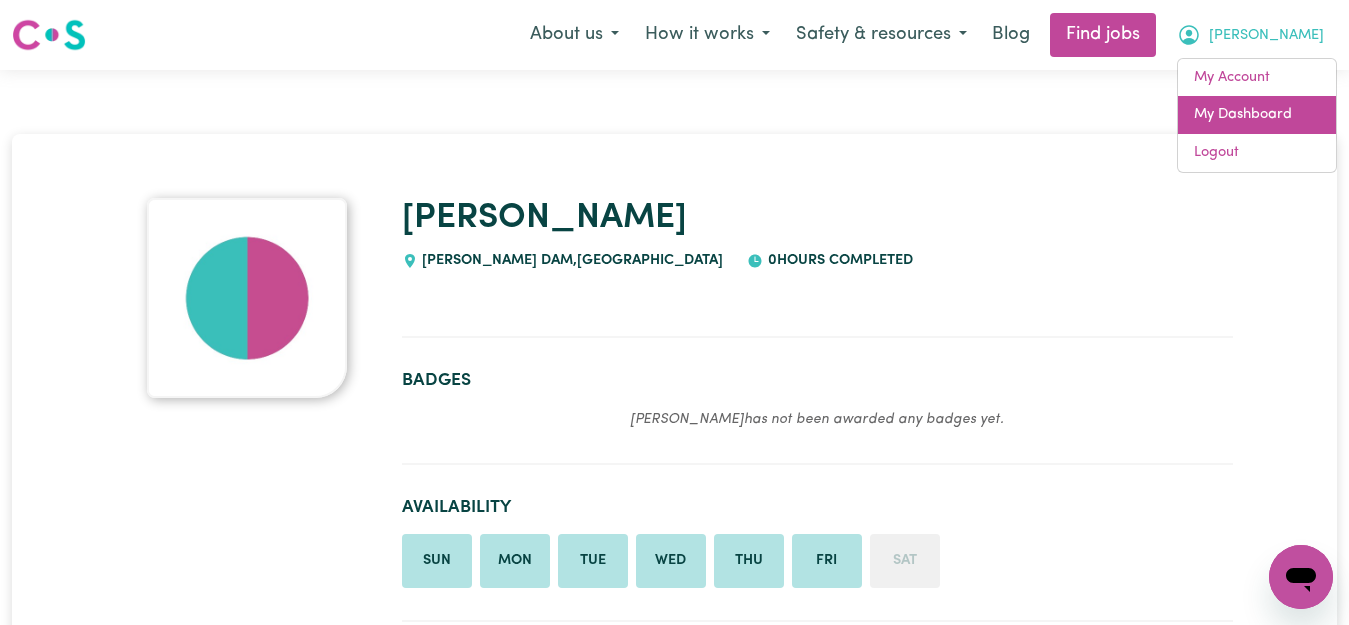 click on "My Dashboard" at bounding box center (1257, 115) 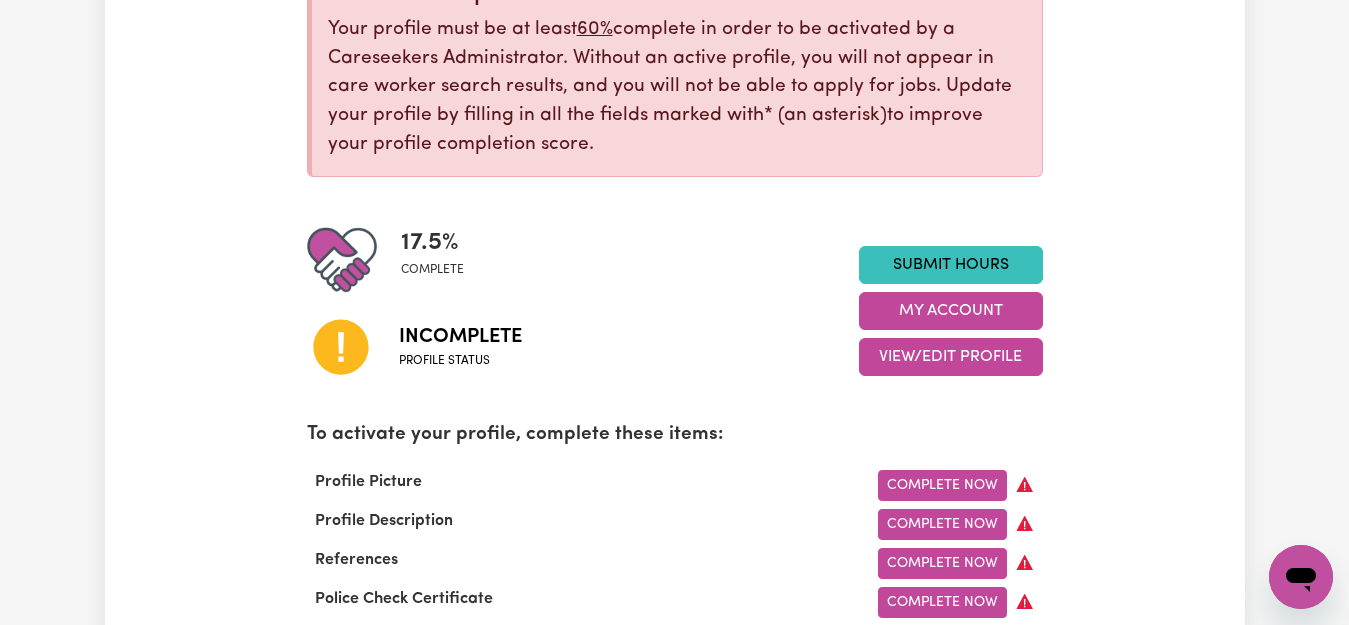 scroll, scrollTop: 400, scrollLeft: 0, axis: vertical 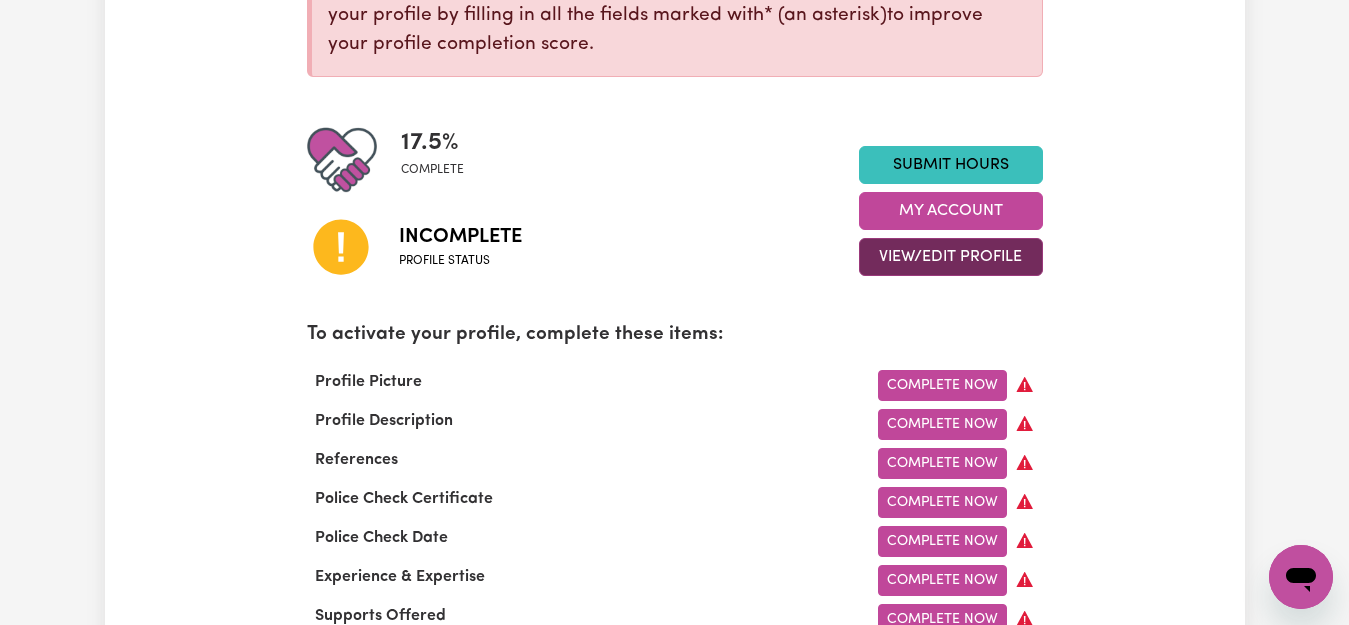 click on "View/Edit Profile" at bounding box center (951, 257) 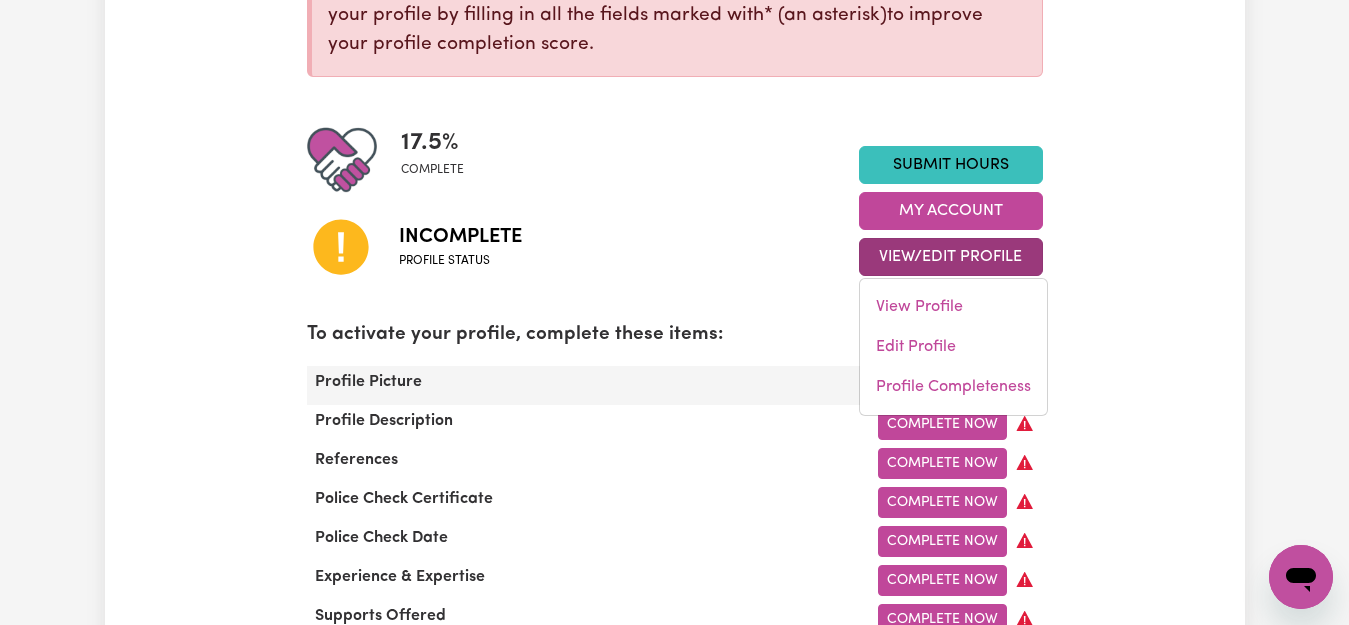 click on "Complete Now" at bounding box center (832, 385) 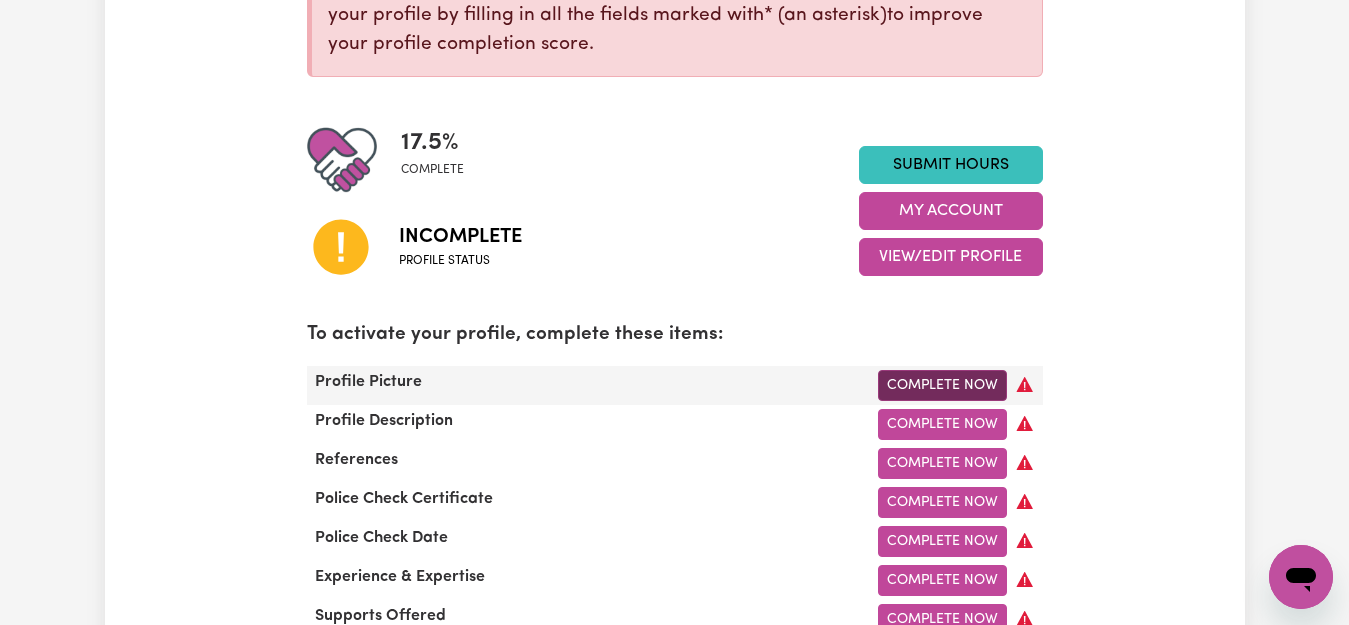 click on "Complete Now" at bounding box center [942, 385] 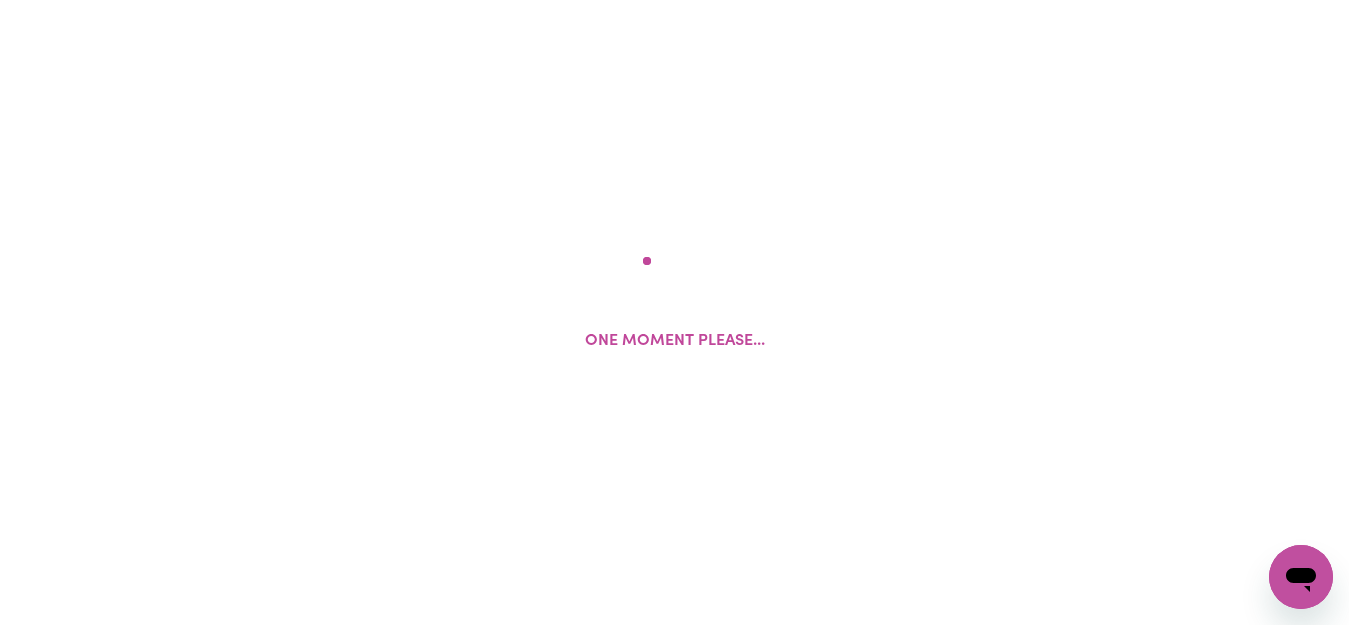 scroll, scrollTop: 0, scrollLeft: 0, axis: both 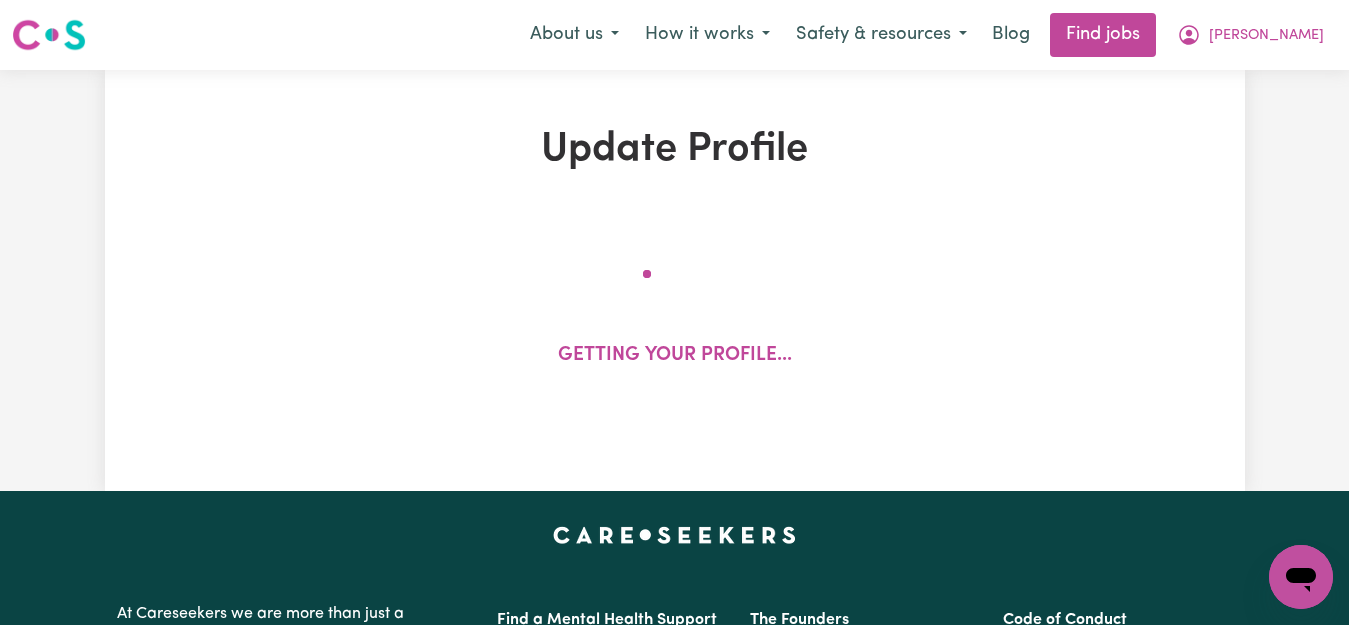 select on "female" 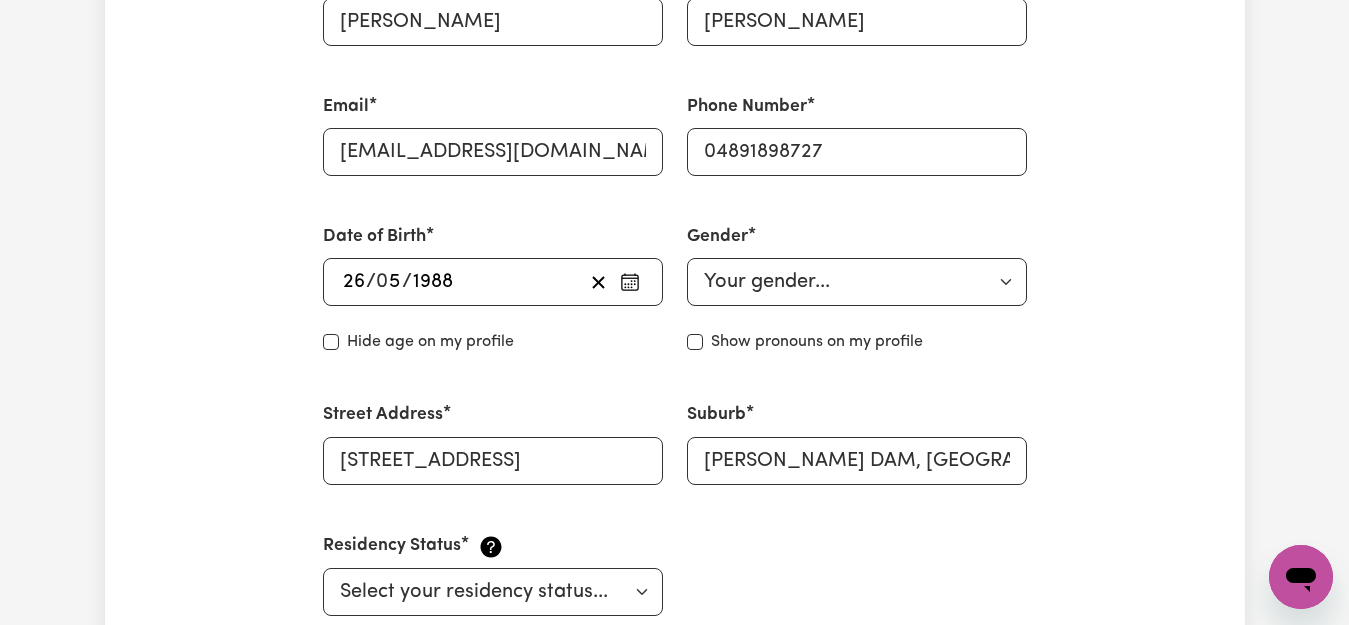 scroll, scrollTop: 800, scrollLeft: 0, axis: vertical 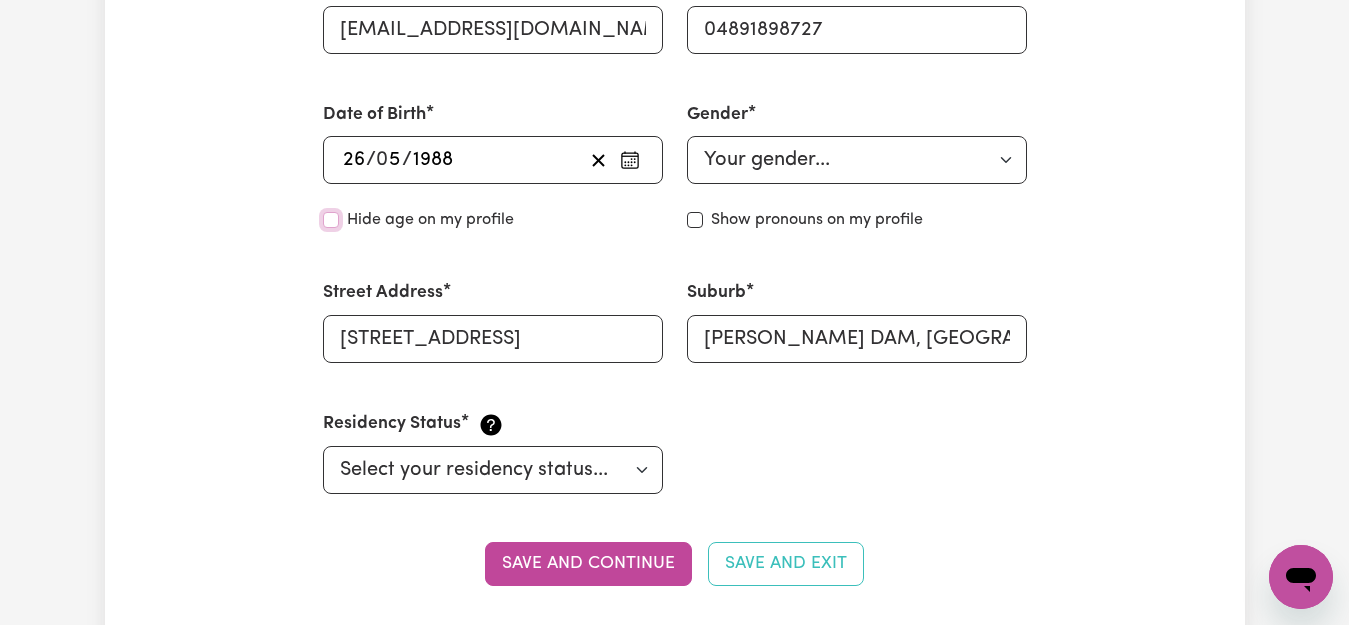 click on "Hide age" at bounding box center [331, 220] 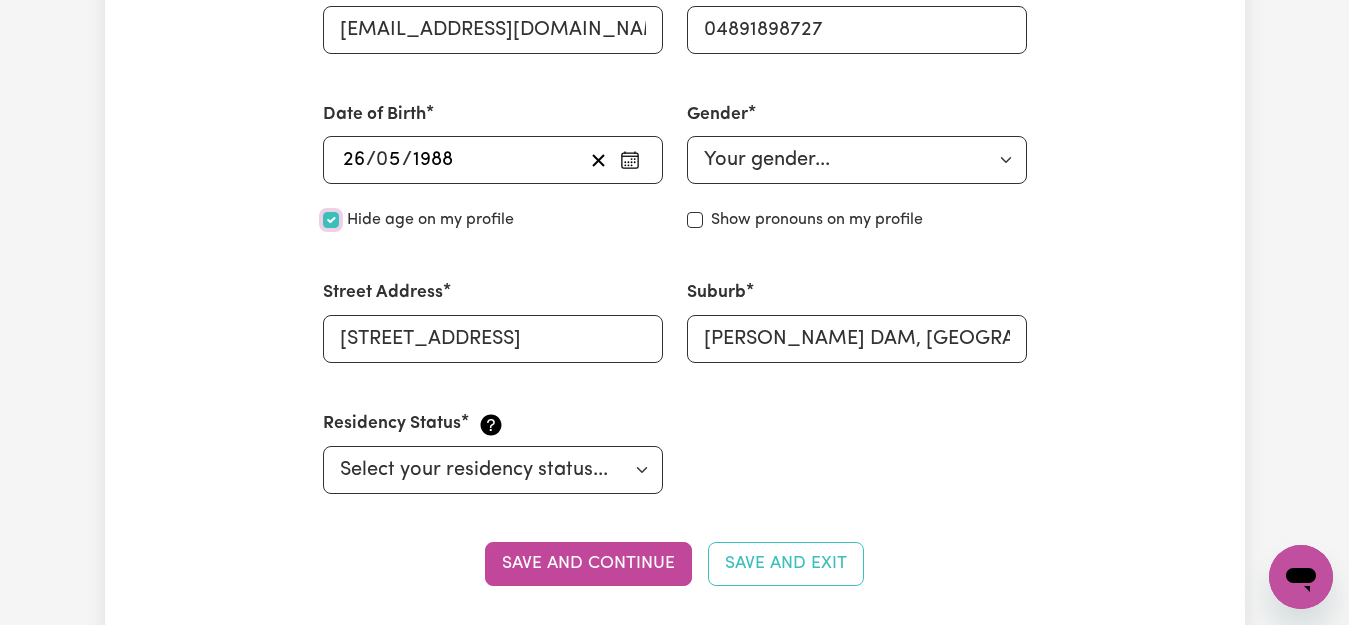 checkbox on "true" 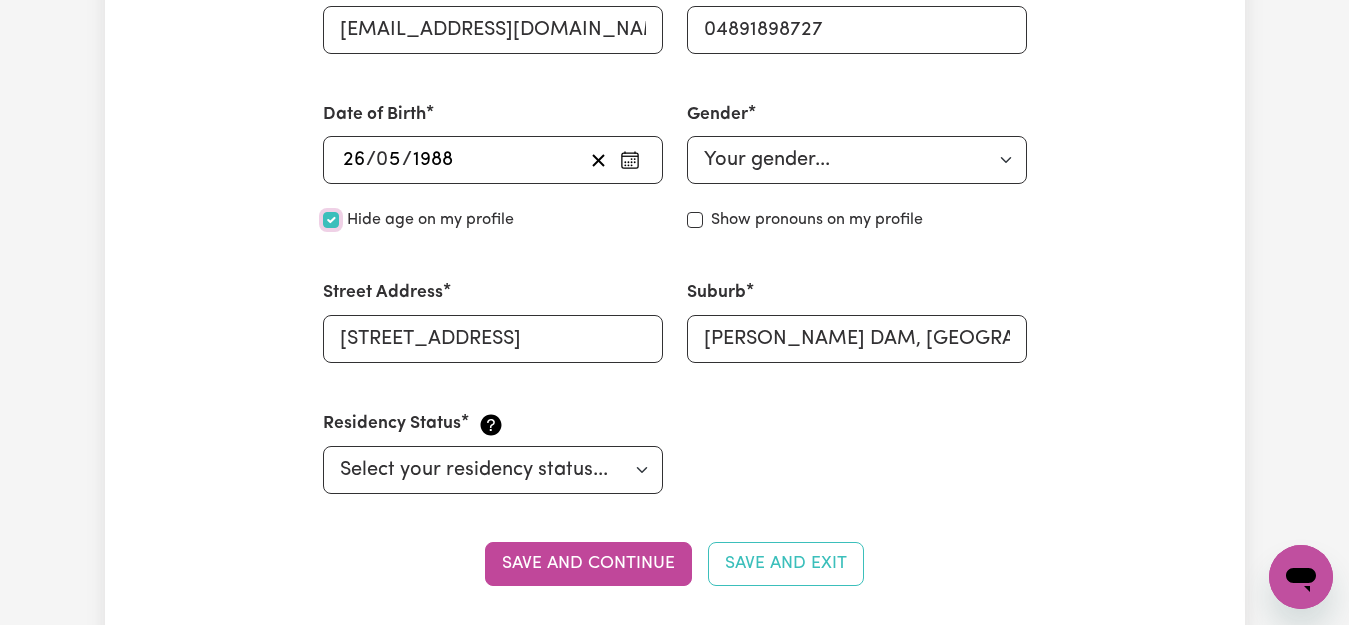scroll, scrollTop: 900, scrollLeft: 0, axis: vertical 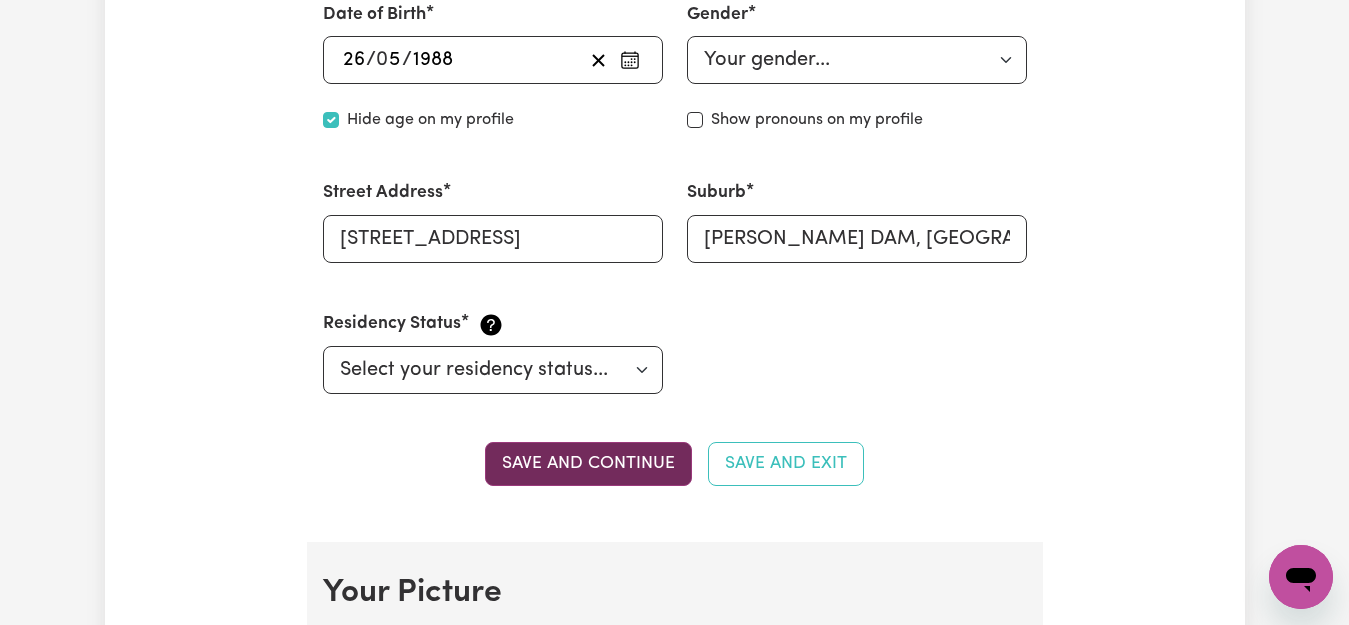 click on "Save and continue" at bounding box center [588, 464] 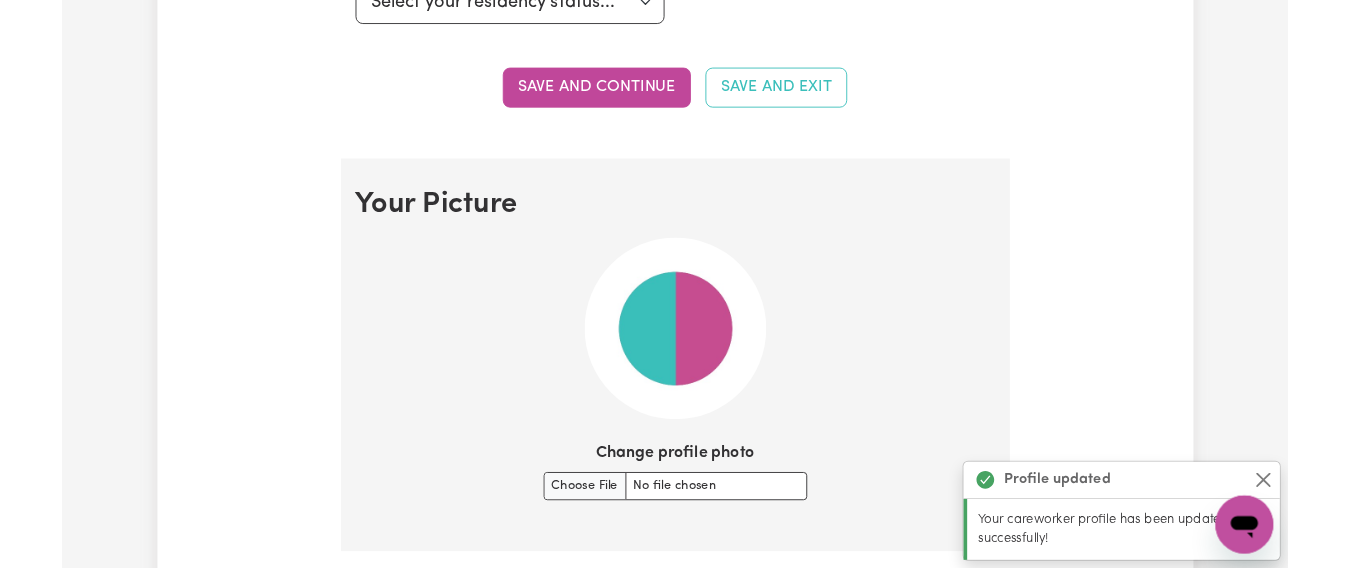 scroll, scrollTop: 1442, scrollLeft: 0, axis: vertical 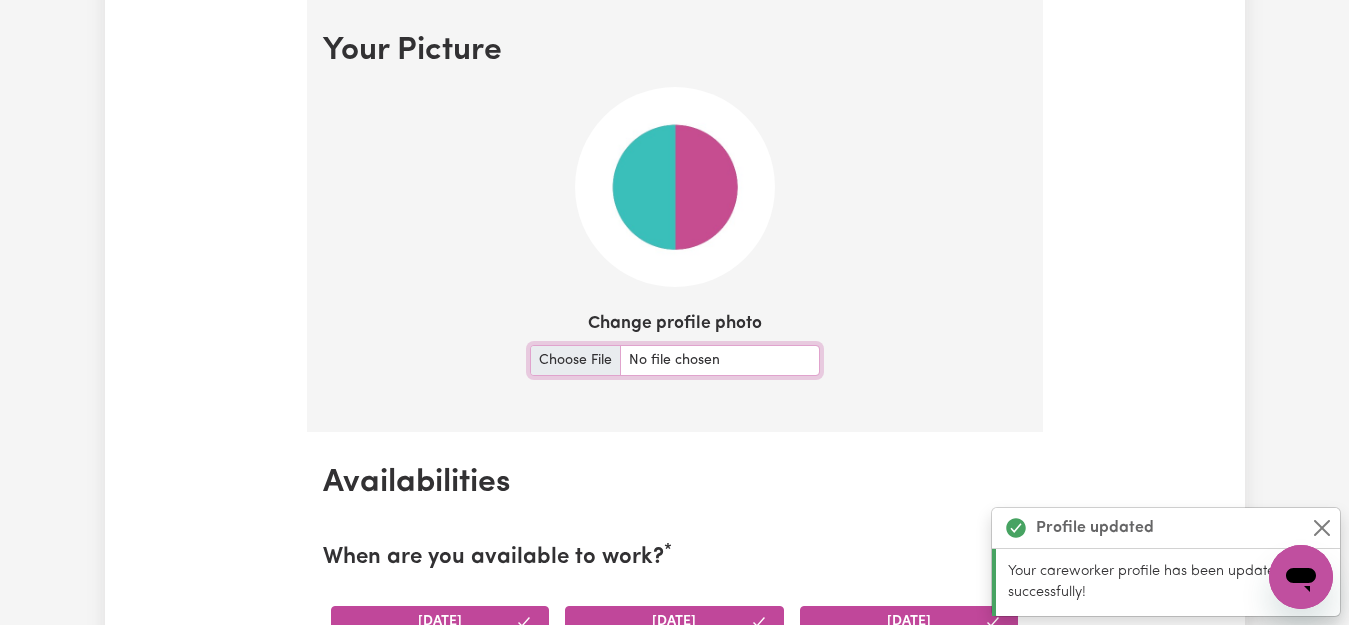click on "Change profile photo" at bounding box center [675, 360] 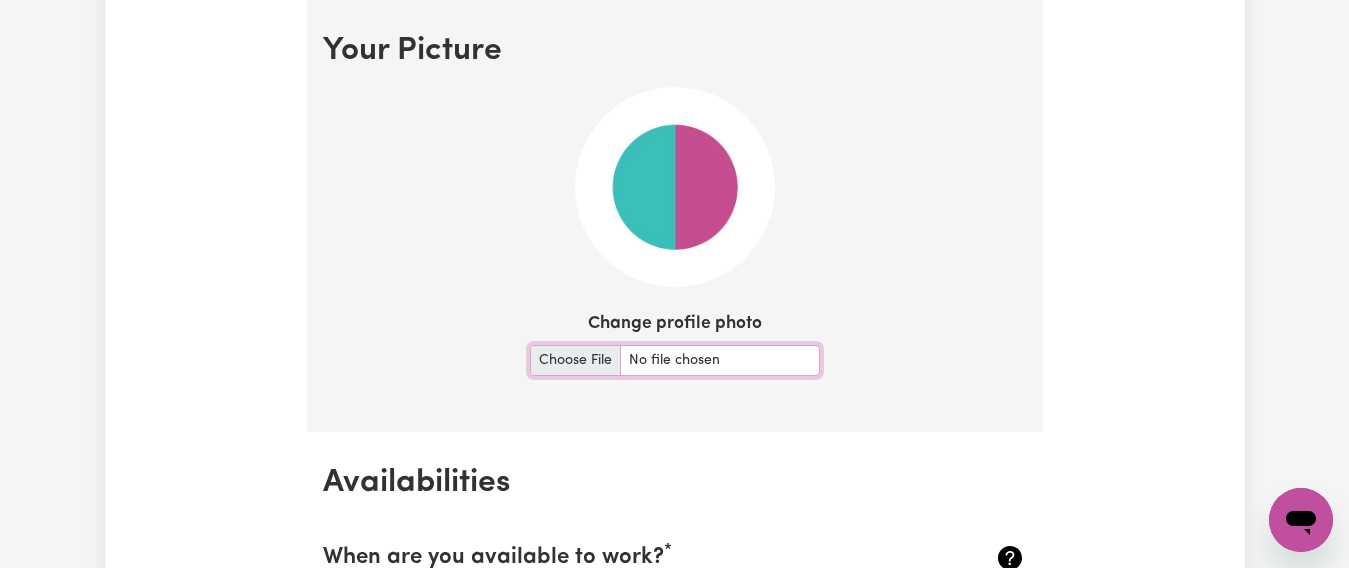 click on "Change profile photo" at bounding box center [675, 360] 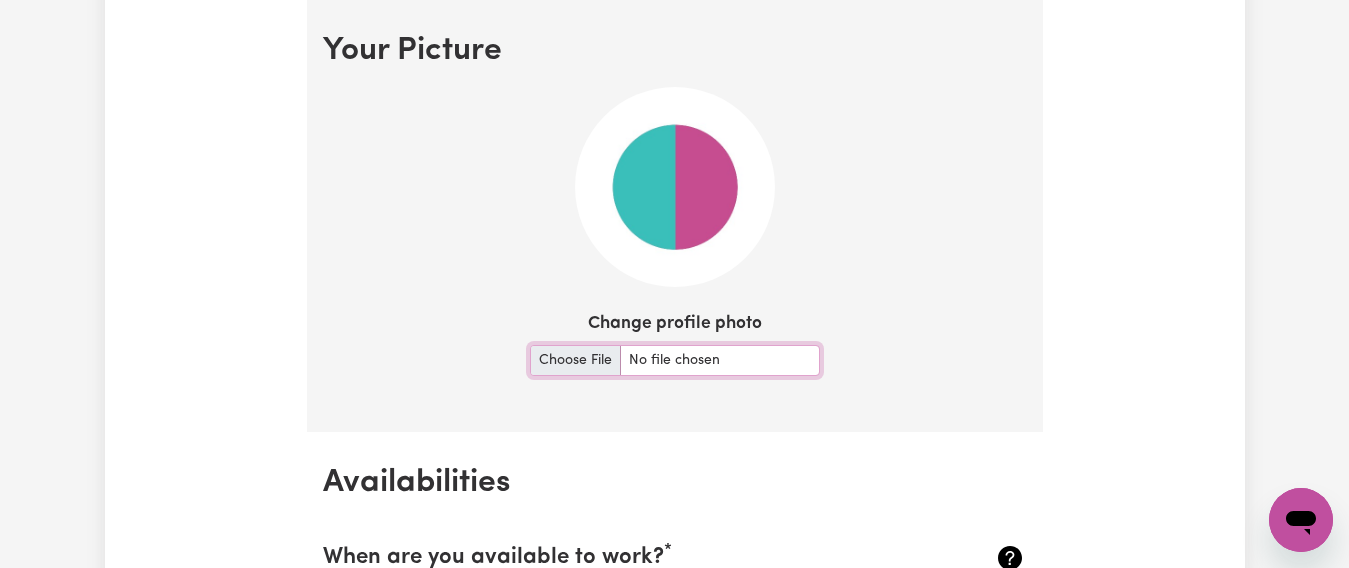 type on "C:\fakepath\FB_IMG_1540987697486.jpg" 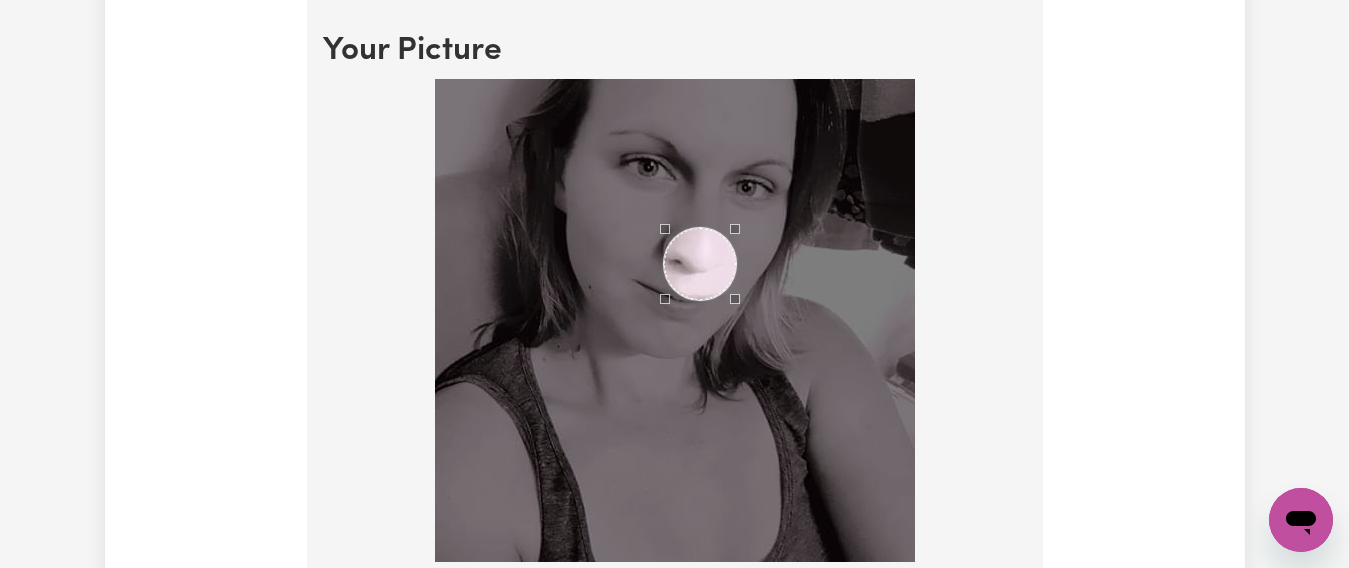 click at bounding box center (700, 264) 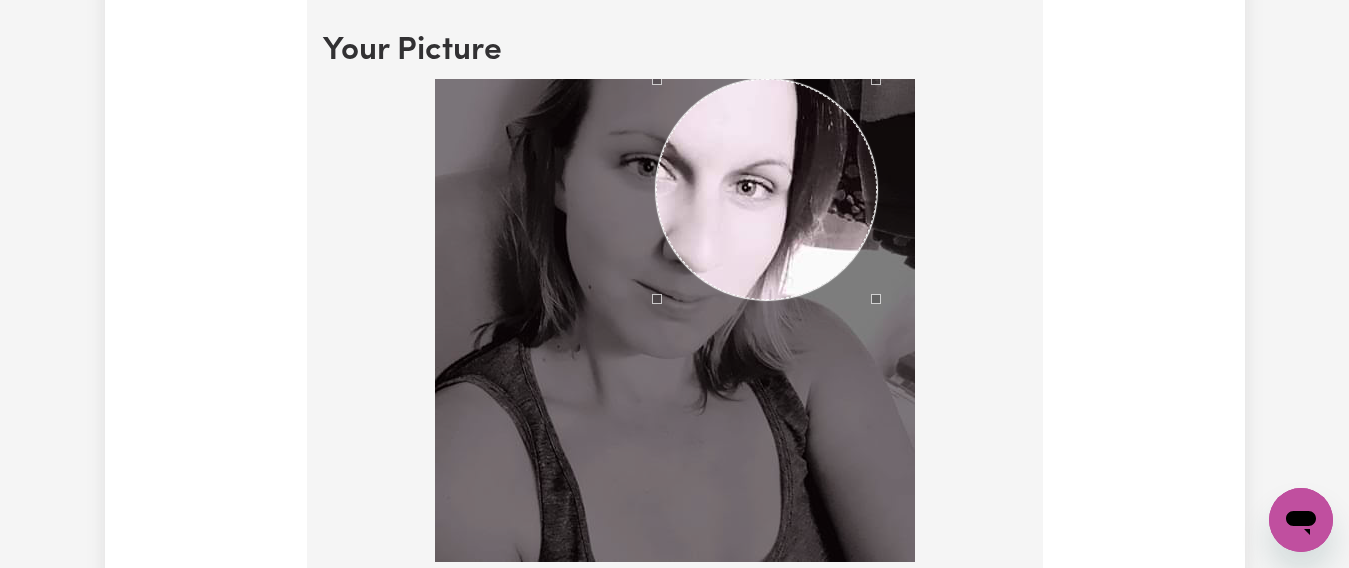 click on "Your Picture Change profile photo Upload" at bounding box center [675, 384] 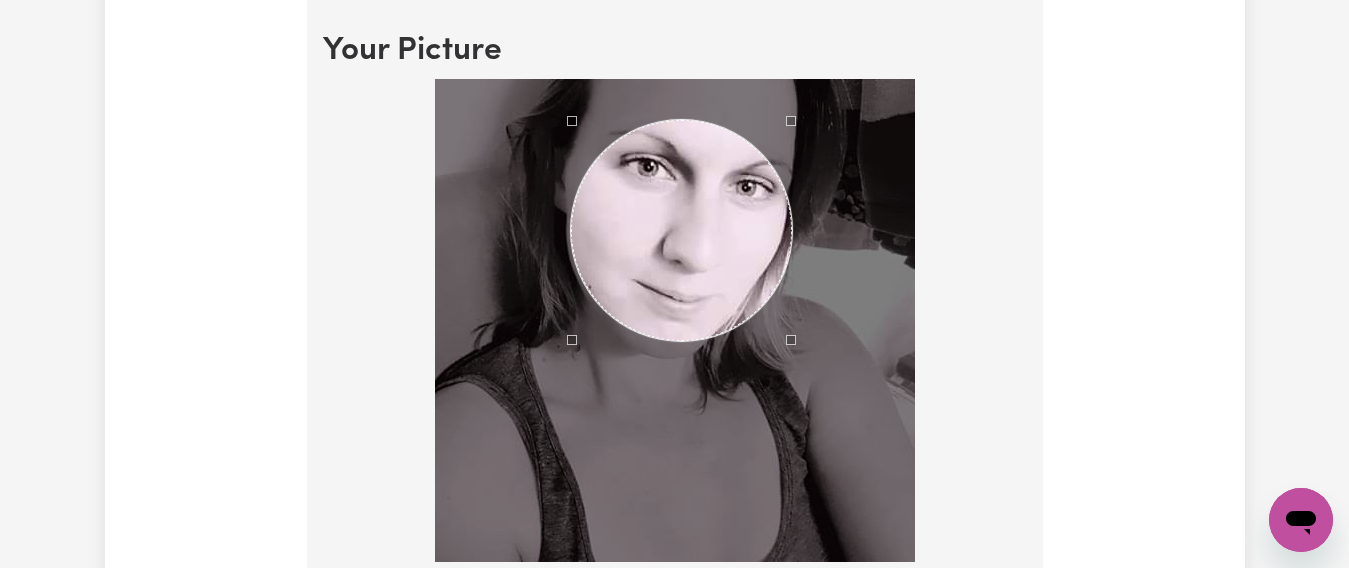 click at bounding box center (681, 230) 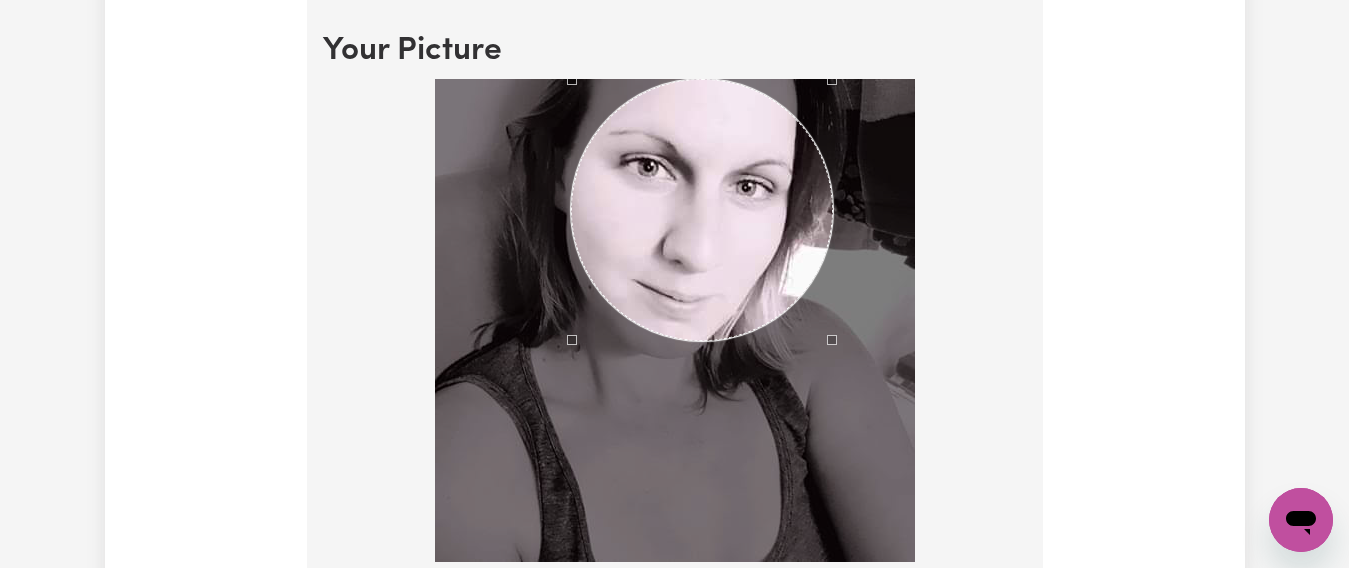 click at bounding box center (675, 320) 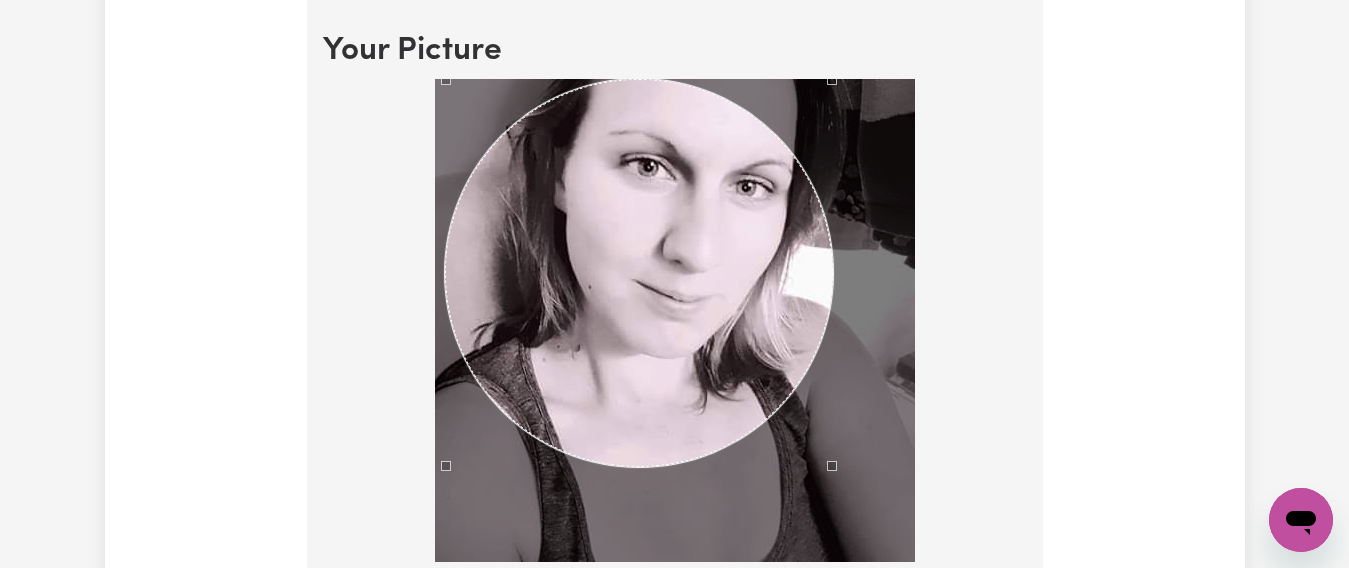 click at bounding box center [675, 320] 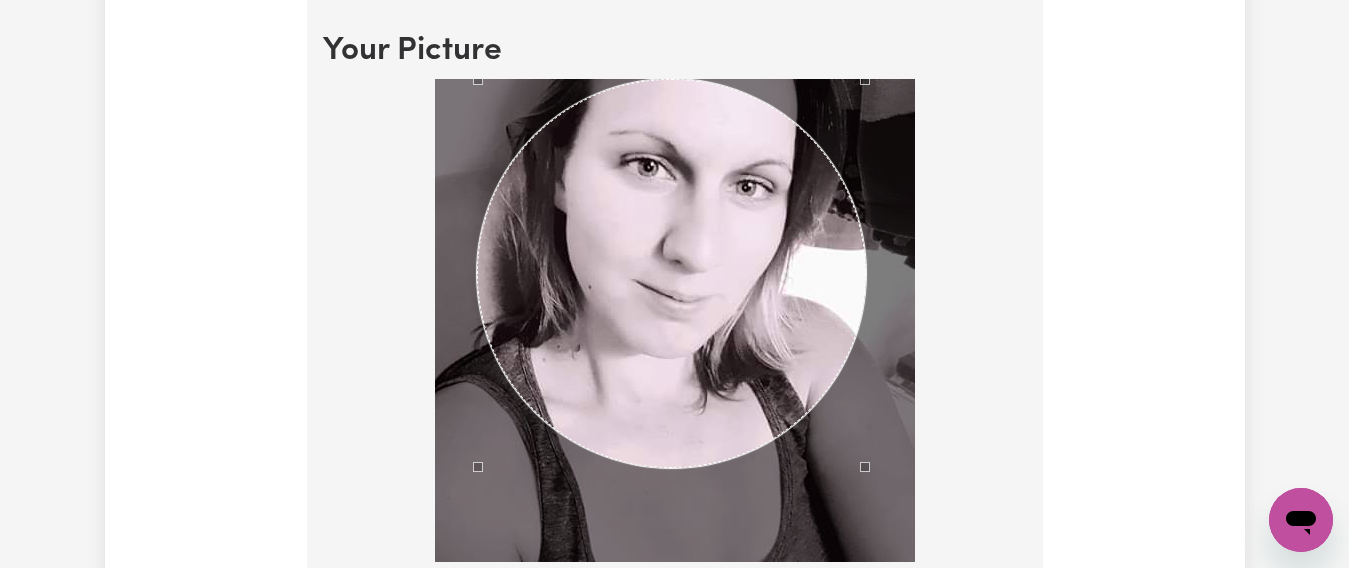 click at bounding box center [671, 273] 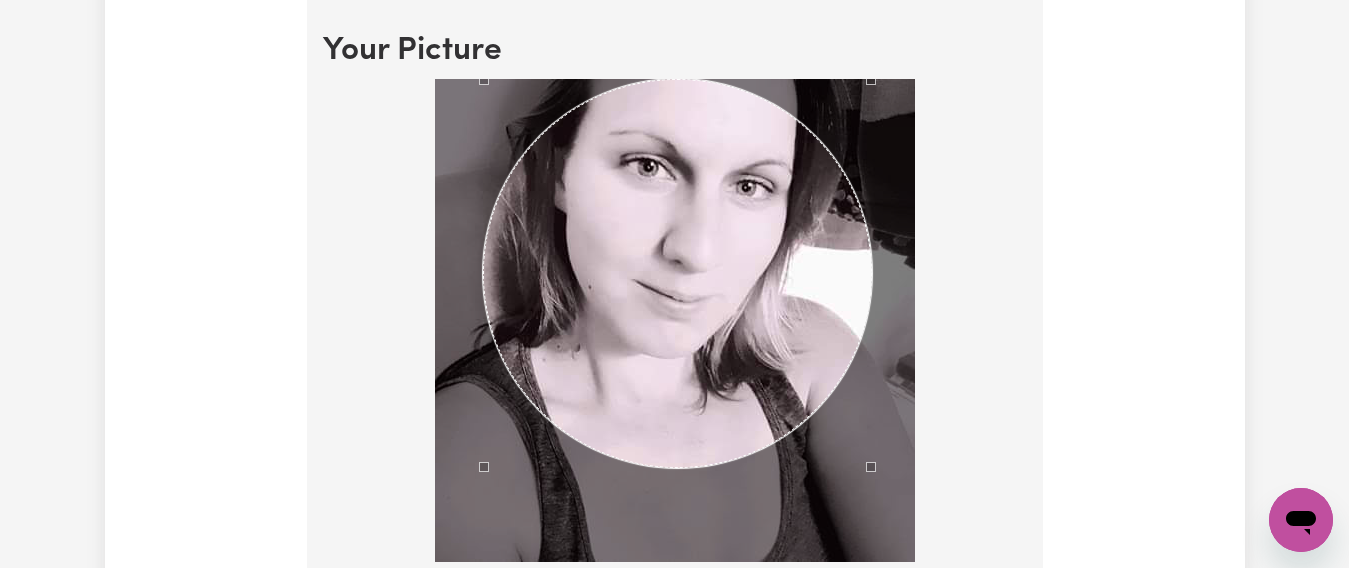 click at bounding box center [677, 273] 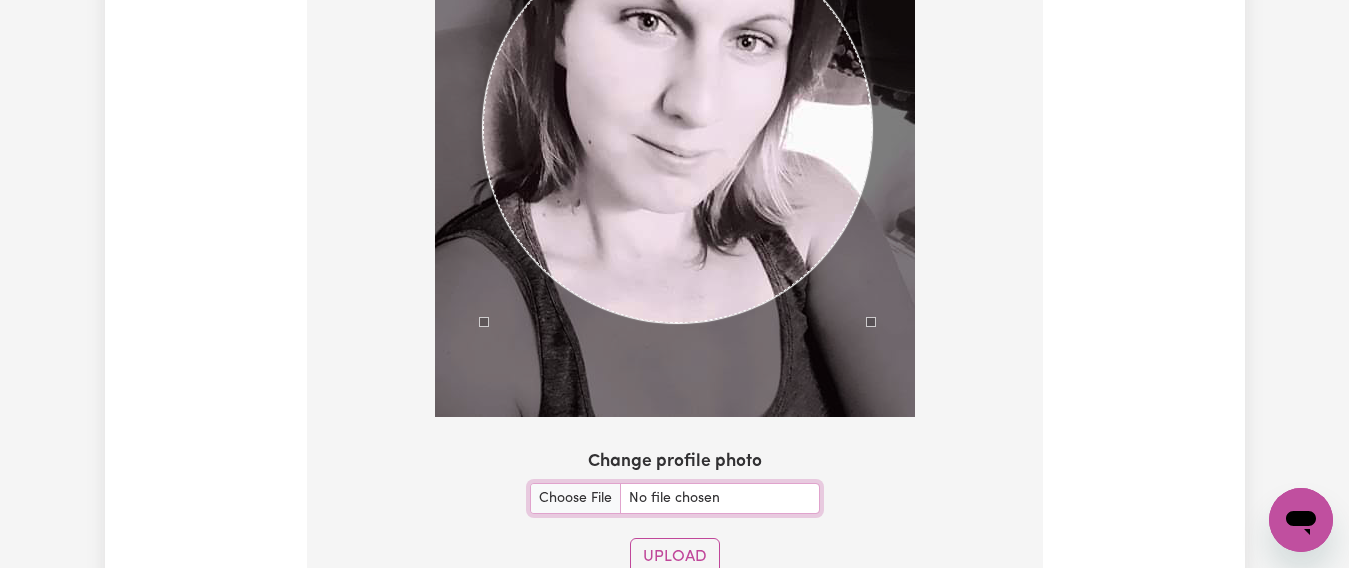 scroll, scrollTop: 1642, scrollLeft: 0, axis: vertical 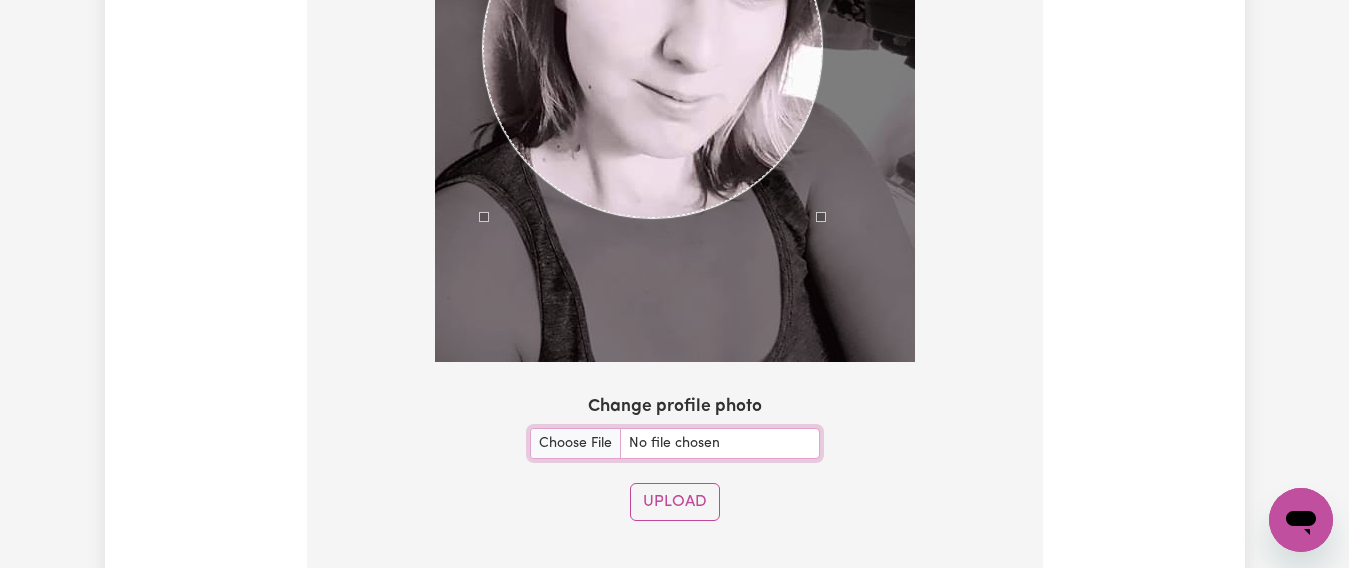 click at bounding box center (675, 120) 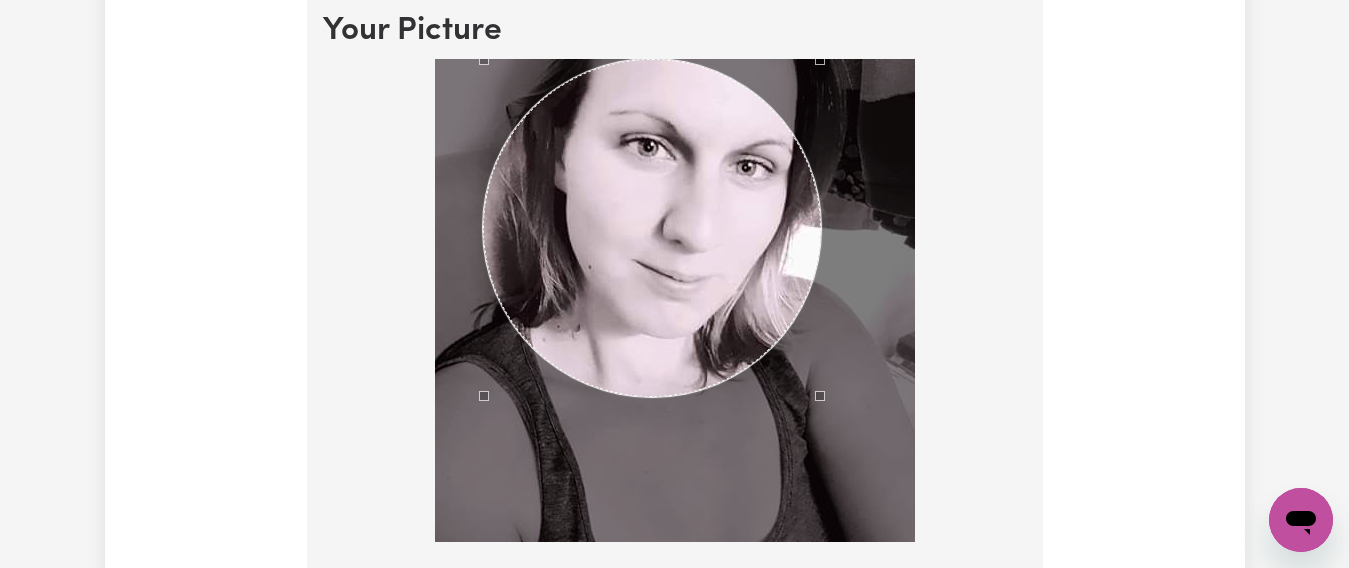 scroll, scrollTop: 1442, scrollLeft: 0, axis: vertical 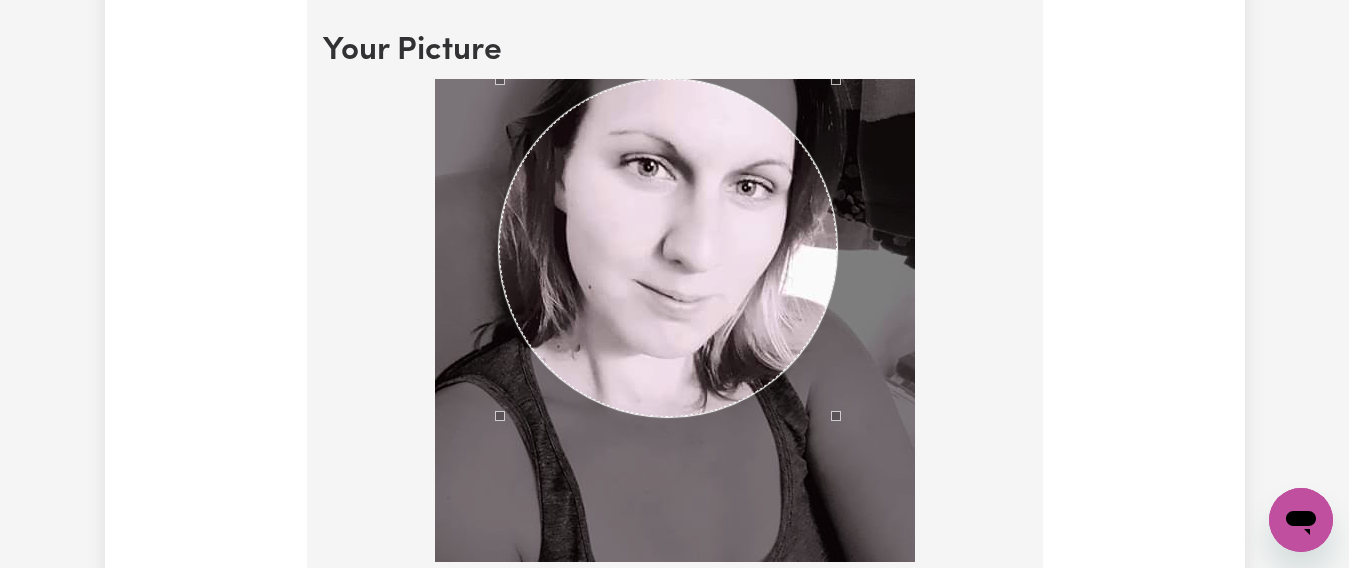 click at bounding box center (668, 248) 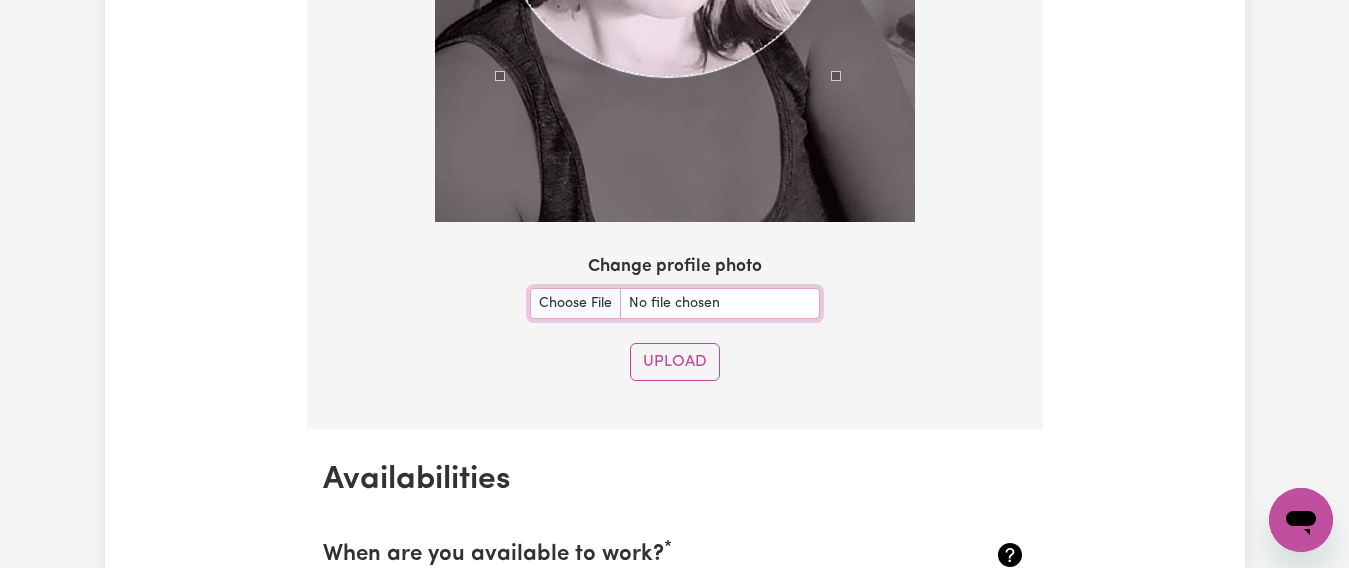 scroll, scrollTop: 1842, scrollLeft: 0, axis: vertical 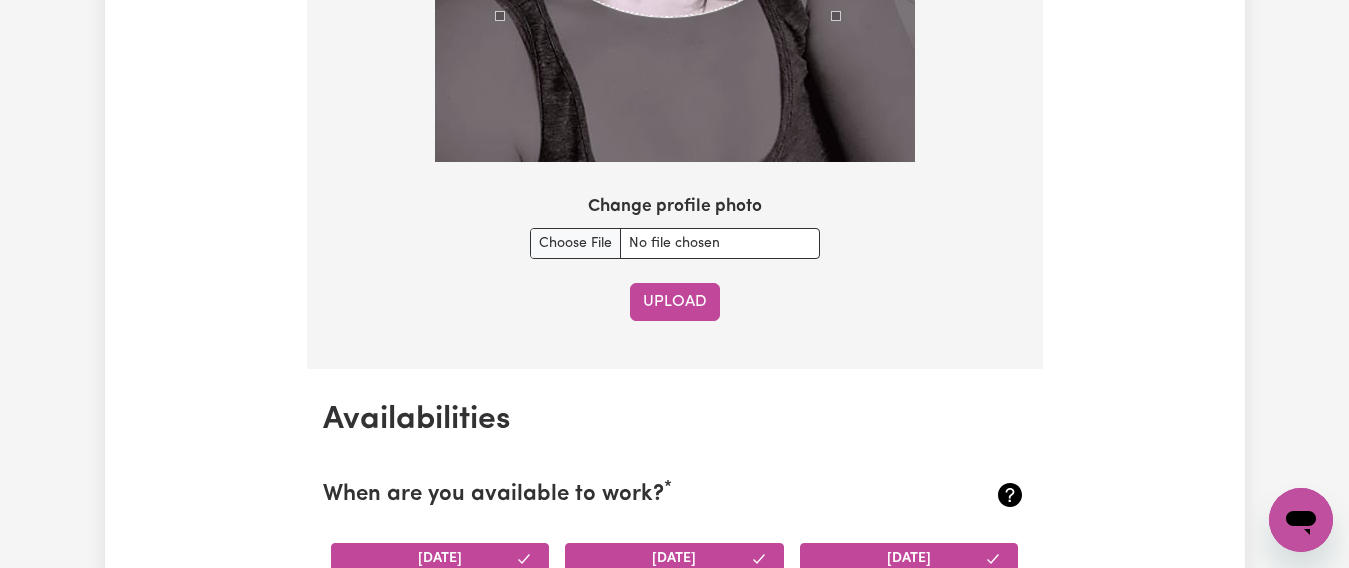 click on "Upload" at bounding box center (675, 302) 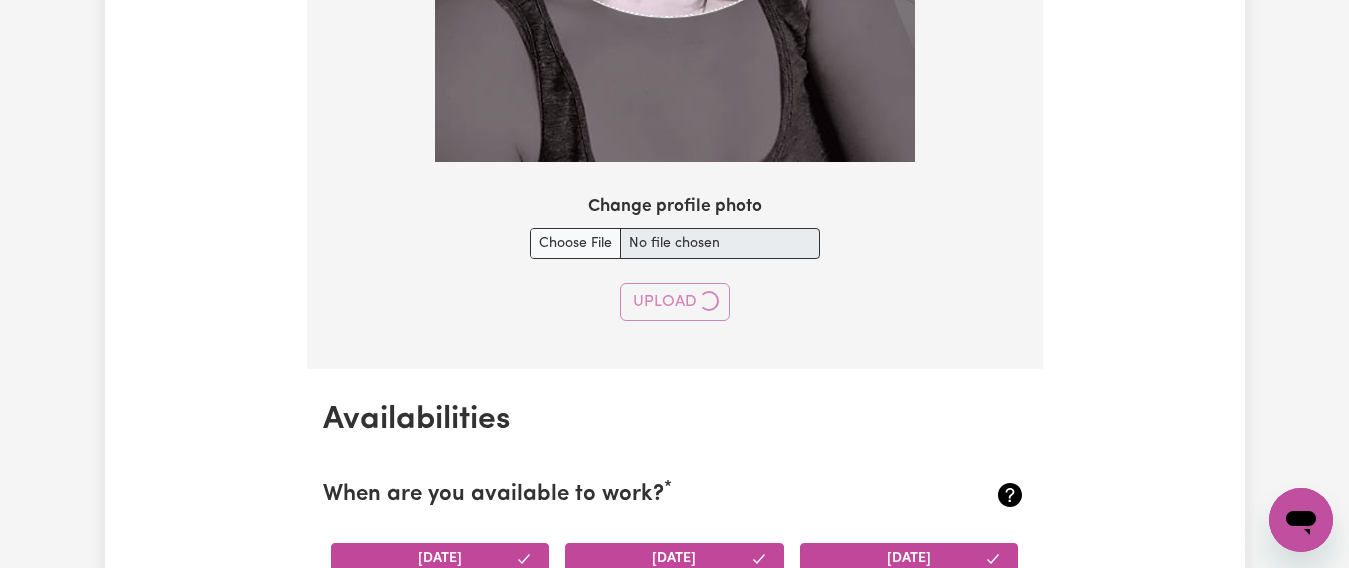 type 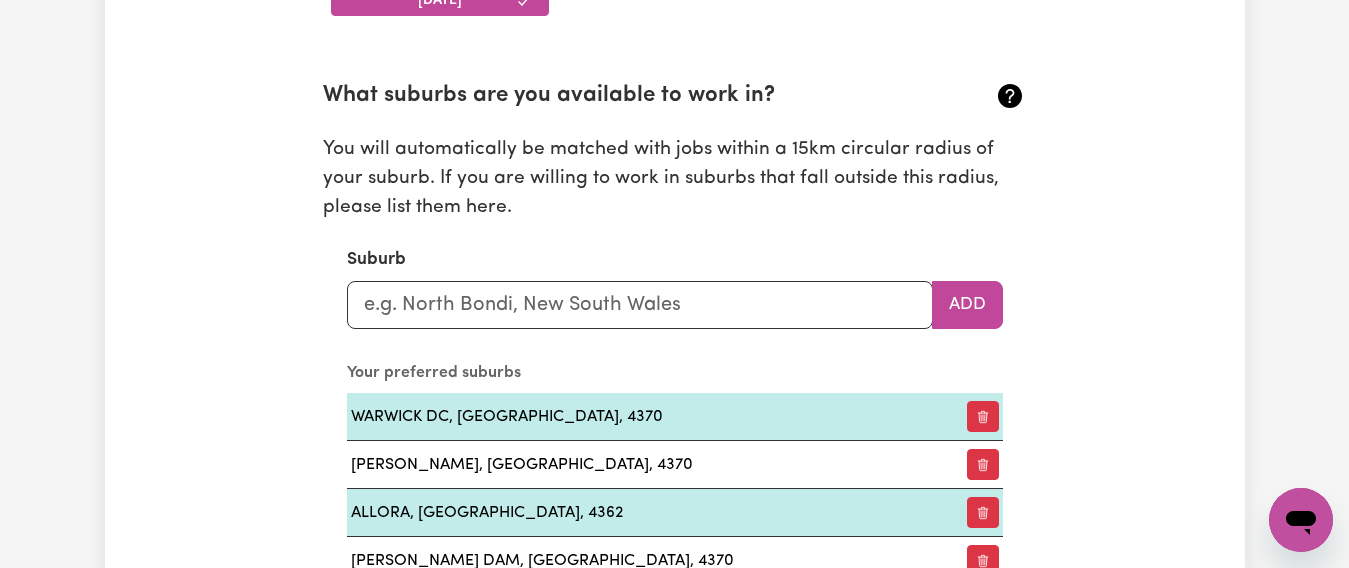 scroll, scrollTop: 2273, scrollLeft: 0, axis: vertical 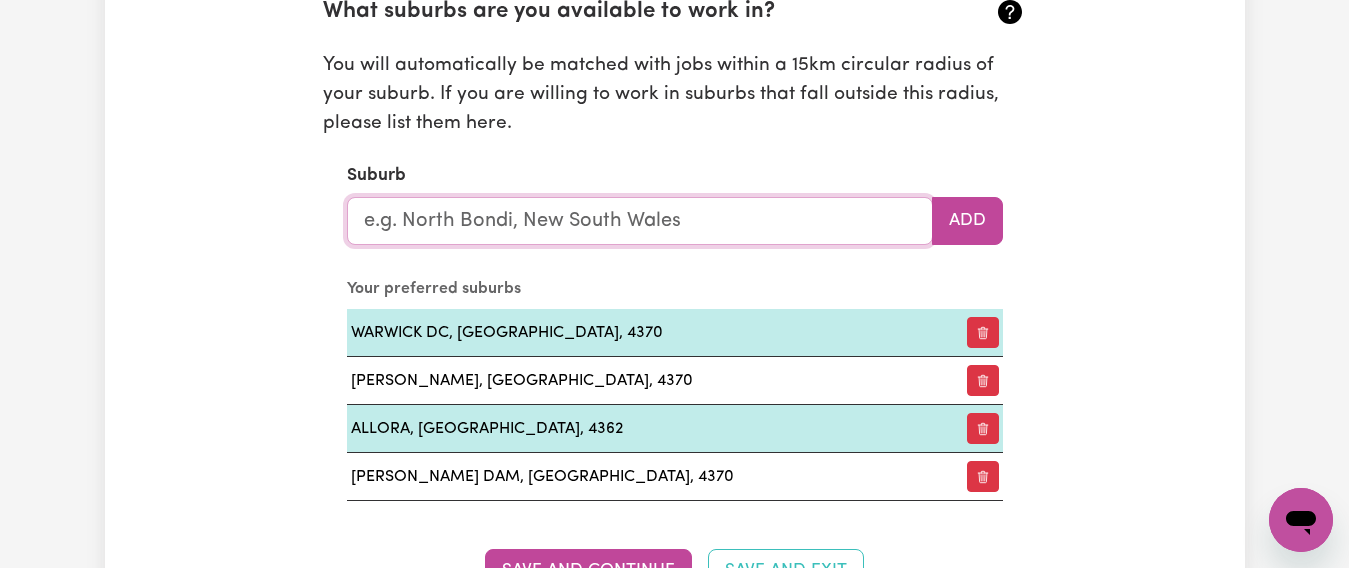 click at bounding box center [640, 221] 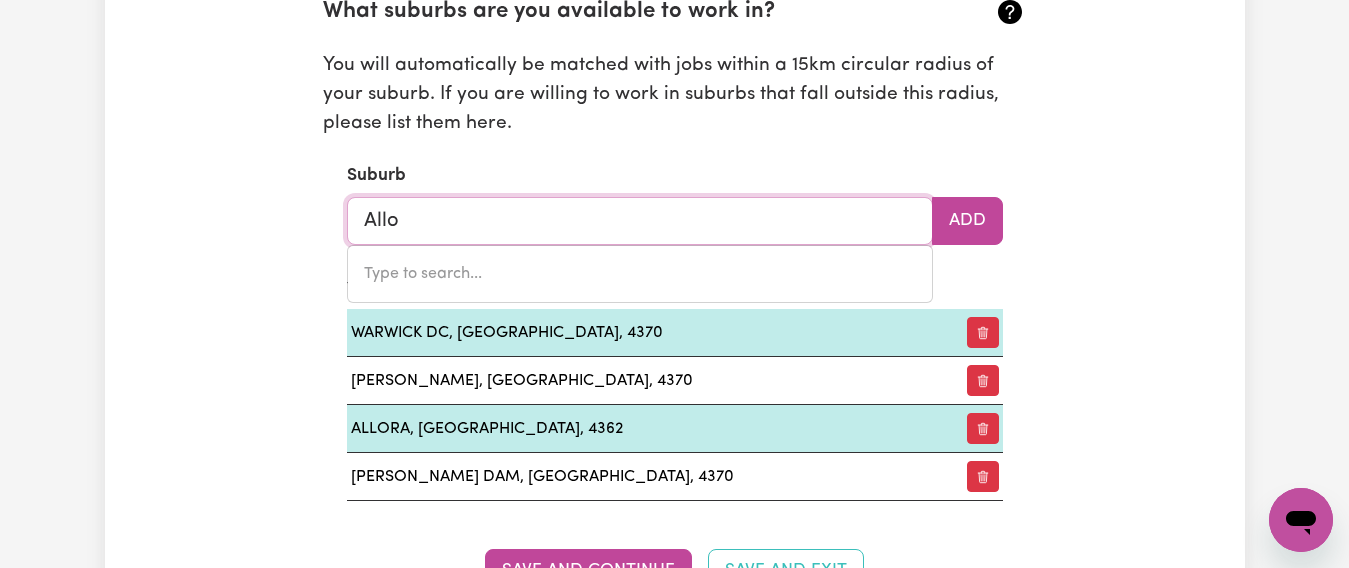 type on "Allor" 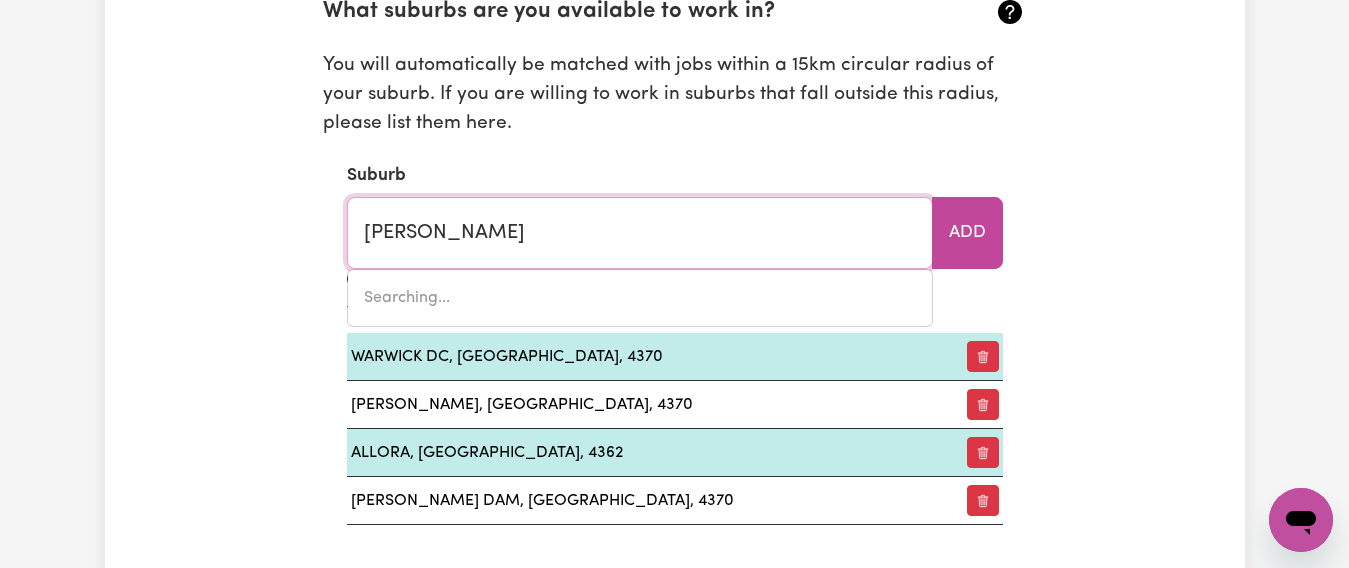 type on "AllorA, Queensland, 4362" 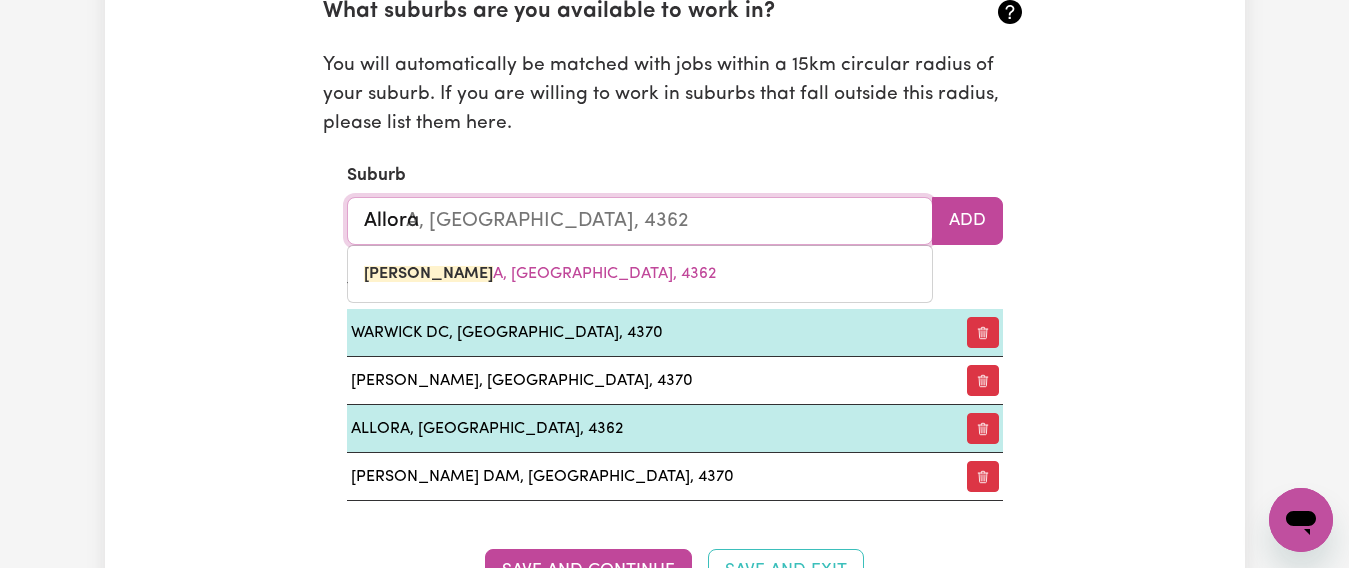 type on "Alloraq" 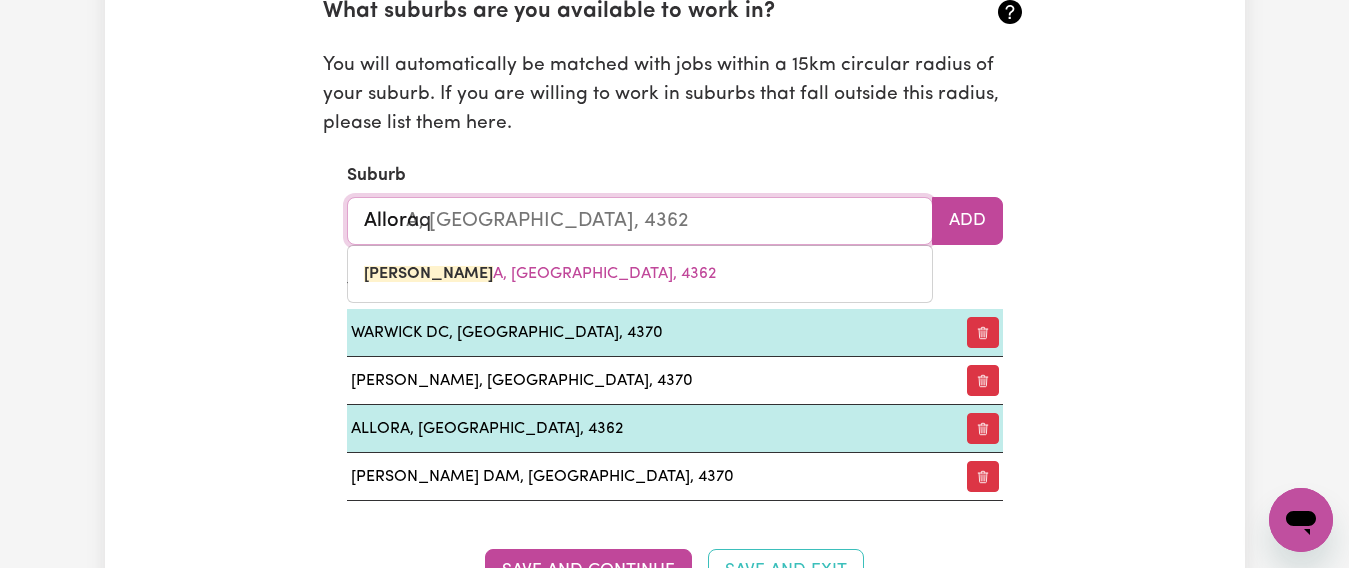 type 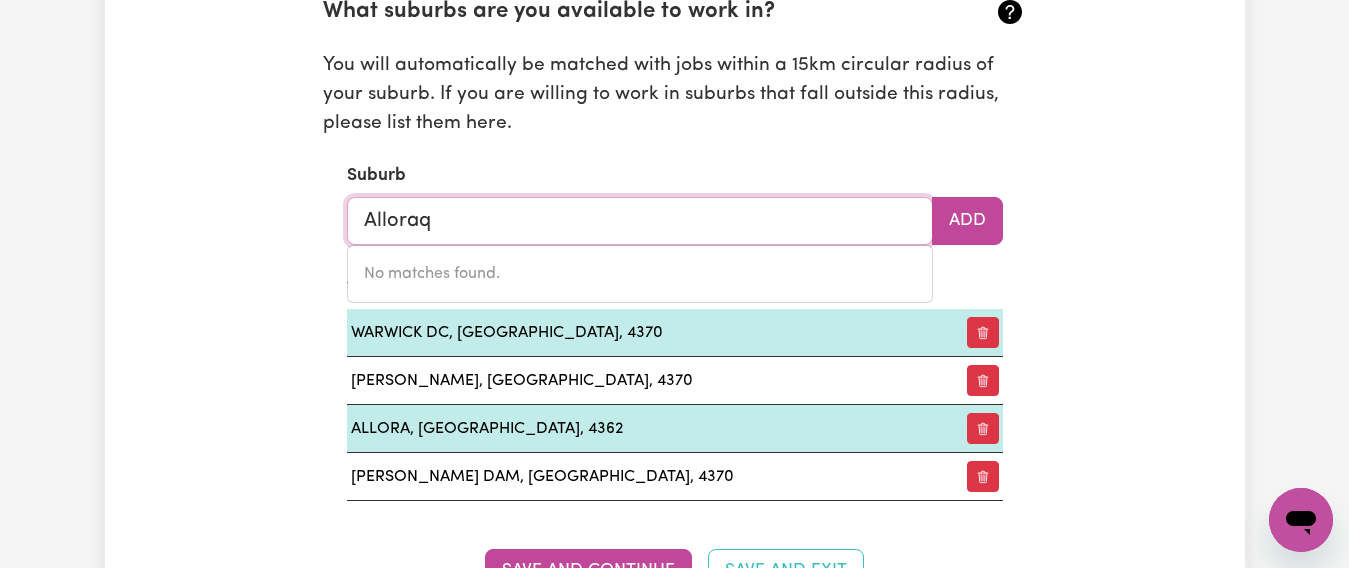 type on "Allora" 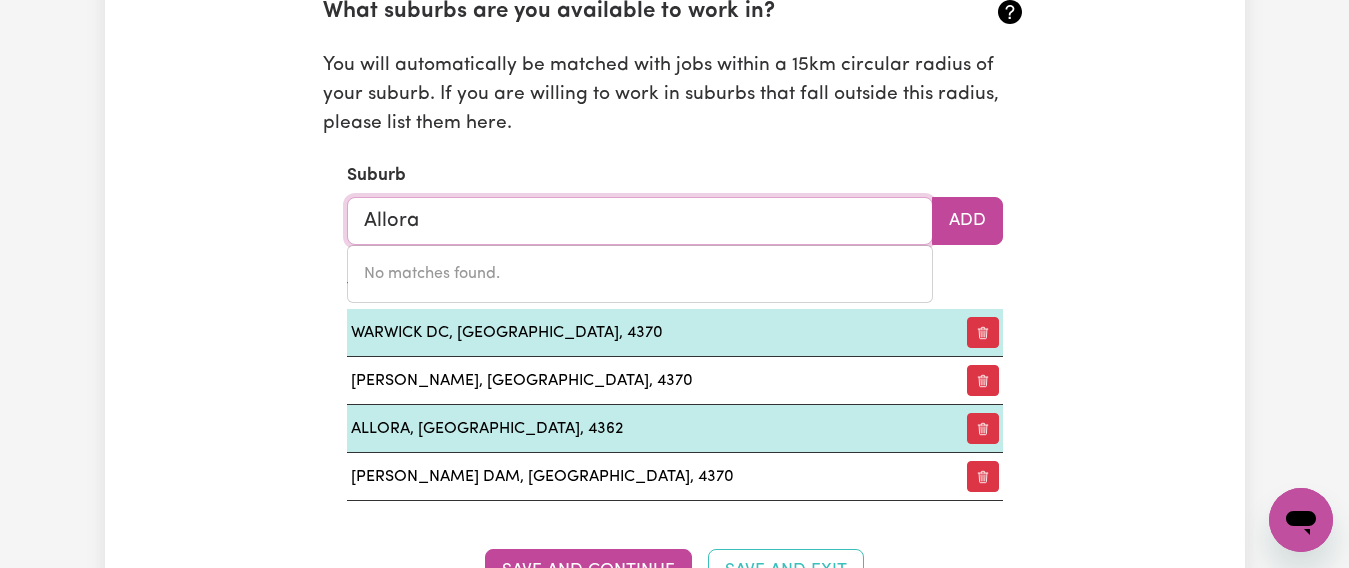 type on "Allora, Queensland, 4362" 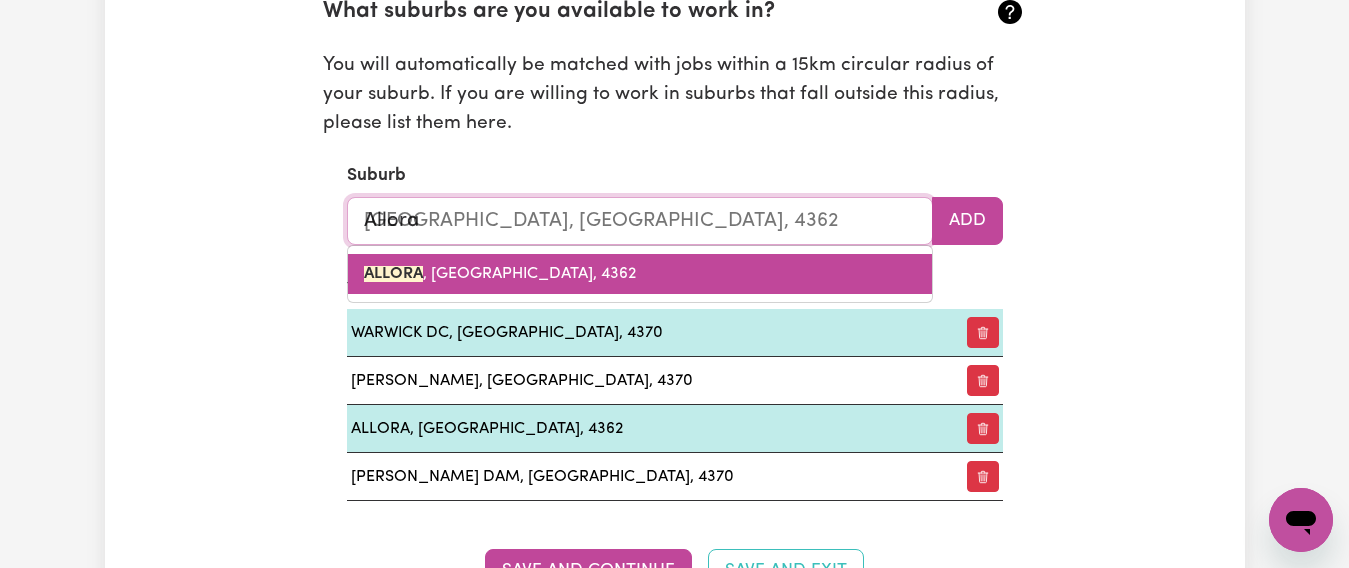 click on "ALLORA , Queensland, 4362" at bounding box center [500, 274] 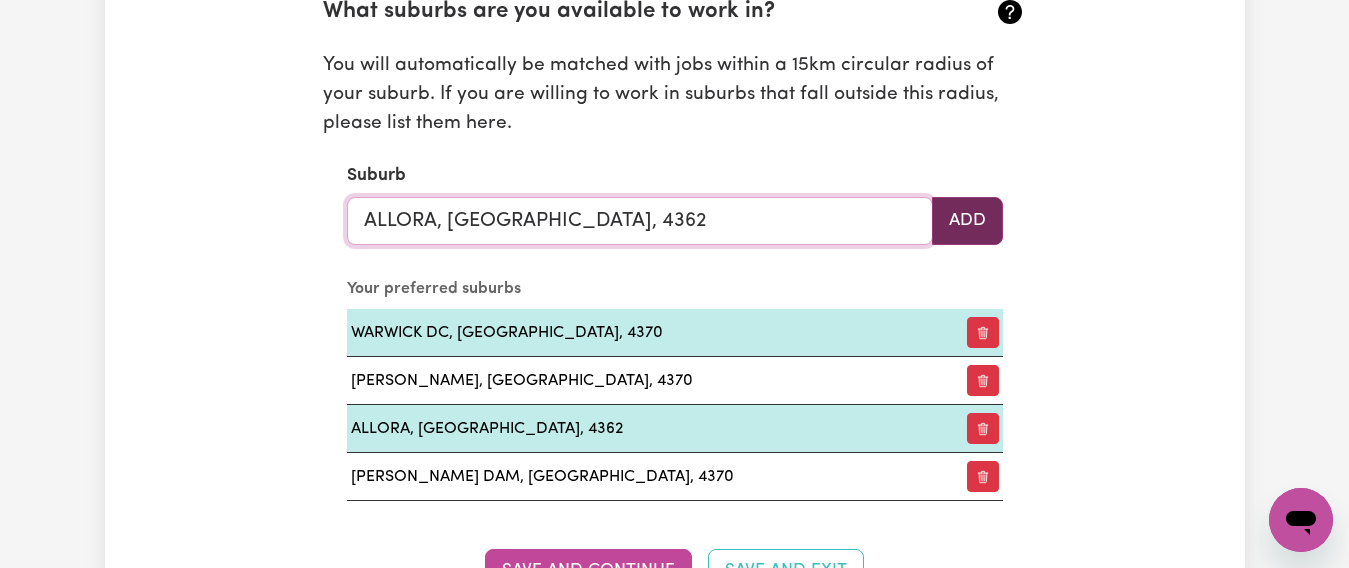 type on "ALLORA, Queensland, 4362" 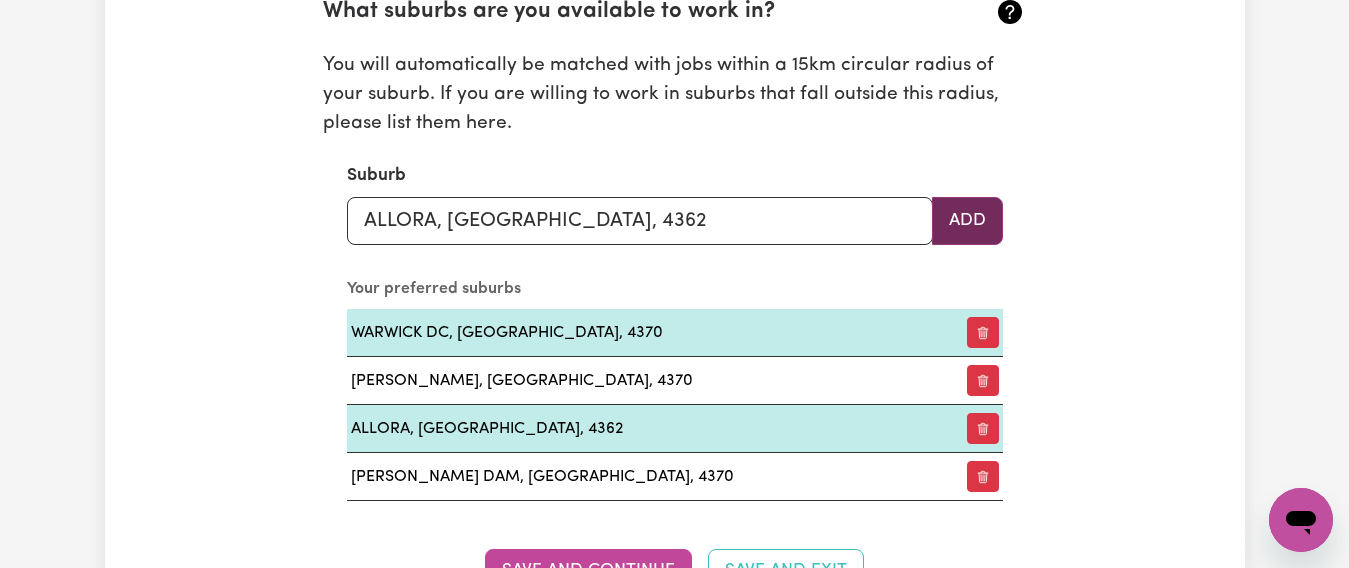 click on "Add" at bounding box center (967, 221) 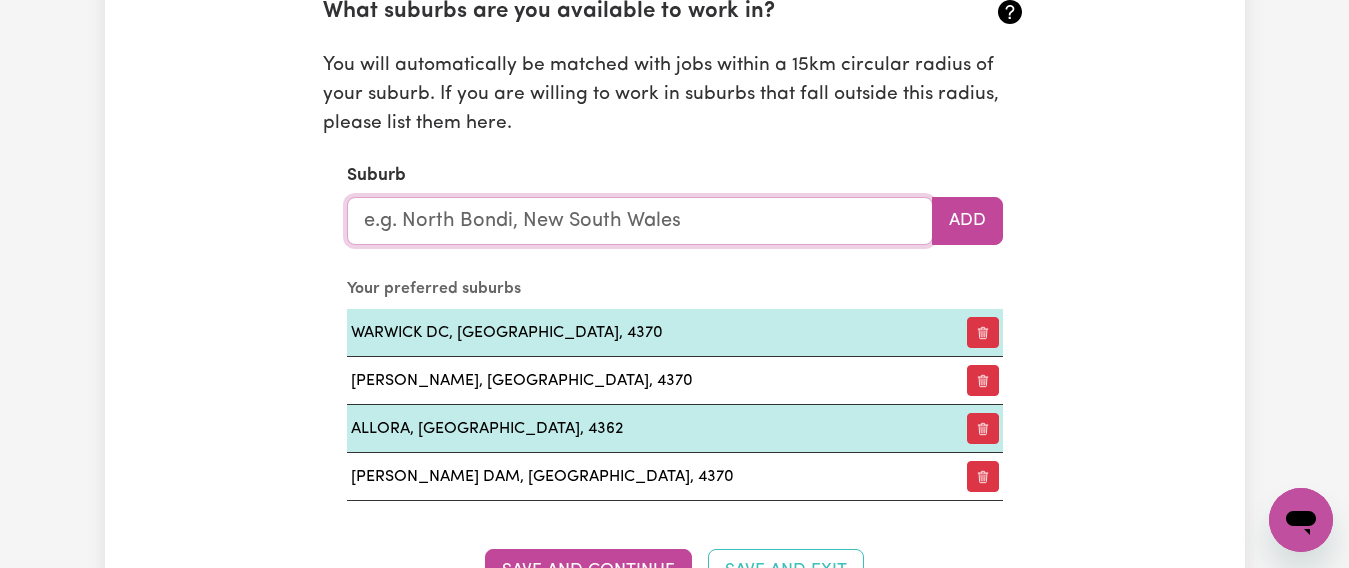 click at bounding box center [640, 221] 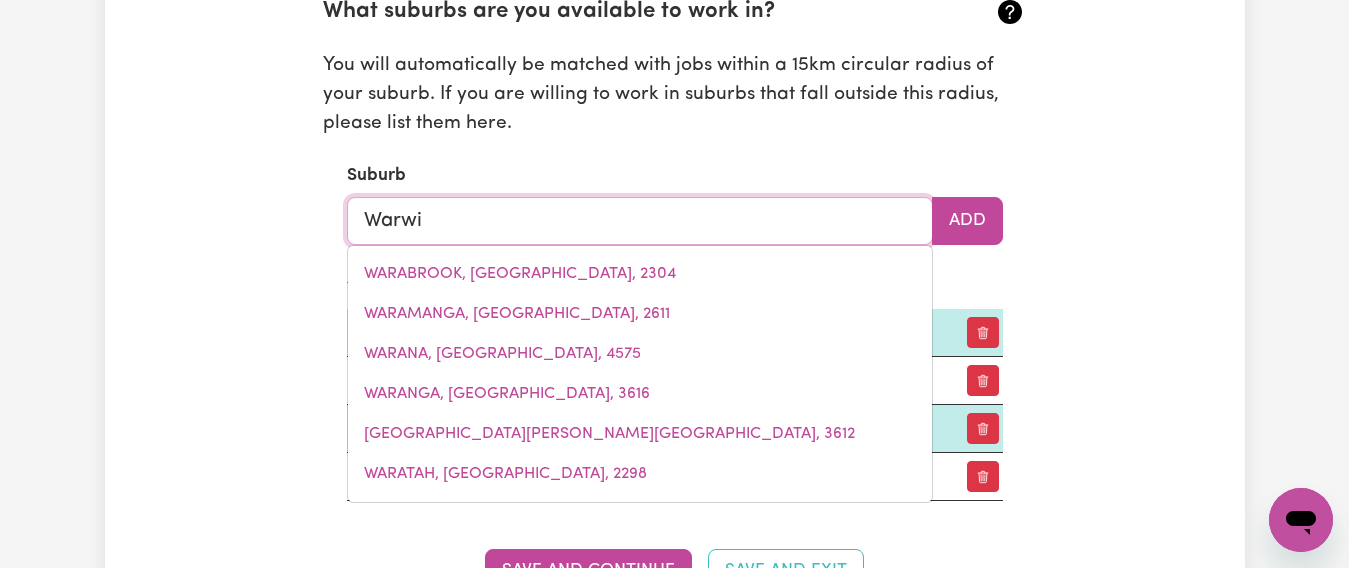 type on "Warwic" 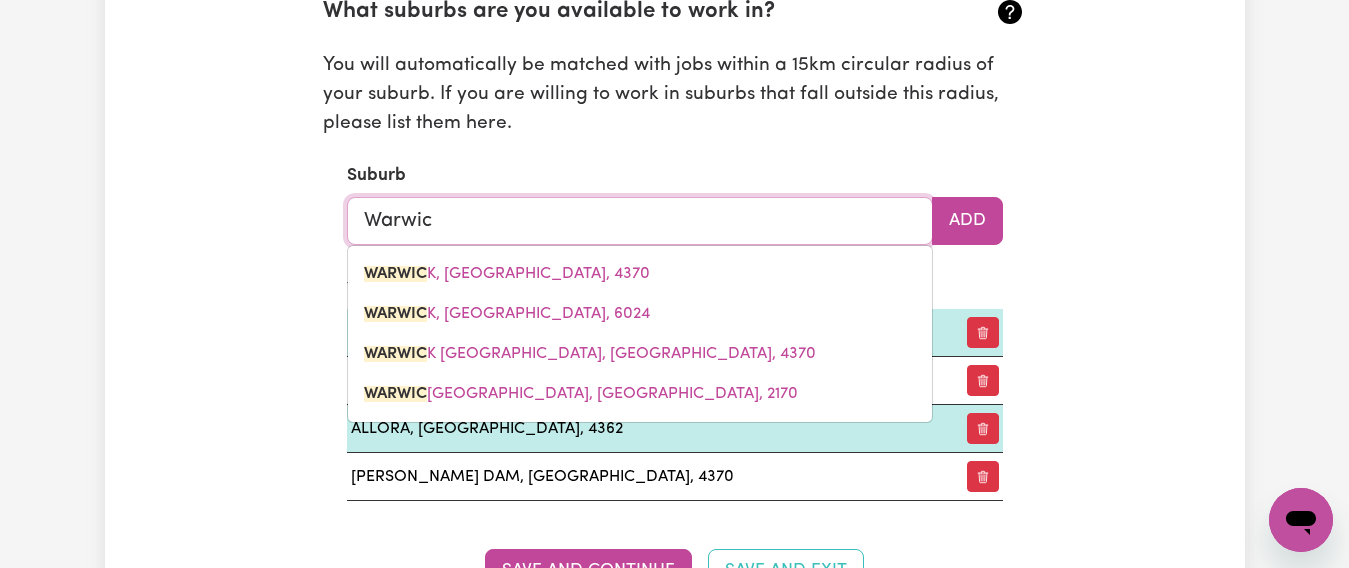 type on "WarwicK, Queensland, 4370" 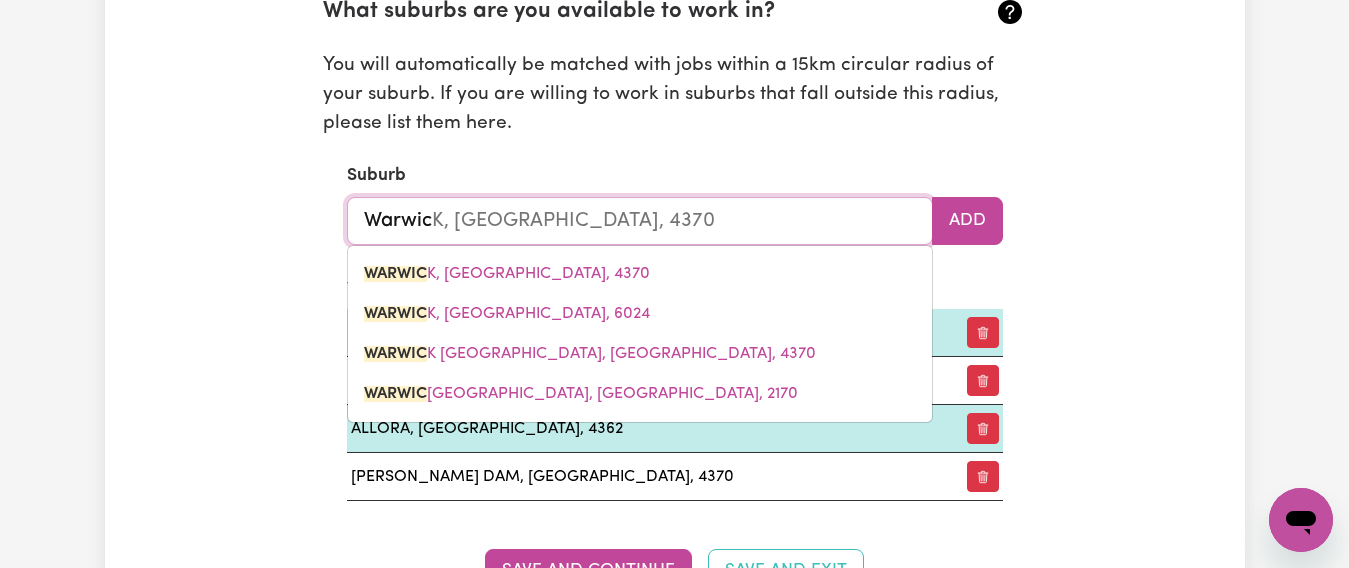 type on "Warwick" 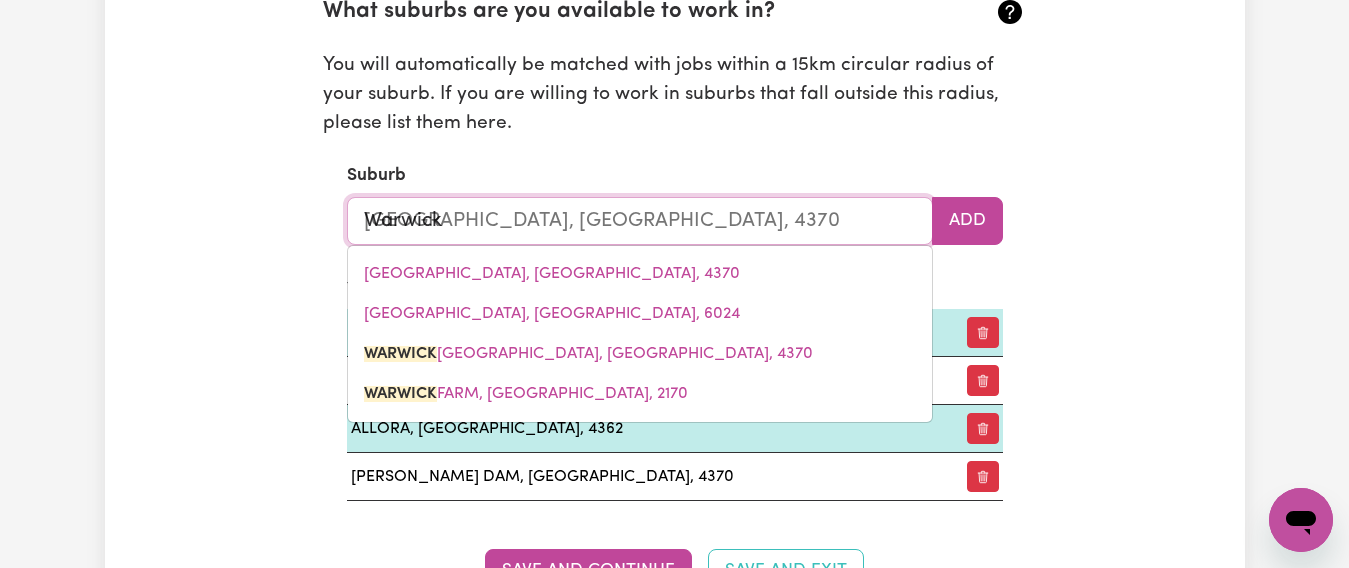 type on "Warwick" 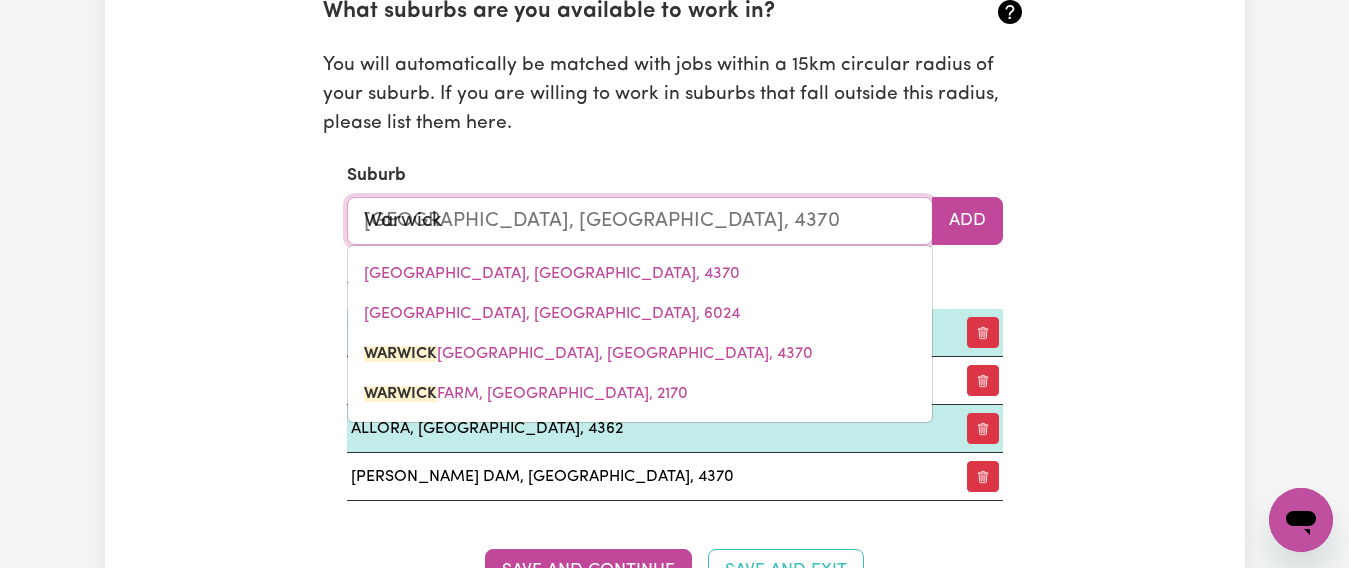 type 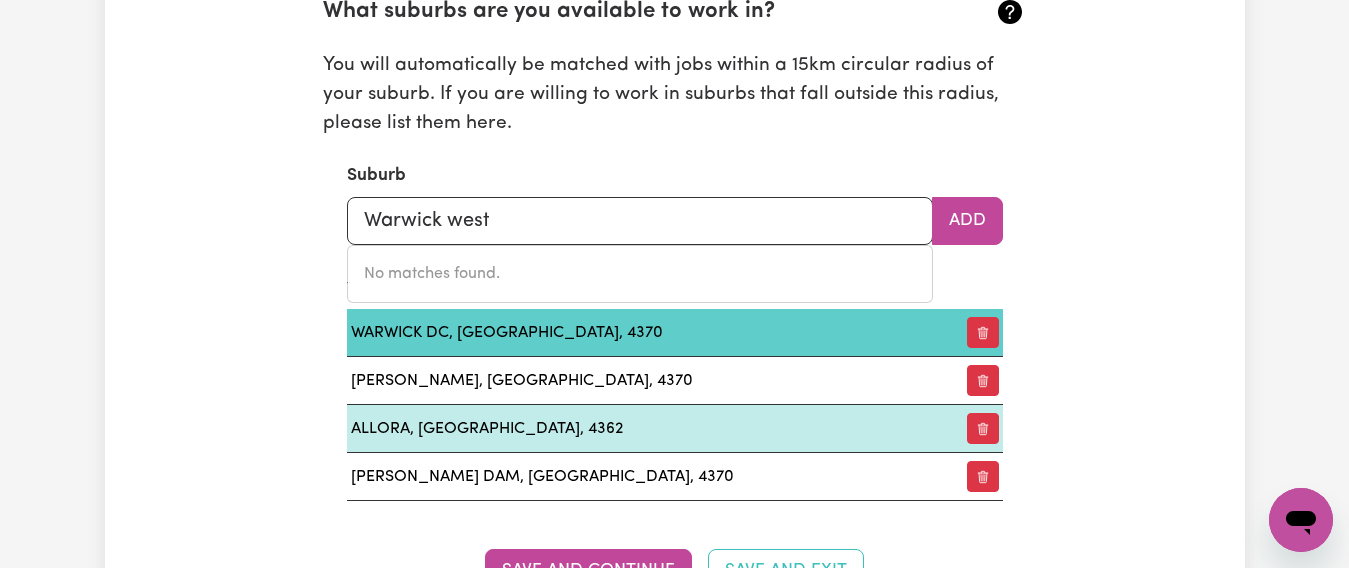 click on "WARWICK DC, Queensland, 4370" at bounding box center [644, 333] 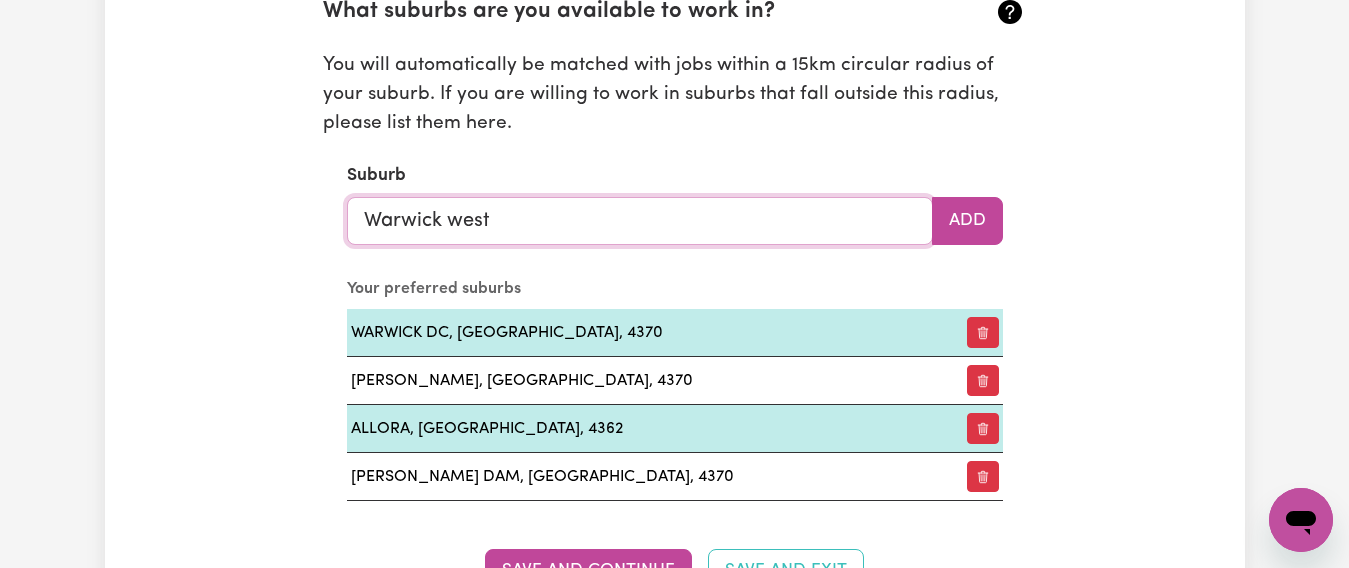 click on "Warwick west" at bounding box center [640, 221] 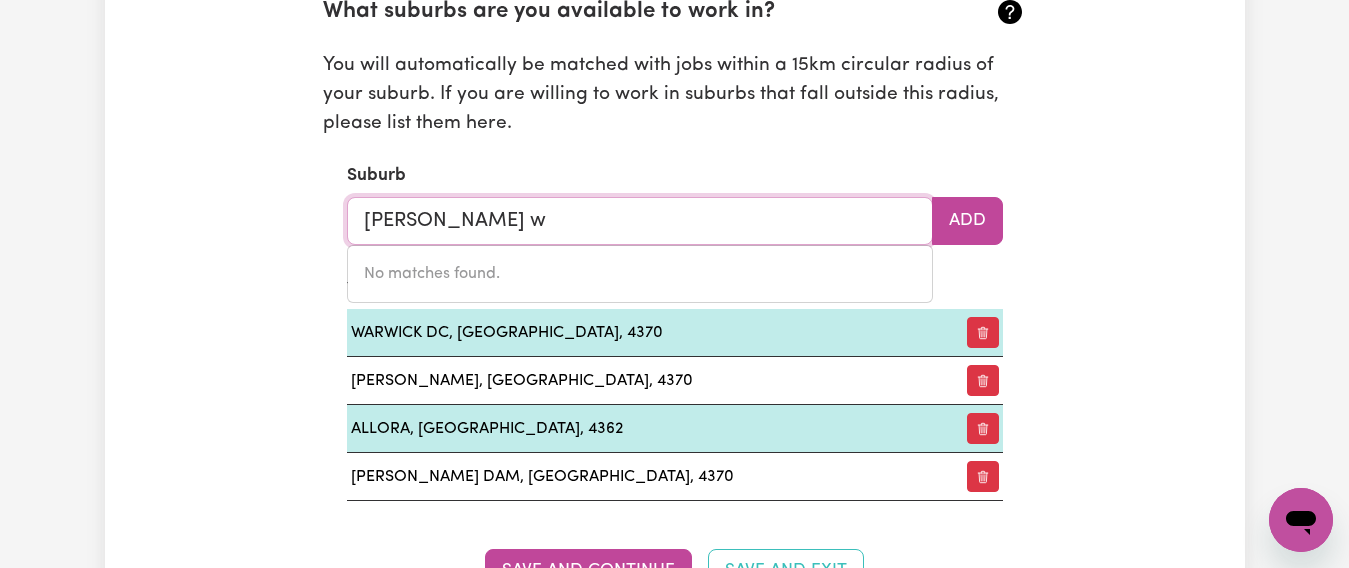 type on "Warwick" 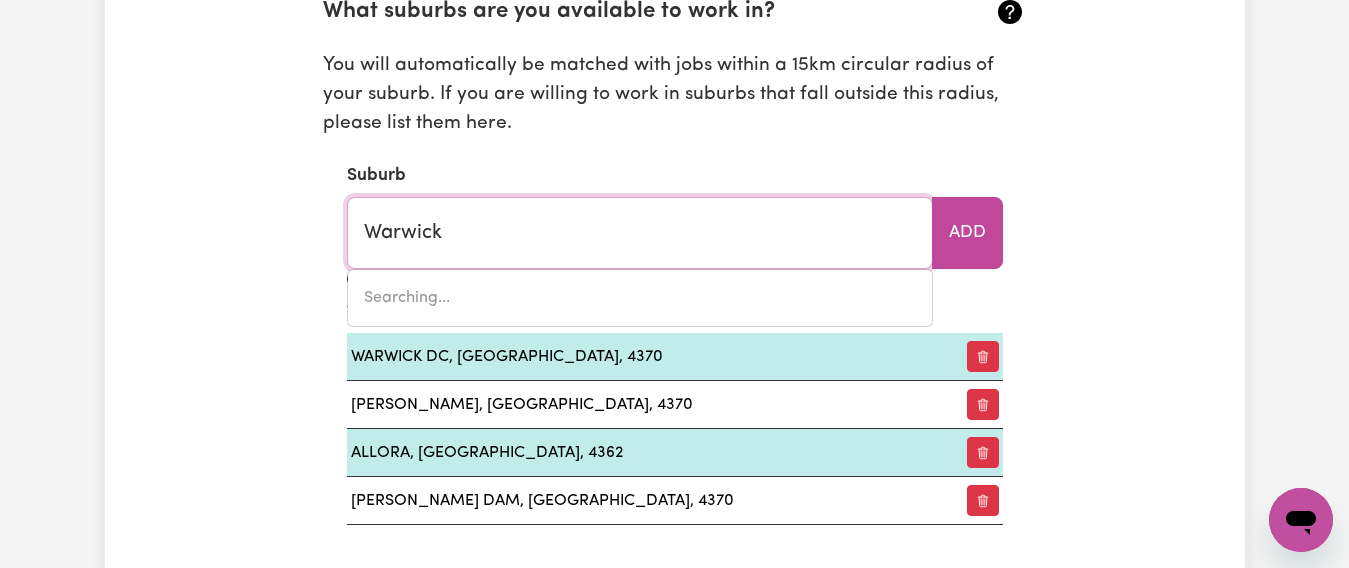 type on "Warwick DC, Queensland, 4370" 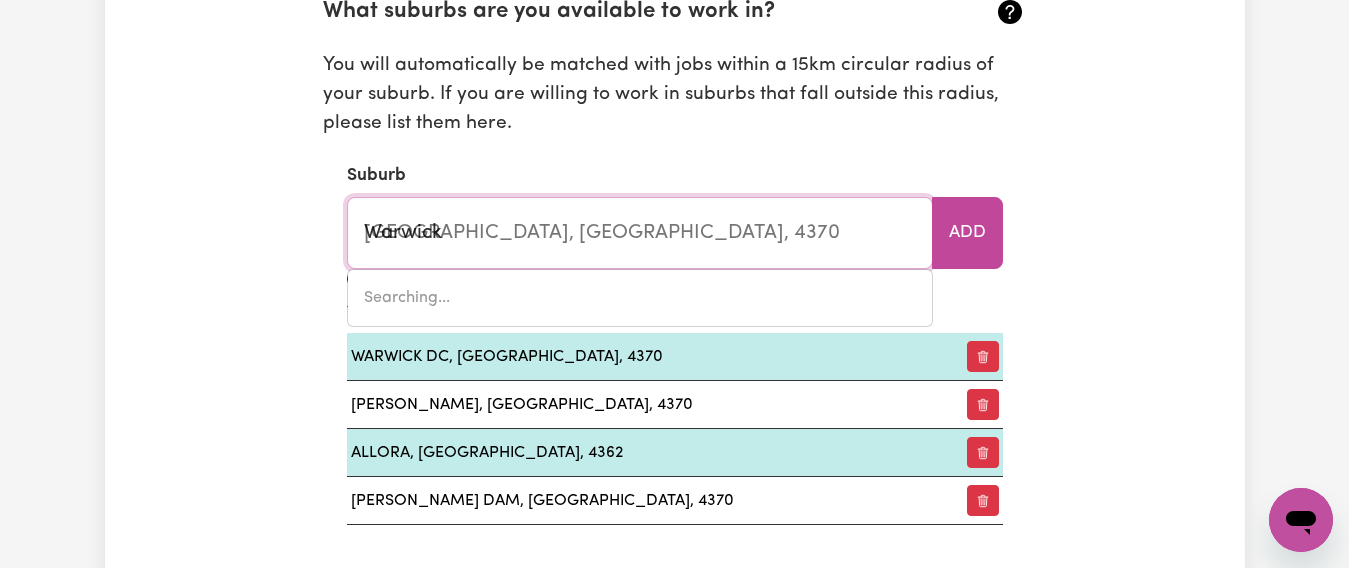 type on "Warwick" 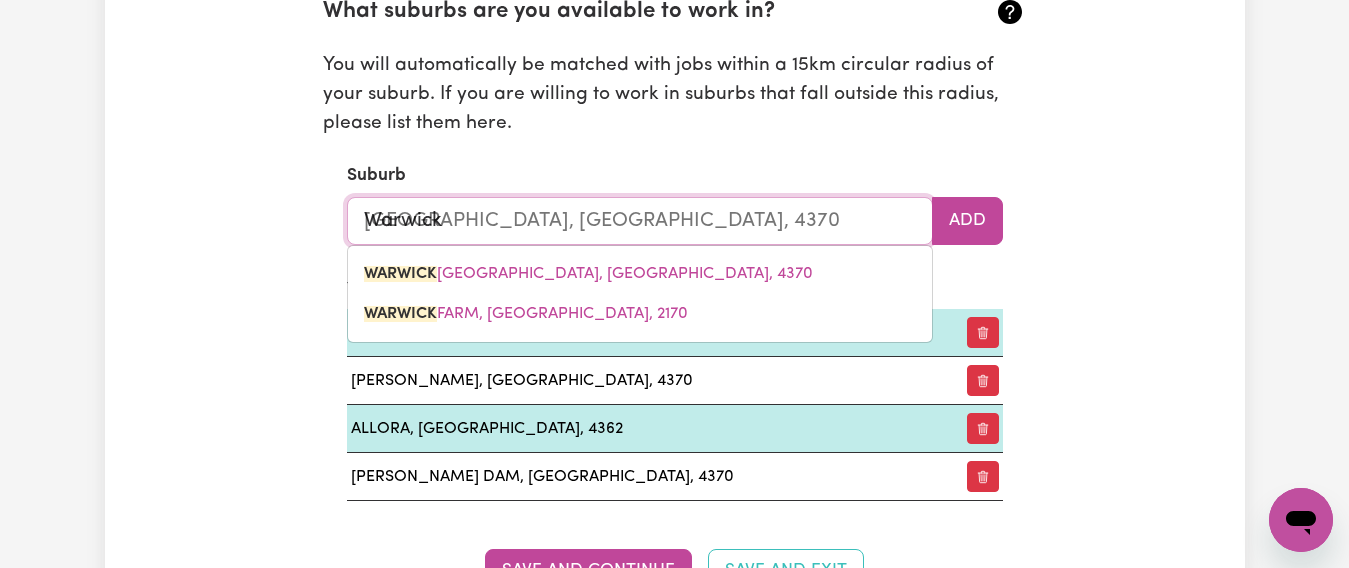 type on "Warwick, Queensland, 4370" 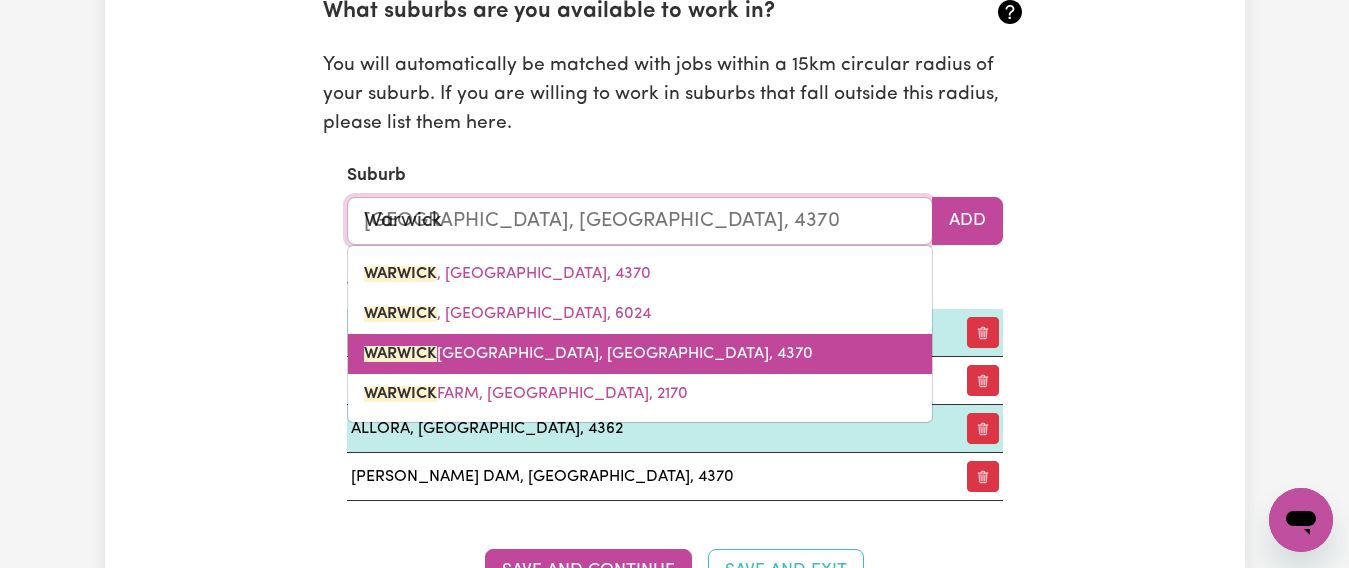 click on "WARWICK  DC, Queensland, 4370" at bounding box center [588, 354] 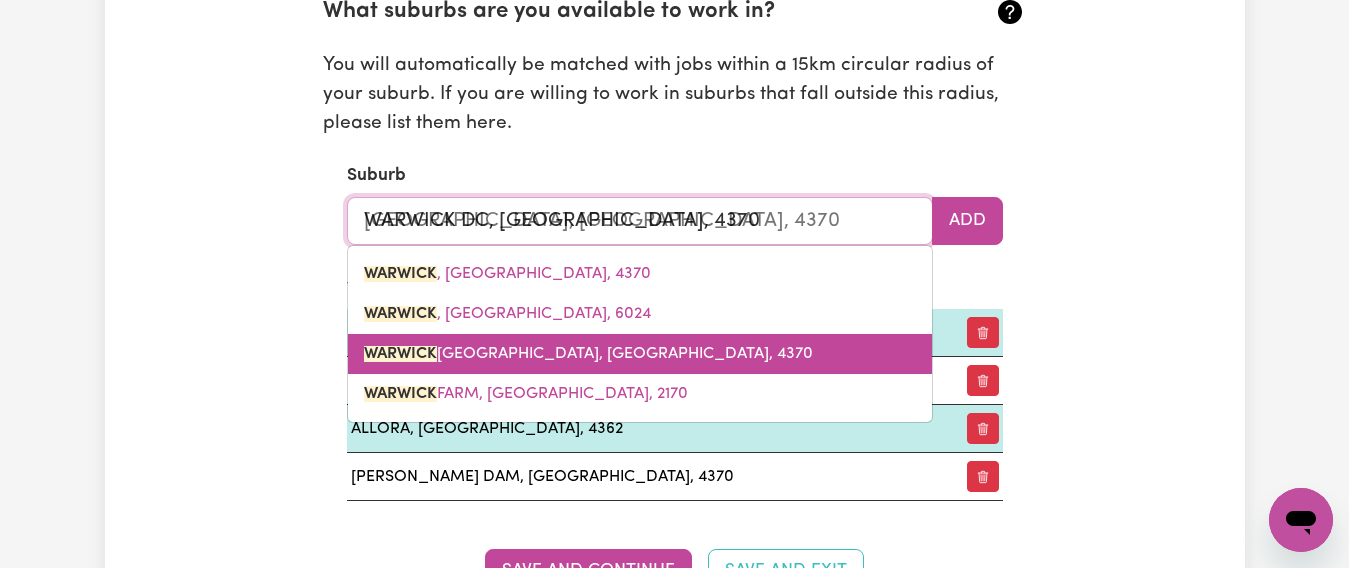 type 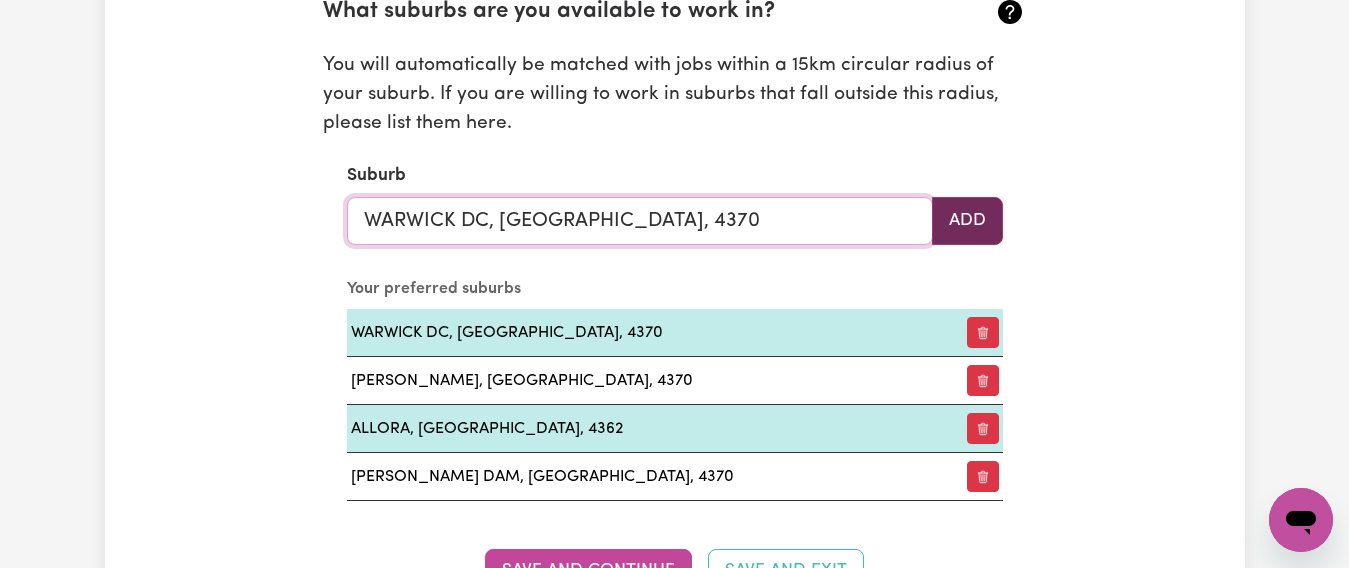 type on "WARWICK DC, Queensland, 4370" 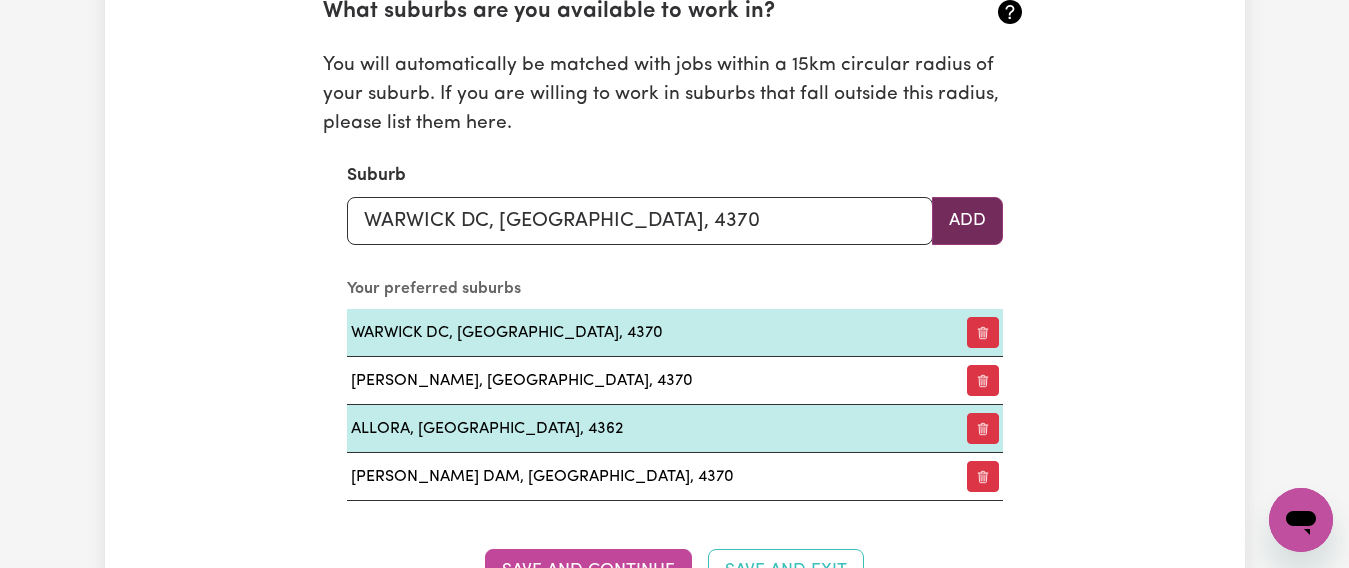click on "Add" at bounding box center (967, 221) 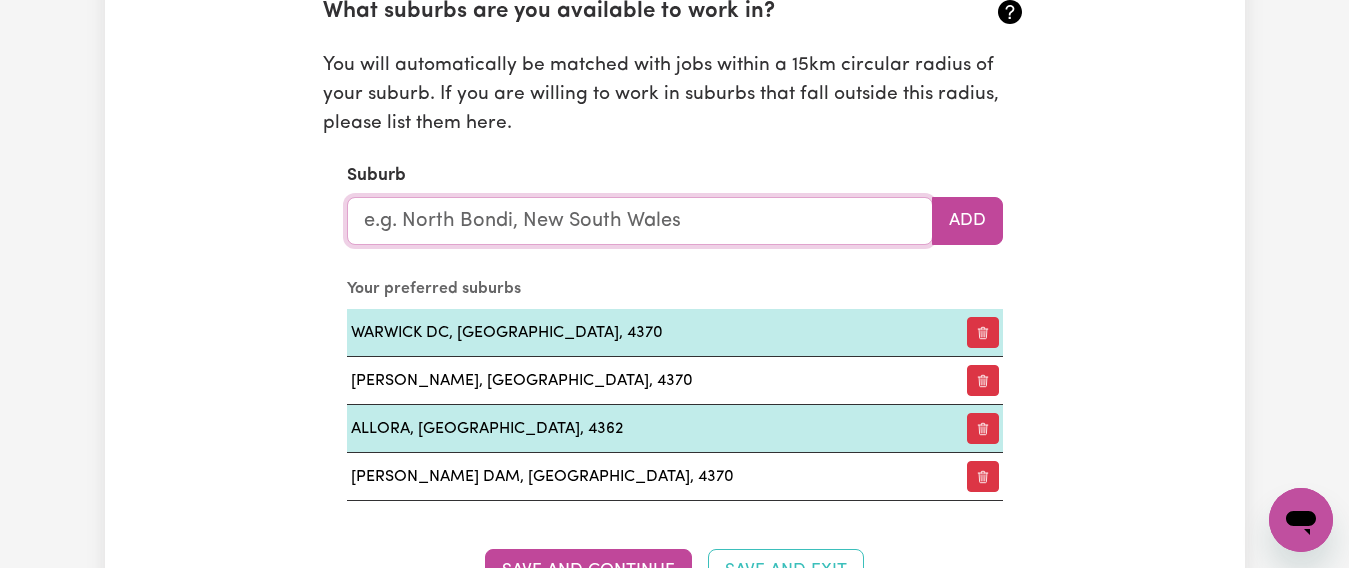 click at bounding box center (640, 221) 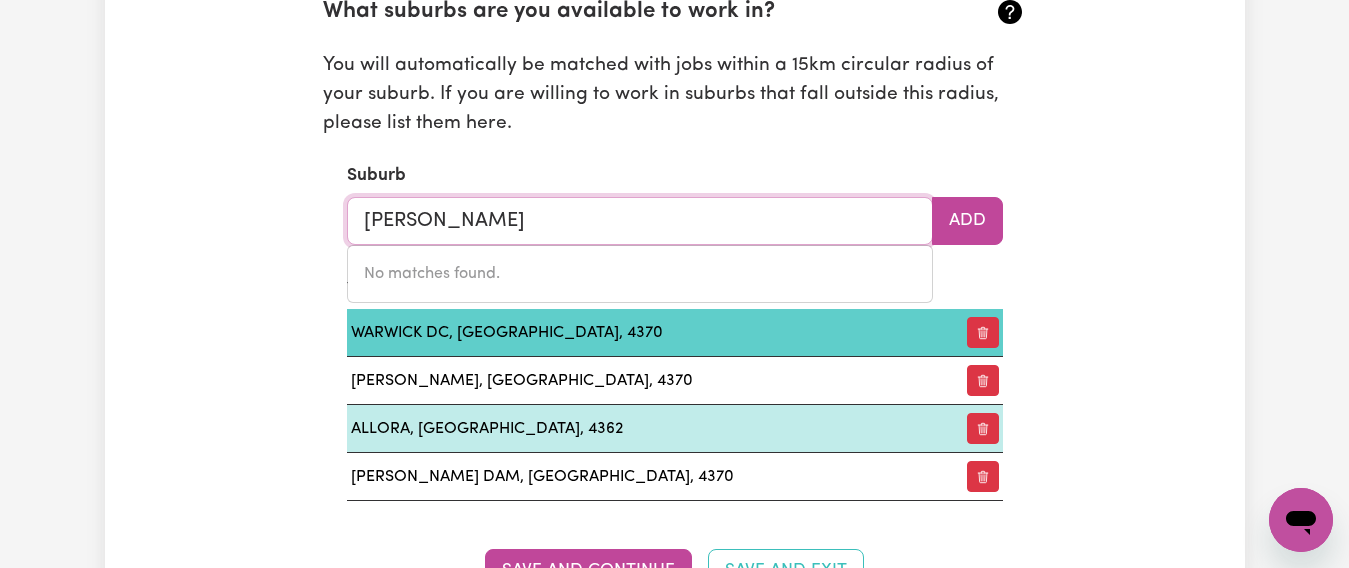 type on "roger" 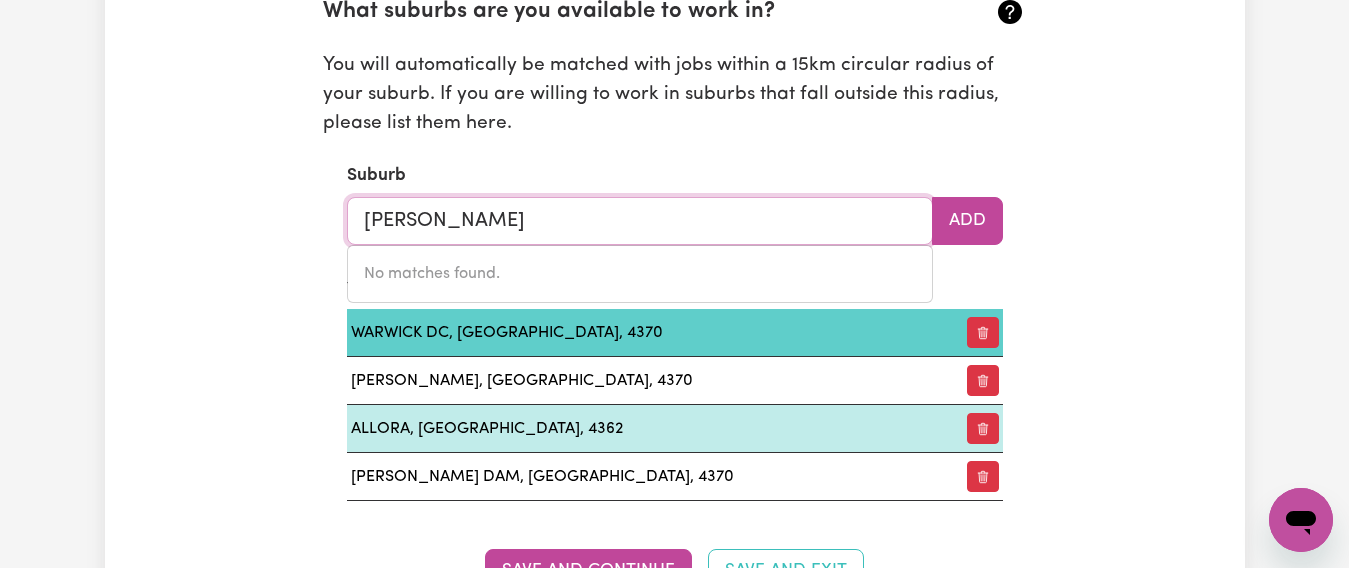 type on "roger RIVER, Tasmania, 7330" 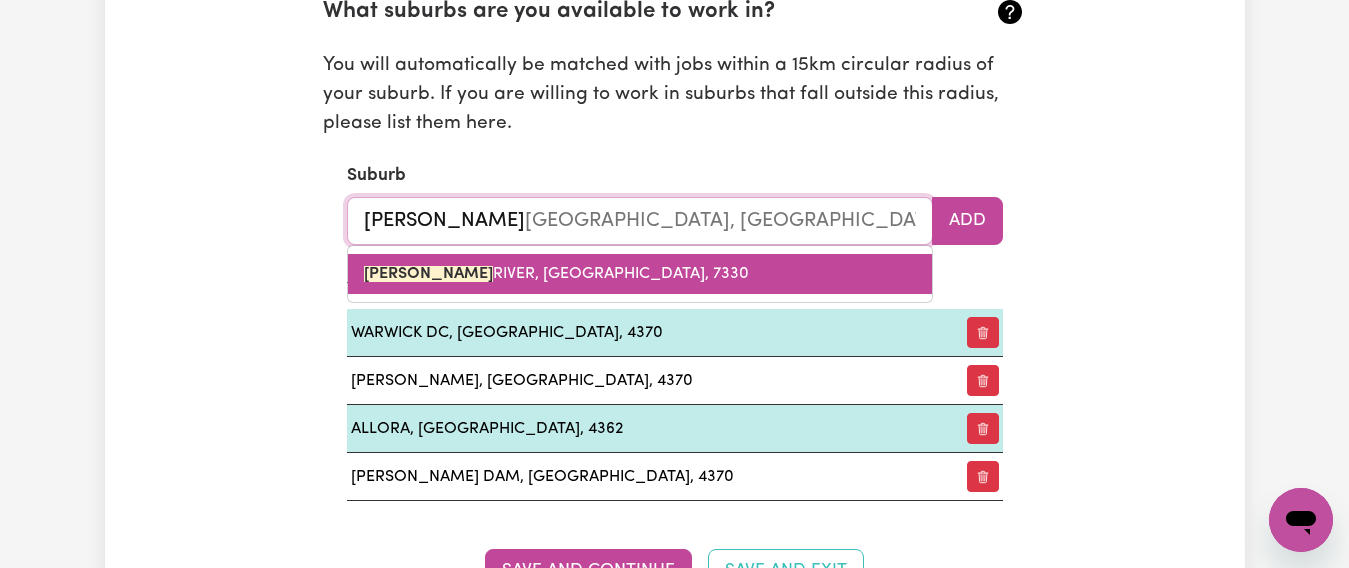type on "roge" 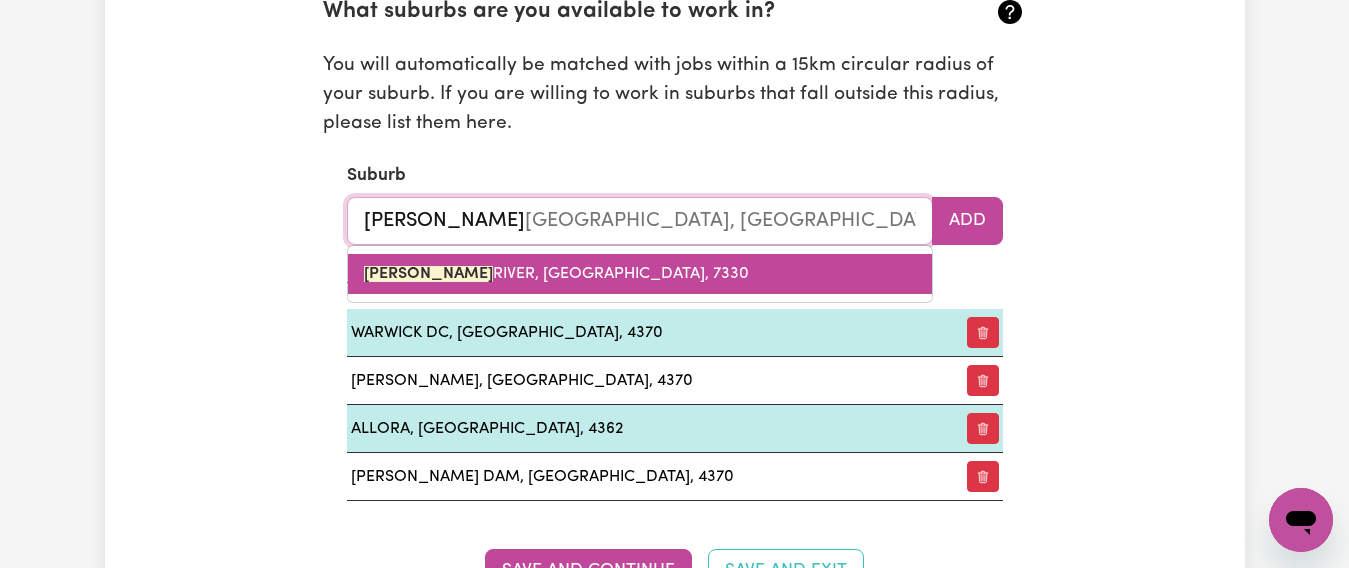 type on "rogeR RIVER, Tasmania, 7330" 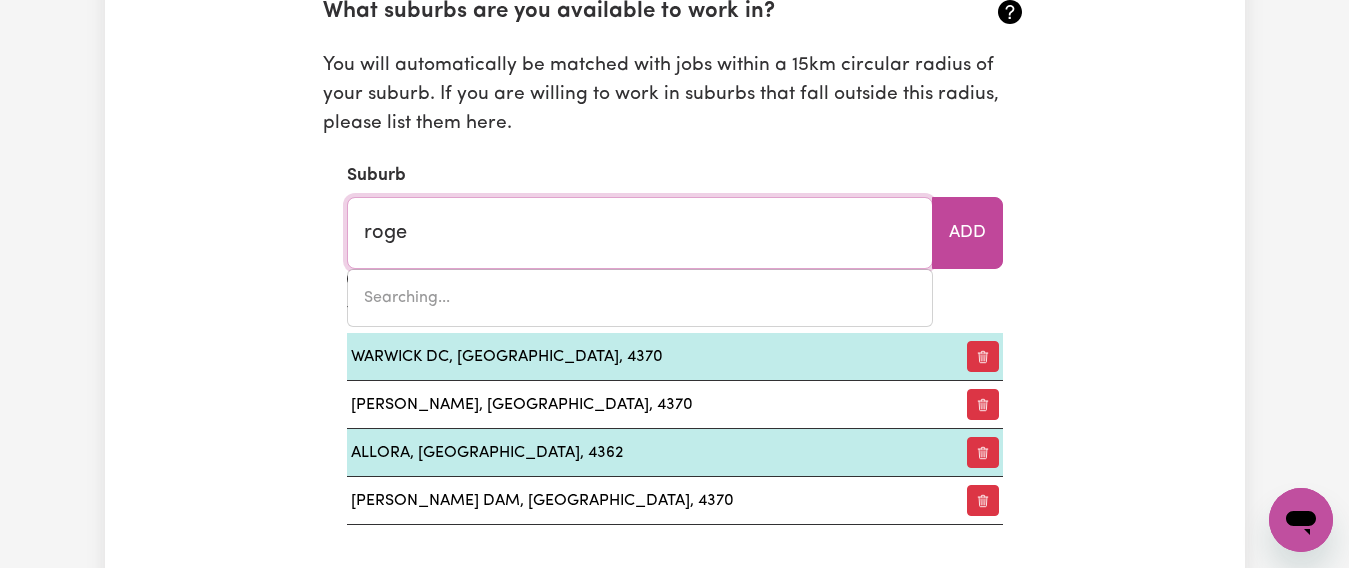 type on "rogeR RIVER, Tasmania, 7330" 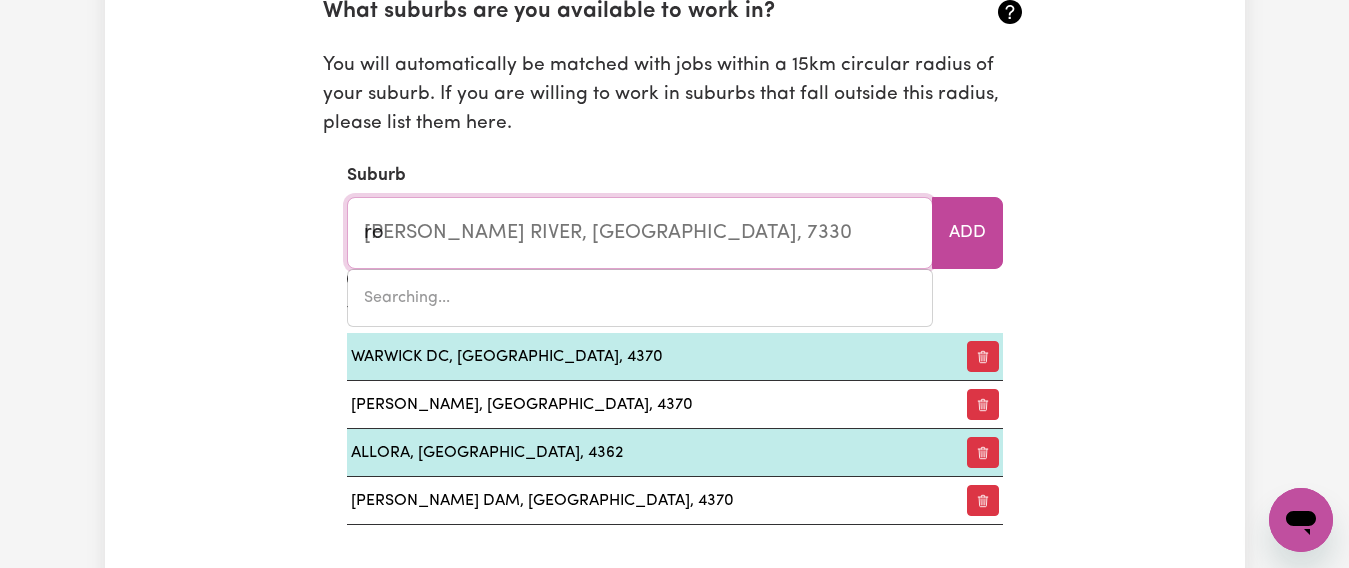 type on "r" 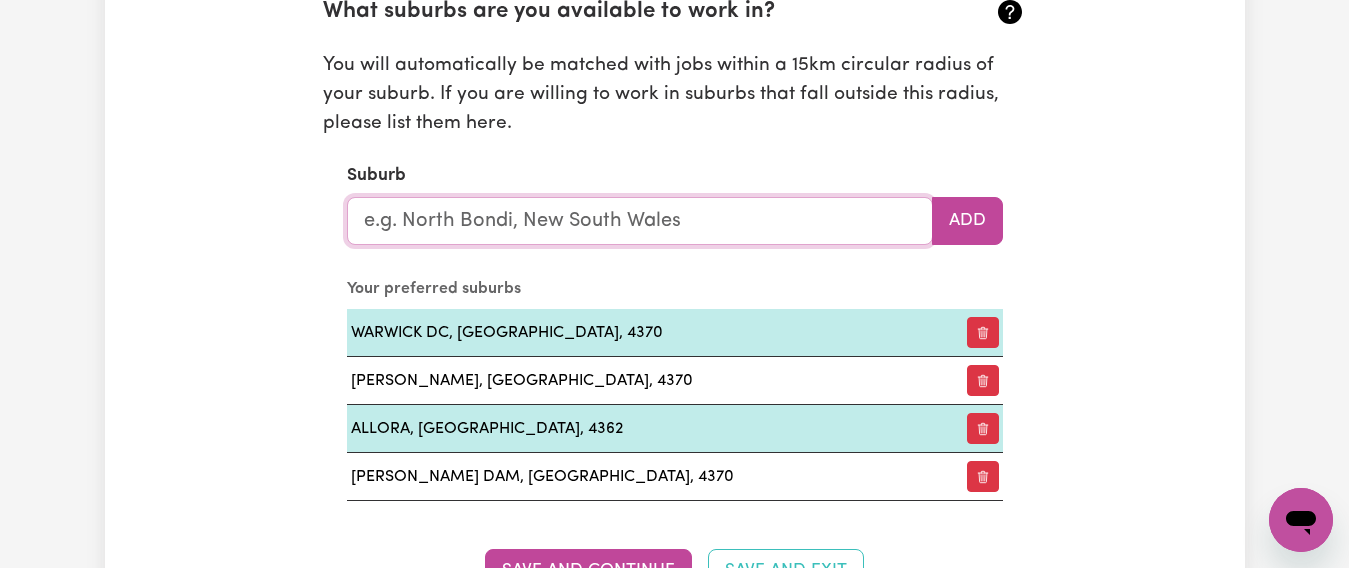 click at bounding box center (640, 221) 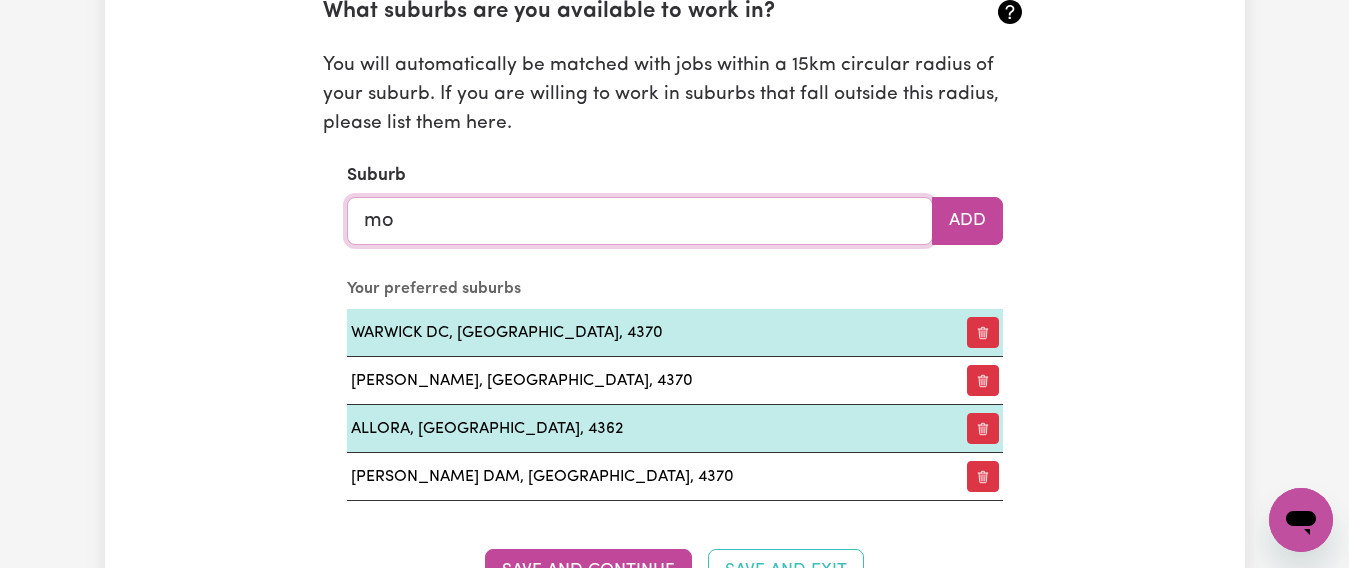 type on "mor" 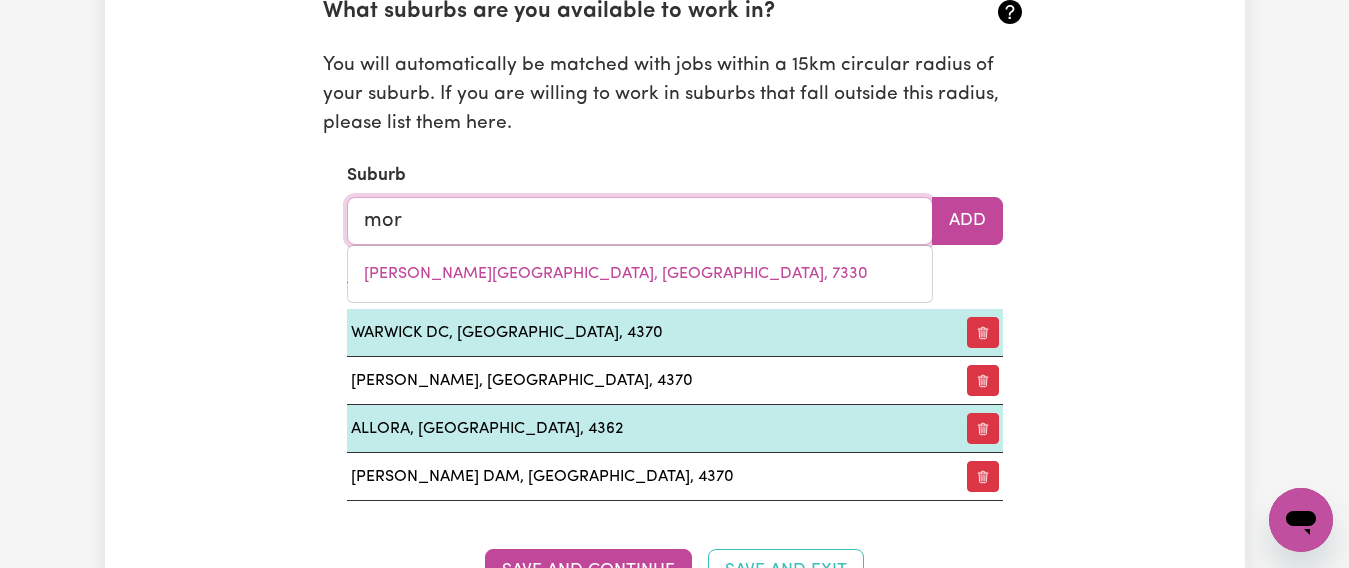 type on "morABY, Queensland, 4416" 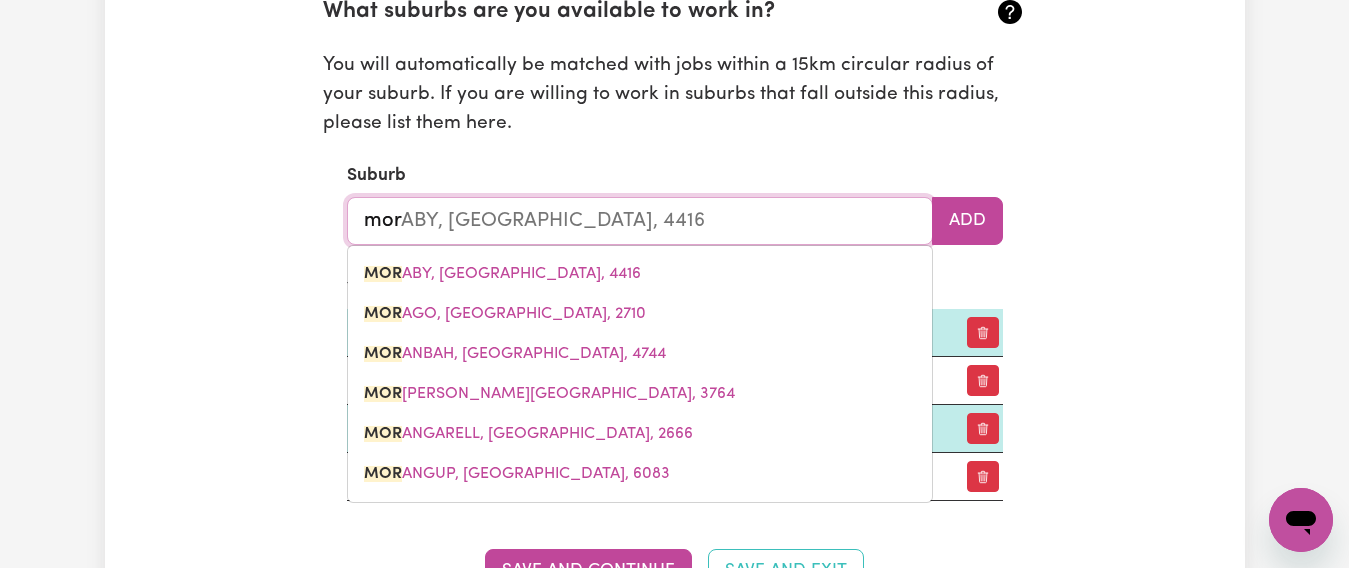 type on "morg" 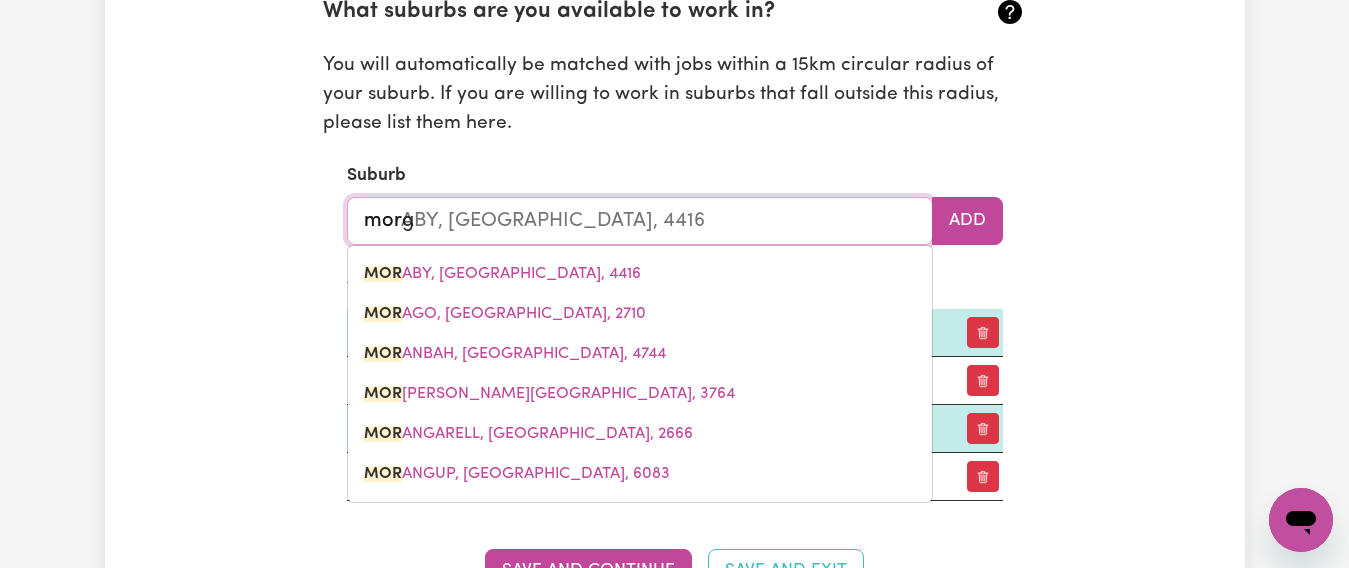 type 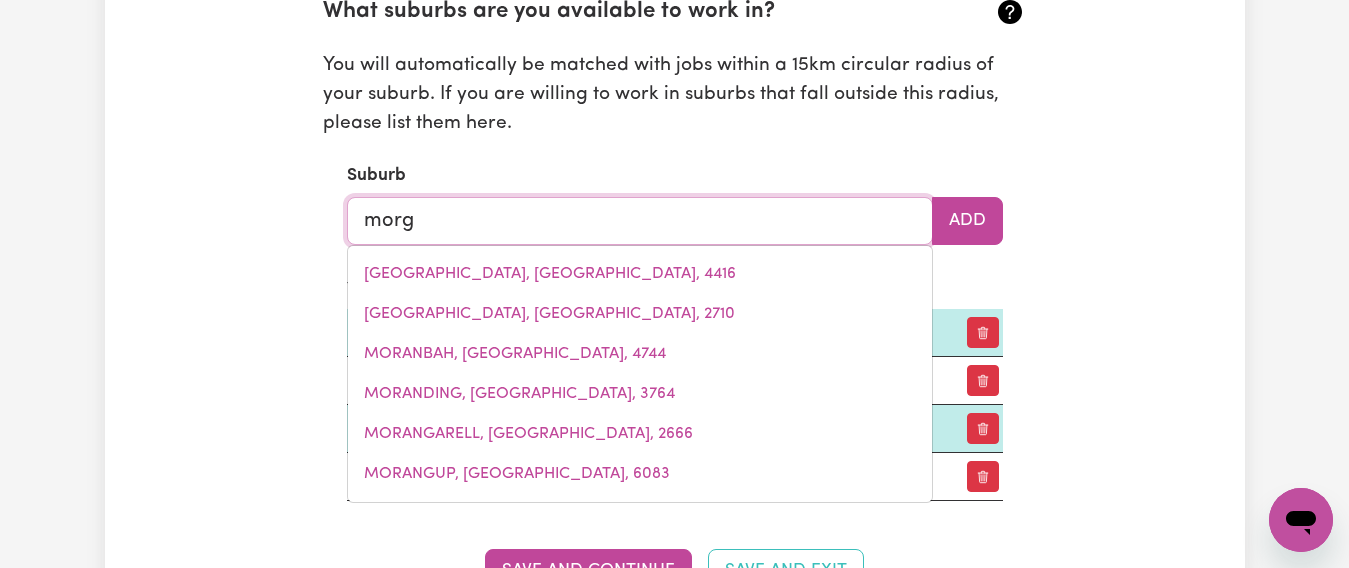 type on "morga" 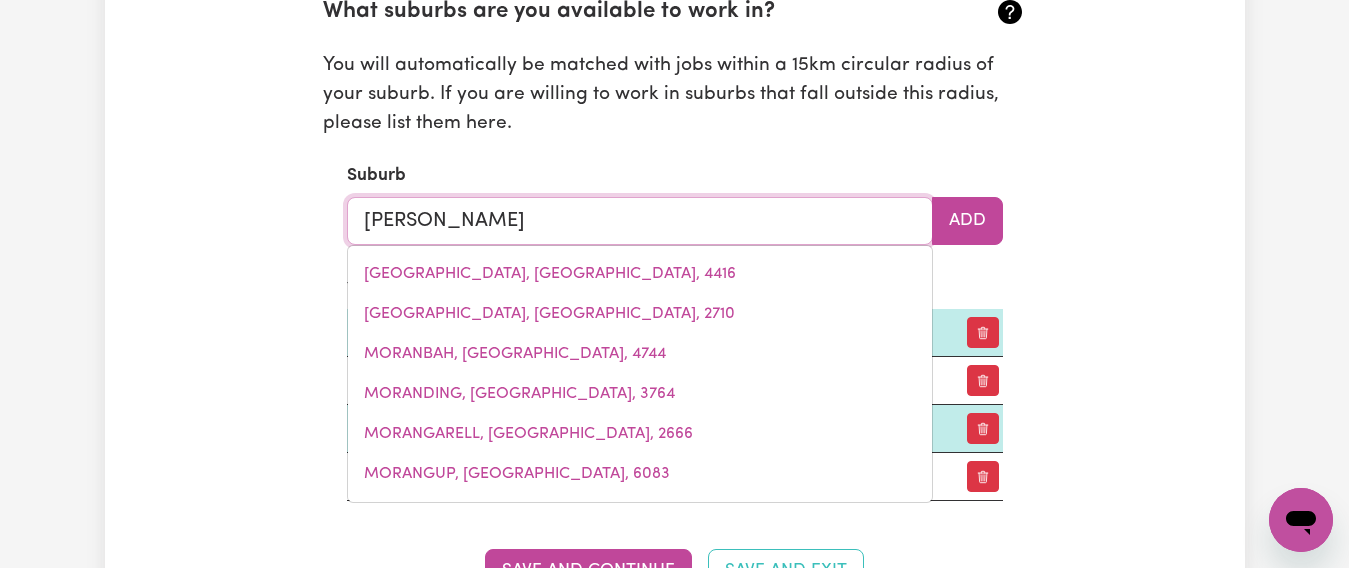 type on "morgaN, South Australia, 5320" 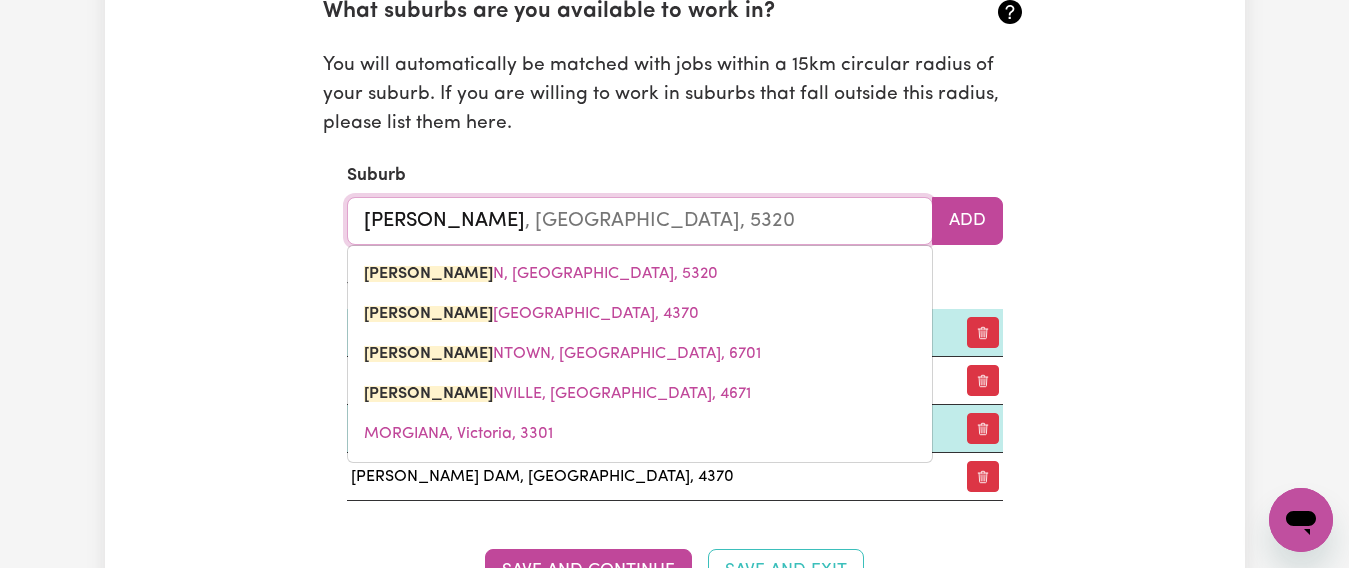 type on "morgan" 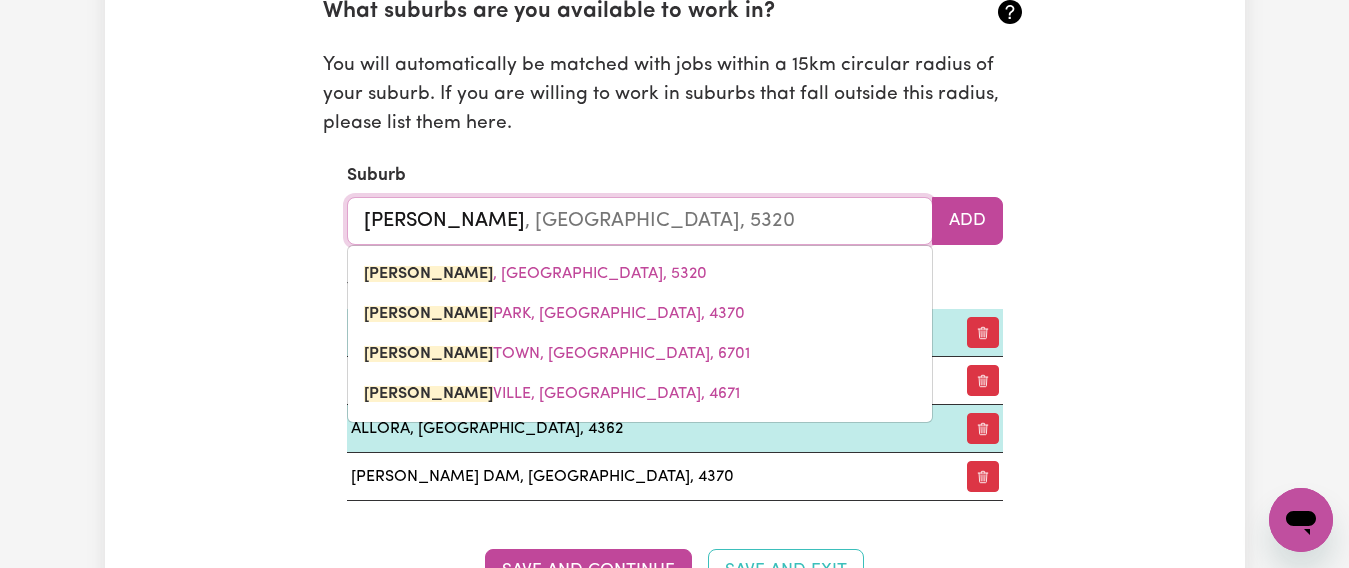 type on "morganp" 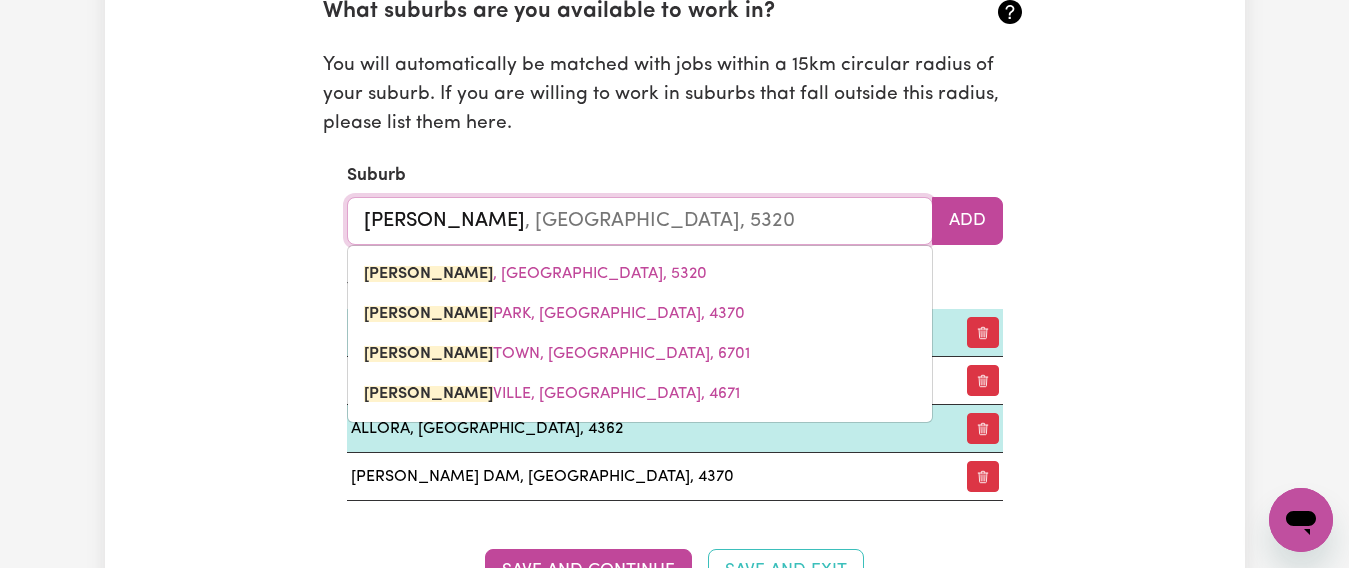 type 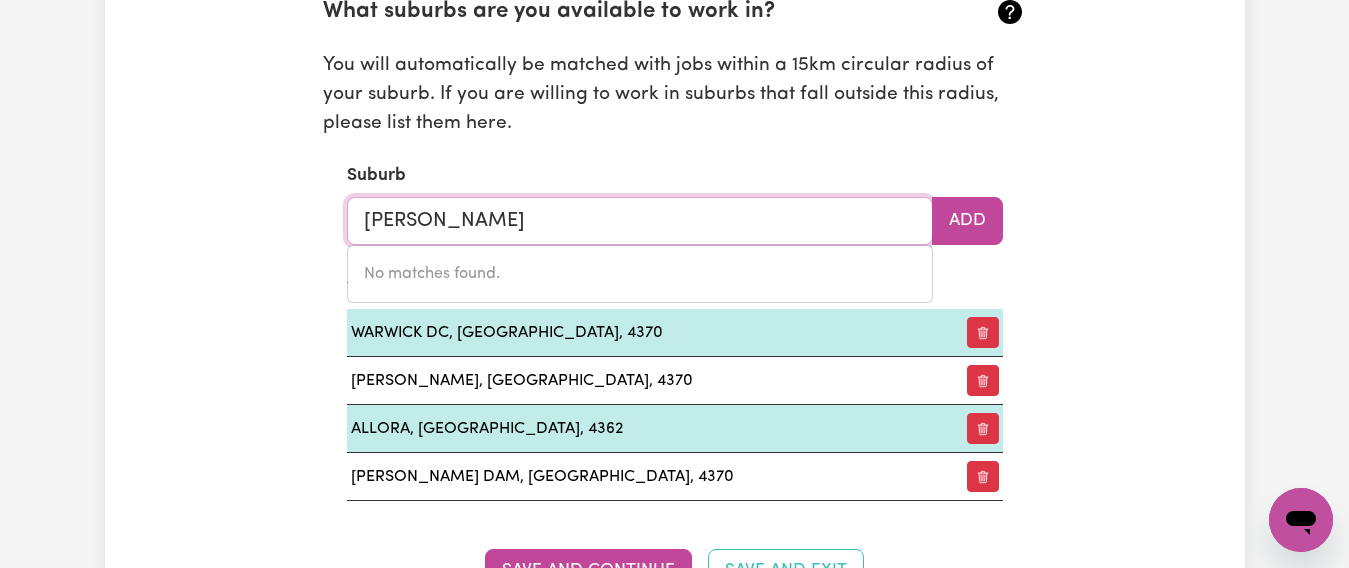 type on "morgan" 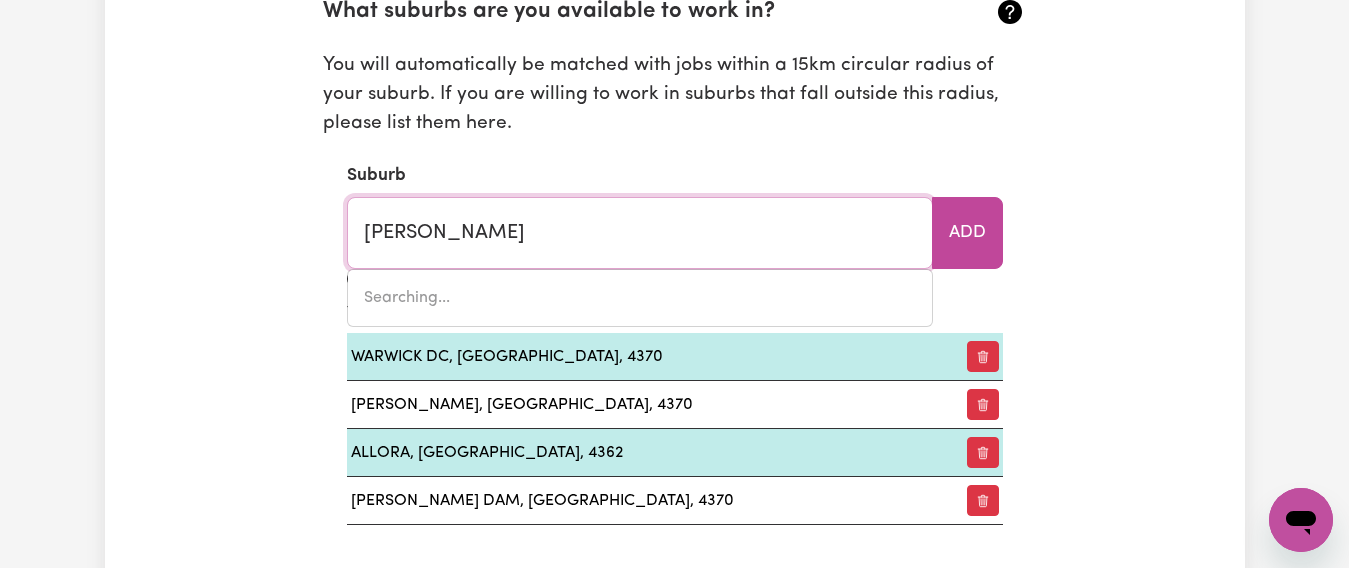 type on "morgan PARK, Queensland, 4370" 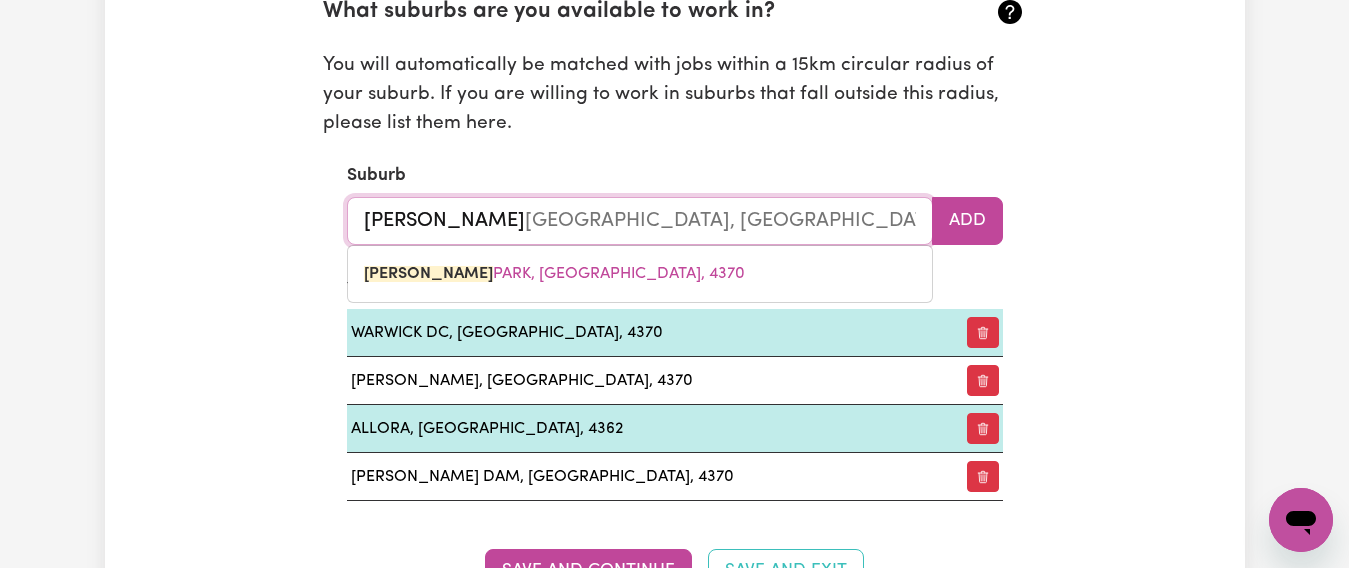 click on "MORGAN  PARK, Queensland, 4370" at bounding box center (640, 274) 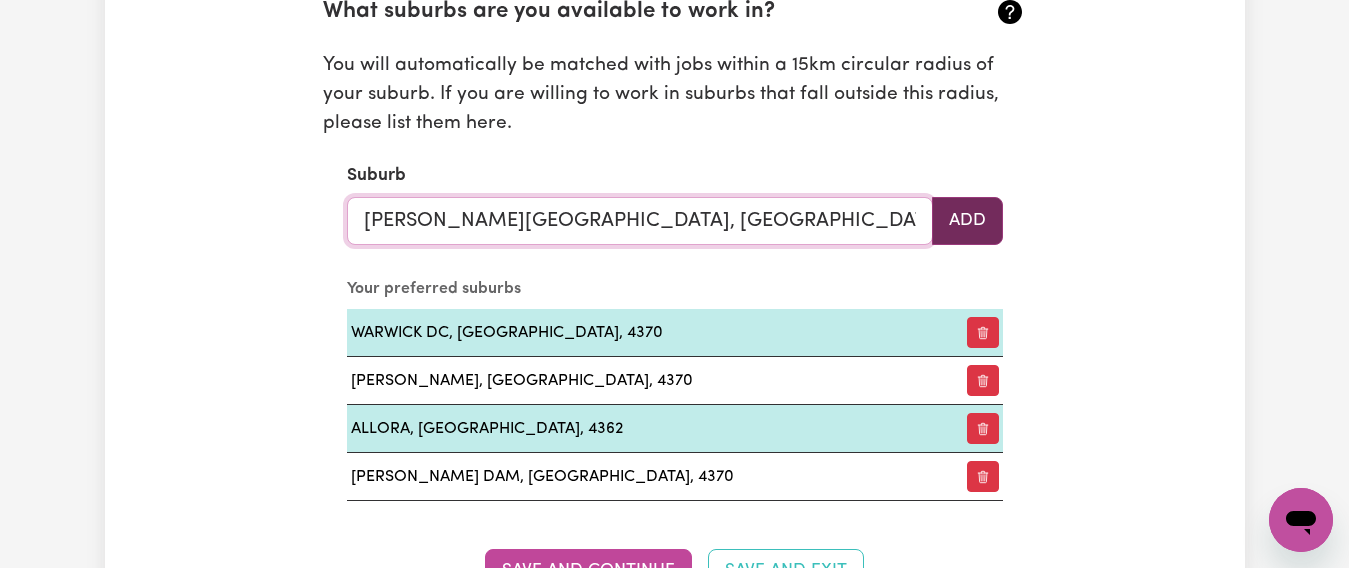type on "MORGAN PARK, Queensland, 4370" 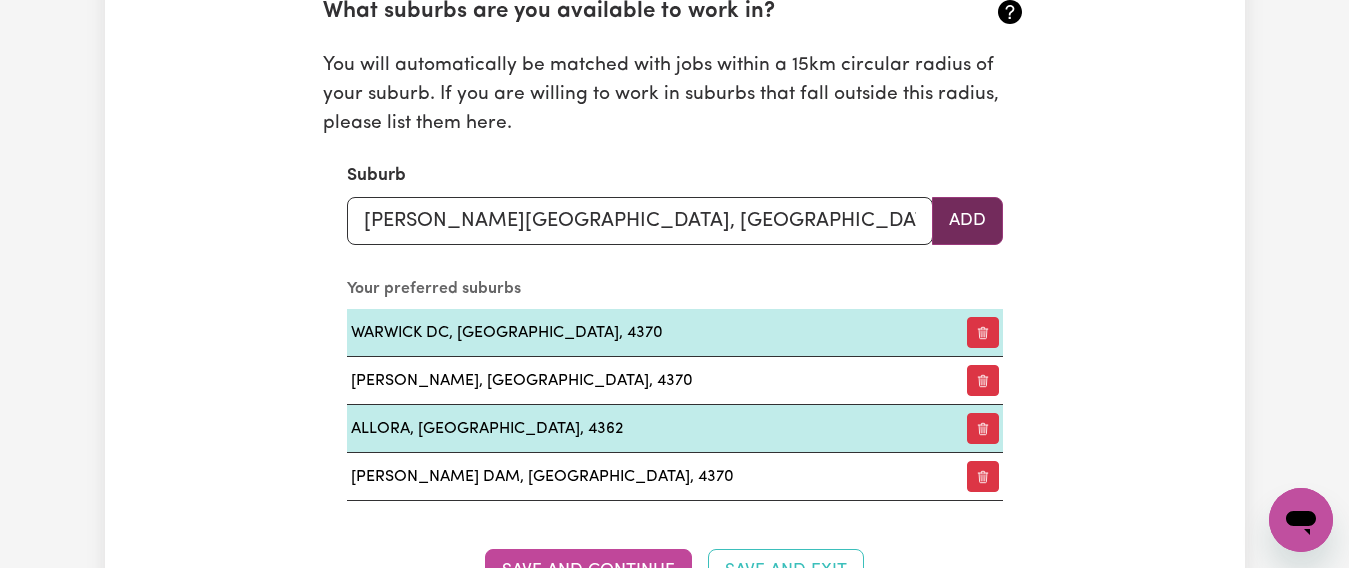 click on "Add" at bounding box center (967, 221) 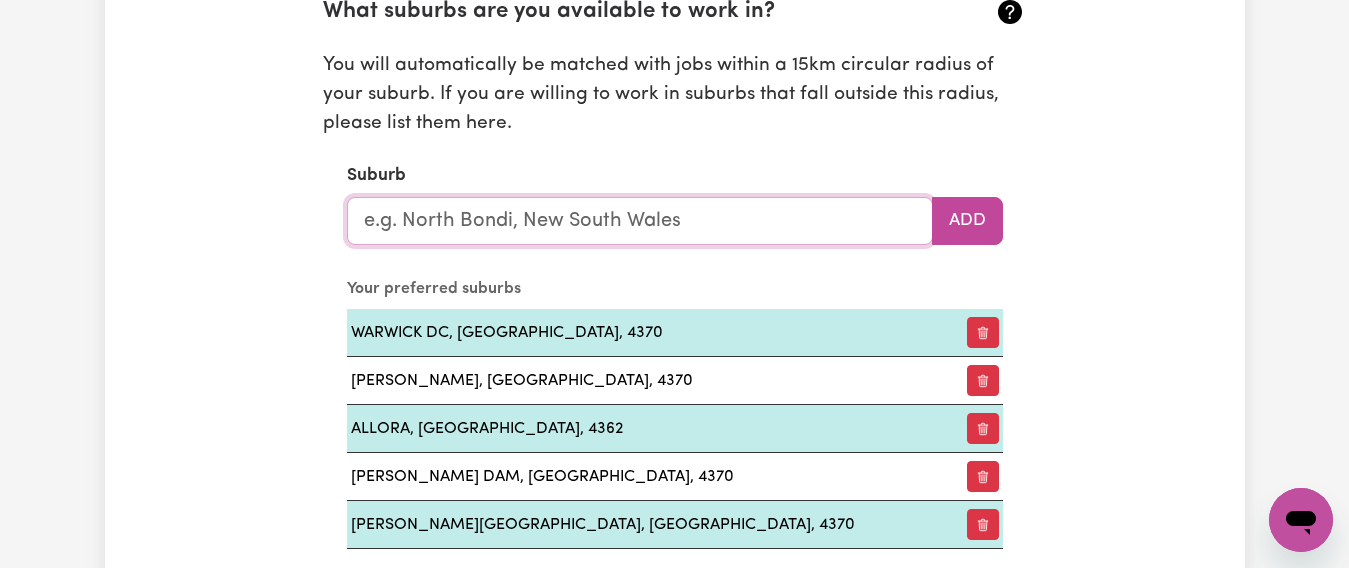 click at bounding box center (640, 221) 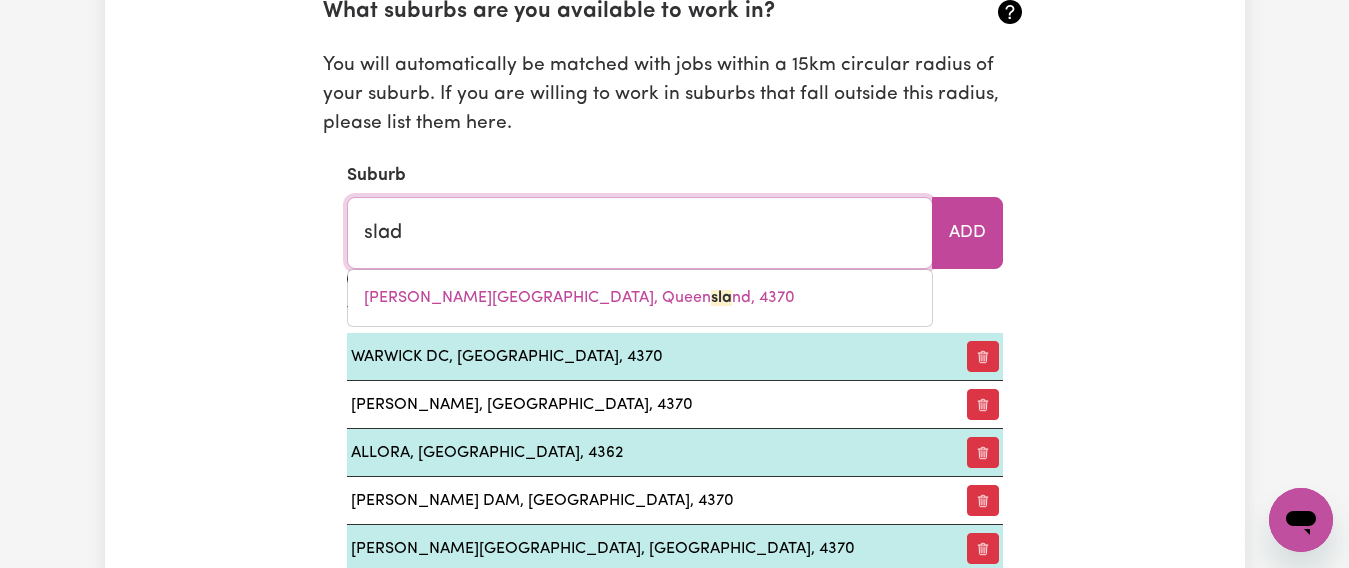 type on "slade" 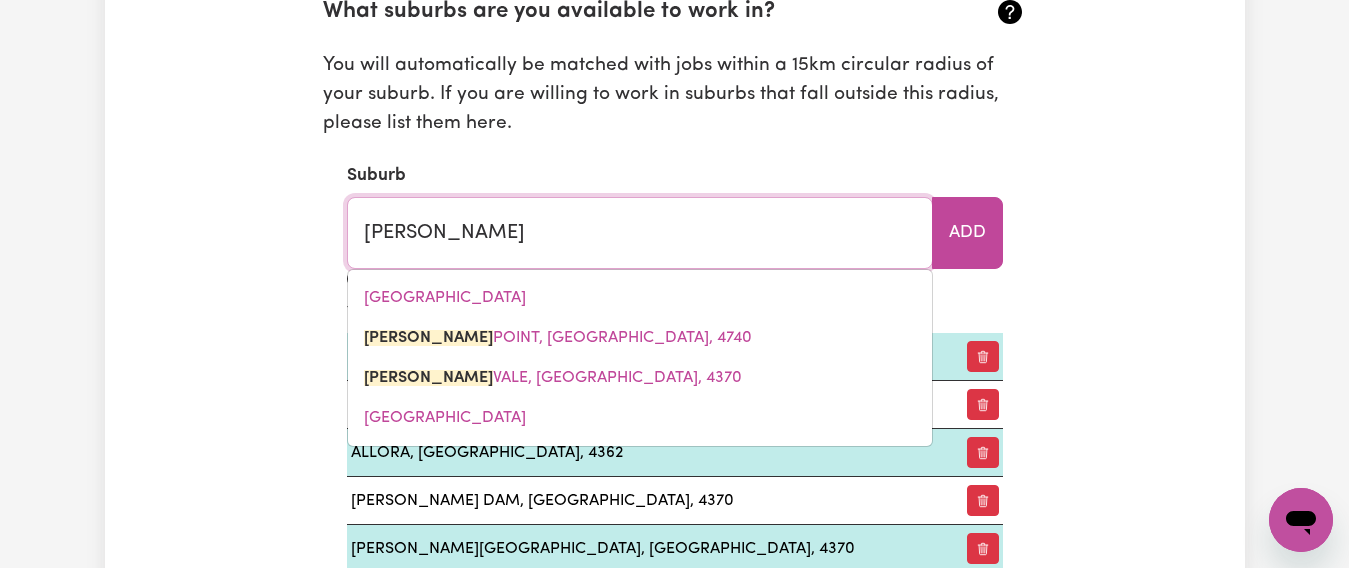 type on "slade POINT, Queensland, 4740" 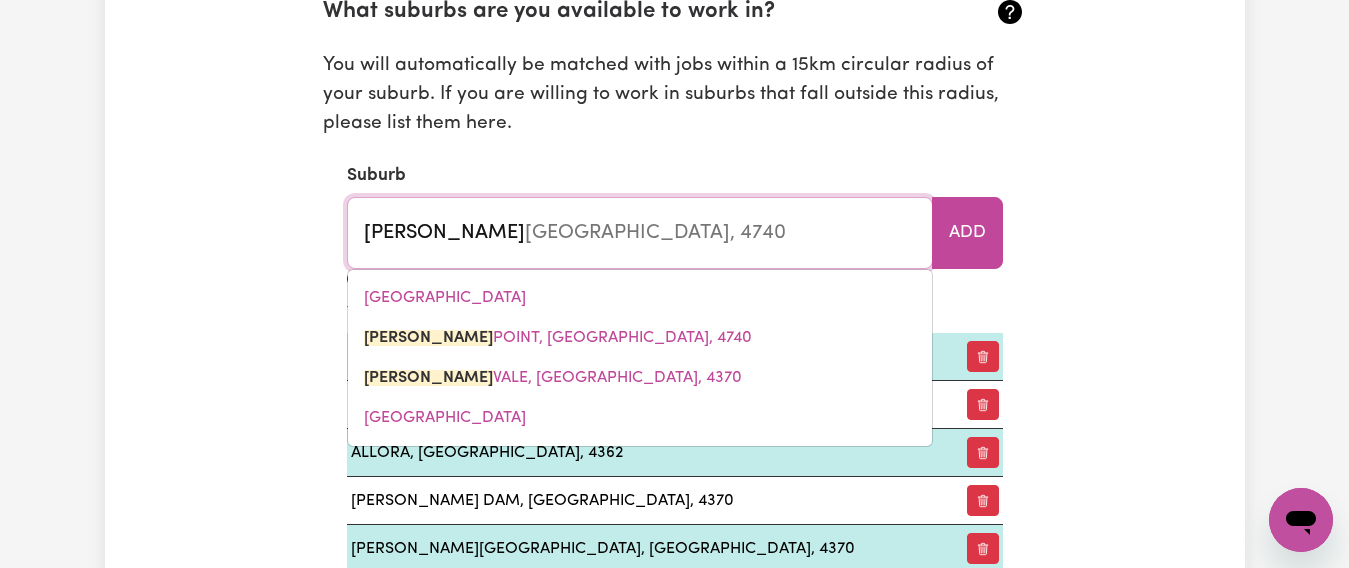 type on "sladev" 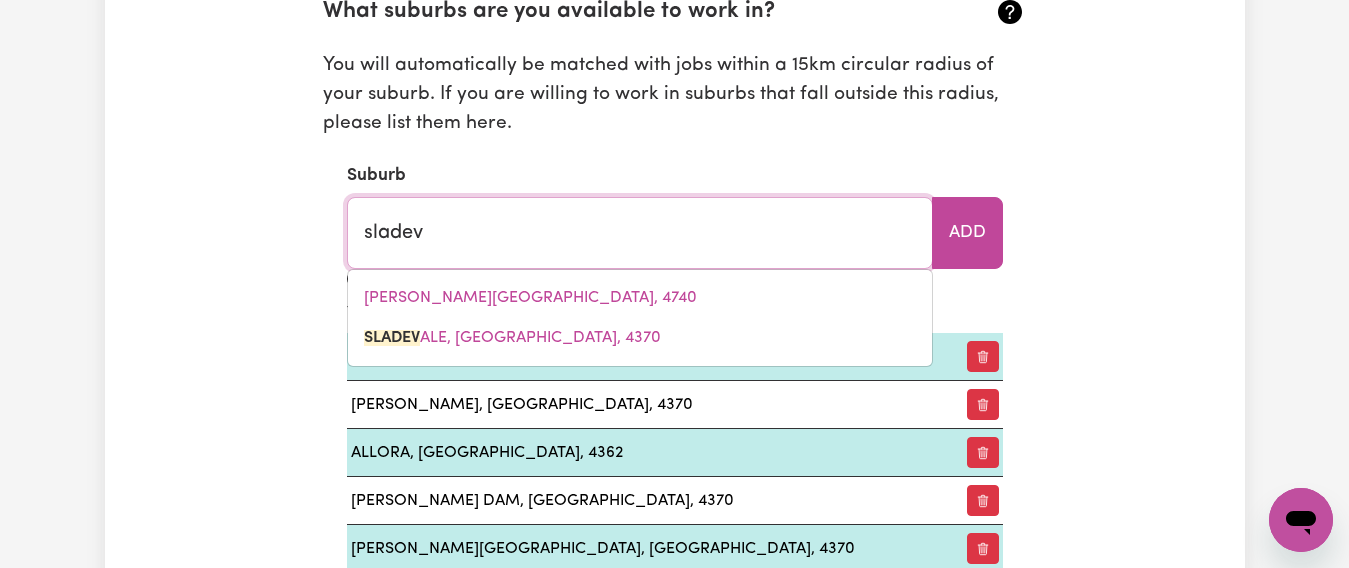 type on "sladevALE, Queensland, 4370" 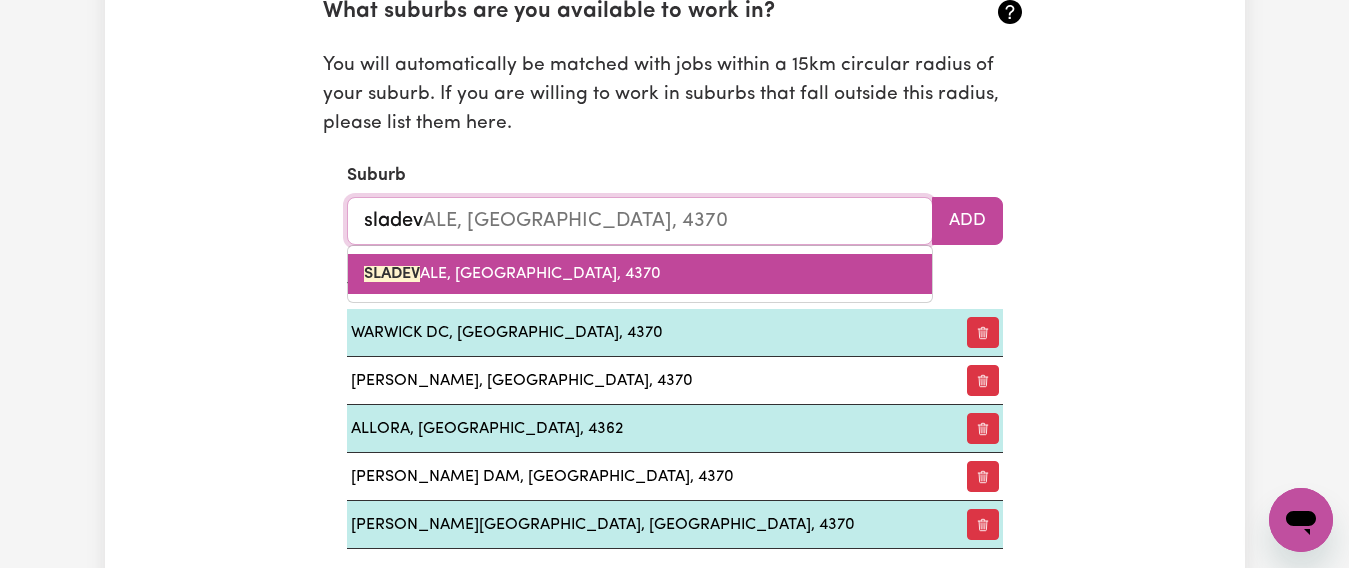 click on "SLADEV ALE, Queensland, 4370" at bounding box center [512, 274] 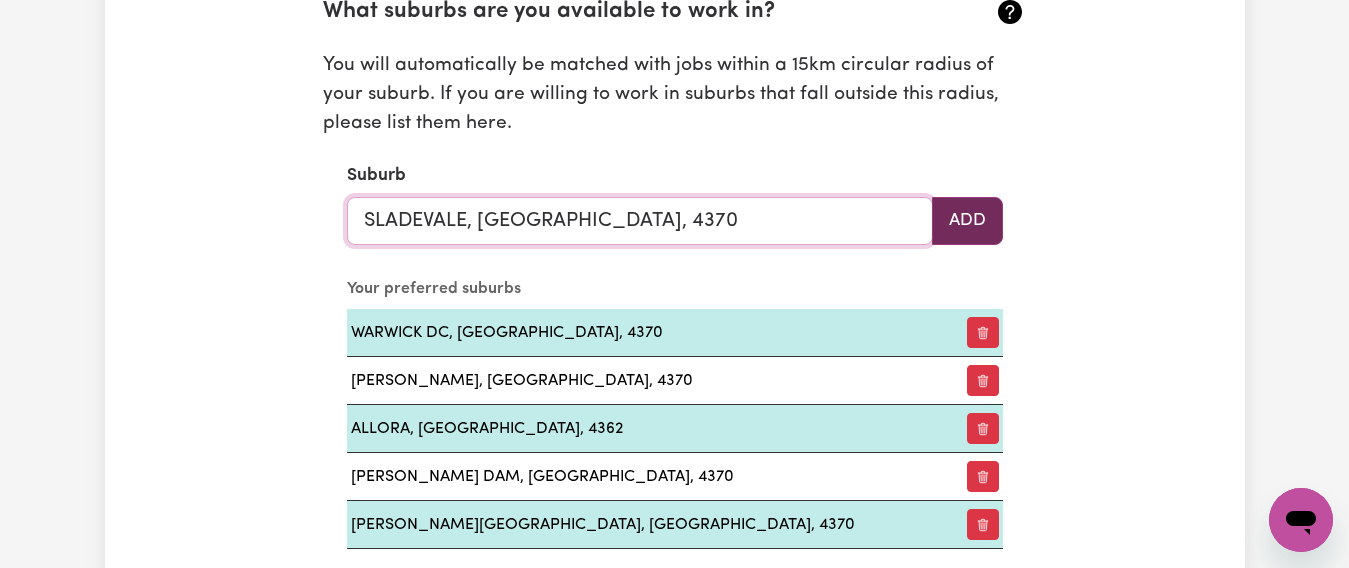 type on "SLADEVALE, Queensland, 4370" 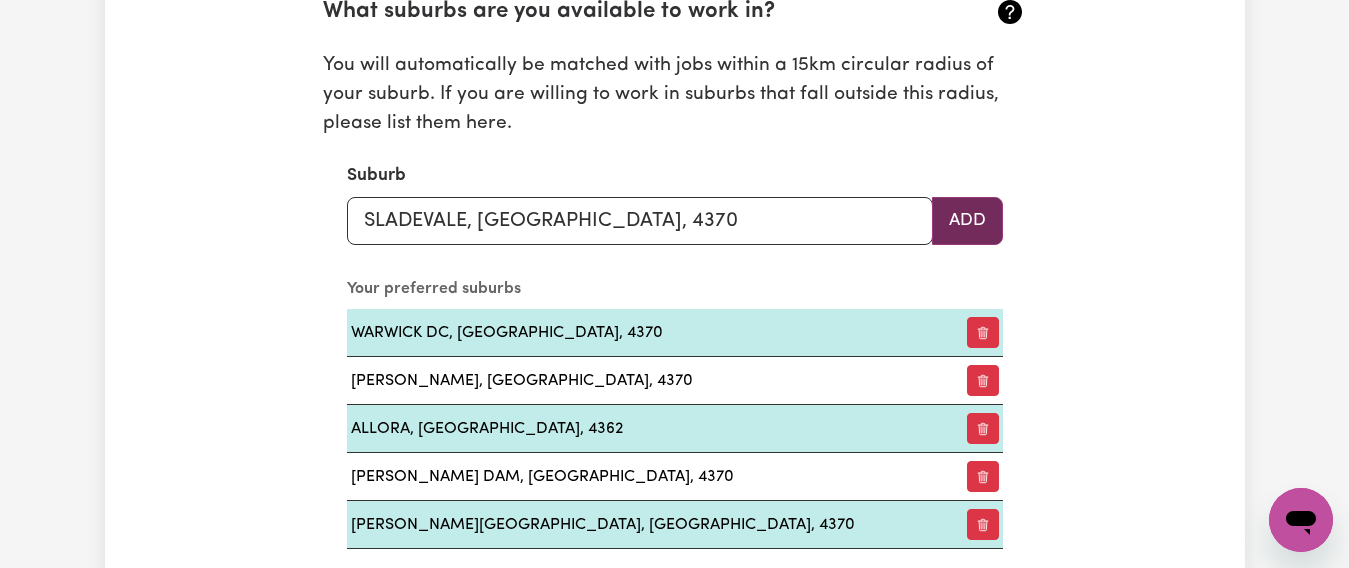 click on "Add" at bounding box center [967, 221] 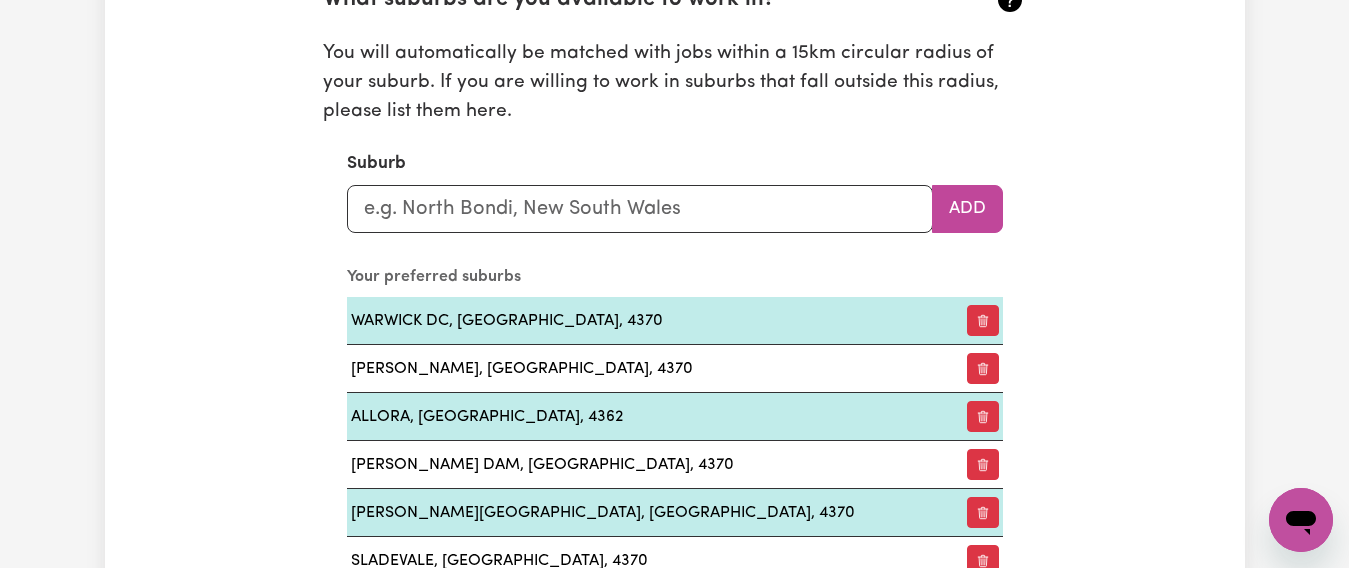 scroll, scrollTop: 2273, scrollLeft: 0, axis: vertical 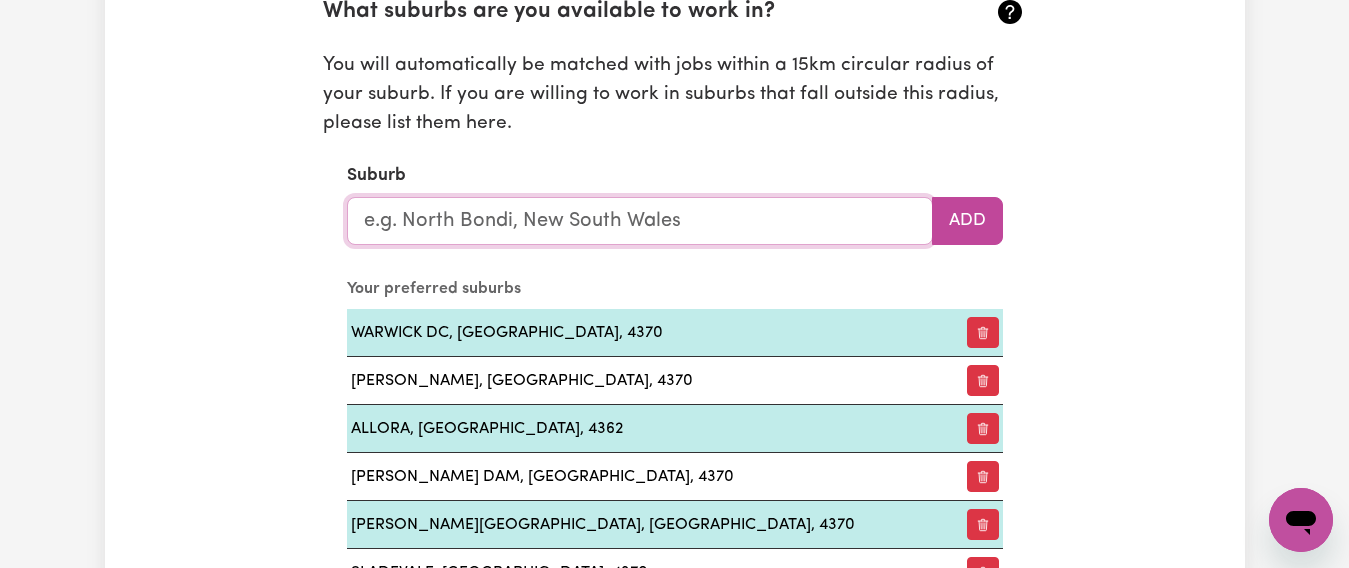 click at bounding box center (640, 221) 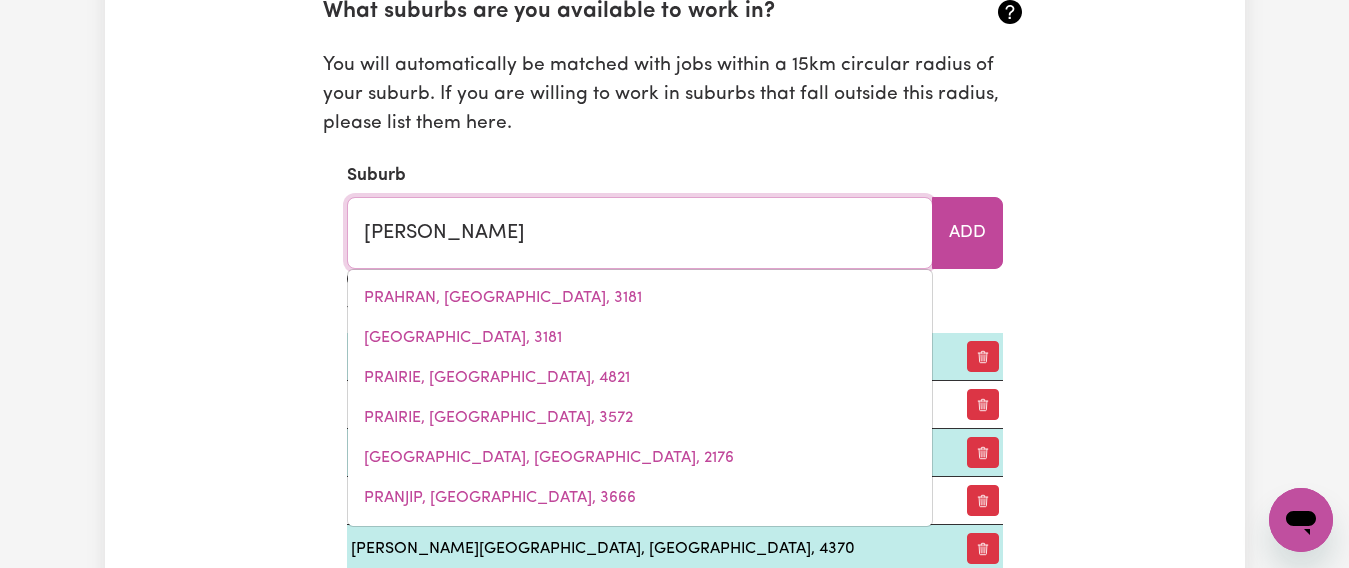 type on "pratten" 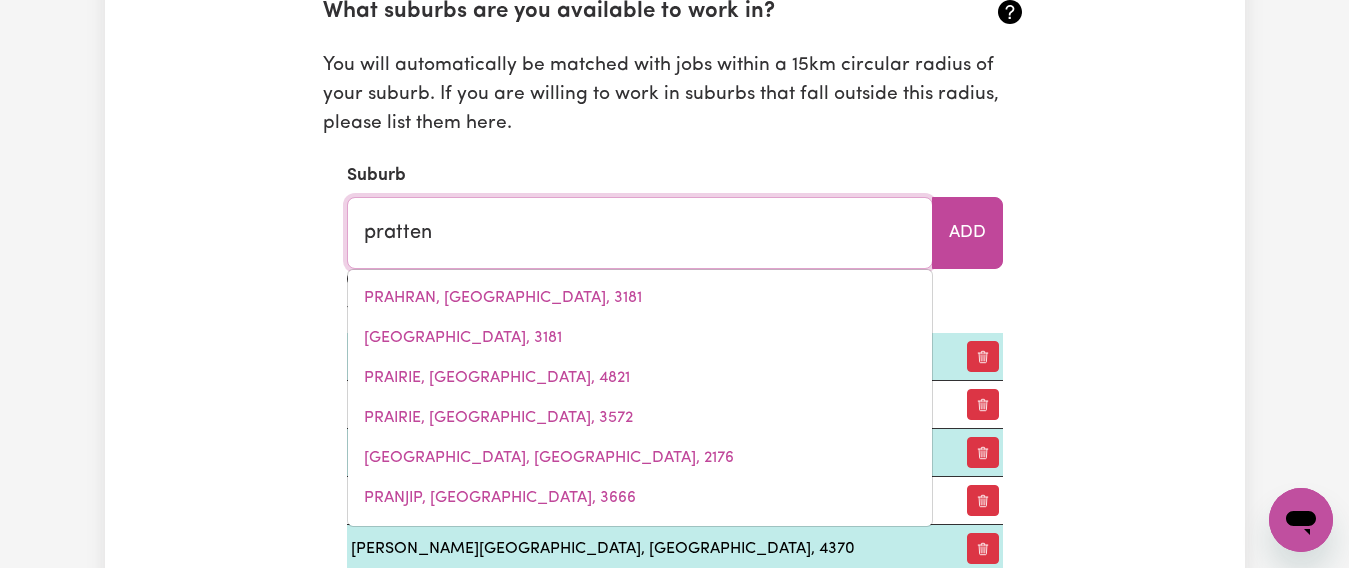 type on "pratten, Queensland, 4370" 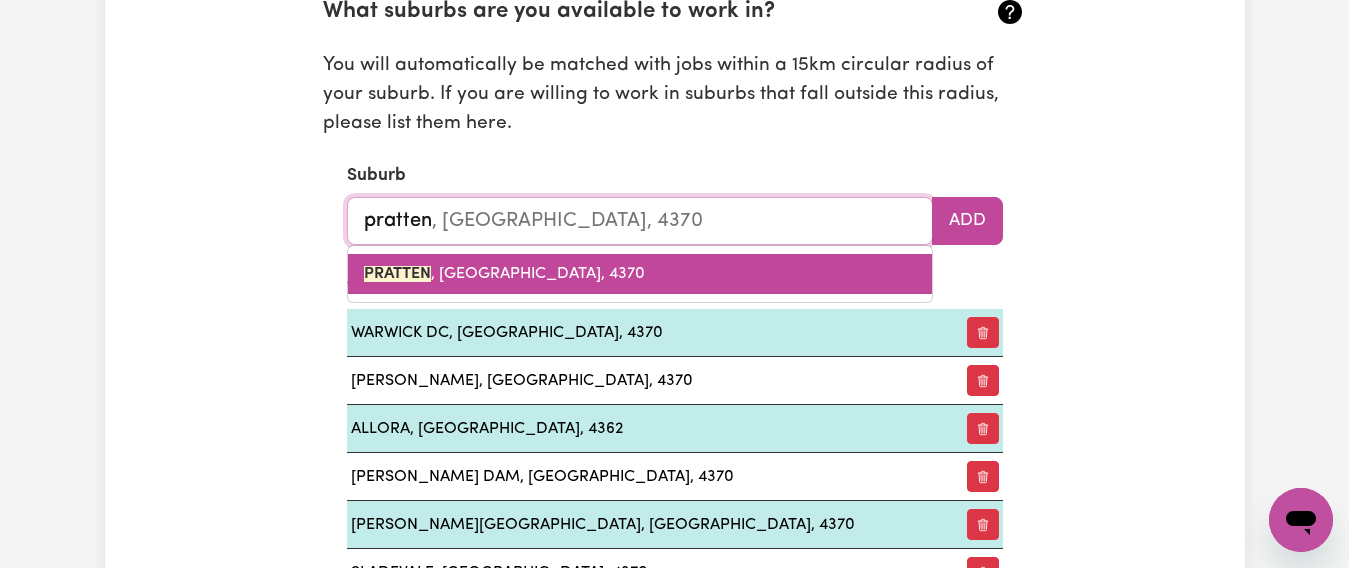 click on "PRATTEN , Queensland, 4370" at bounding box center [640, 274] 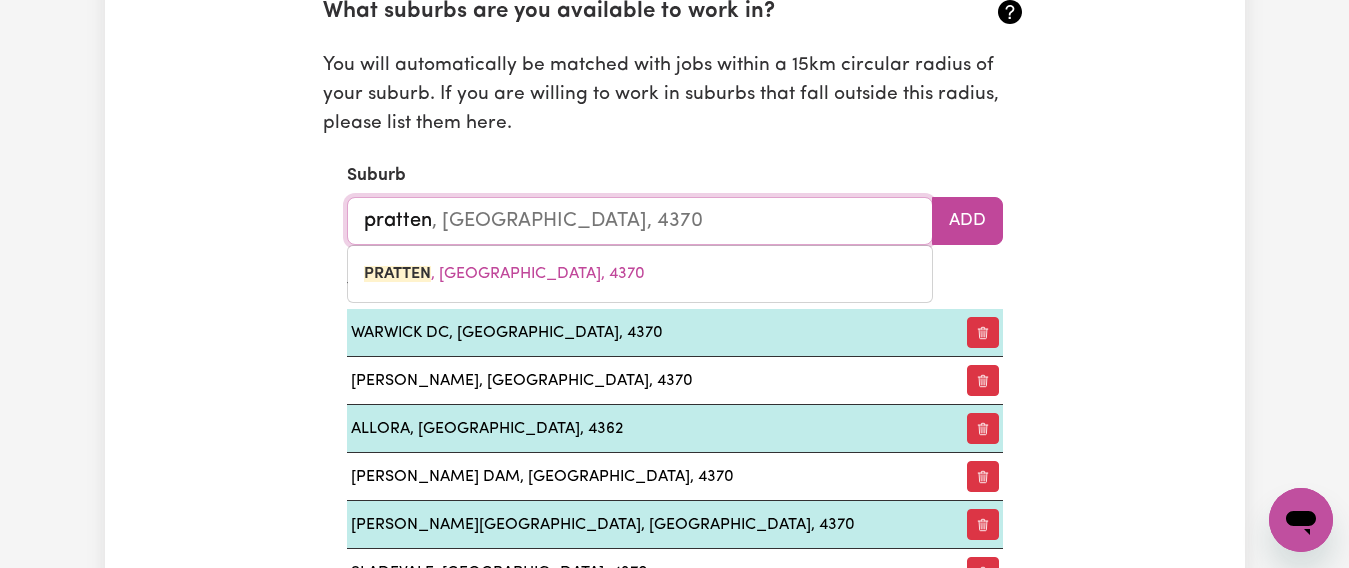 type on "PRATTEN, Queensland, 4370" 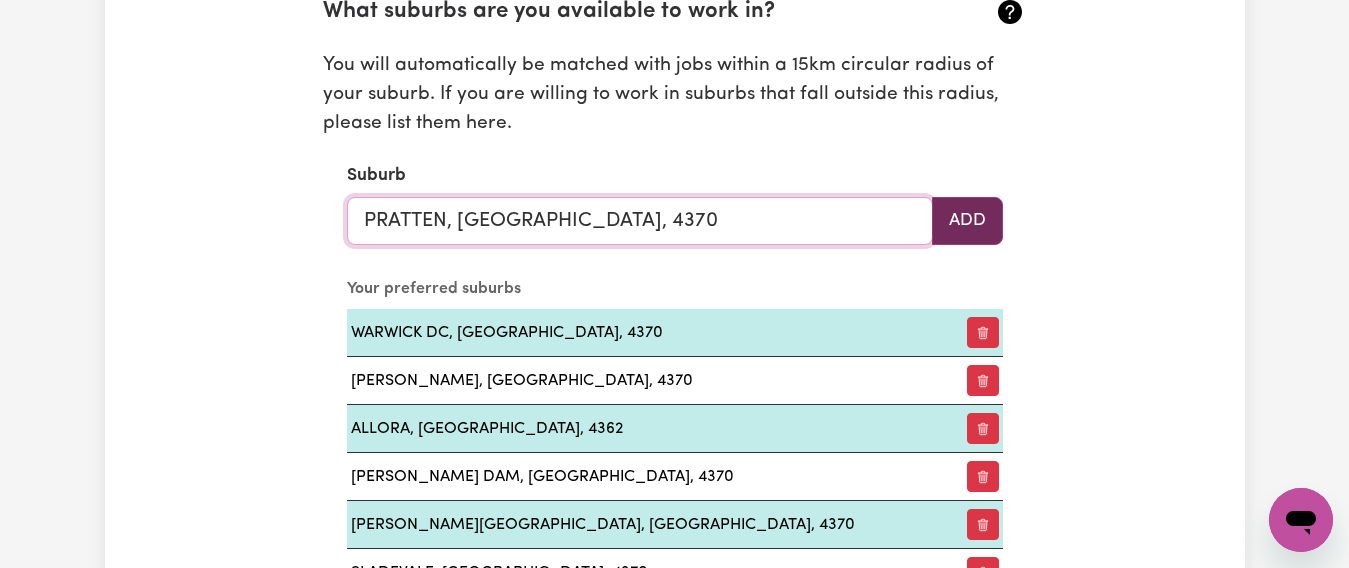 type on "PRATTEN, Queensland, 4370" 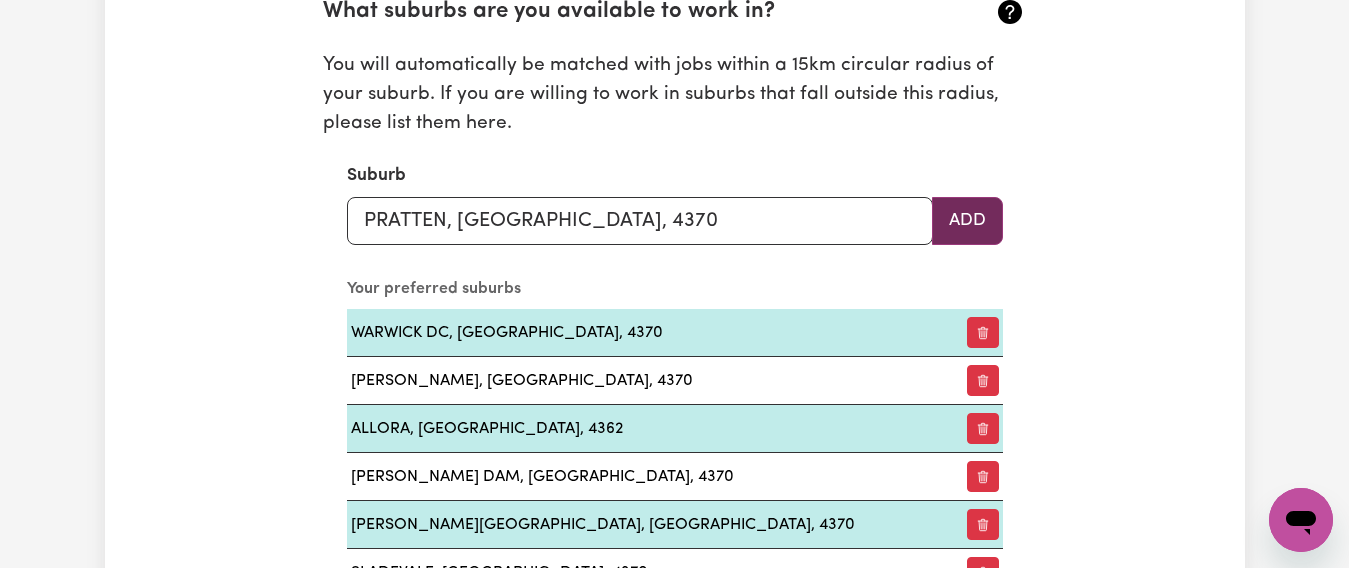 click on "Add" at bounding box center [967, 221] 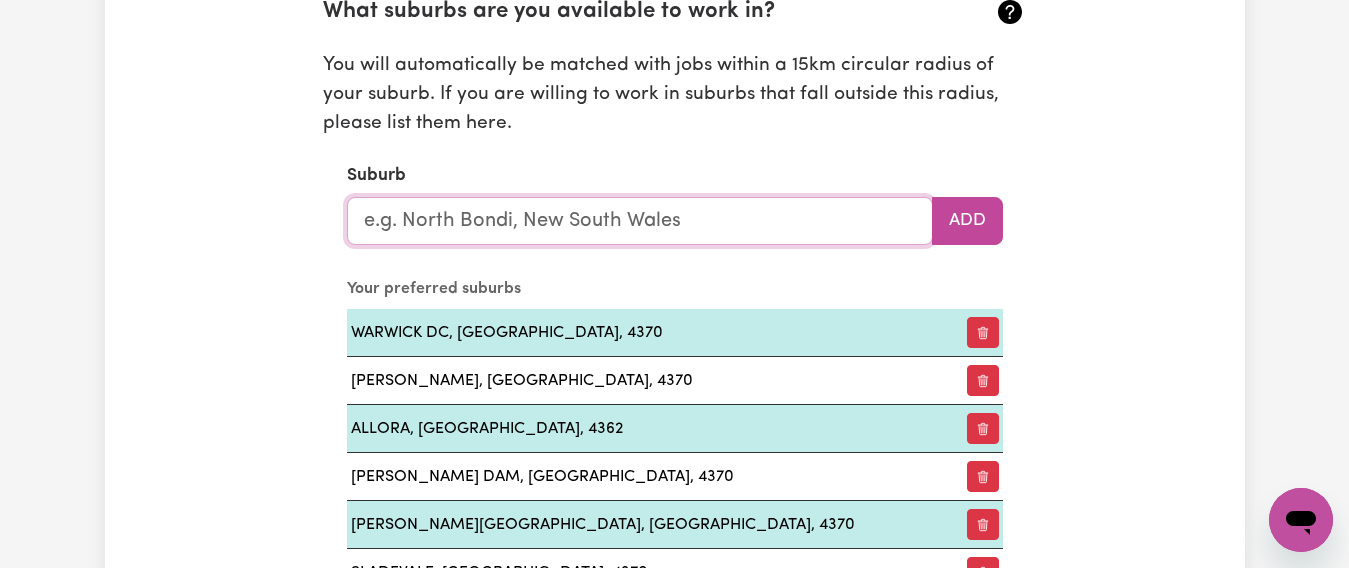 click at bounding box center [640, 221] 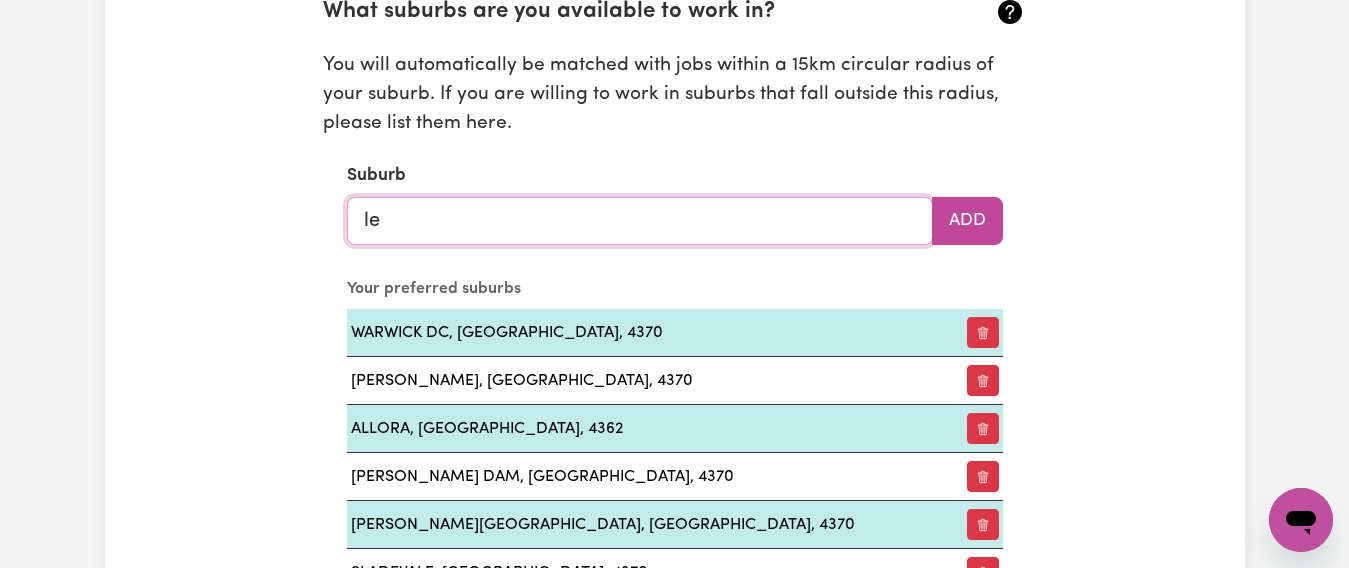 type on "ley" 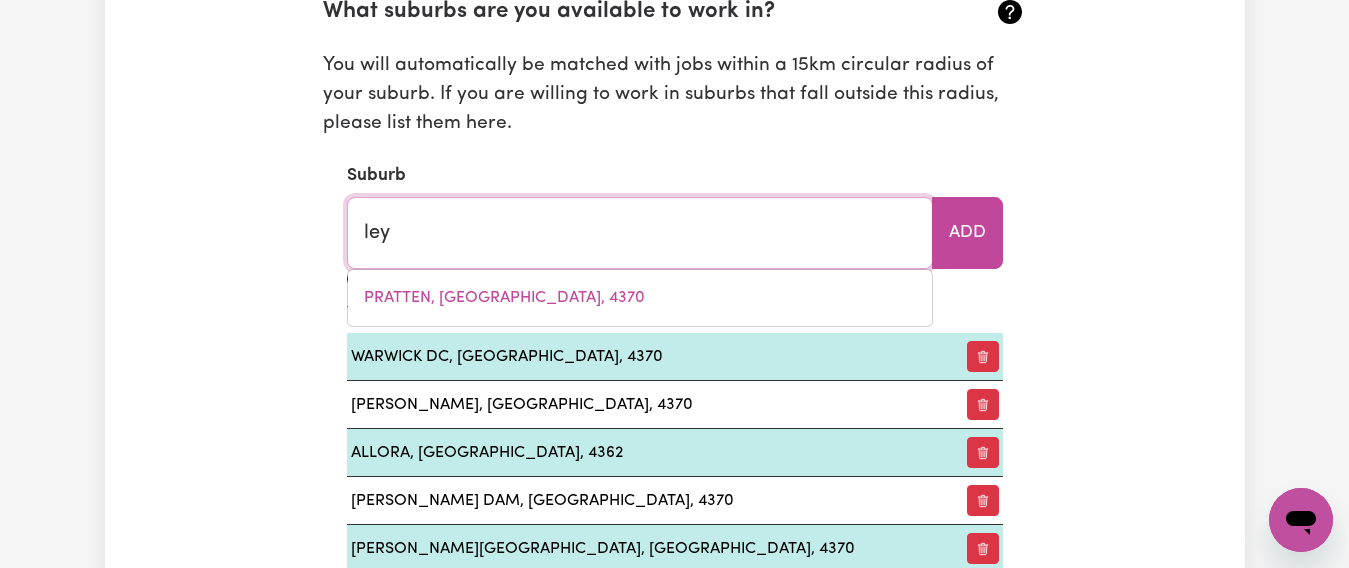 type on "leyBURN, Queensland, 4365" 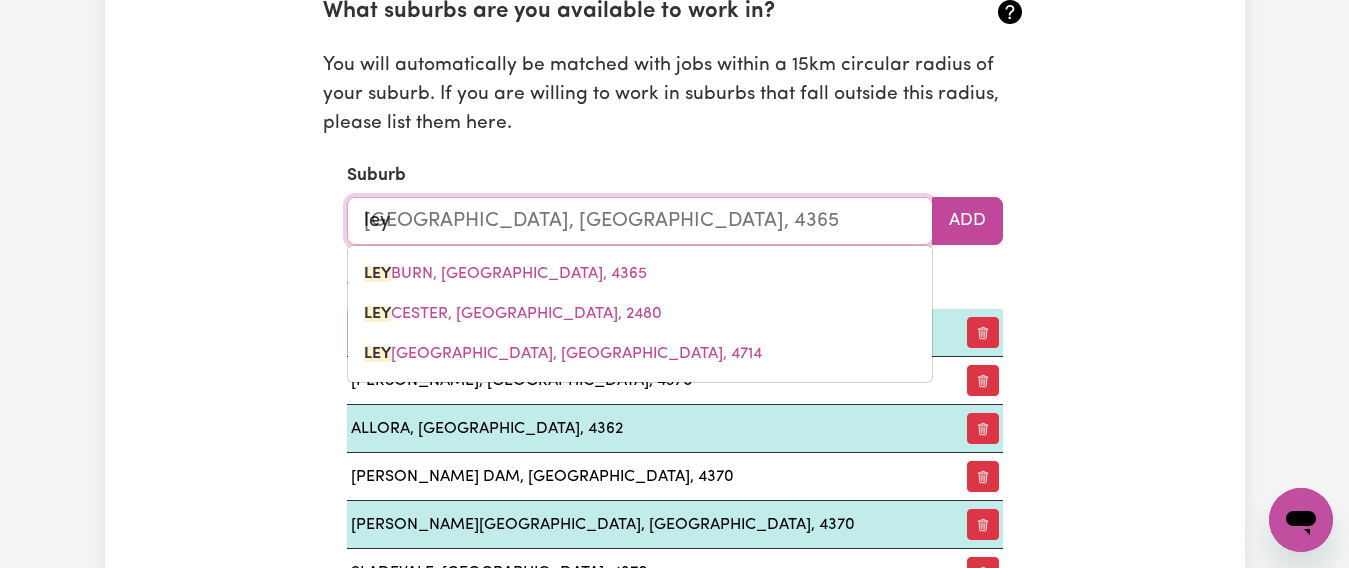 type on "leyb" 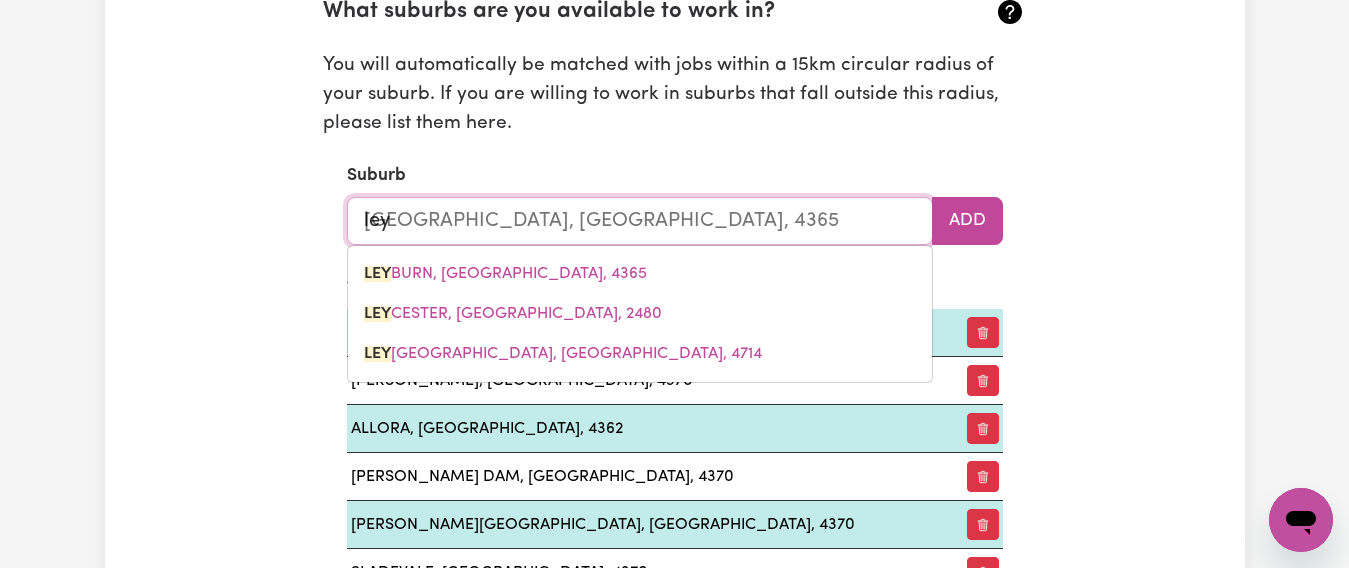 type on "leybURN, Queensland, 4365" 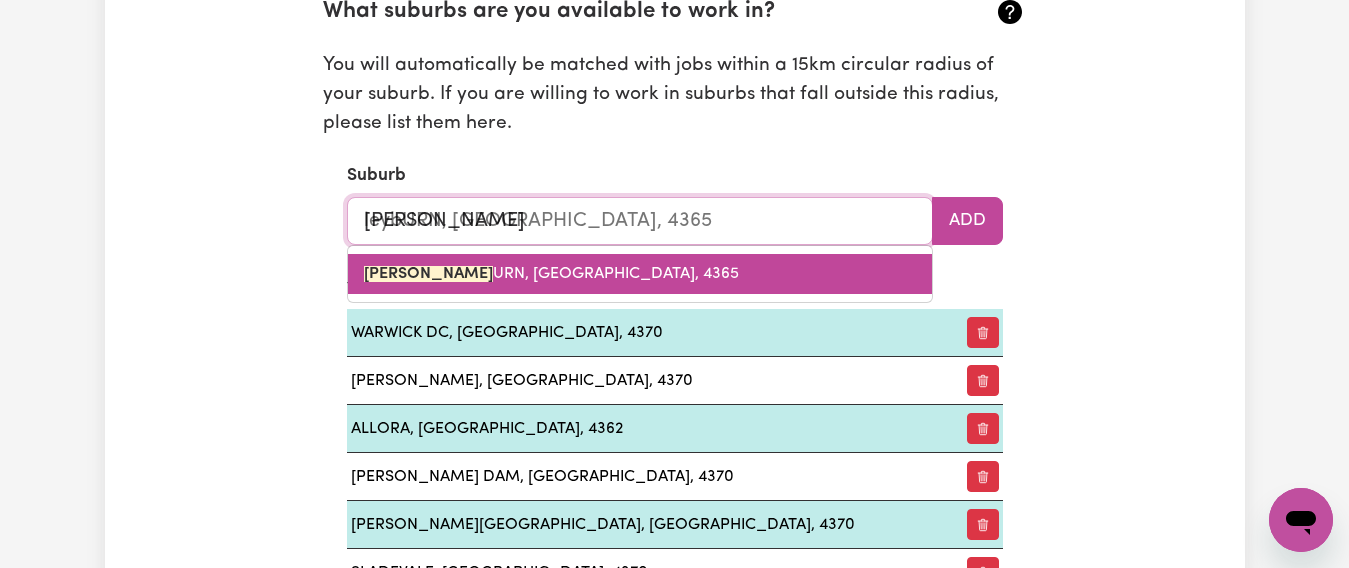 click on "LEYB URN, Queensland, 4365" at bounding box center [551, 274] 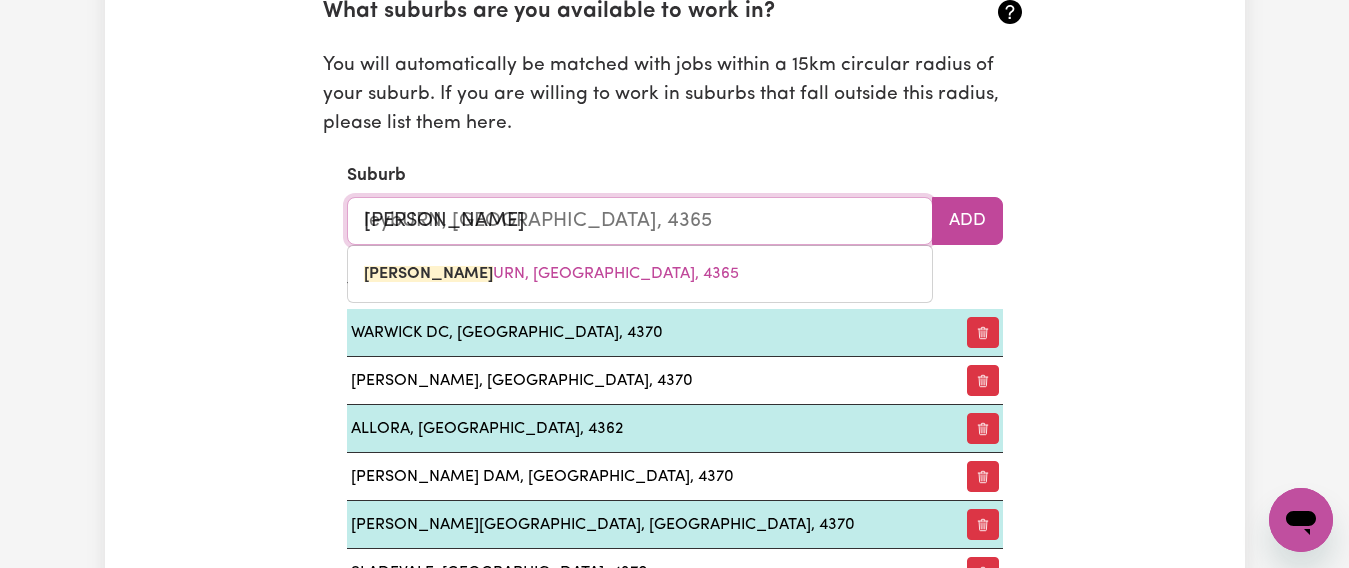 type on "LEYBURN, Queensland, 4365" 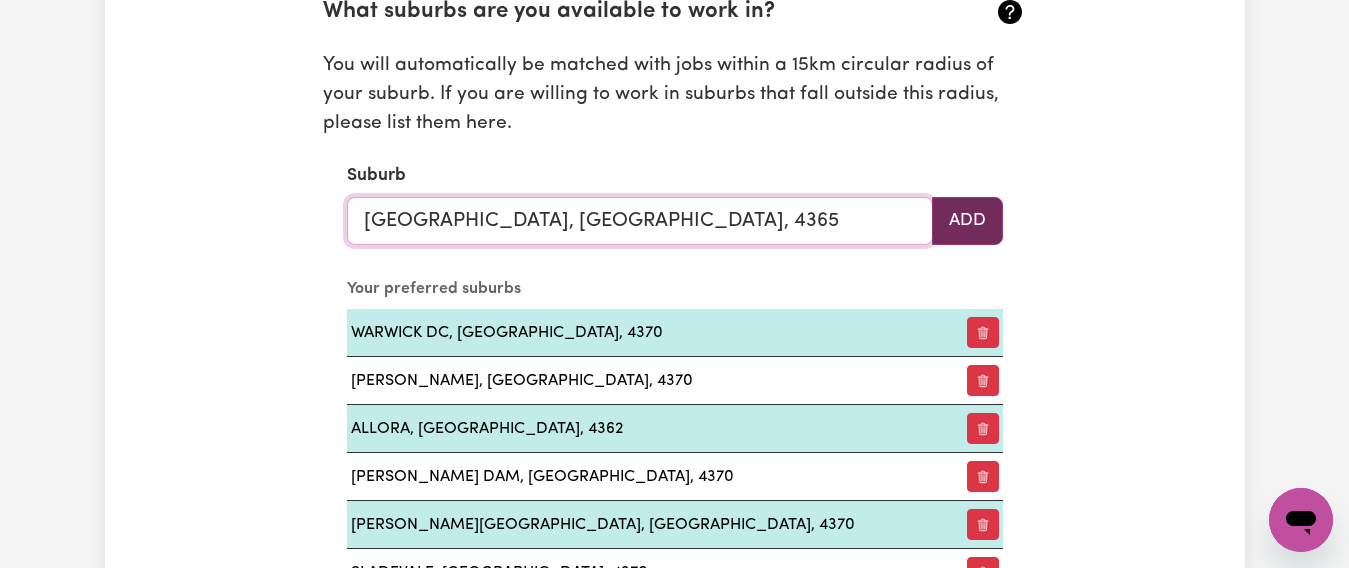 type on "LEYBURN, Queensland, 4365" 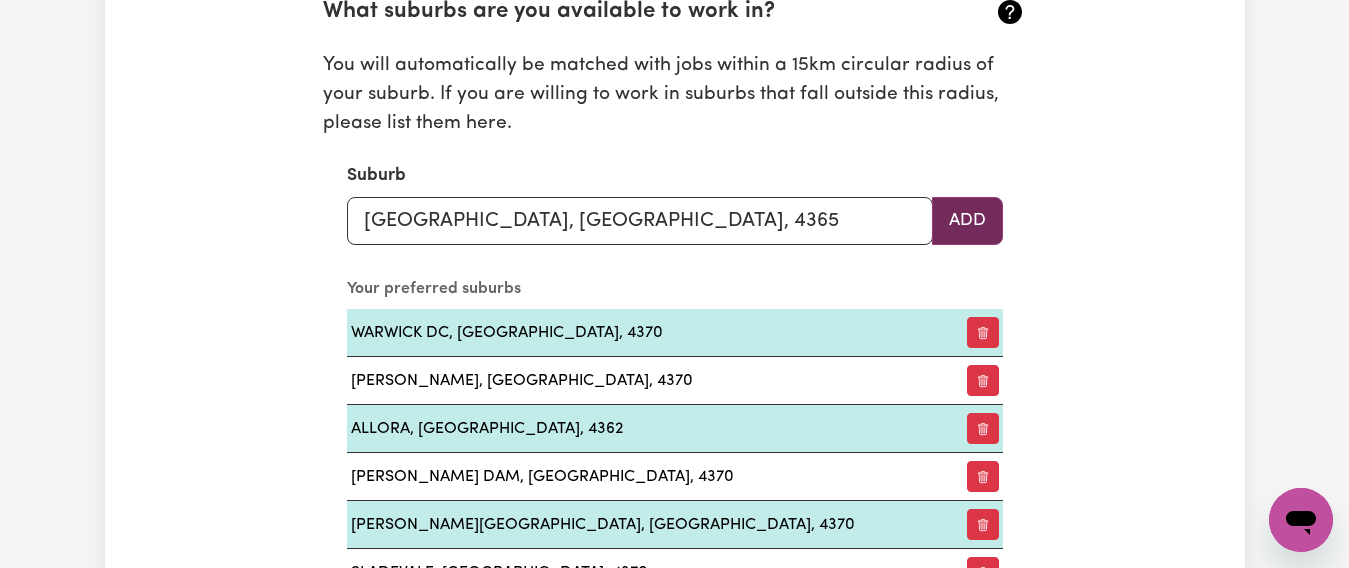 click on "Add" at bounding box center [967, 221] 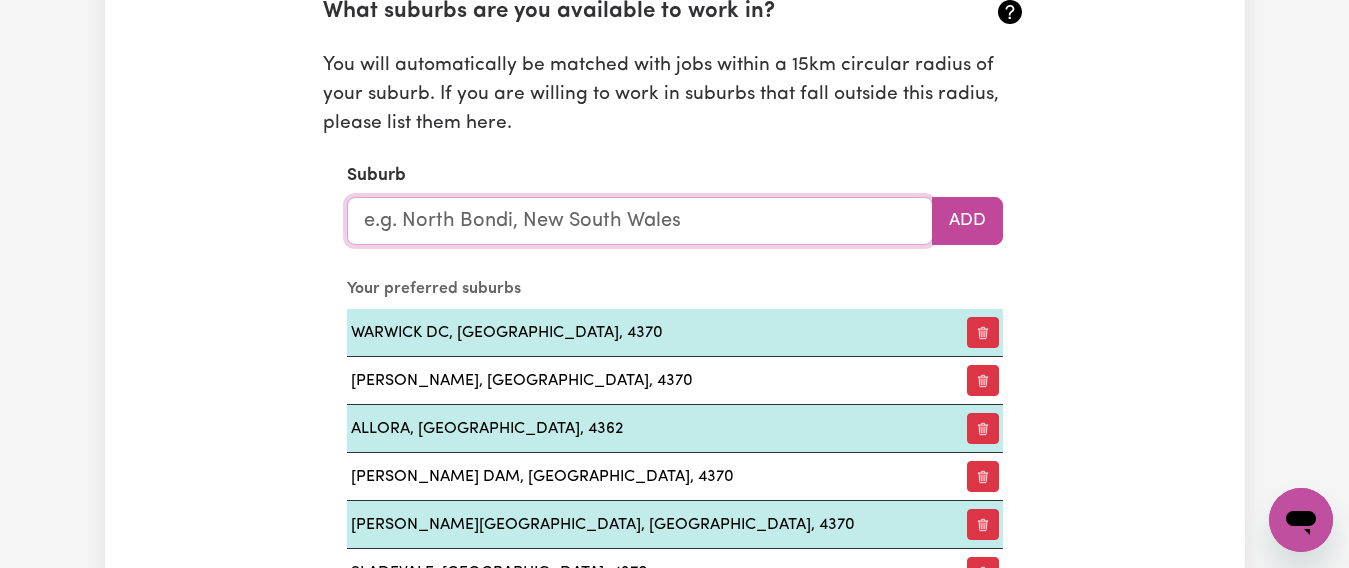 click at bounding box center [640, 221] 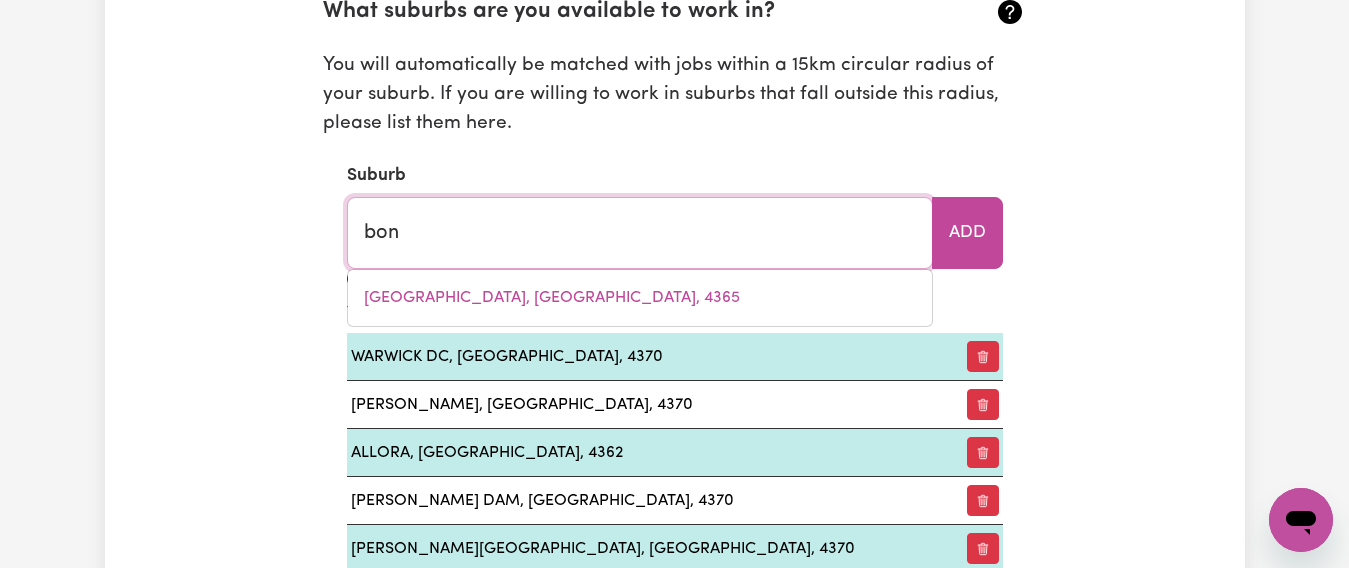 type on "bony" 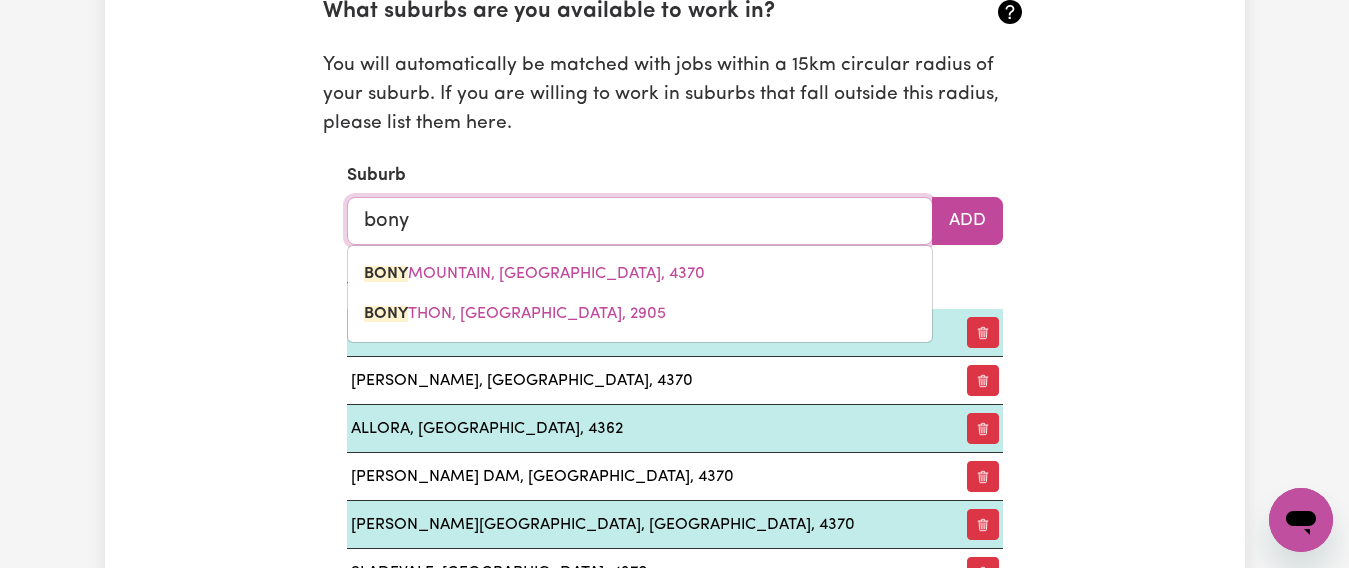 type on "bony MOUNTAIN, Queensland, 4370" 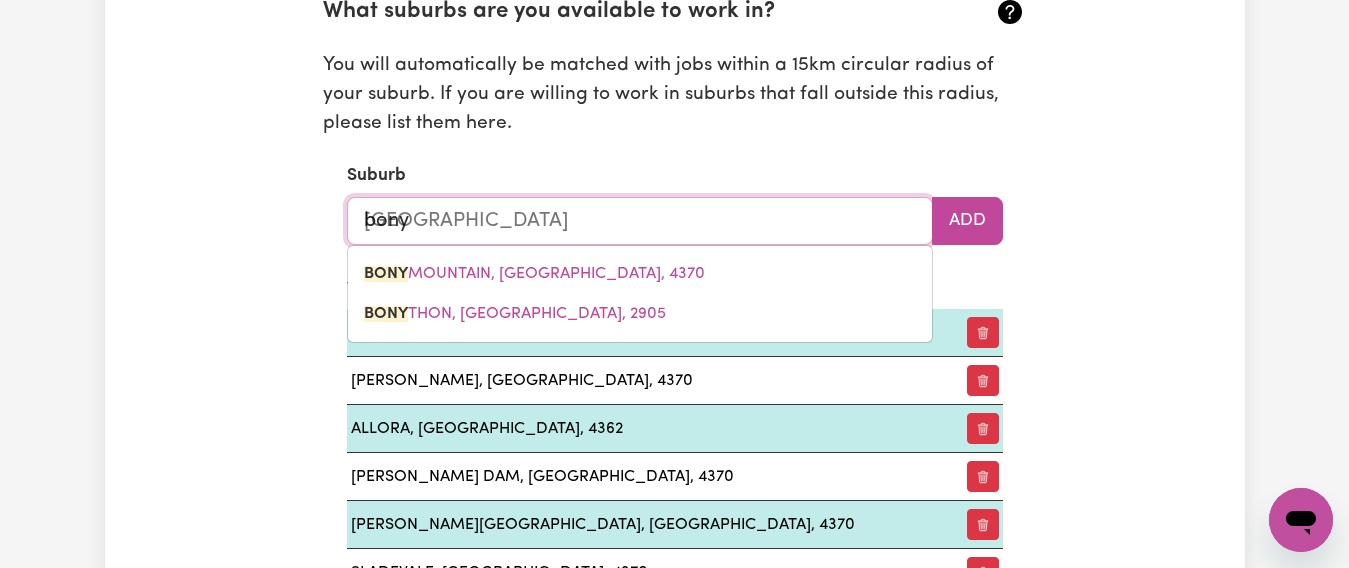 click on "bony" at bounding box center (640, 221) 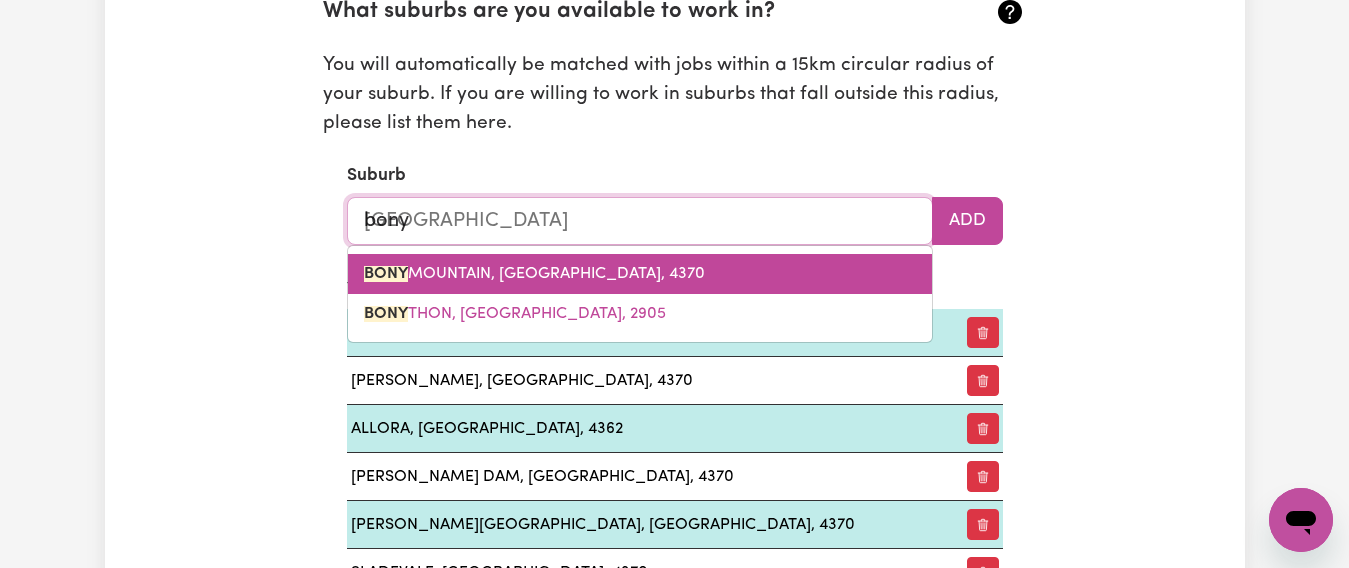 click on "BONY  MOUNTAIN, Queensland, 4370" at bounding box center (534, 274) 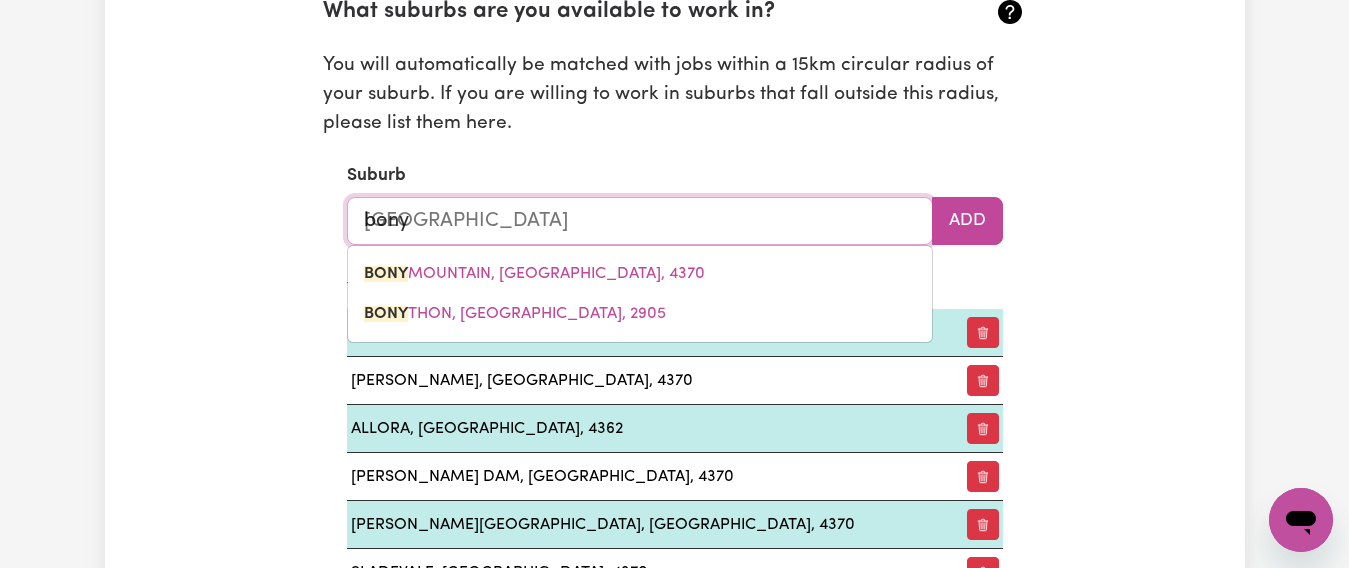 type on "BONY MOUNTAIN, Queensland, 4370" 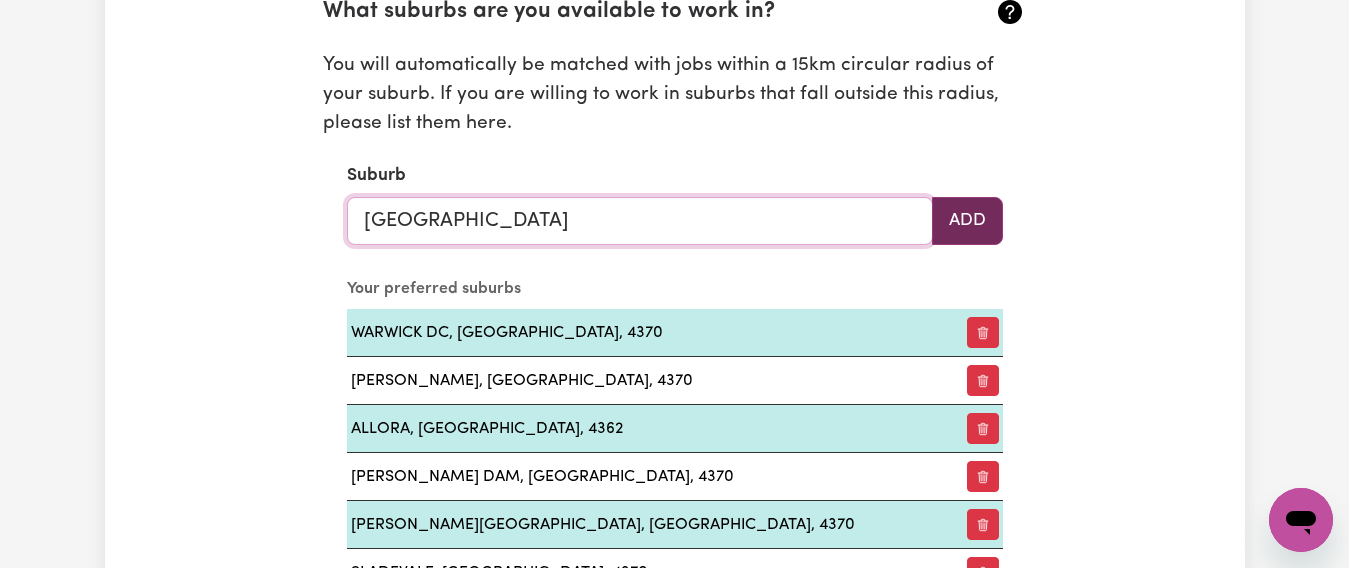 type on "BONY MOUNTAIN, Queensland, 4370" 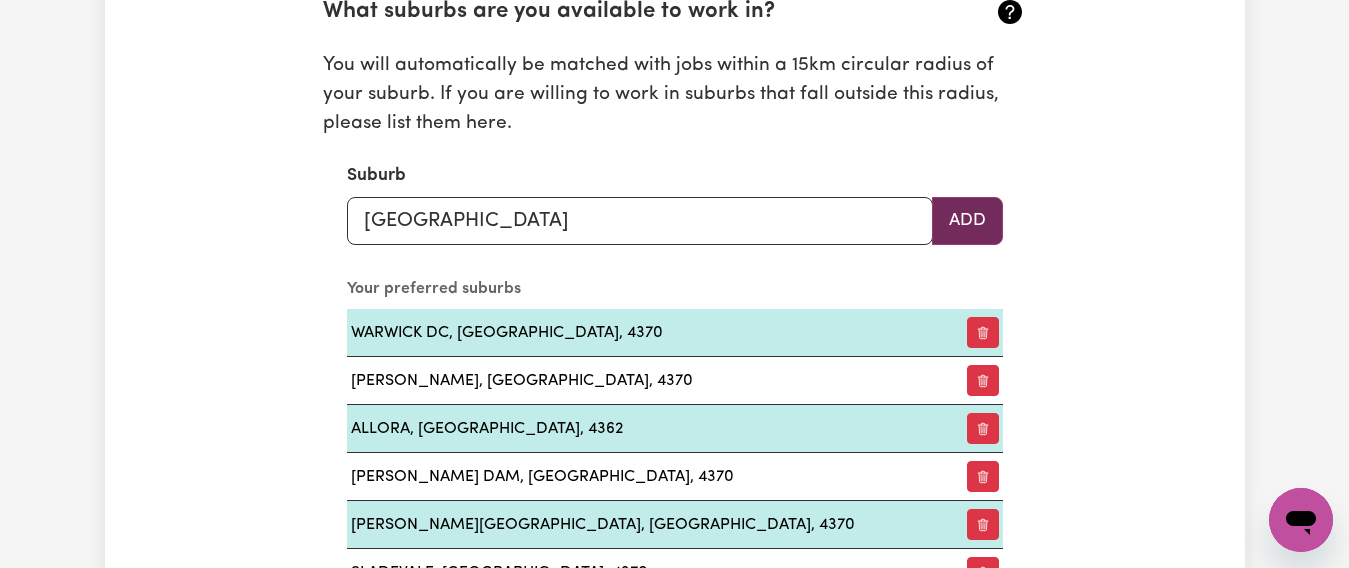 click on "Add" at bounding box center [967, 221] 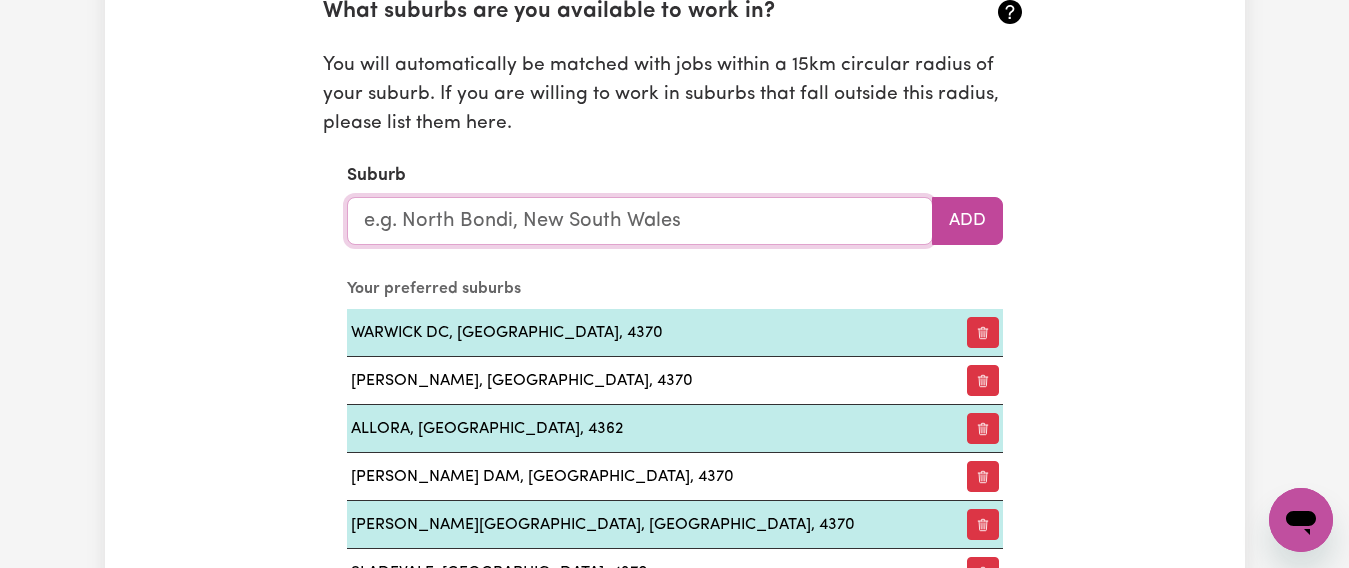 click at bounding box center [640, 221] 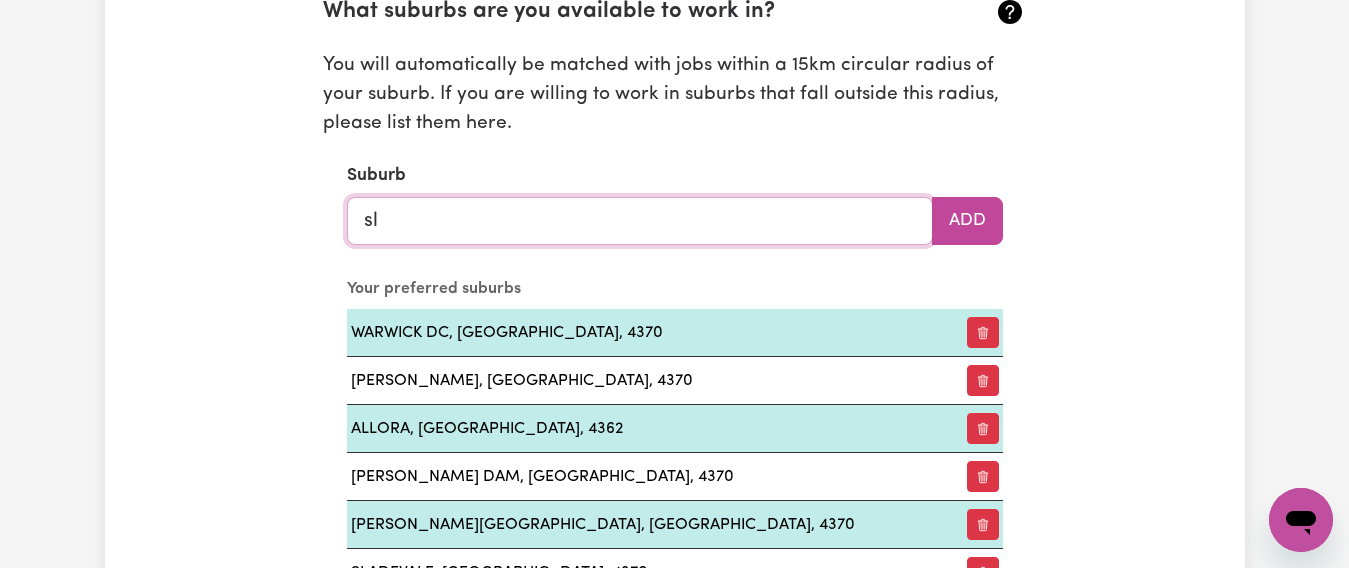 type on "sla" 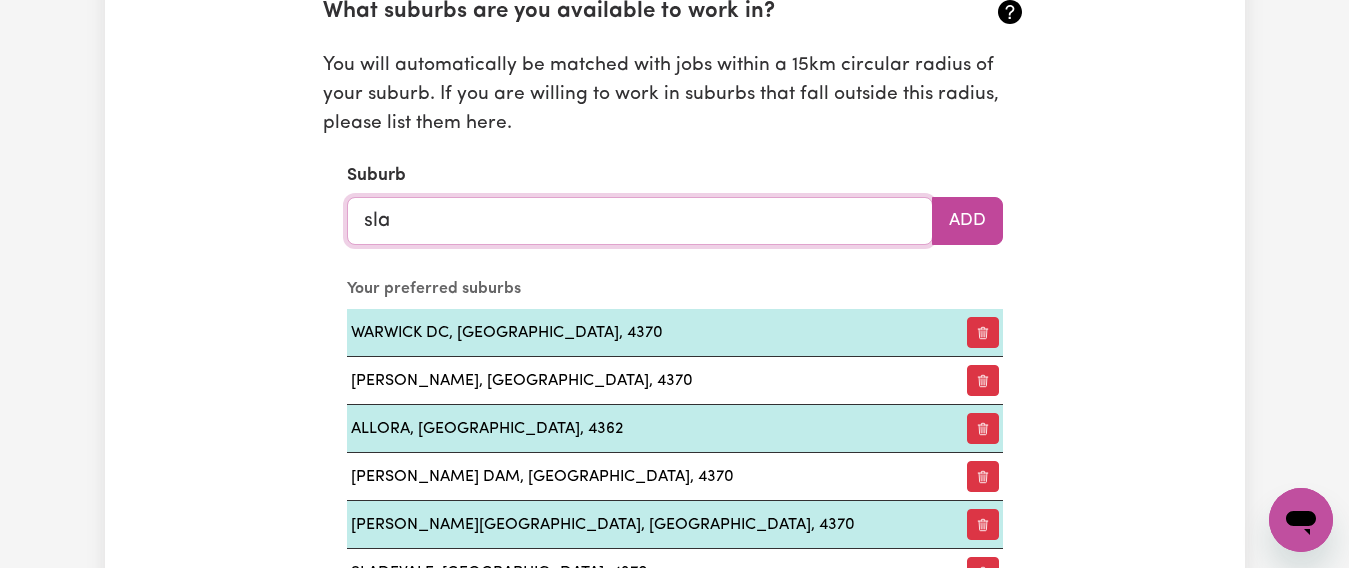 type on "slaCKS CREEK, Queensland, 4127" 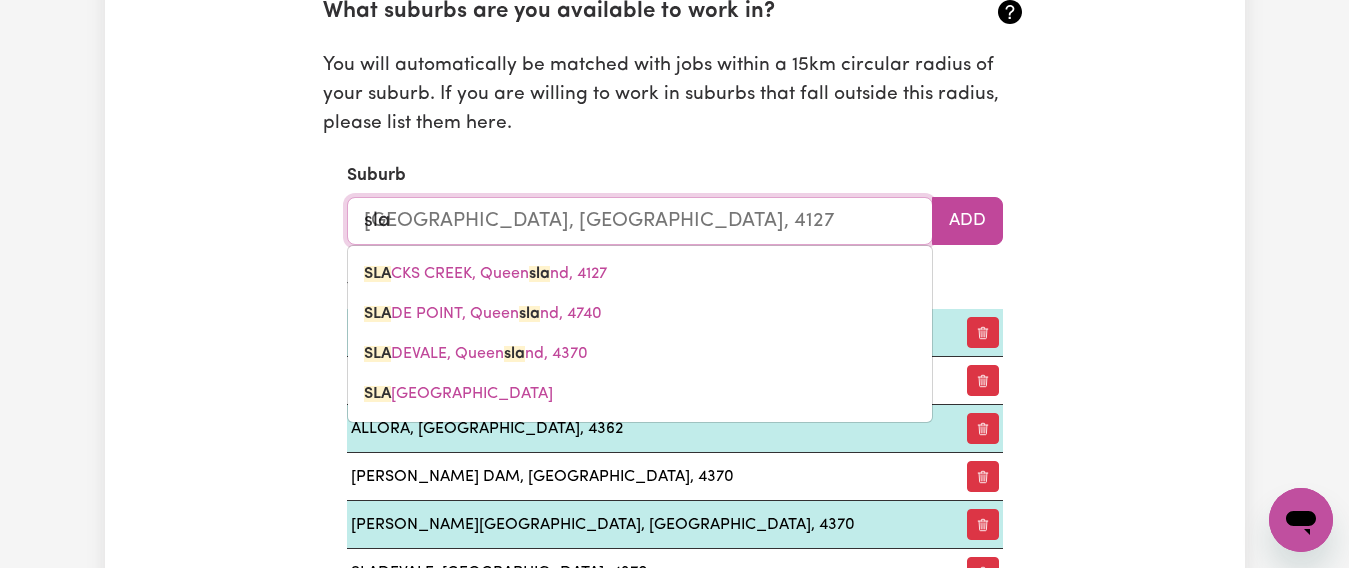 type on "slad" 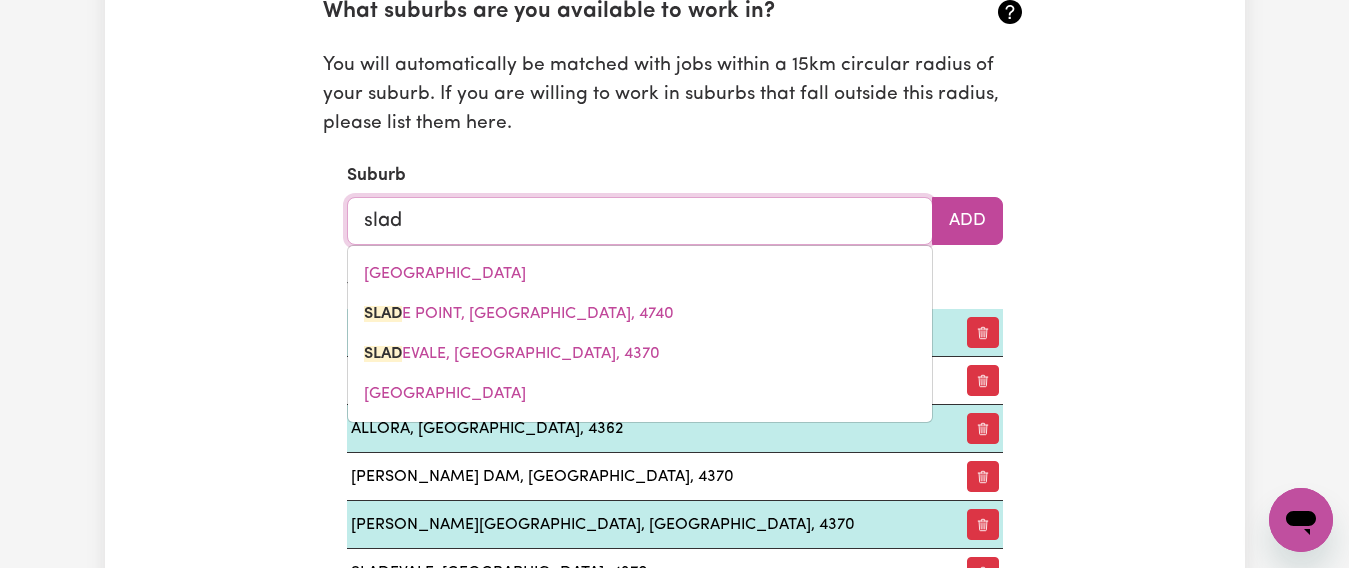type on "slade" 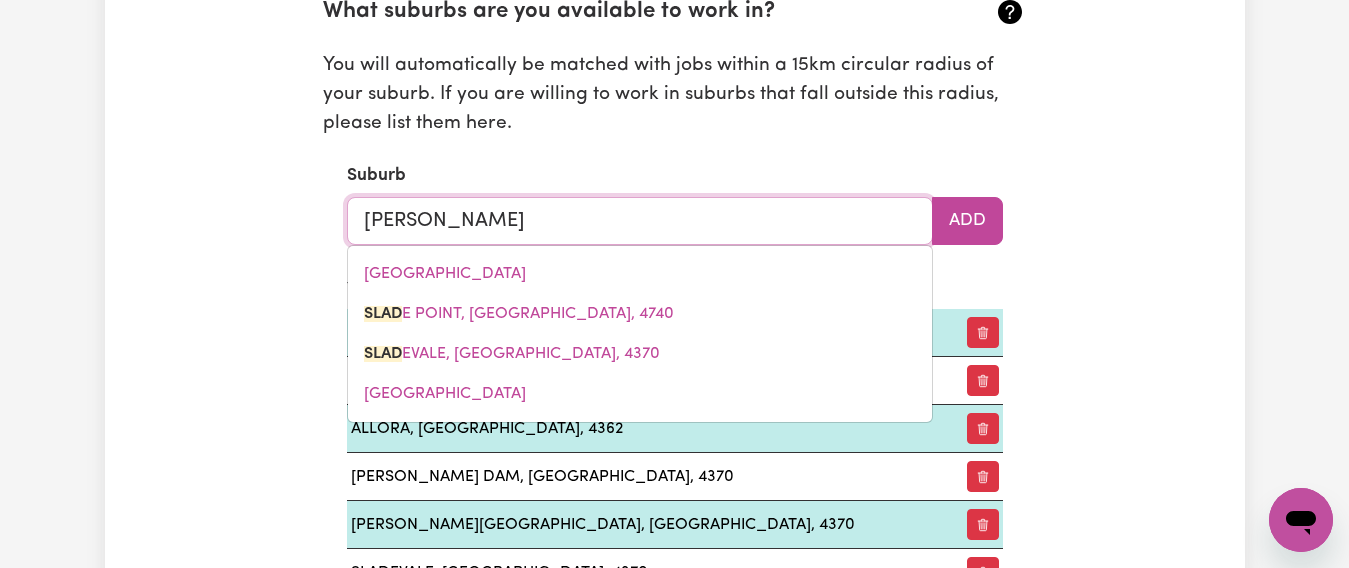 type on "slade POINT, Queensland, 4740" 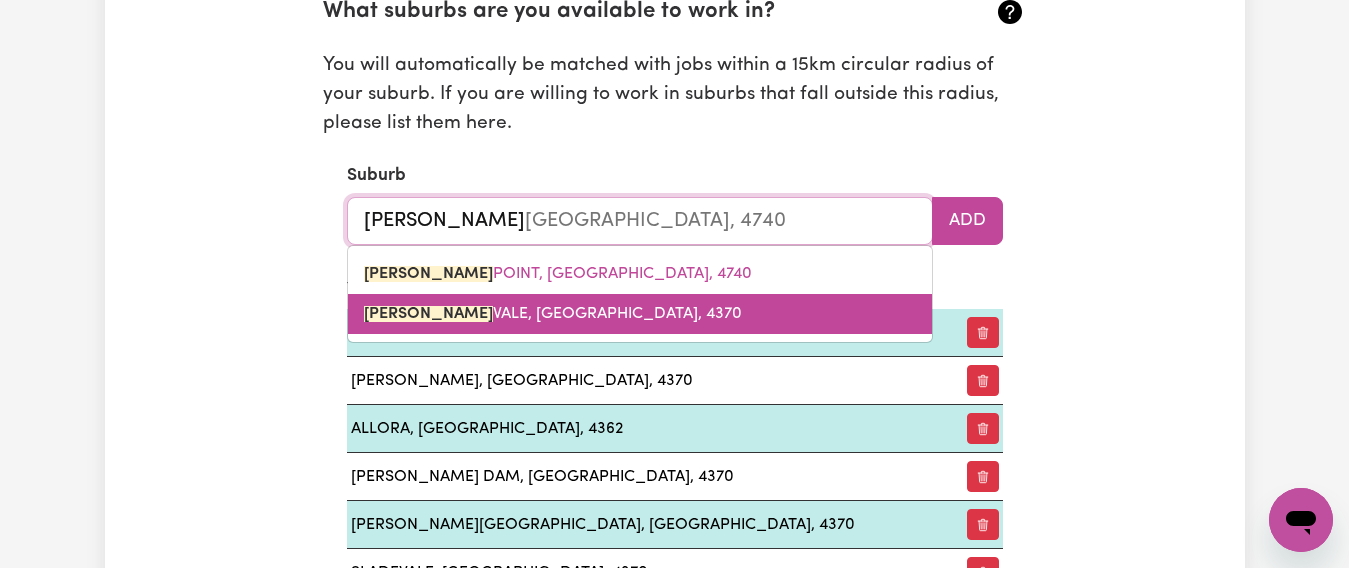 click on "SLADE VALE, Queensland, 4370" at bounding box center (553, 314) 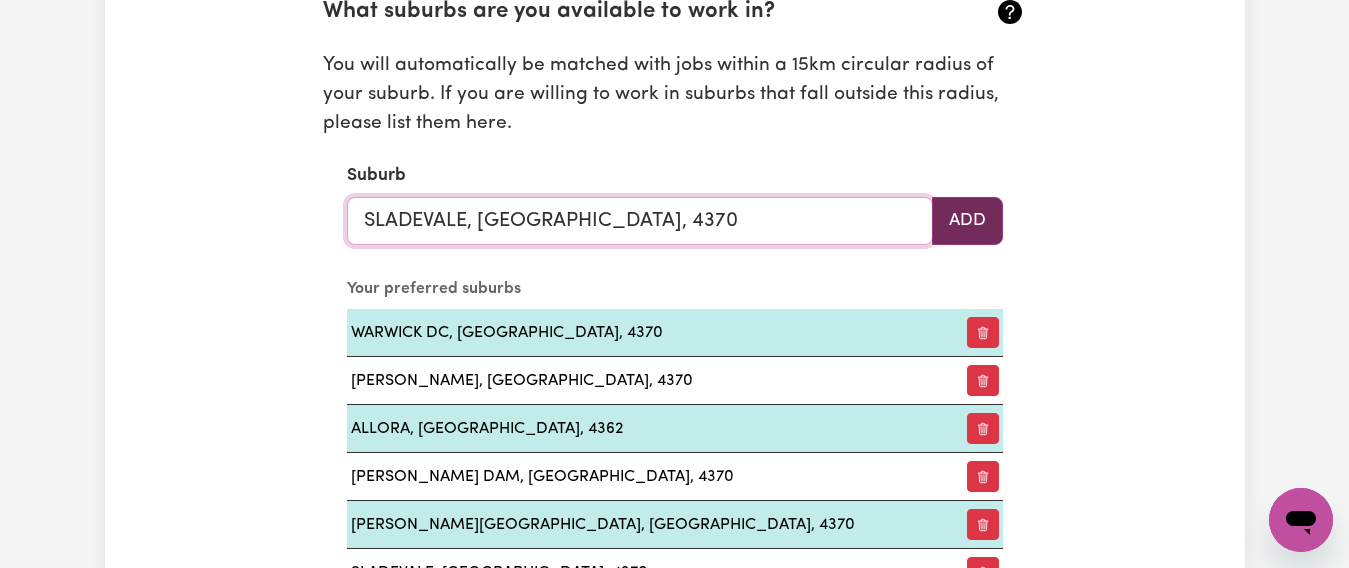 type on "SLADEVALE, Queensland, 4370" 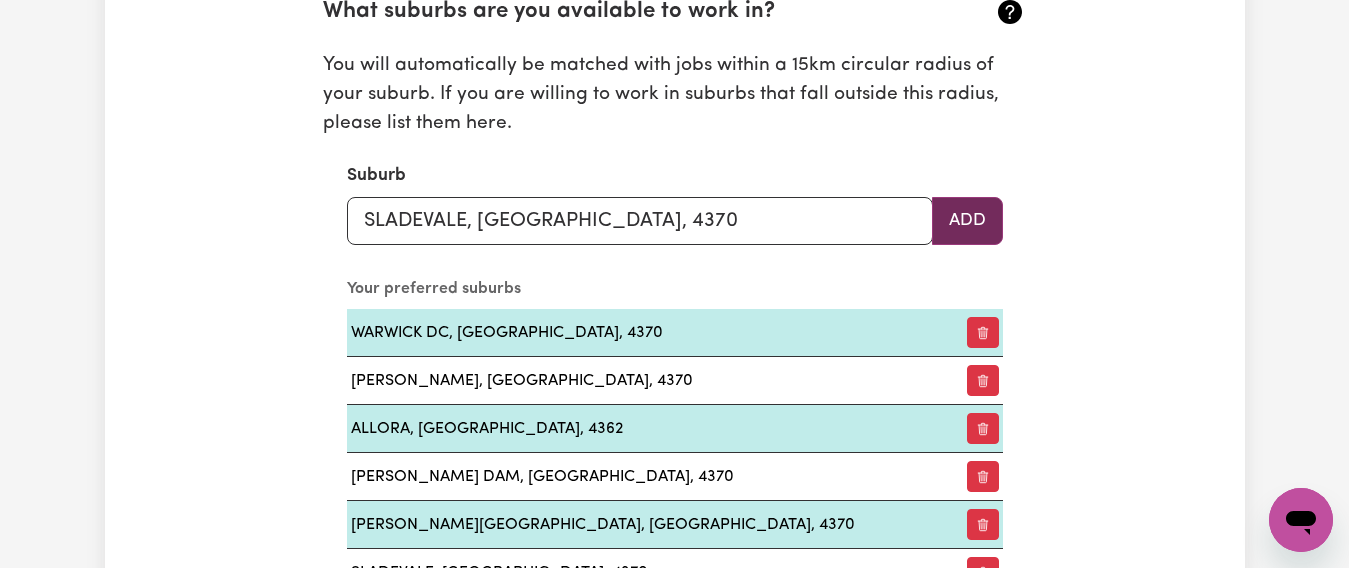 click on "Add" at bounding box center [967, 221] 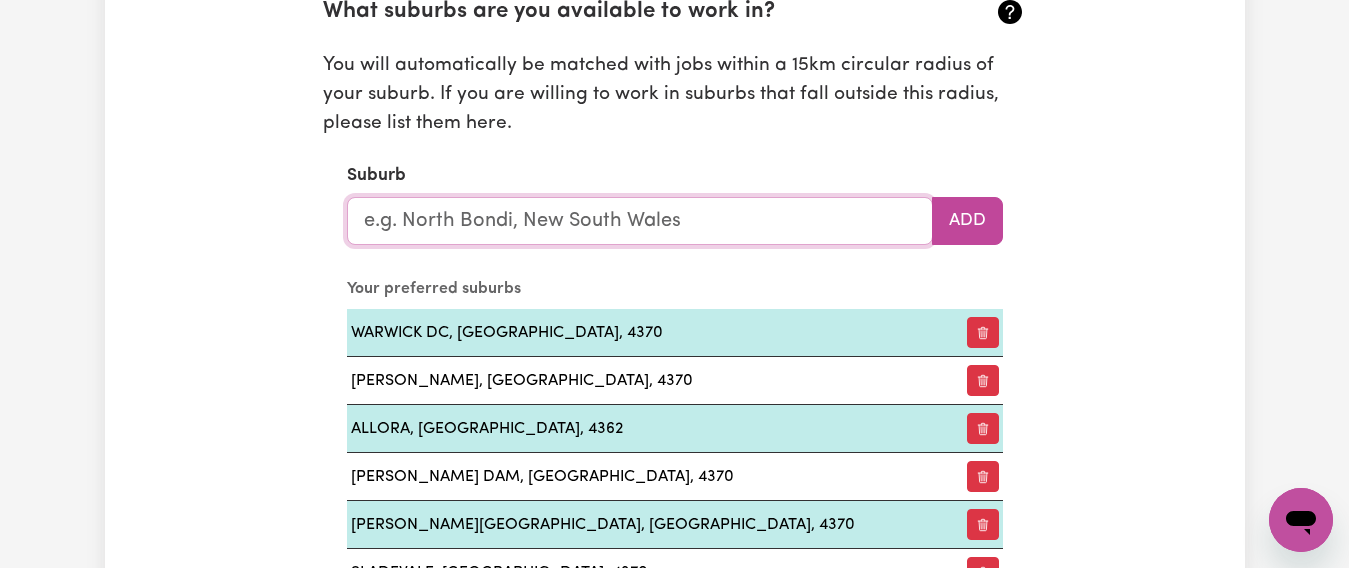click at bounding box center [640, 221] 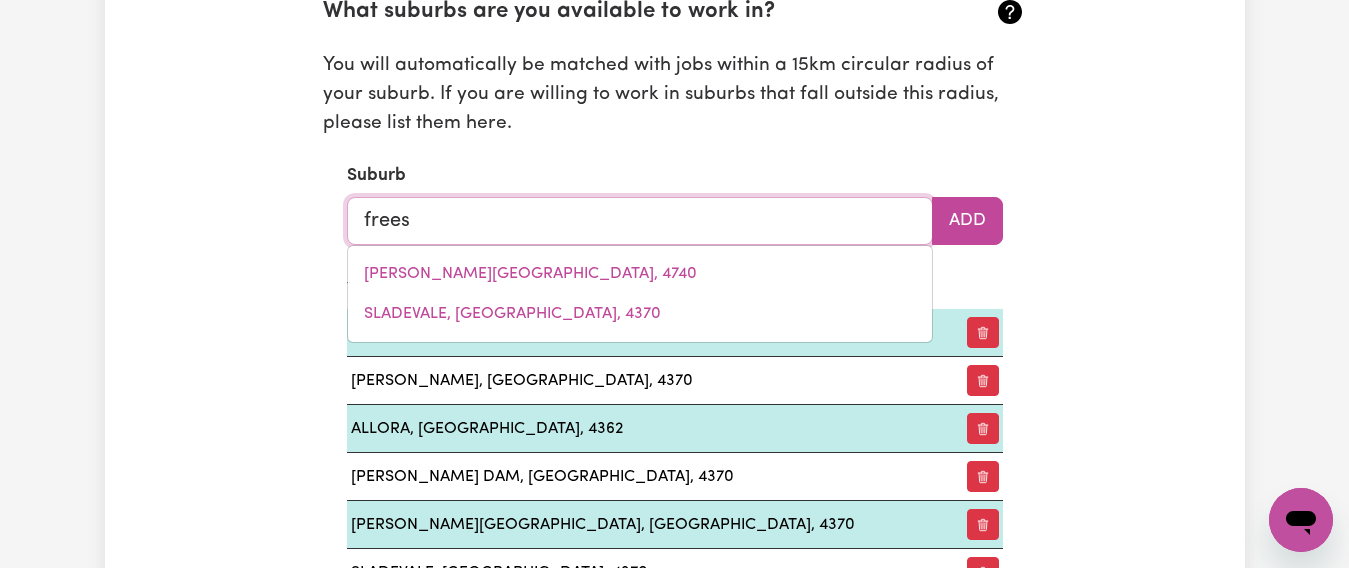 type on "freest" 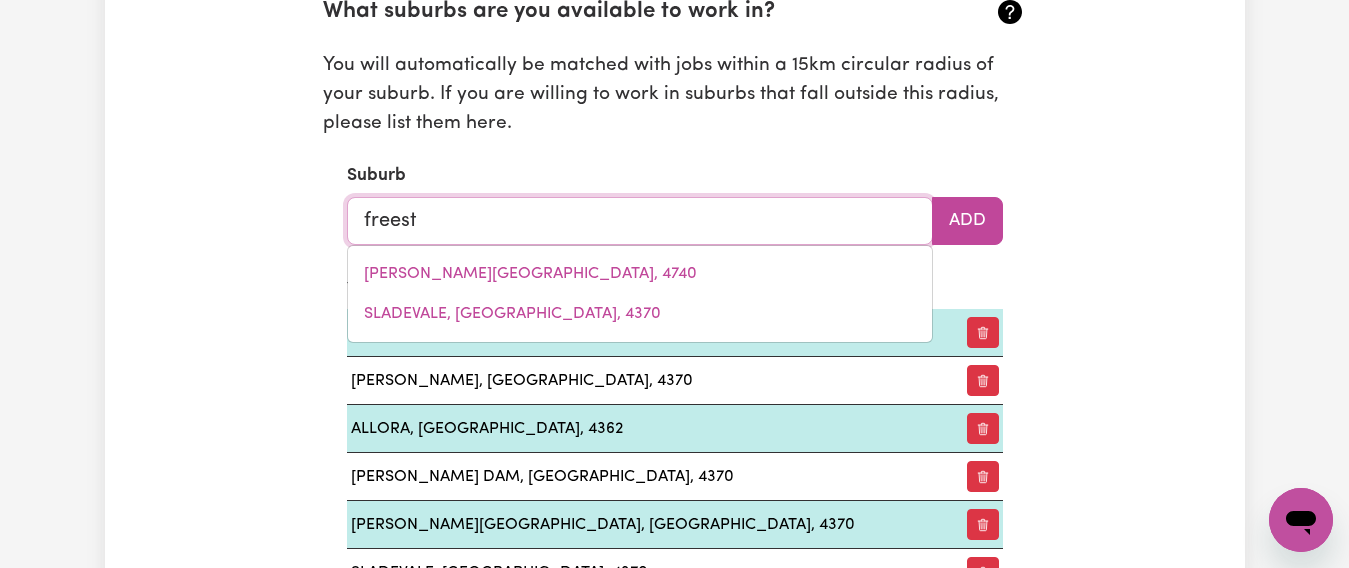 type on "freestONE, Queensland, 4370" 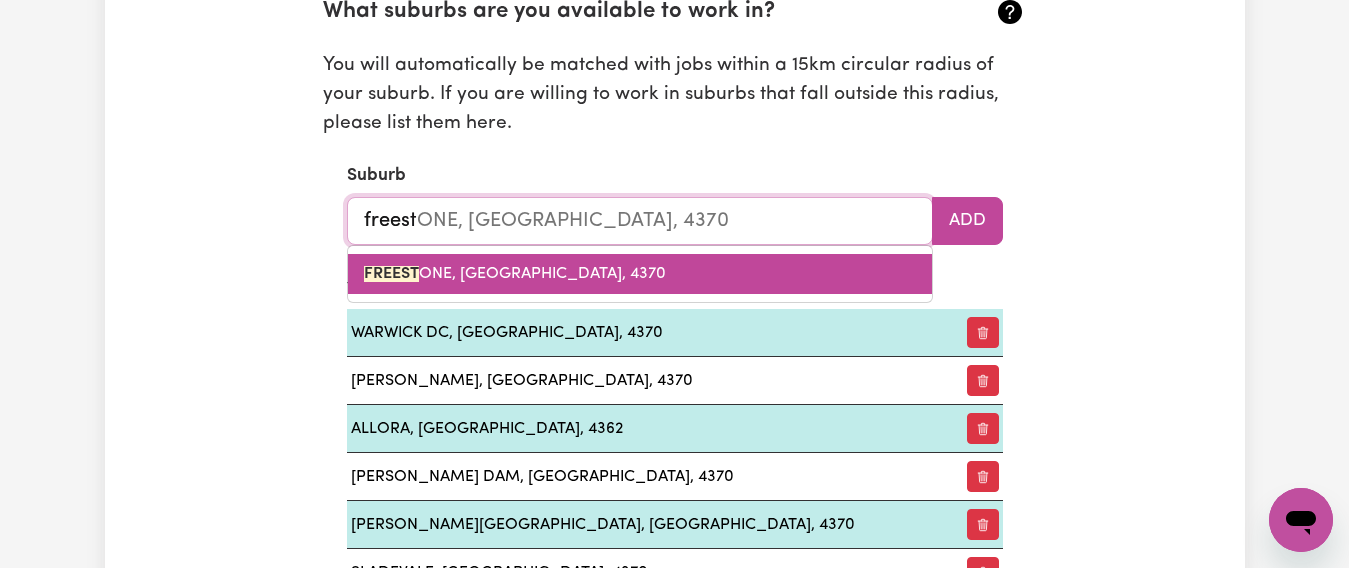 click on "FREEST ONE, Queensland, 4370" at bounding box center (515, 274) 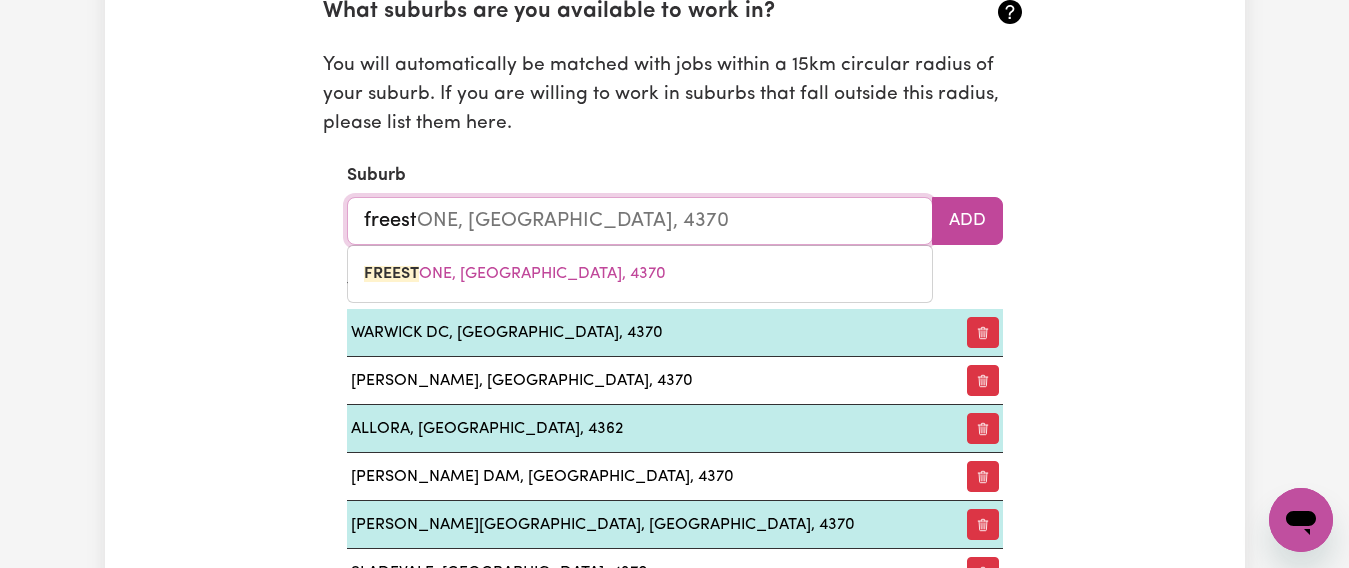 type on "FREESTONE, Queensland, 4370" 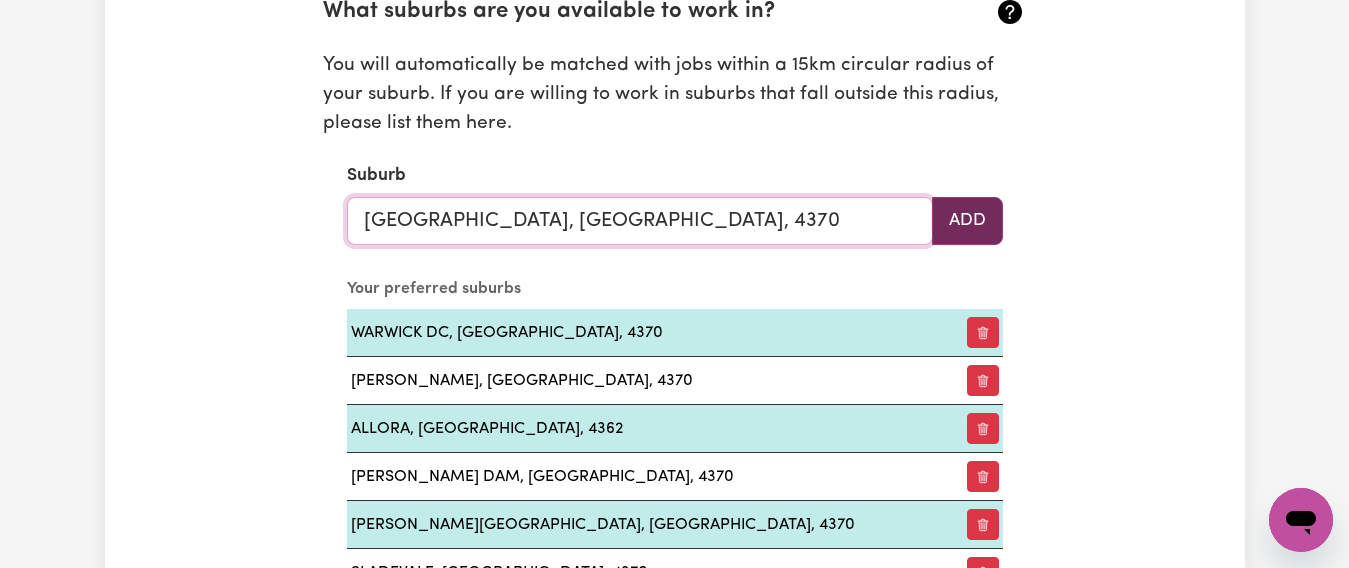 type on "FREESTONE, Queensland, 4370" 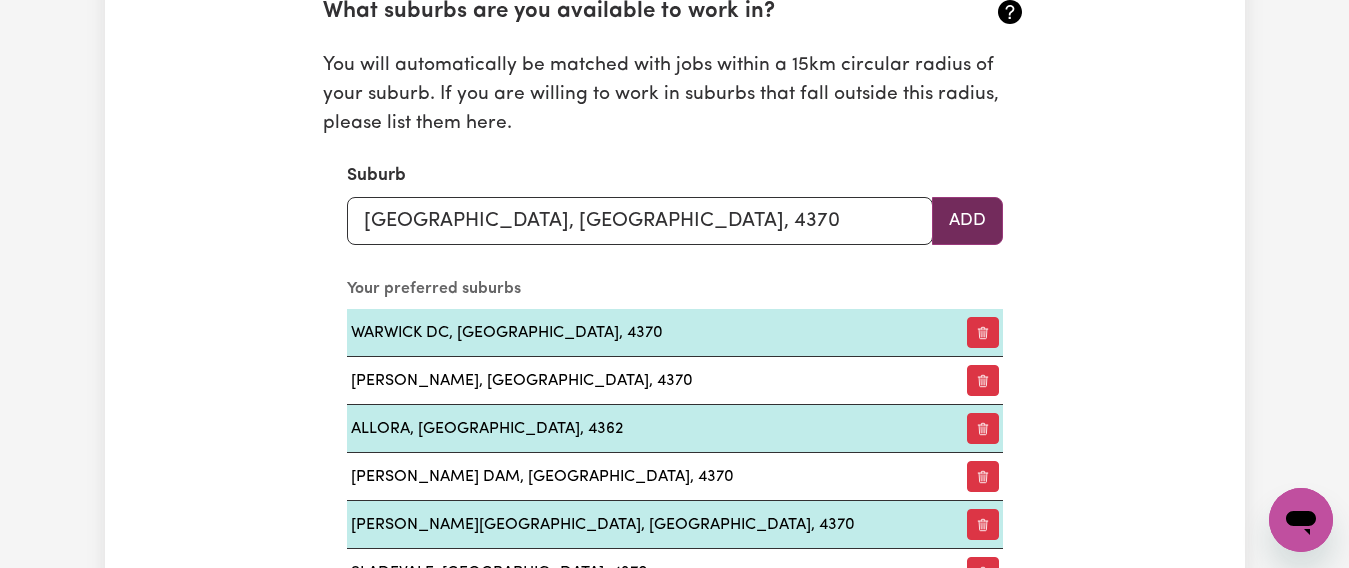 click on "Add" at bounding box center [967, 221] 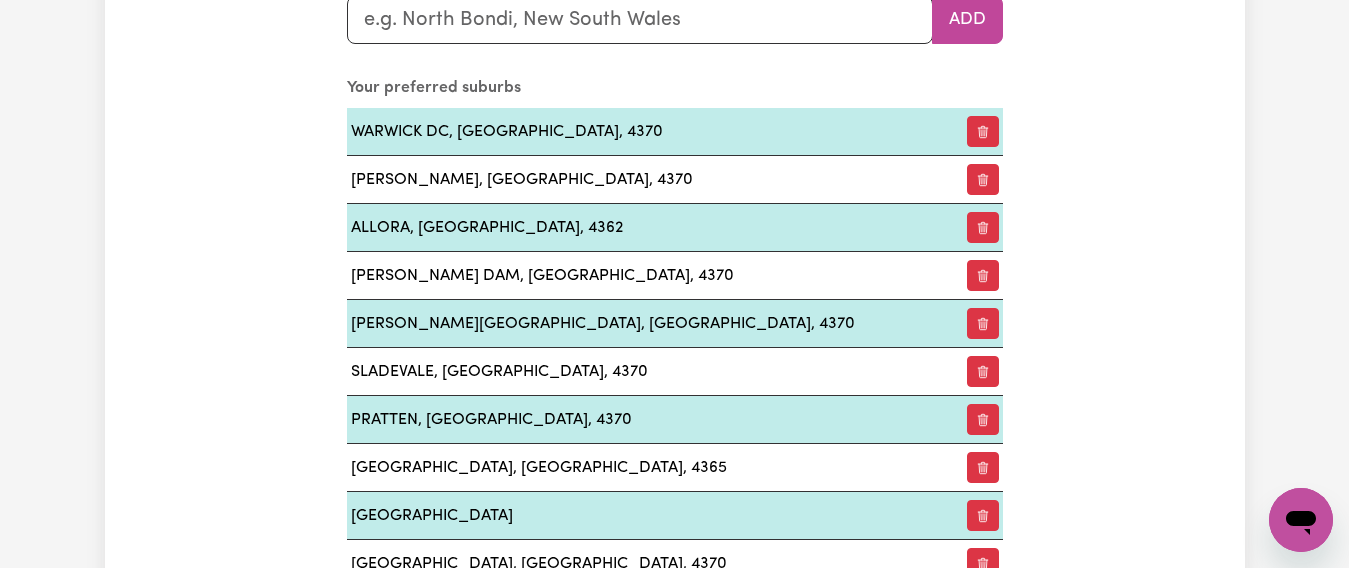 scroll, scrollTop: 2473, scrollLeft: 0, axis: vertical 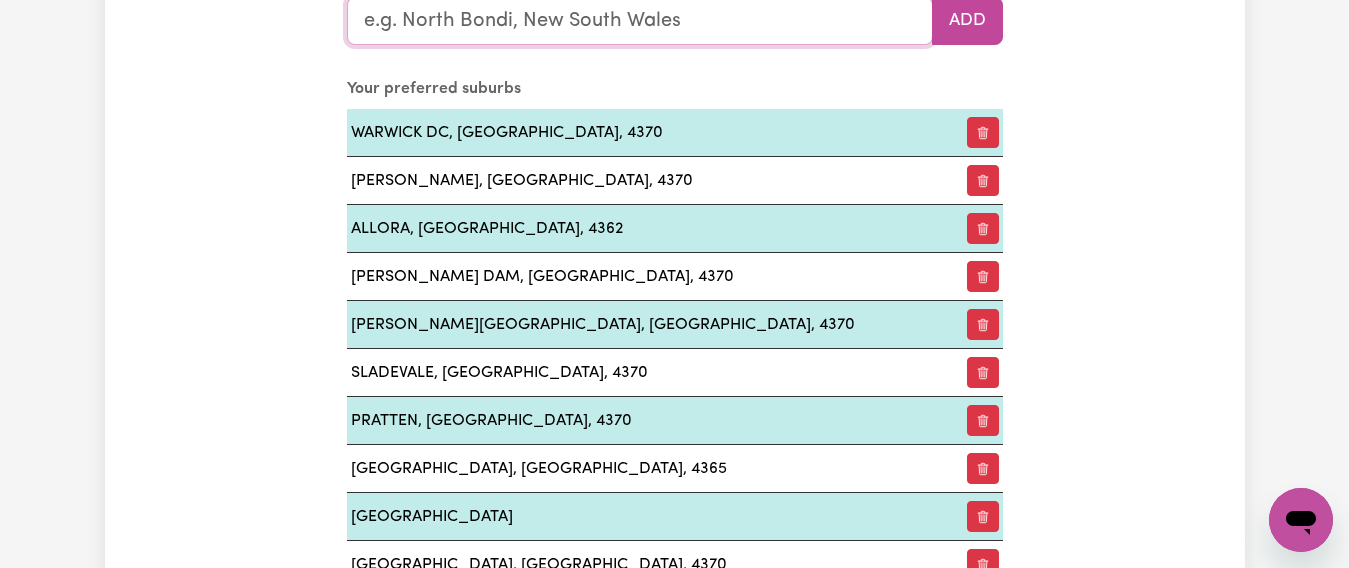click at bounding box center [640, 21] 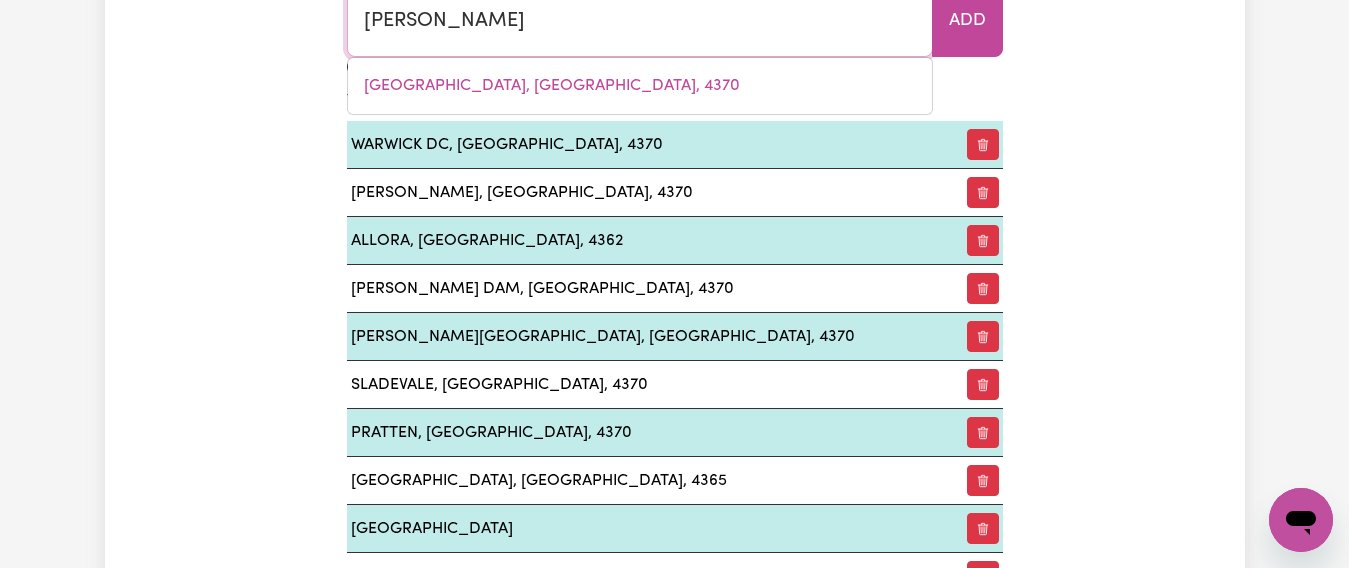 type on "murray" 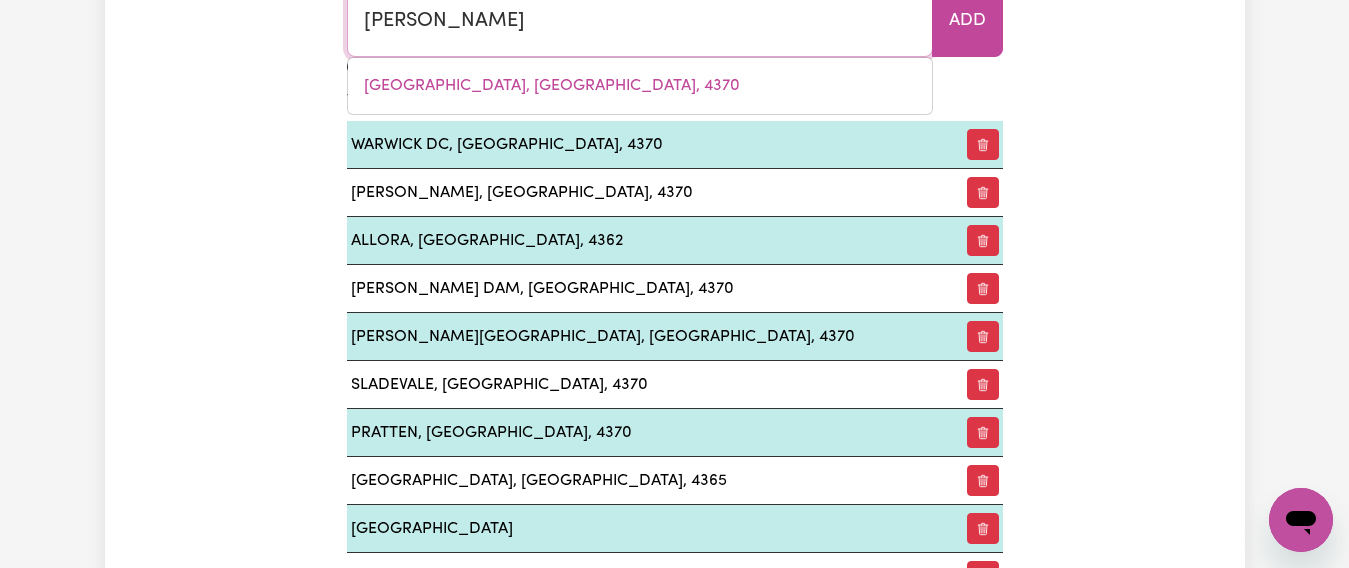 type 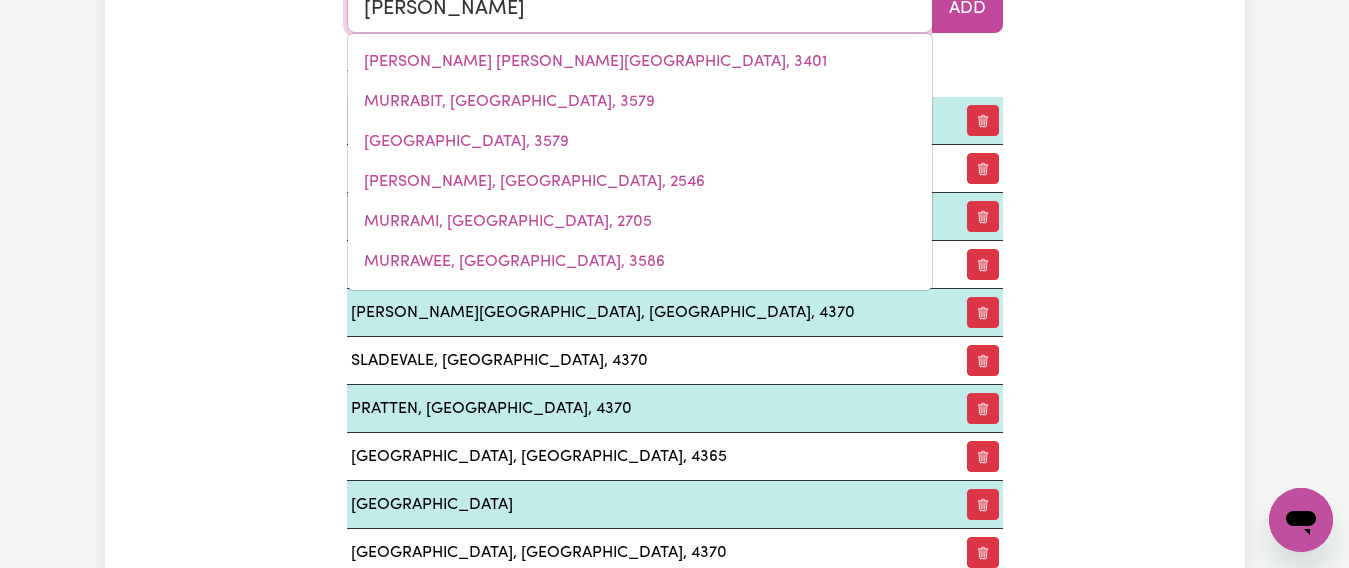 type on "murrays" 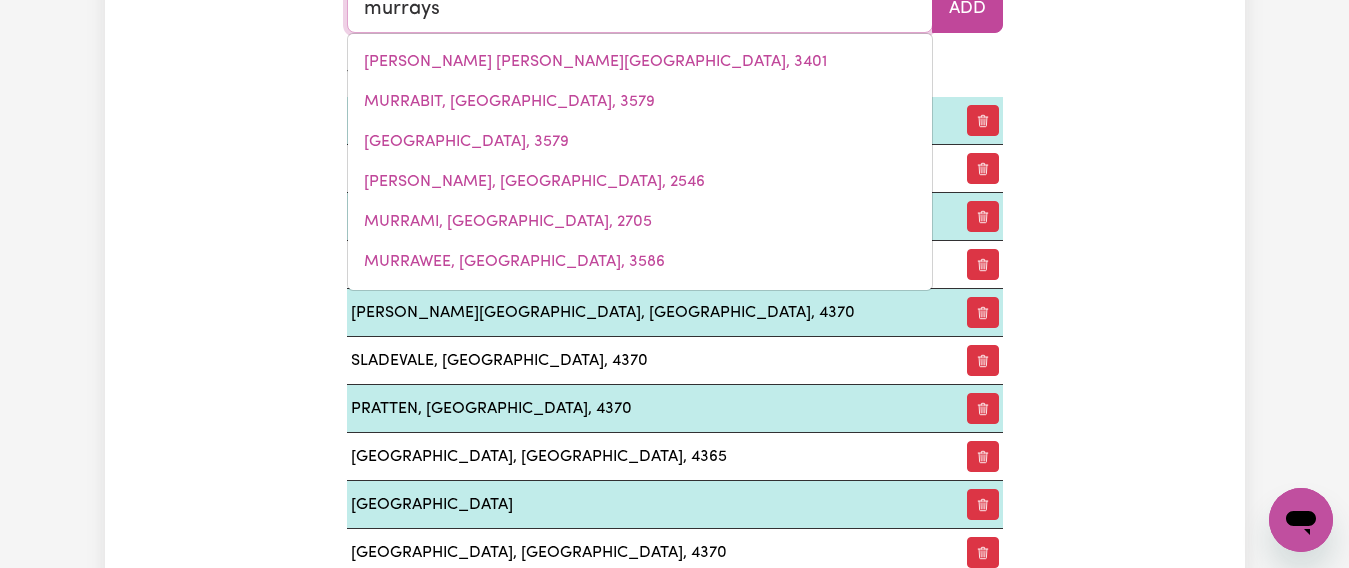 type on "murrays BEACH, New South Wales, 2281" 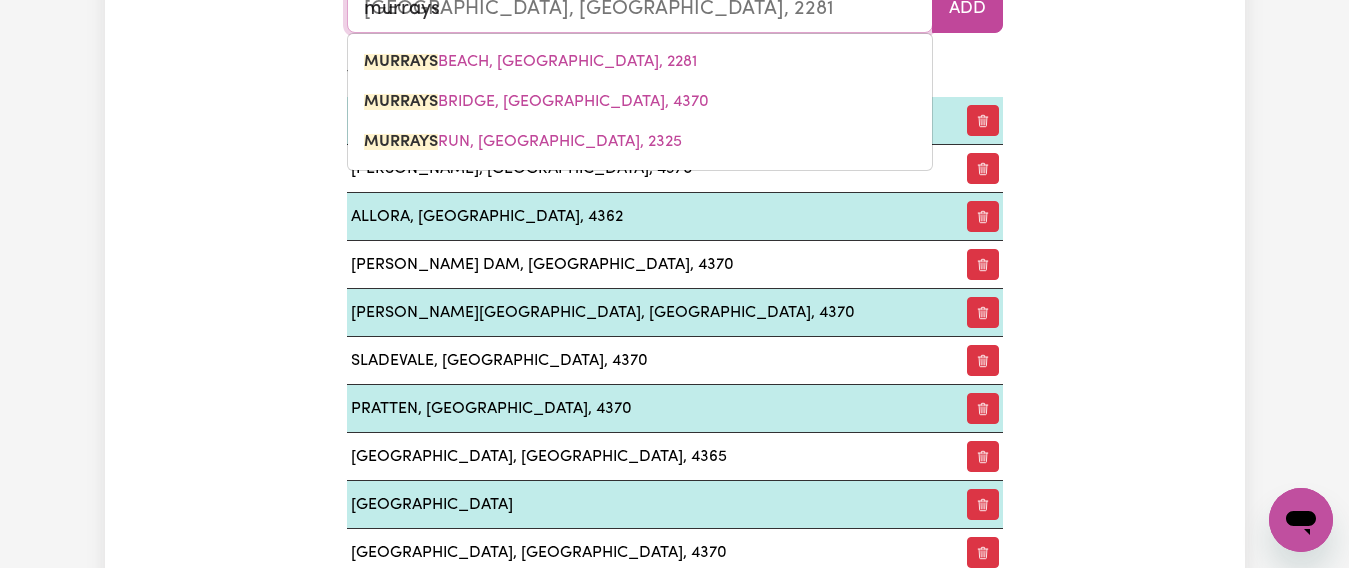 scroll, scrollTop: 2473, scrollLeft: 0, axis: vertical 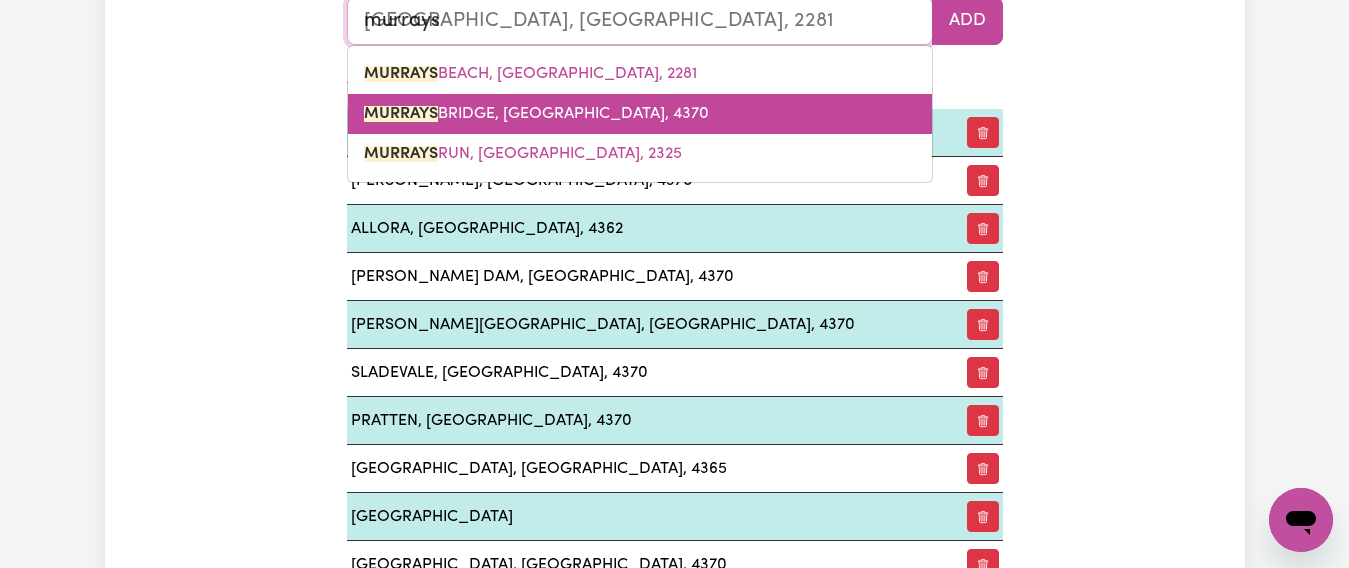 click on "MURRAYS  BRIDGE, Queensland, 4370" at bounding box center (536, 114) 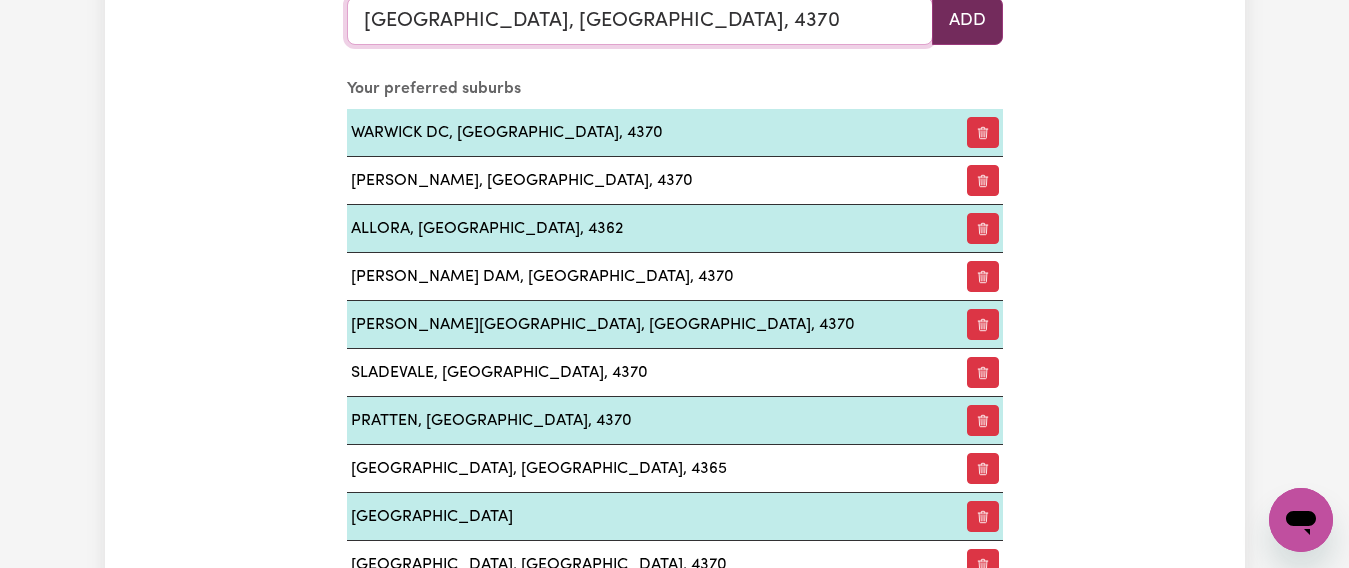 type on "MURRAYS BRIDGE, Queensland, 4370" 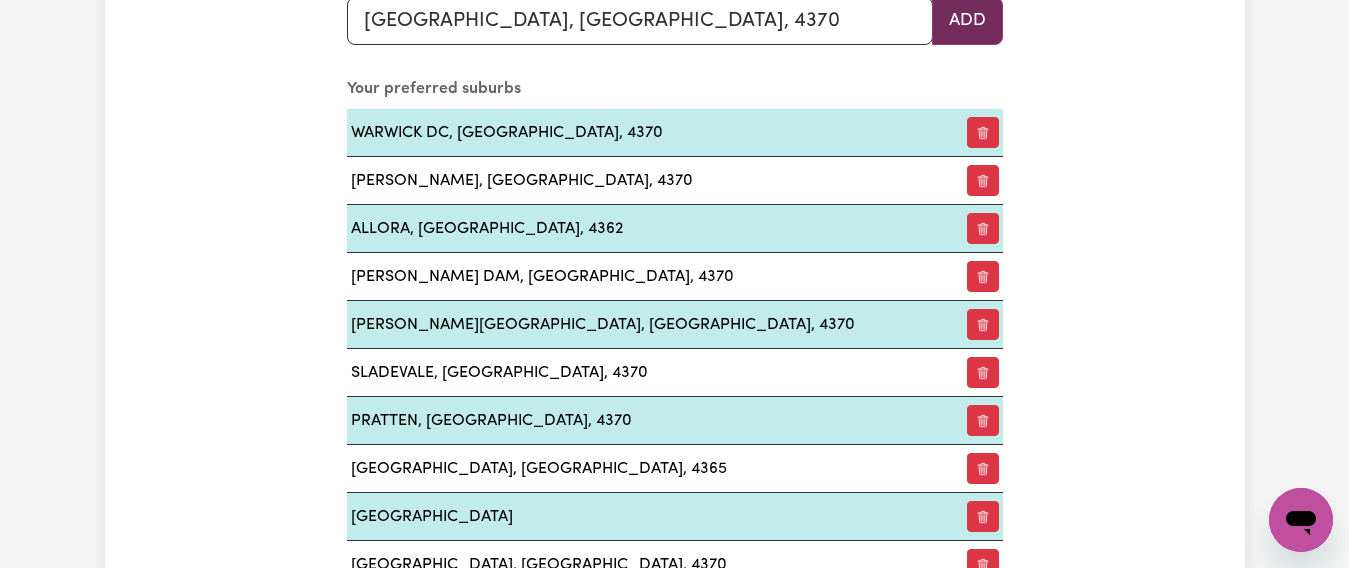 click on "Add" at bounding box center (967, 21) 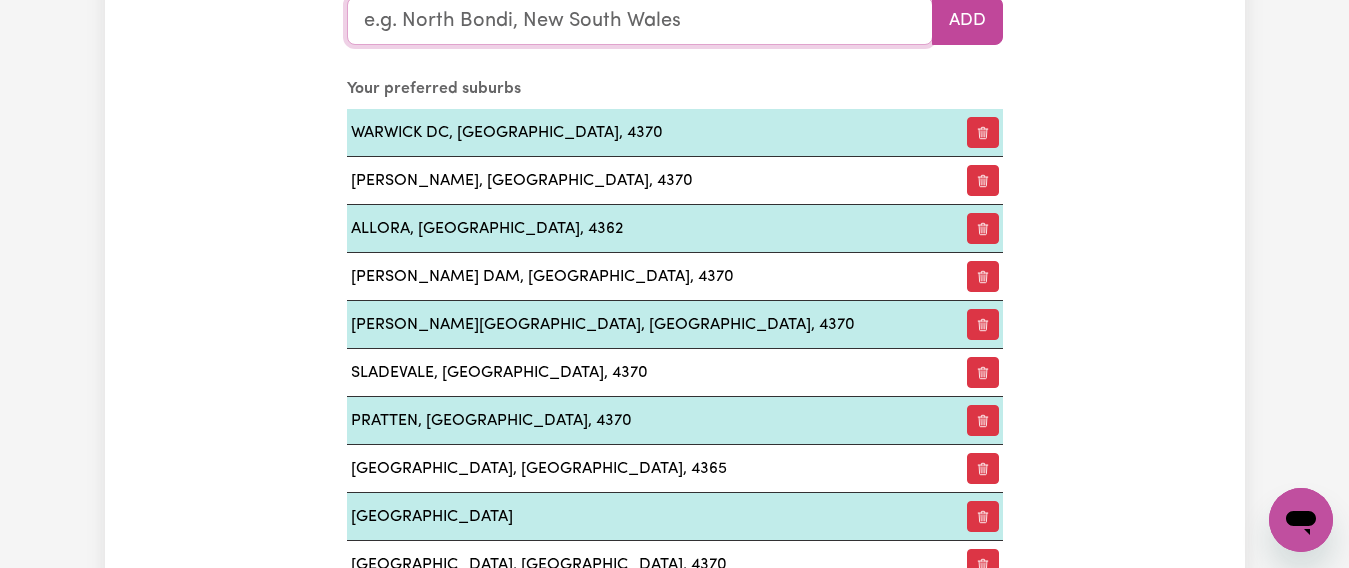 click at bounding box center [640, 21] 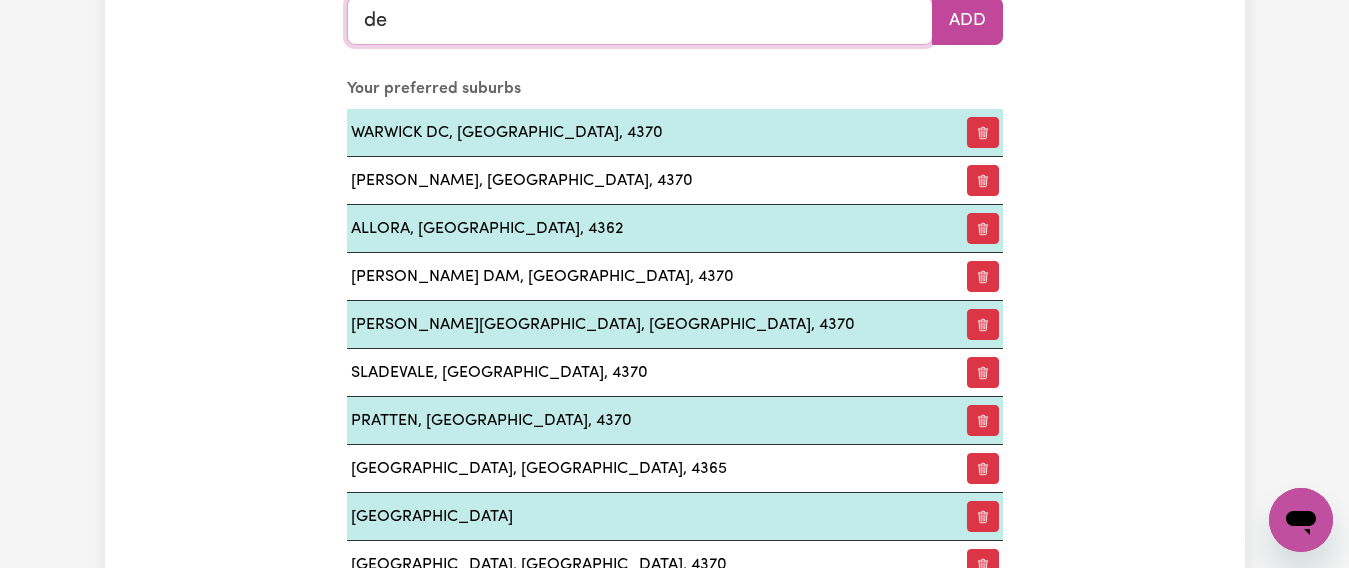 type on "deu" 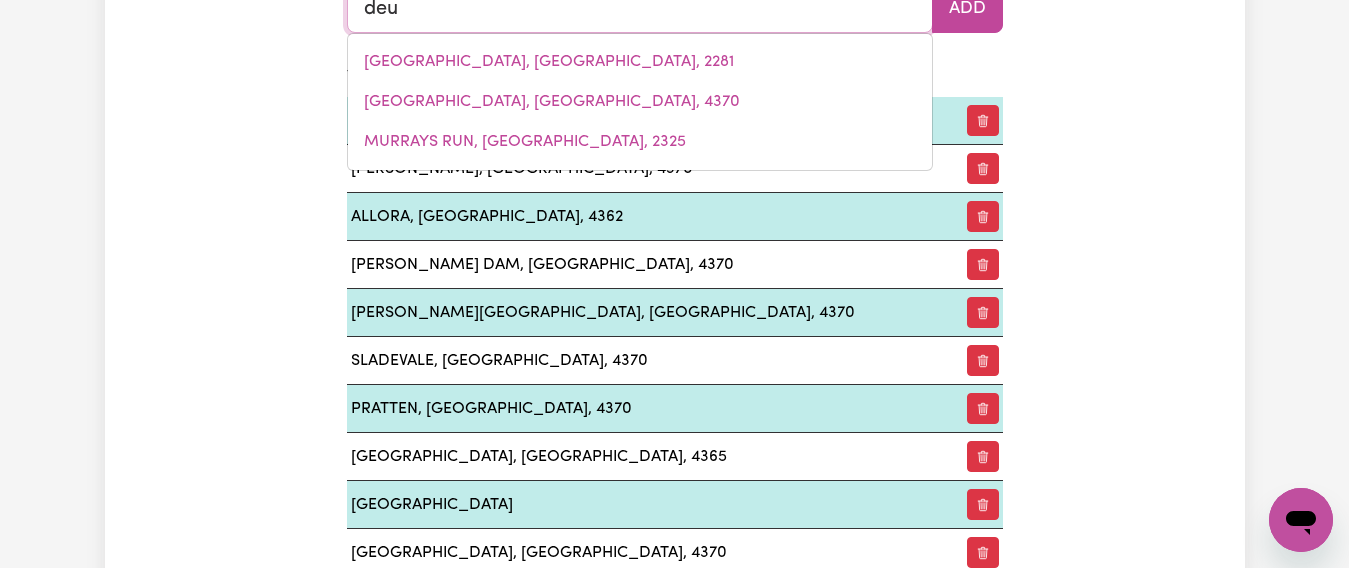 type on "deuA, New South Wales, 2537" 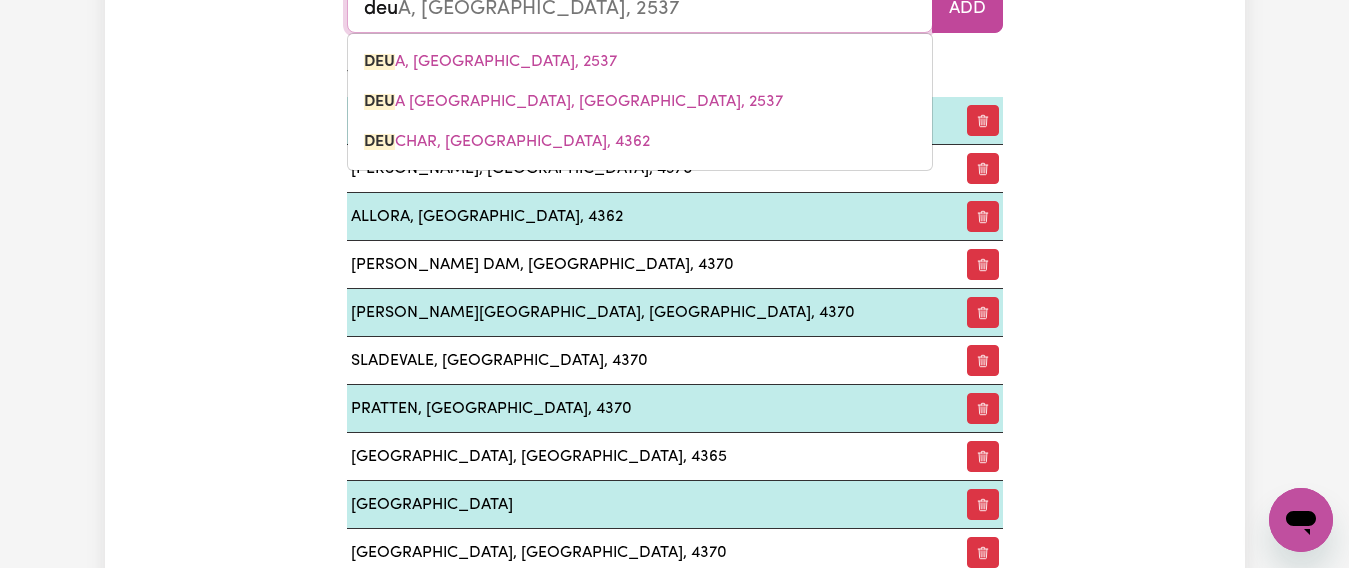 scroll, scrollTop: 2473, scrollLeft: 0, axis: vertical 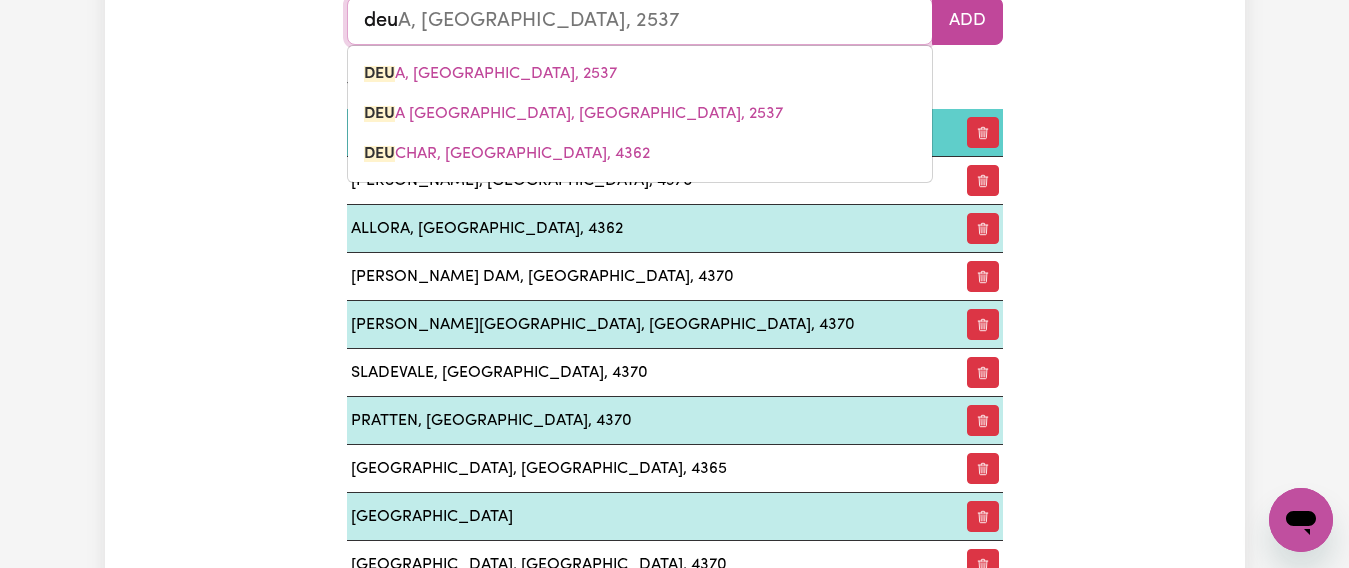 click on "DEU CHAR, Queensland, 4362" at bounding box center (507, 154) 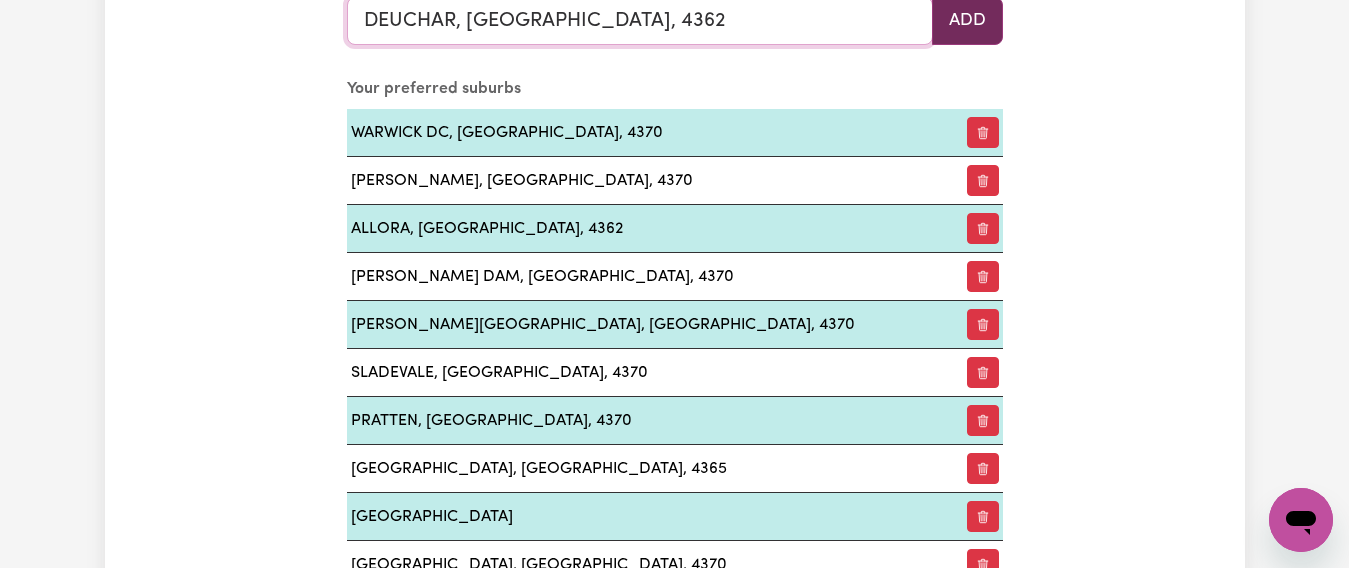 type on "DEUCHAR, Queensland, 4362" 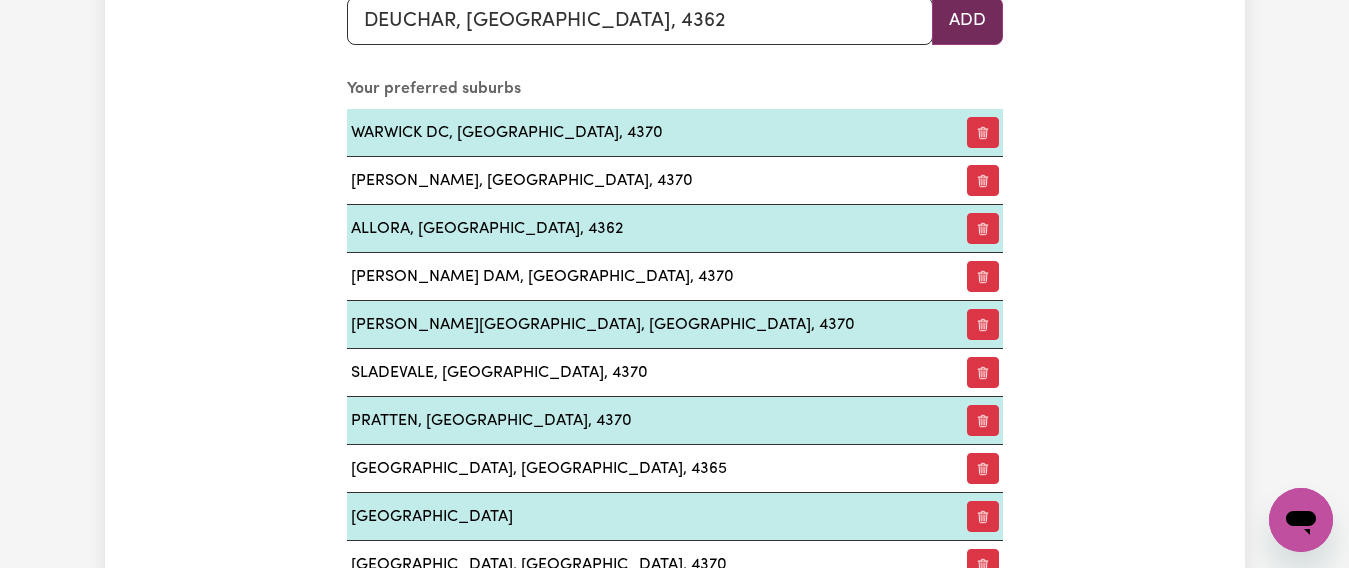 click on "Add" at bounding box center (967, 21) 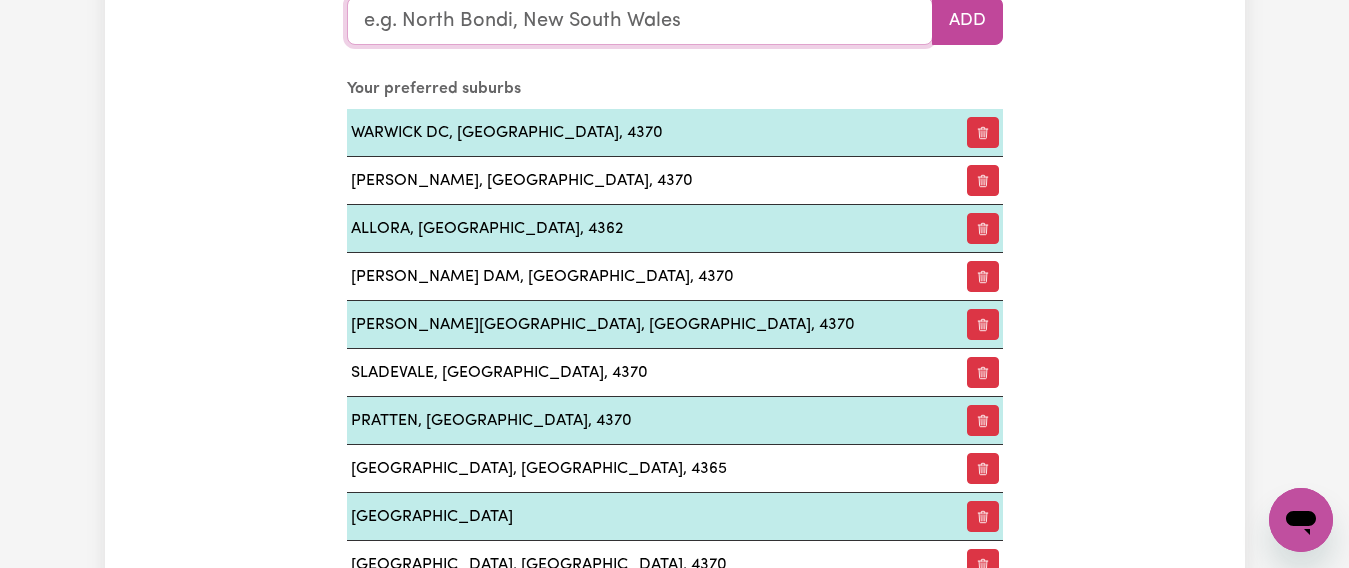 click at bounding box center (640, 21) 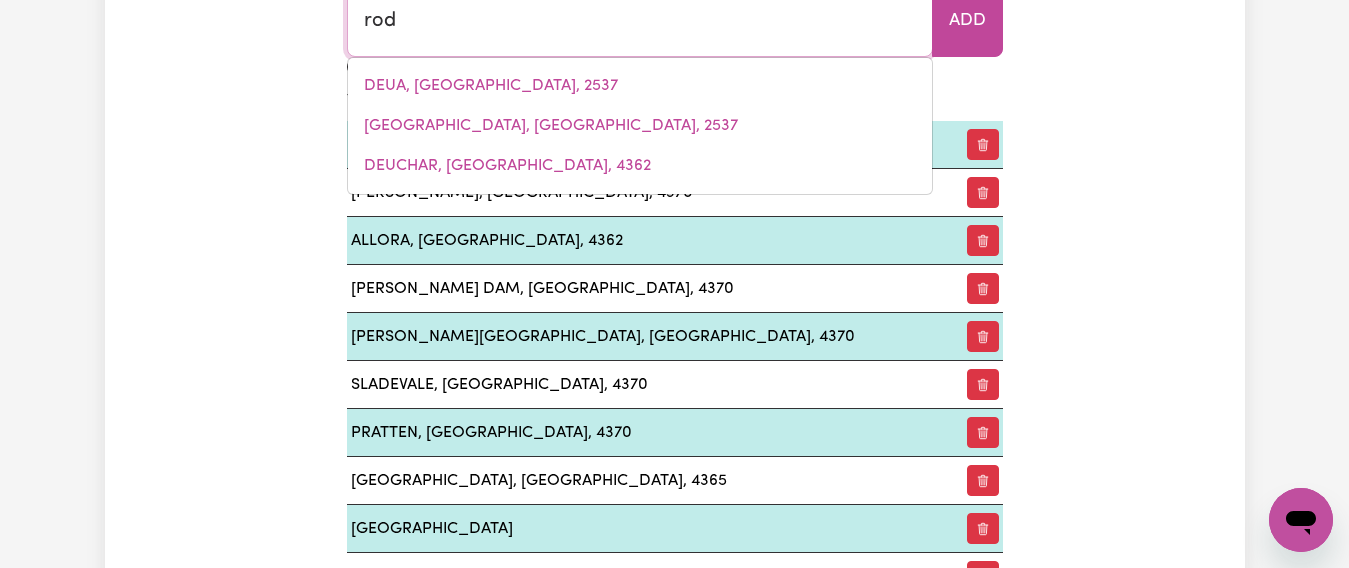 type on "rodg" 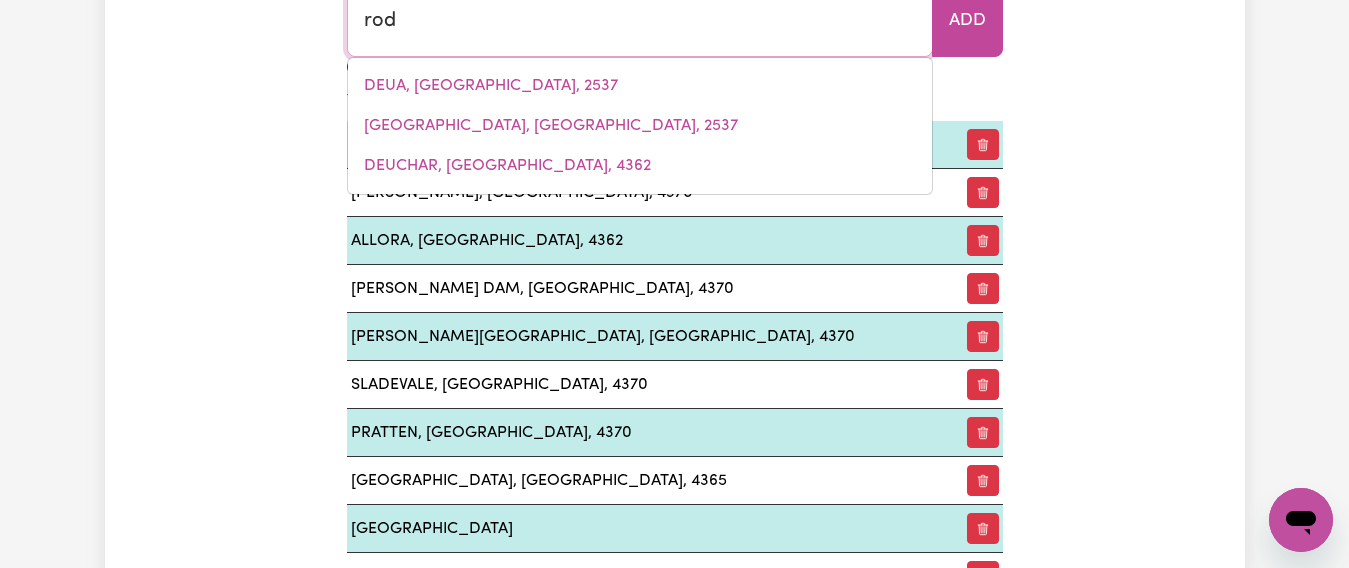 type 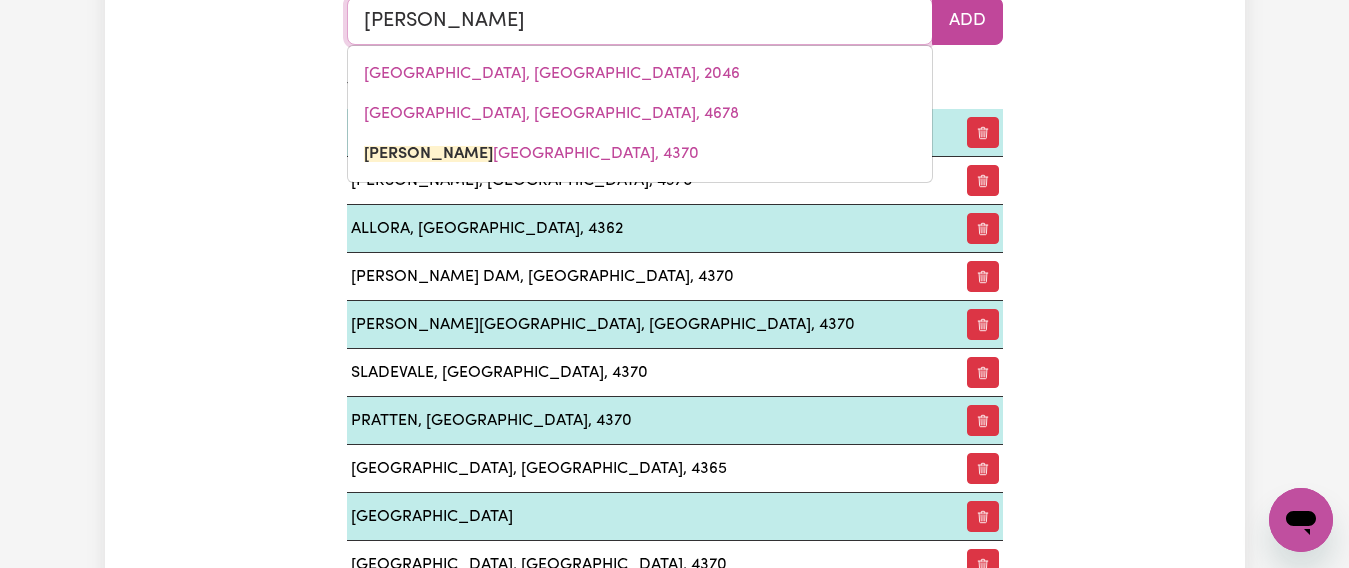 type on "rodgers" 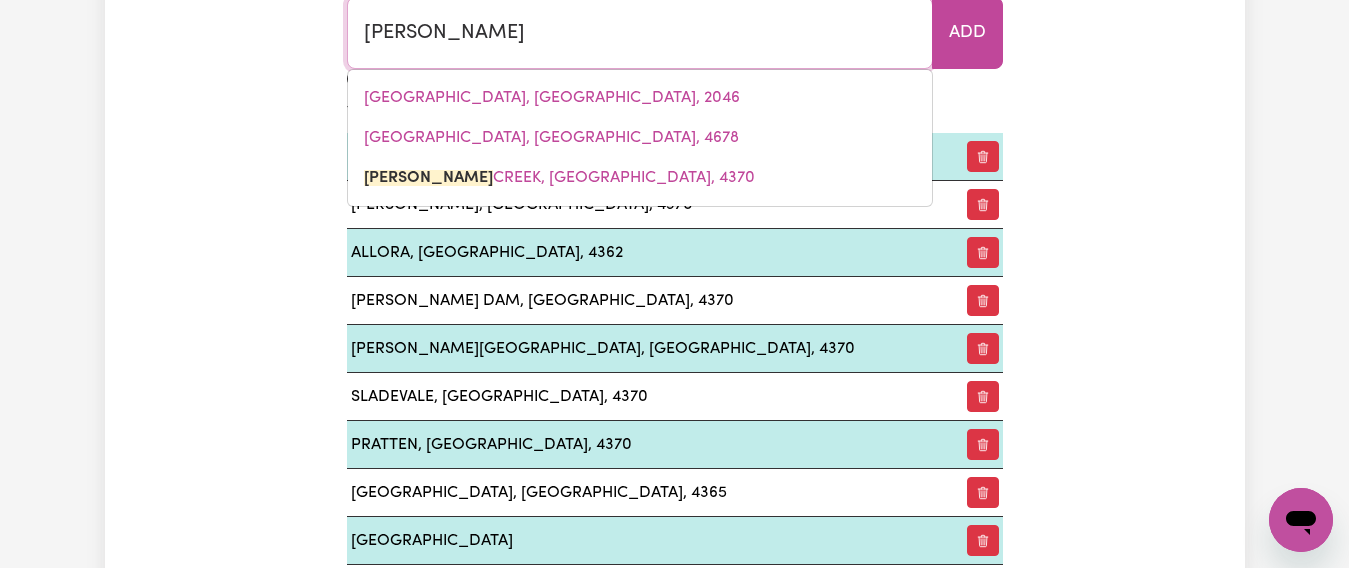 scroll, scrollTop: 2473, scrollLeft: 0, axis: vertical 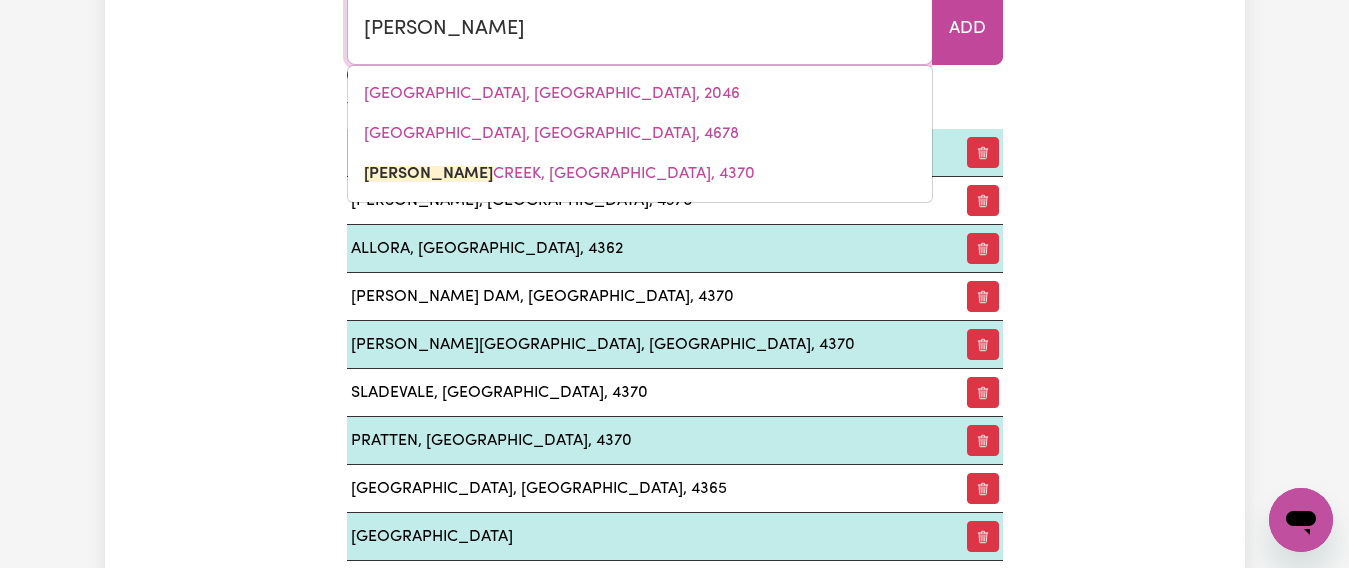 type on "rodgers CREEK, Queensland, 4370" 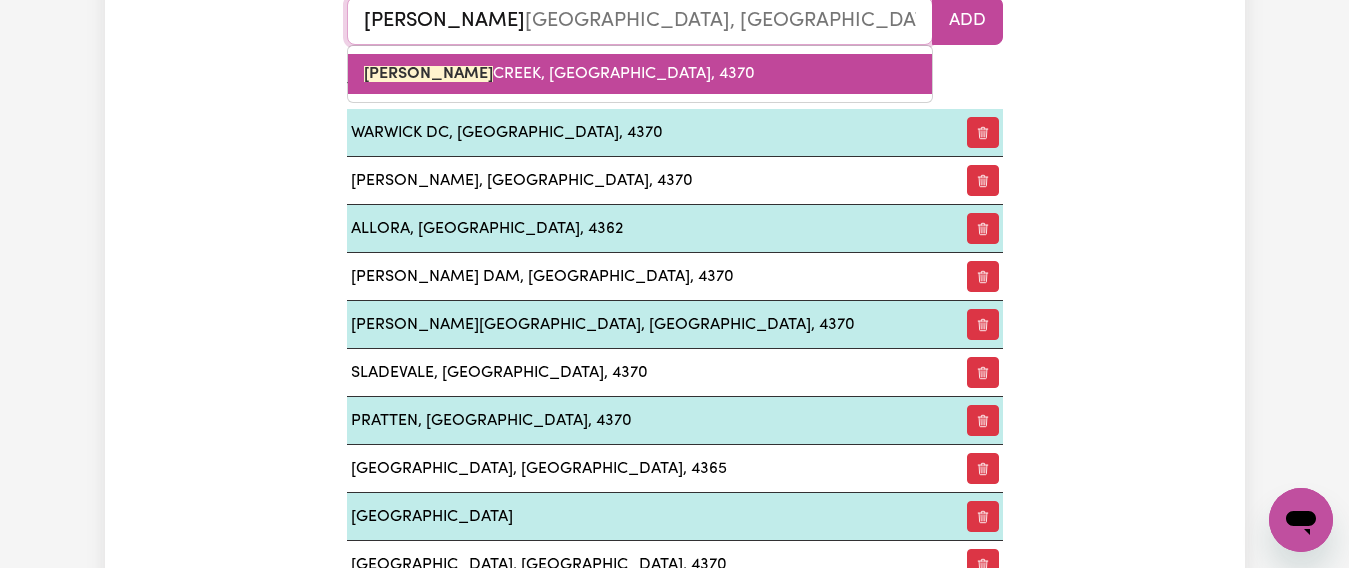 click on "RODGERS  CREEK, Queensland, 4370" at bounding box center [559, 74] 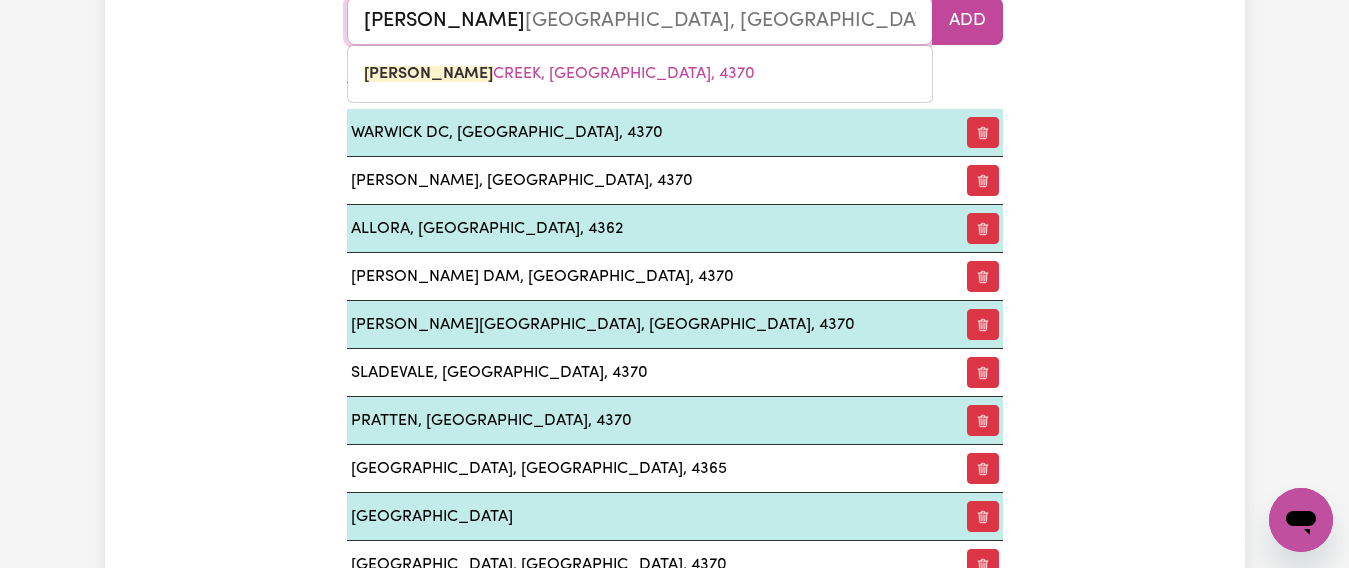 type on "RODGERS CREEK, Queensland, 4370" 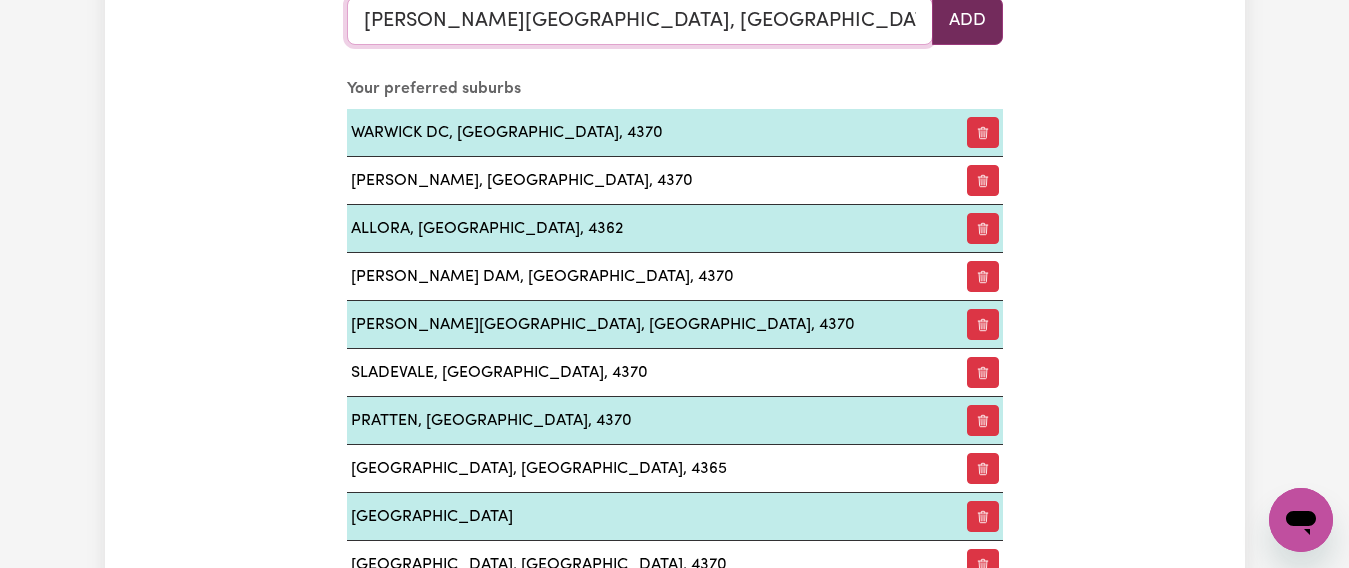 type on "RODGERS CREEK, Queensland, 4370" 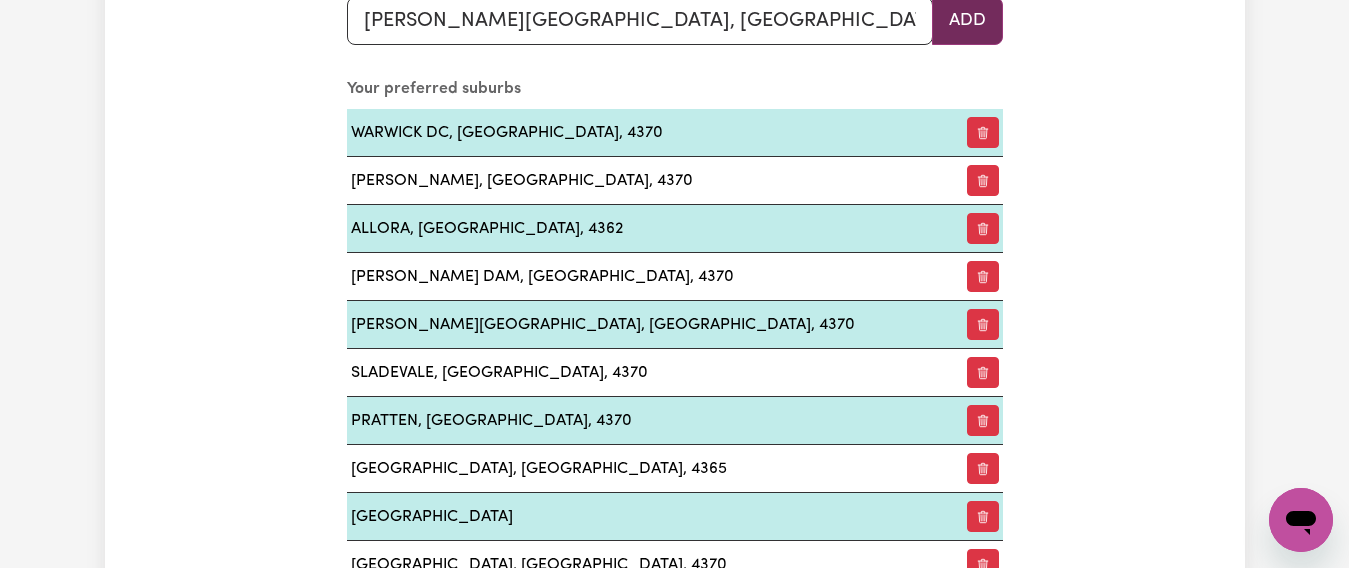click on "Add" at bounding box center [967, 21] 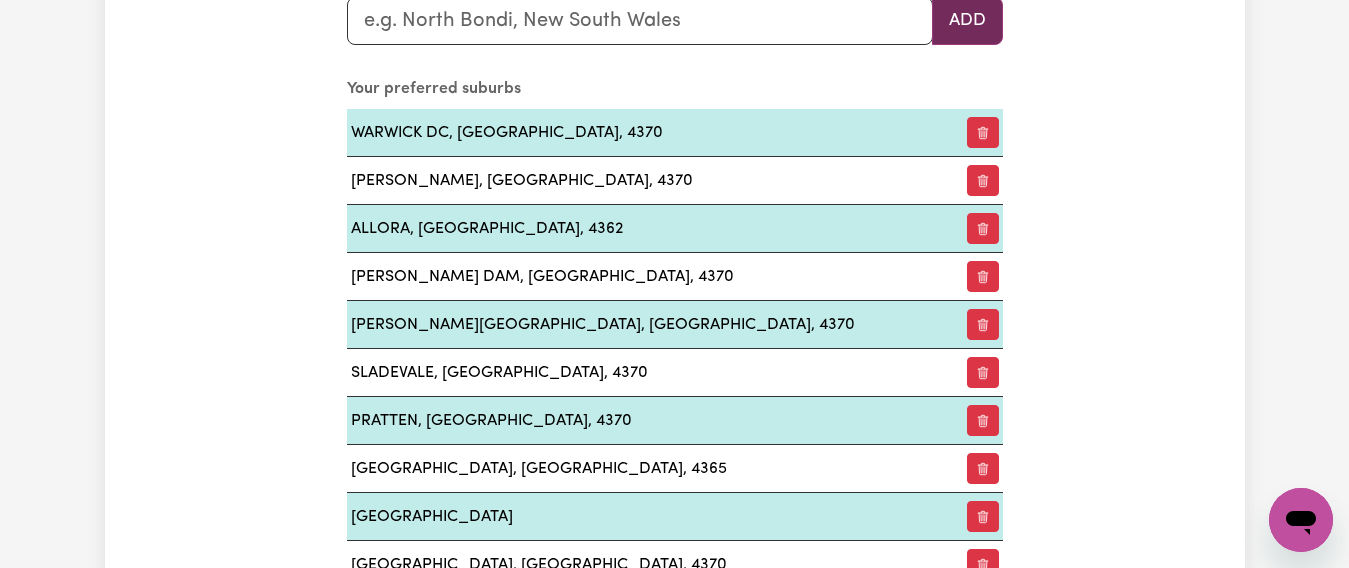 click on "Add" at bounding box center (967, 21) 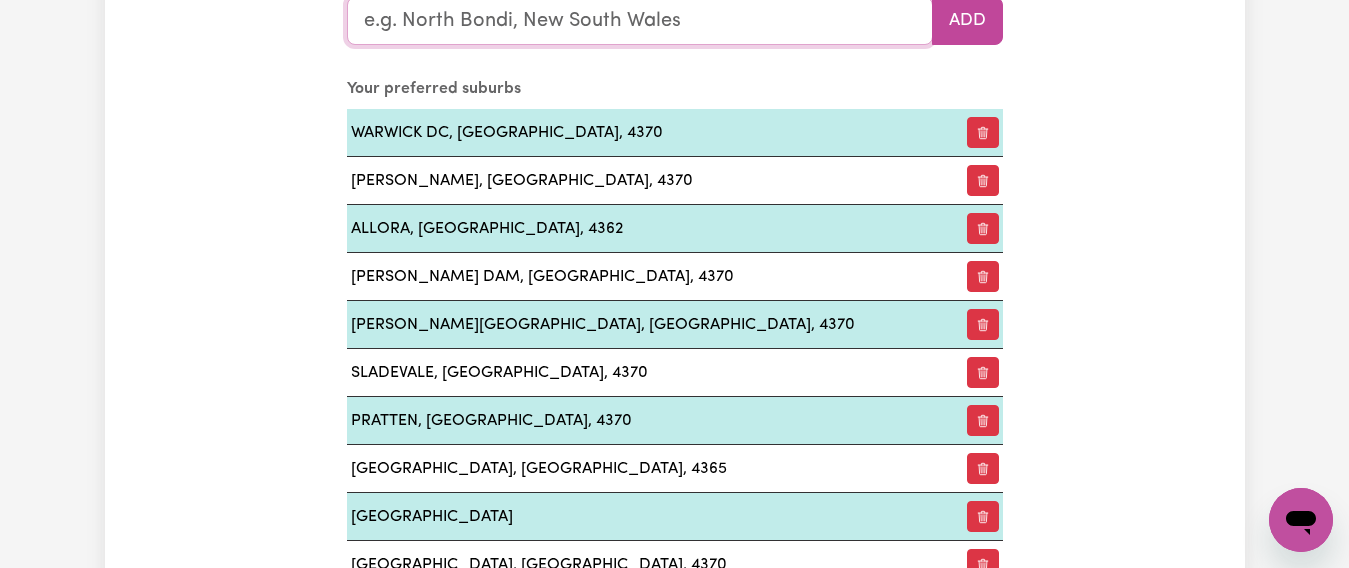 click at bounding box center (640, 21) 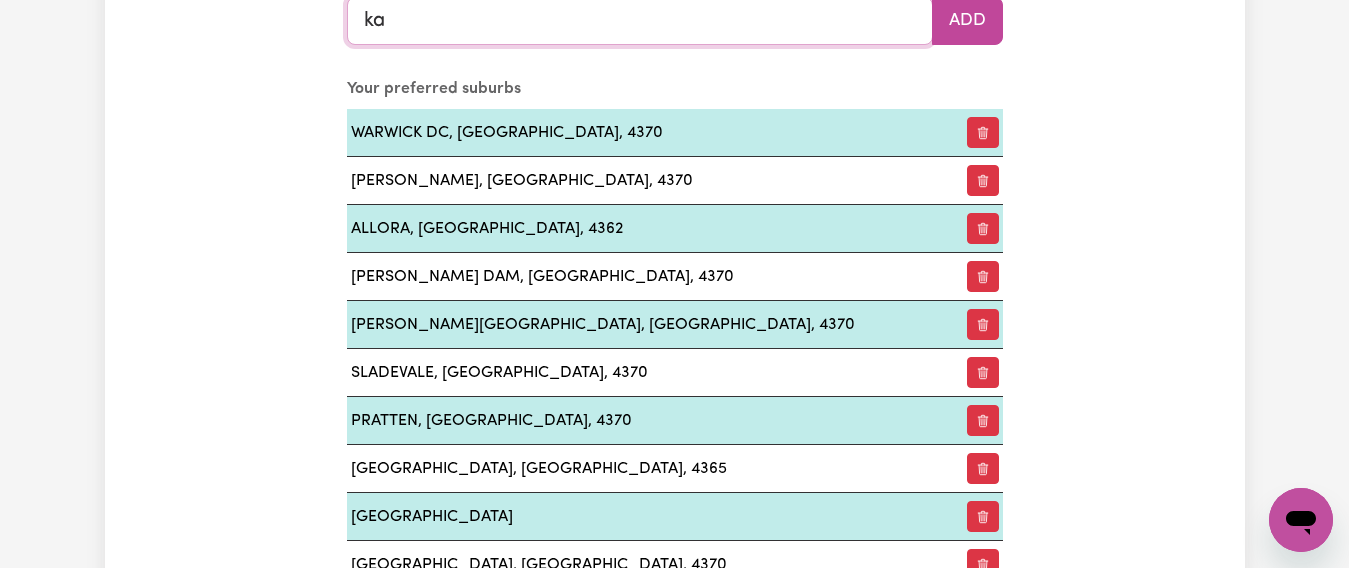 type on "kar" 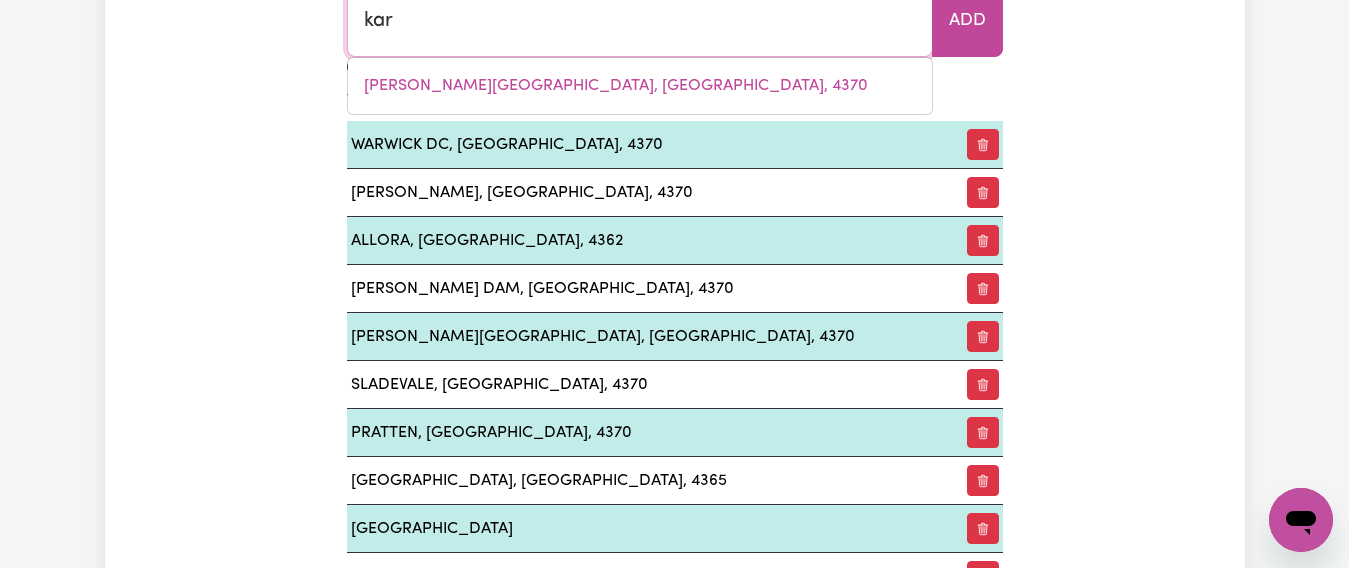 type on "karAAK FLAT, New South Wales, 2429" 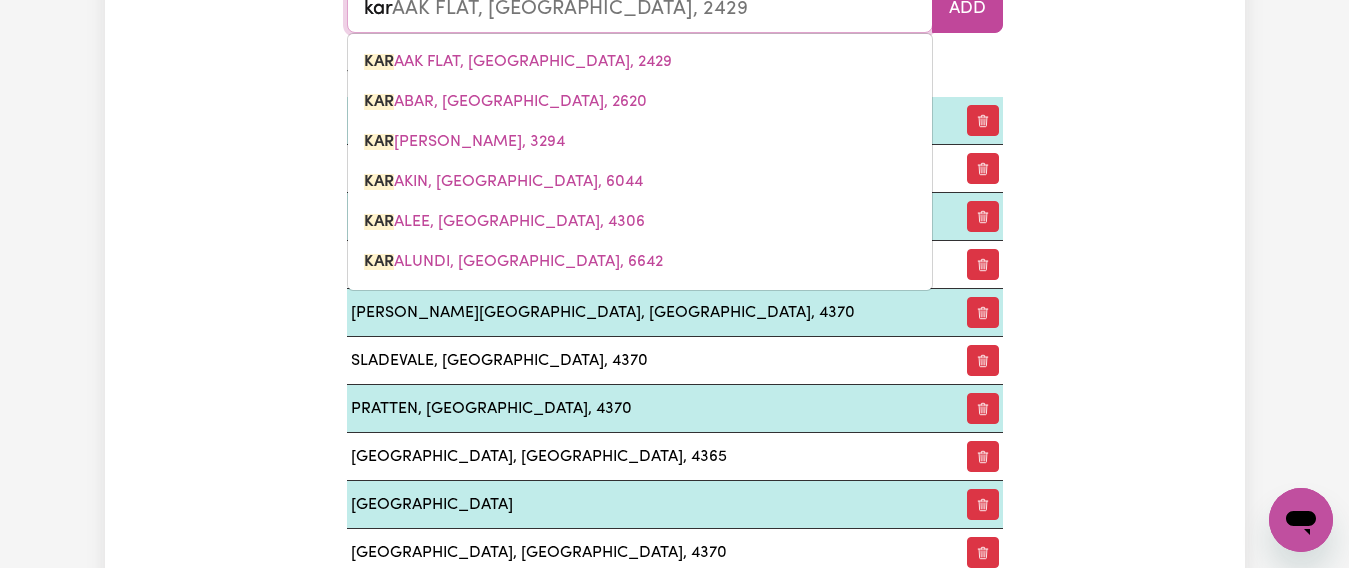 scroll, scrollTop: 2473, scrollLeft: 0, axis: vertical 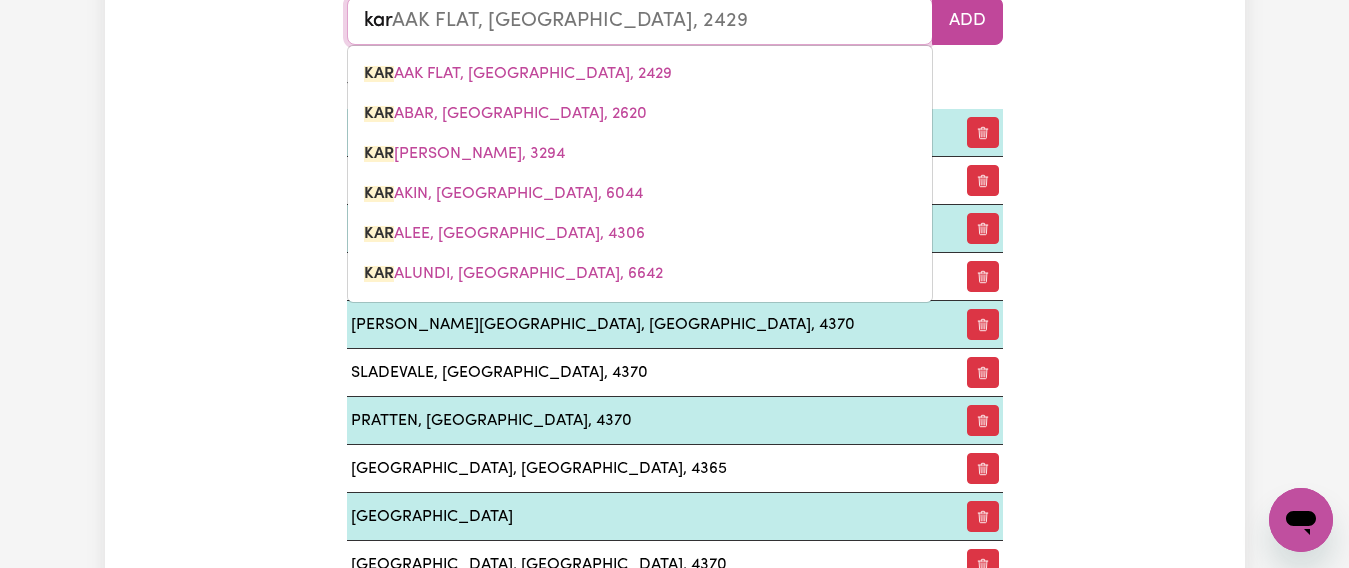 type on "kara" 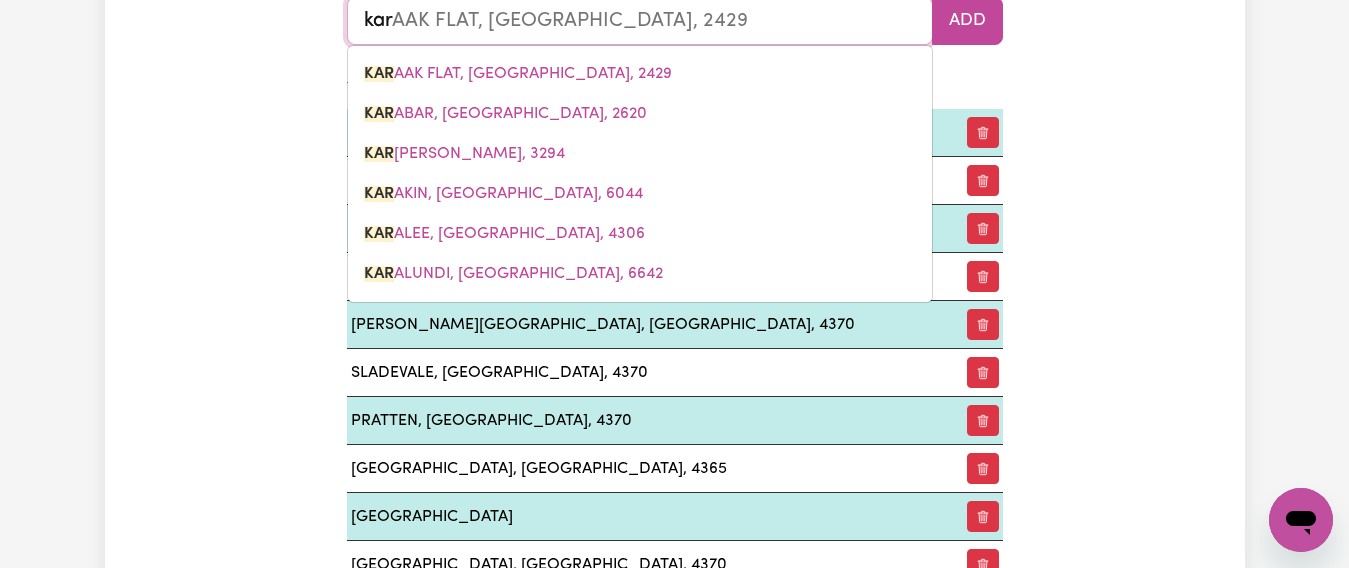 type on "karaAK FLAT, New South Wales, 2429" 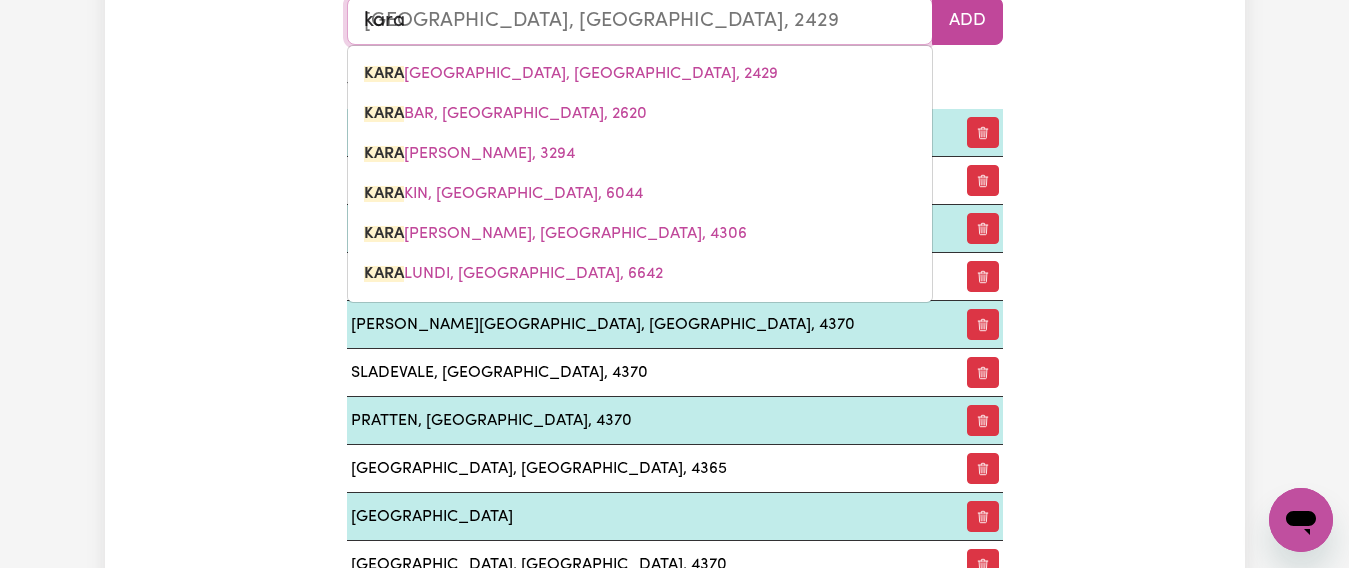 type on "karar" 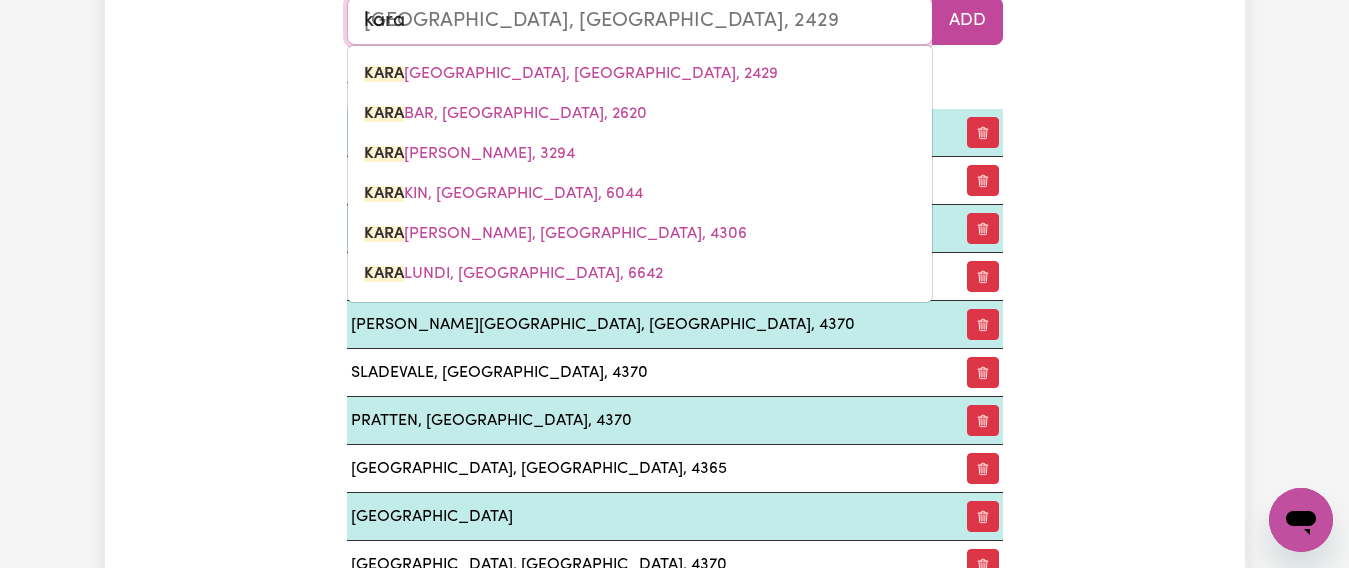 type 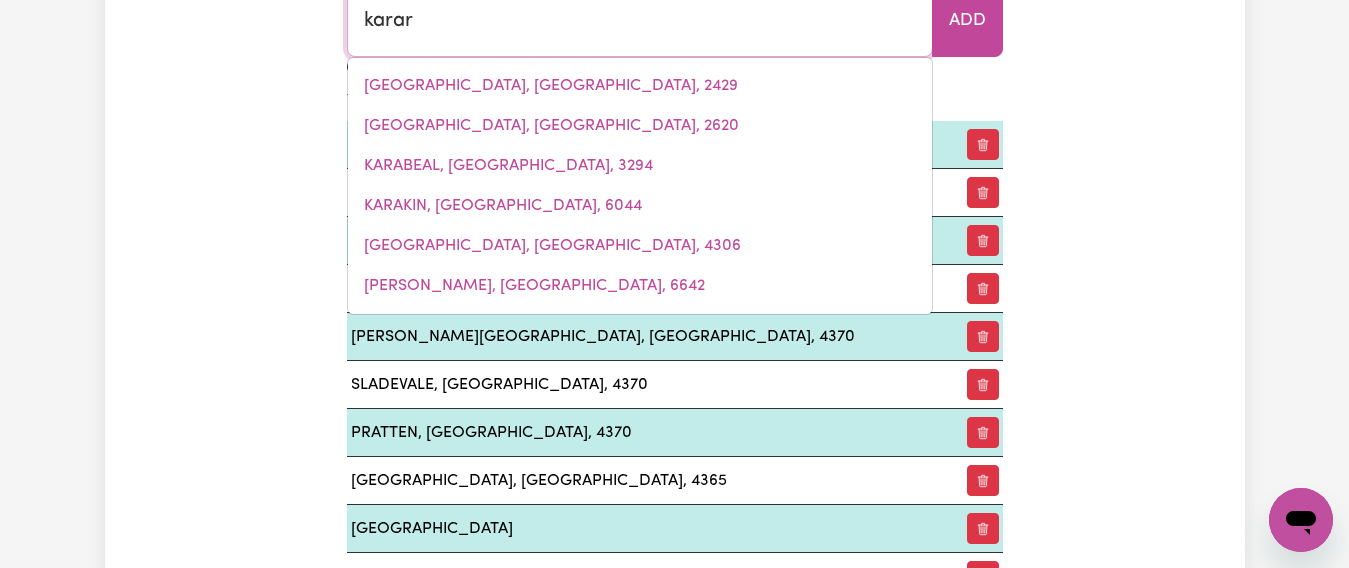 type on "karara" 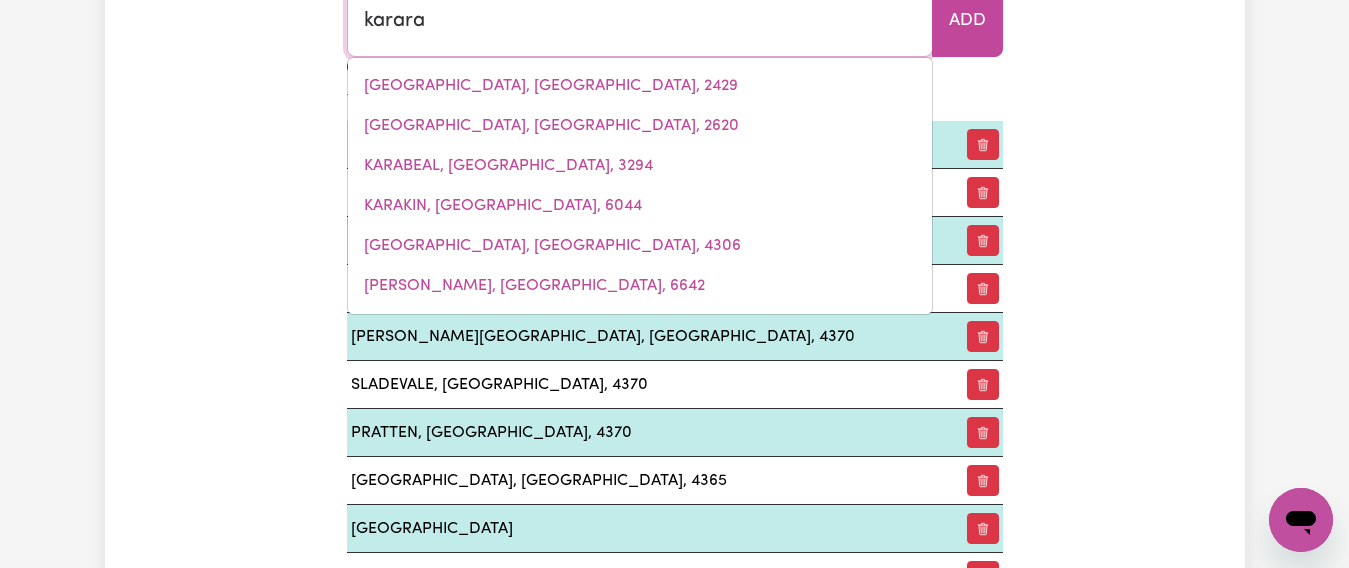 type on "karara, Queensland, 4352" 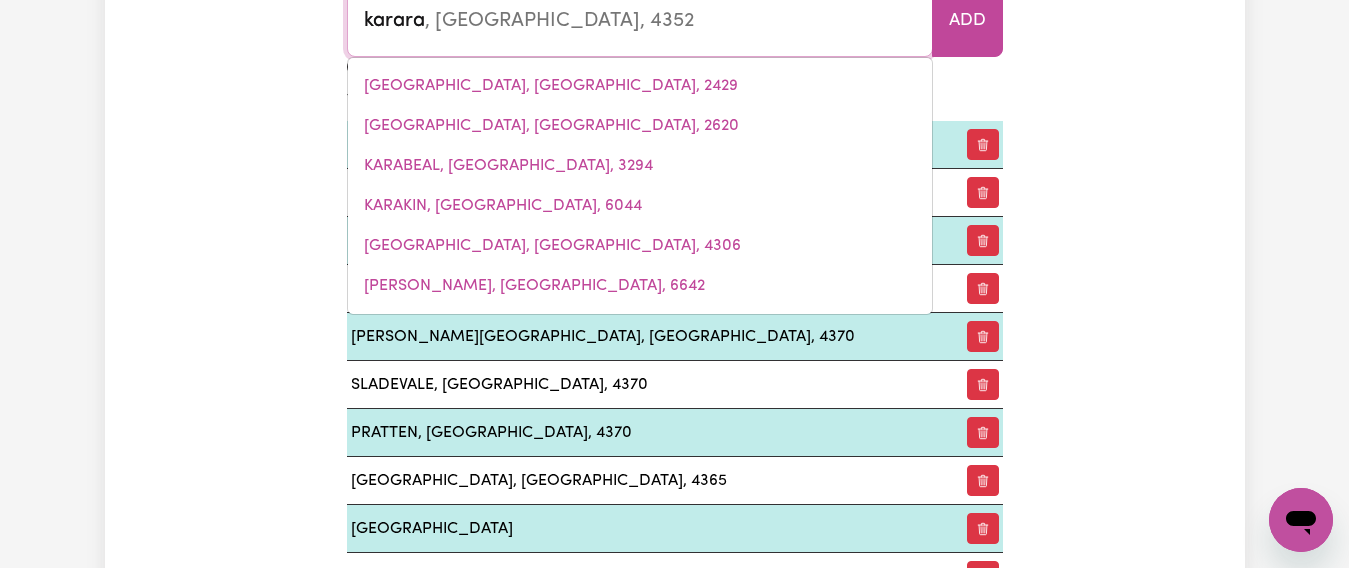 scroll, scrollTop: 2473, scrollLeft: 0, axis: vertical 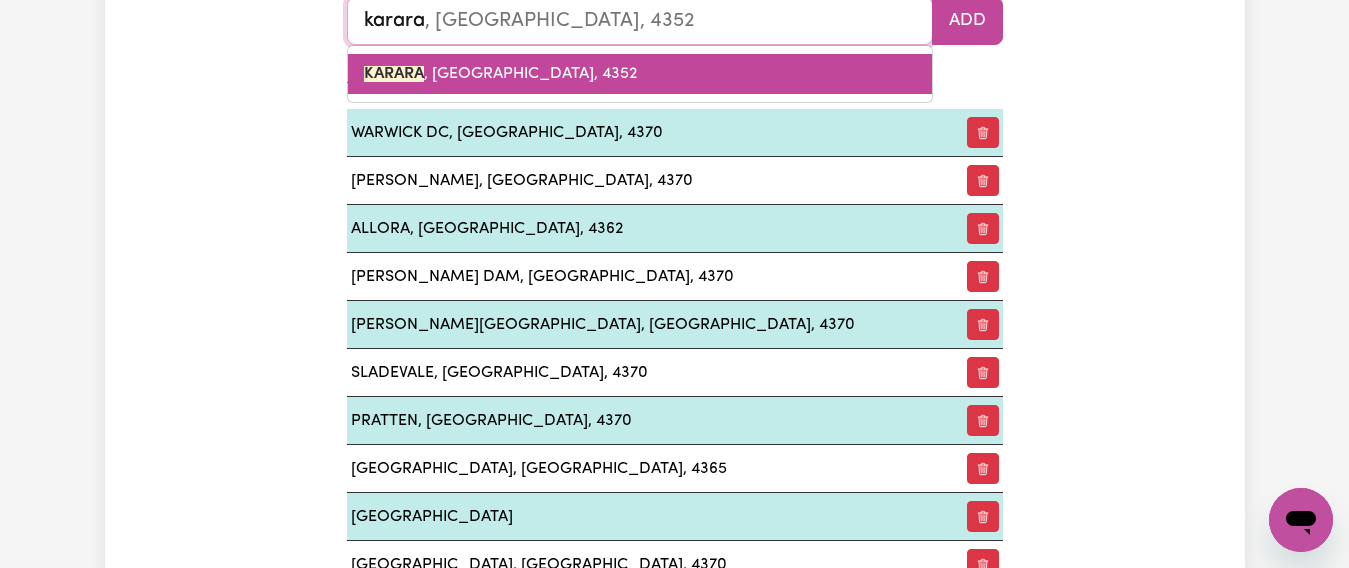 click on "KARARA , Queensland, 4352" at bounding box center [500, 74] 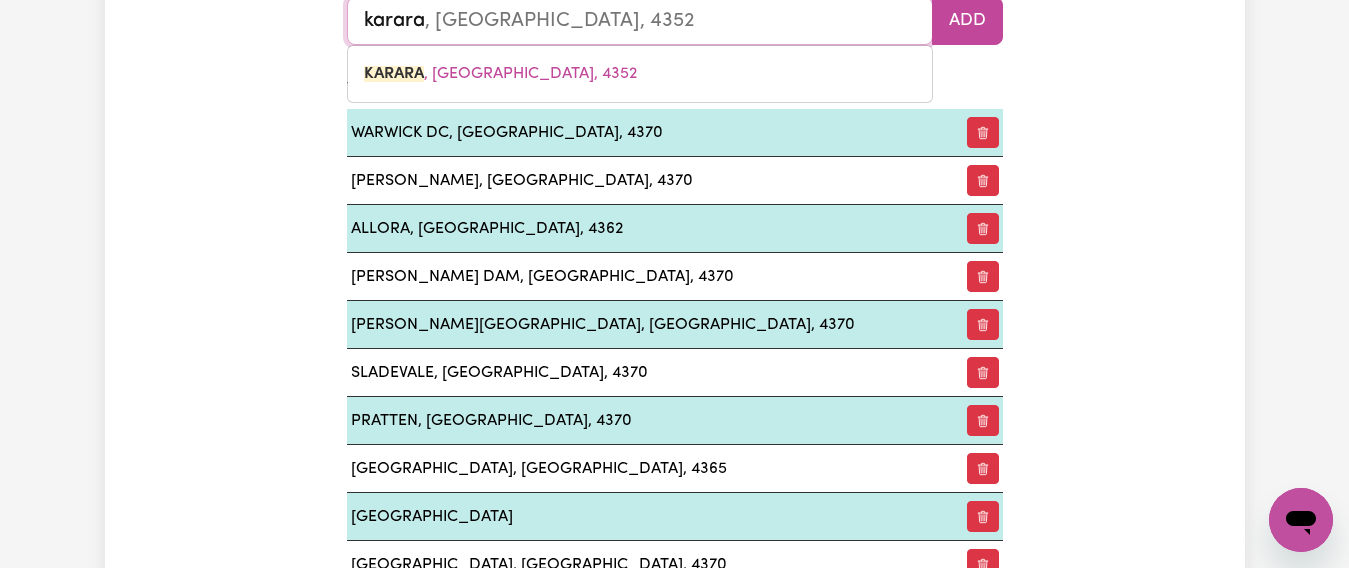 type on "KARARA, Queensland, 4352" 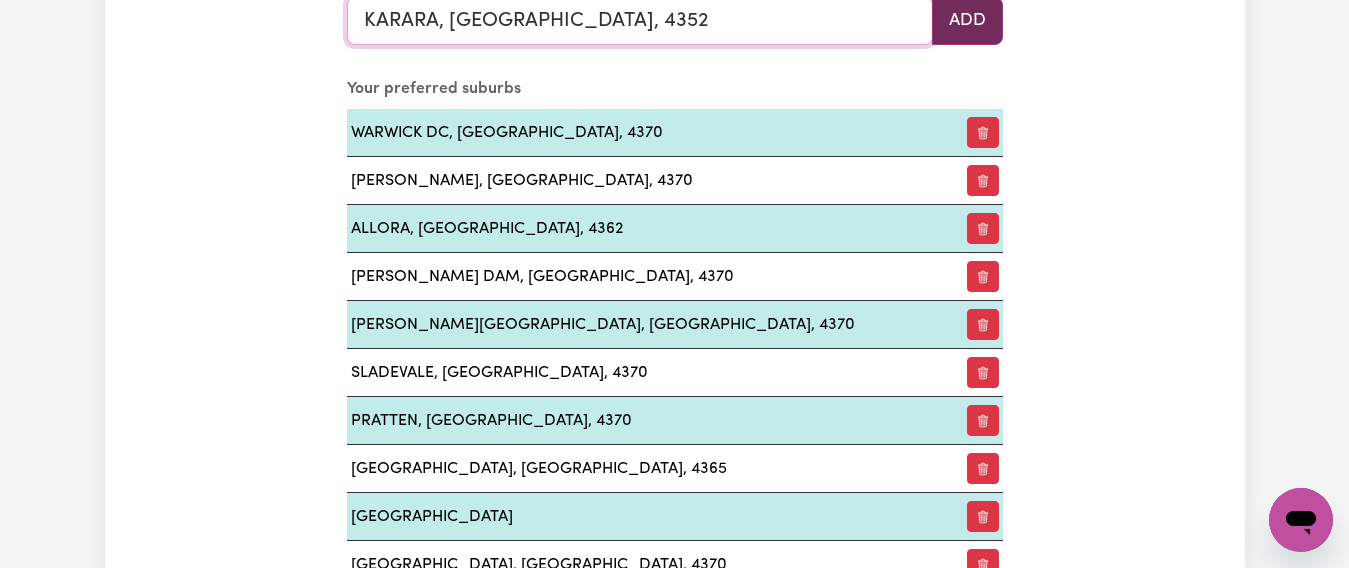 type on "KARARA, Queensland, 4352" 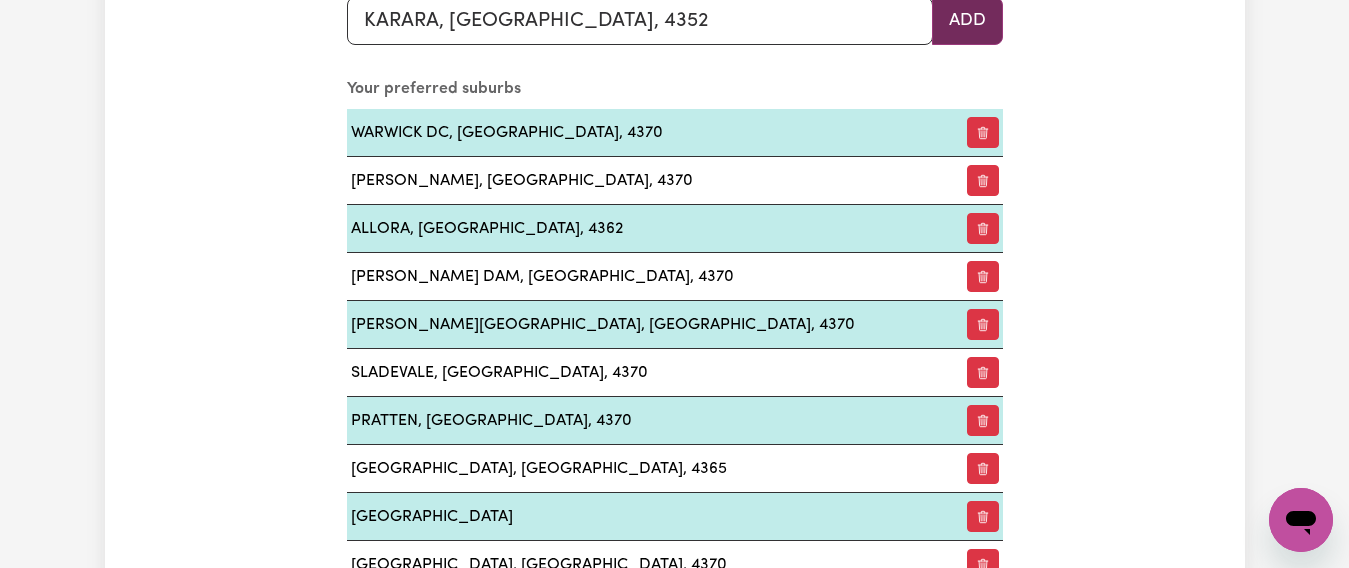 click on "Add" at bounding box center [967, 21] 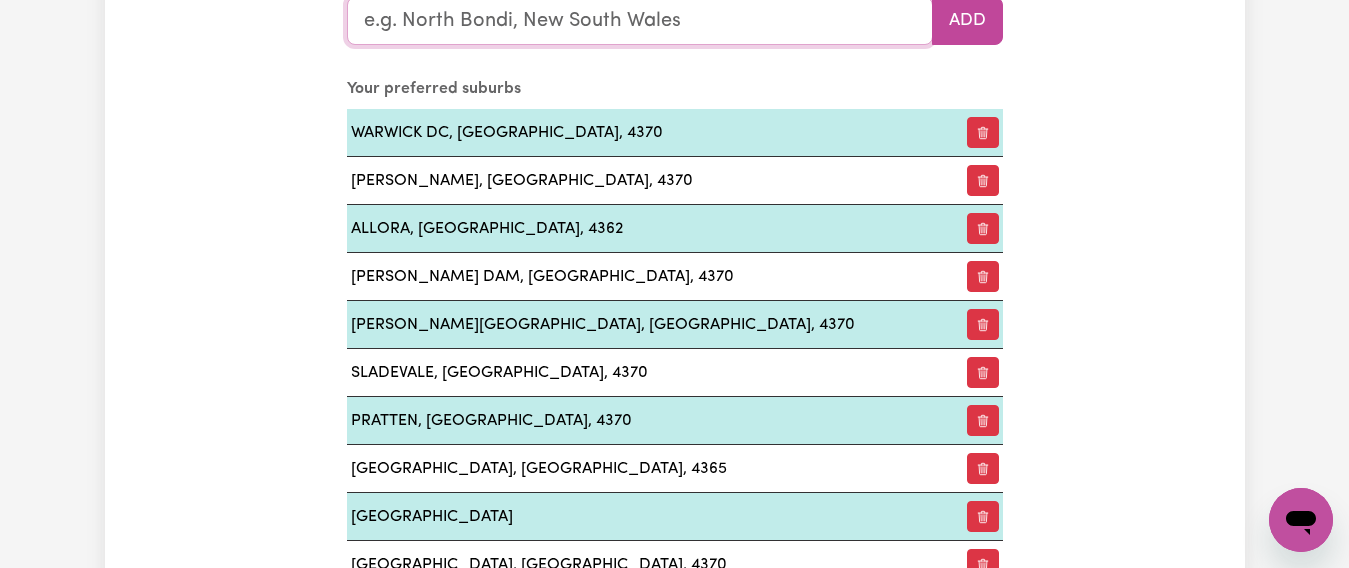 click at bounding box center [640, 21] 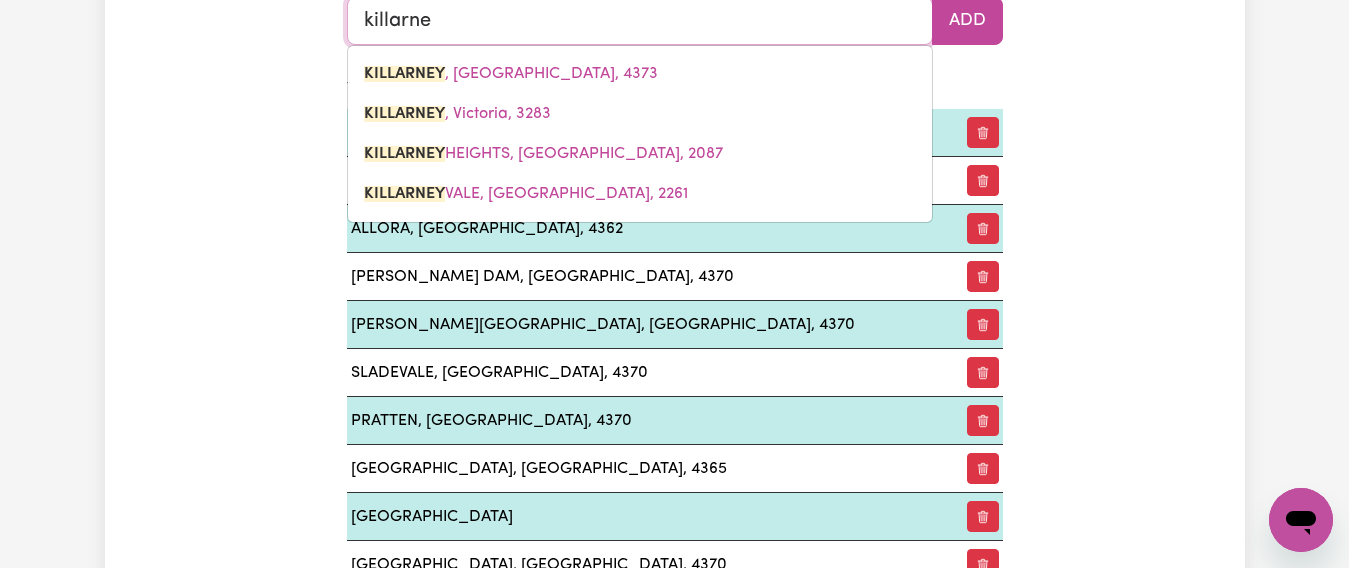 type on "killarney" 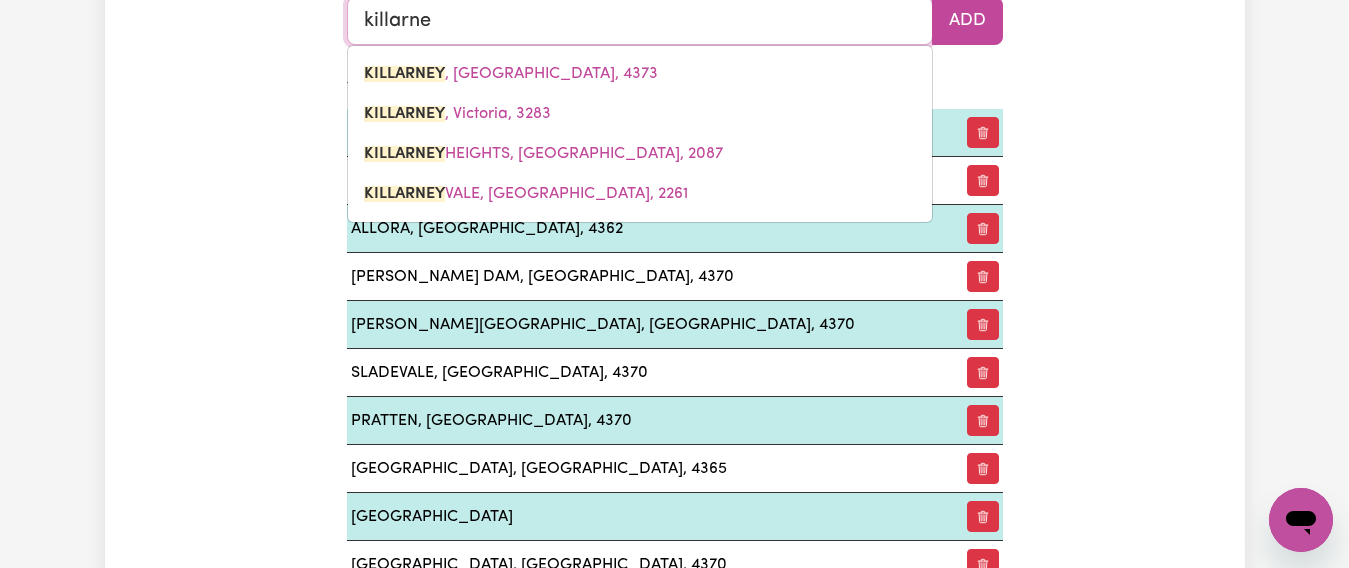 type on "killarney, Queensland, 4373" 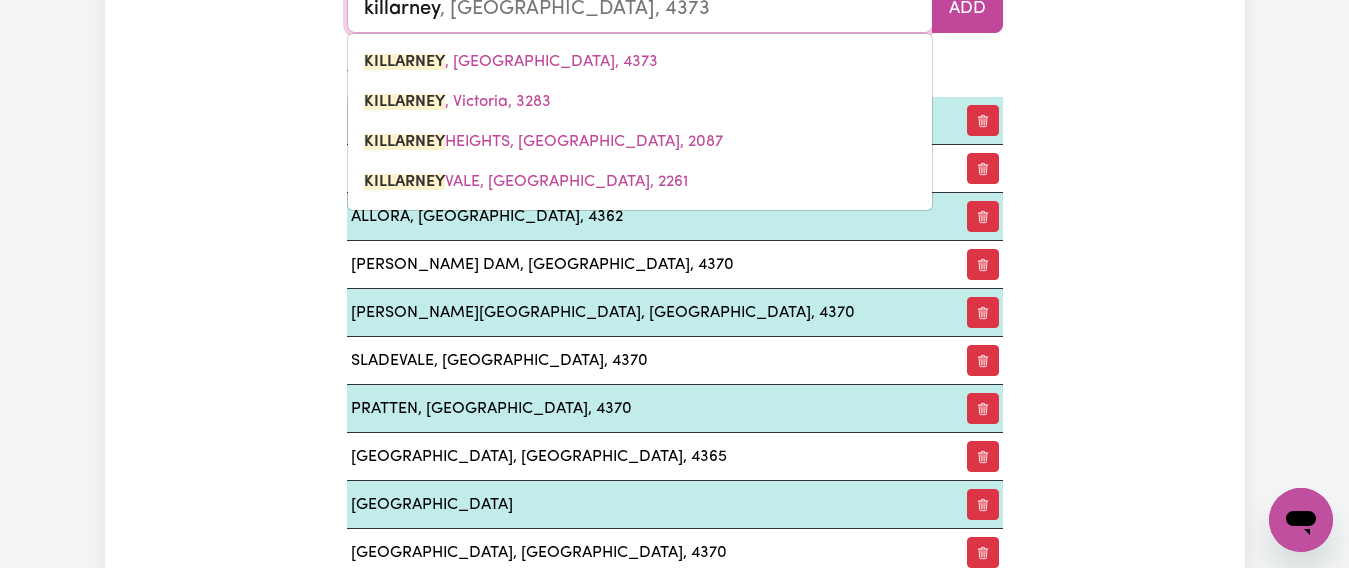 scroll, scrollTop: 2473, scrollLeft: 0, axis: vertical 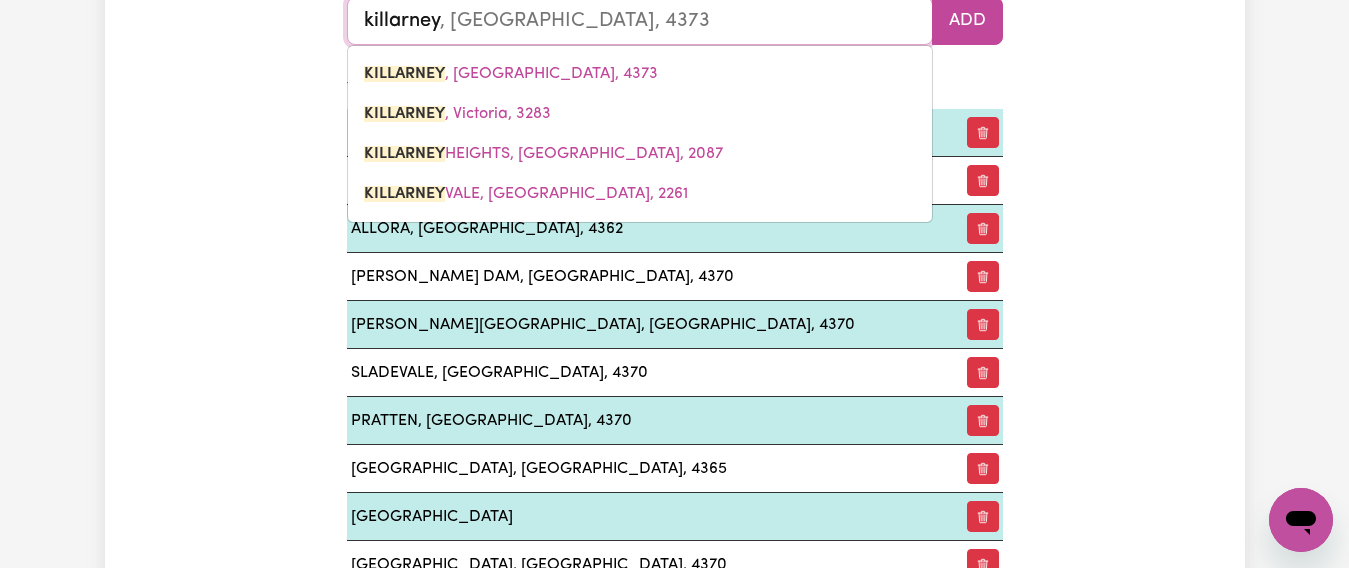 click on "KILLARNEY , Queensland, 4373" at bounding box center (511, 74) 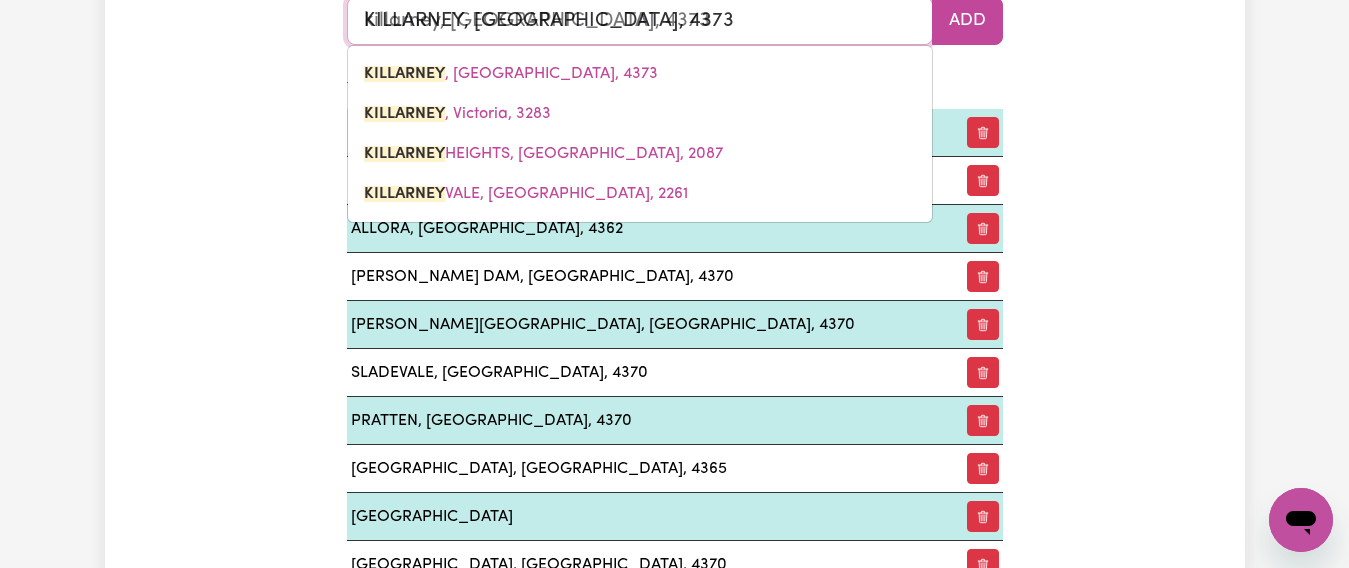 type 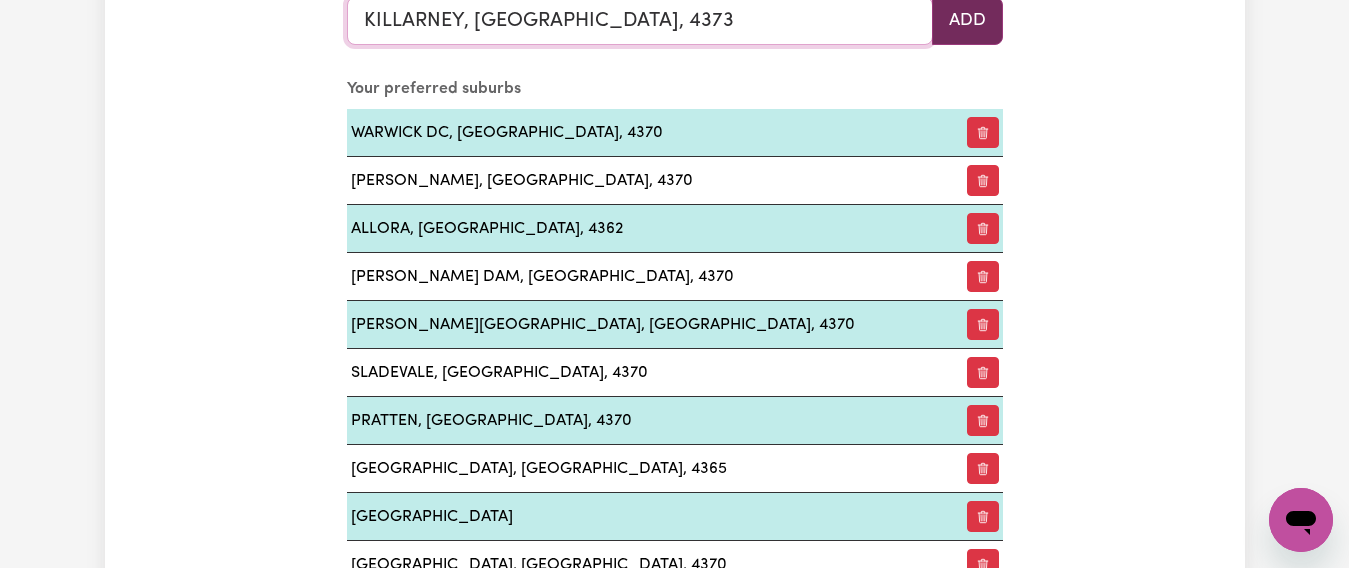 type on "KILLARNEY, Queensland, 4373" 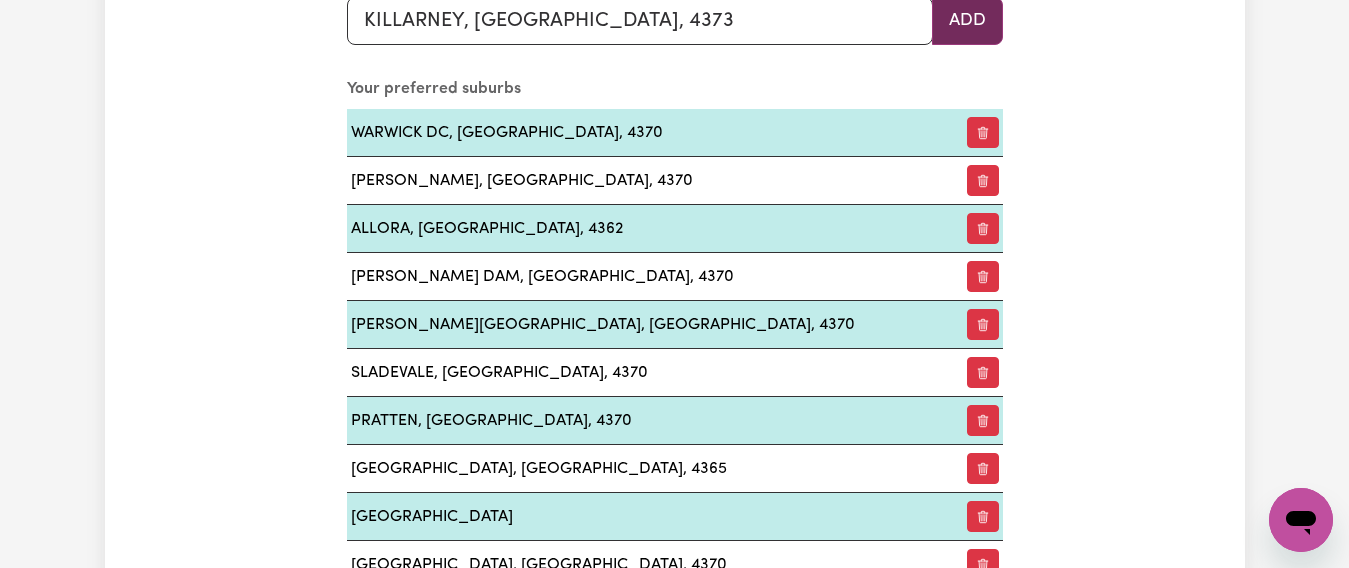 click on "Add" at bounding box center [967, 21] 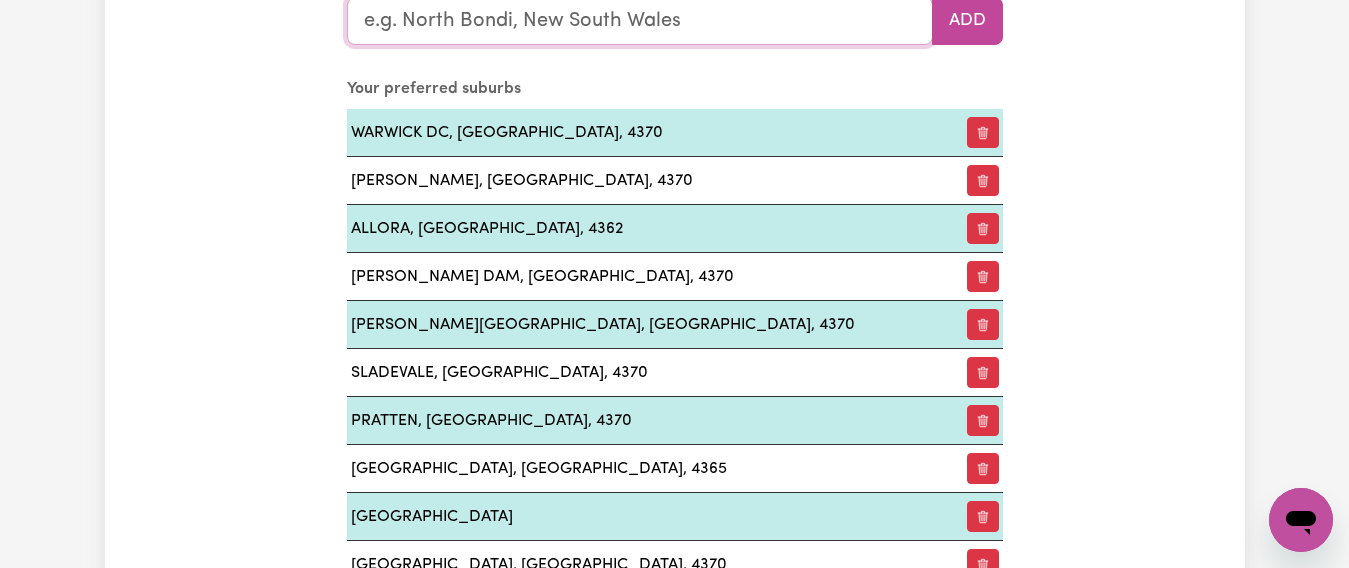 click at bounding box center [640, 21] 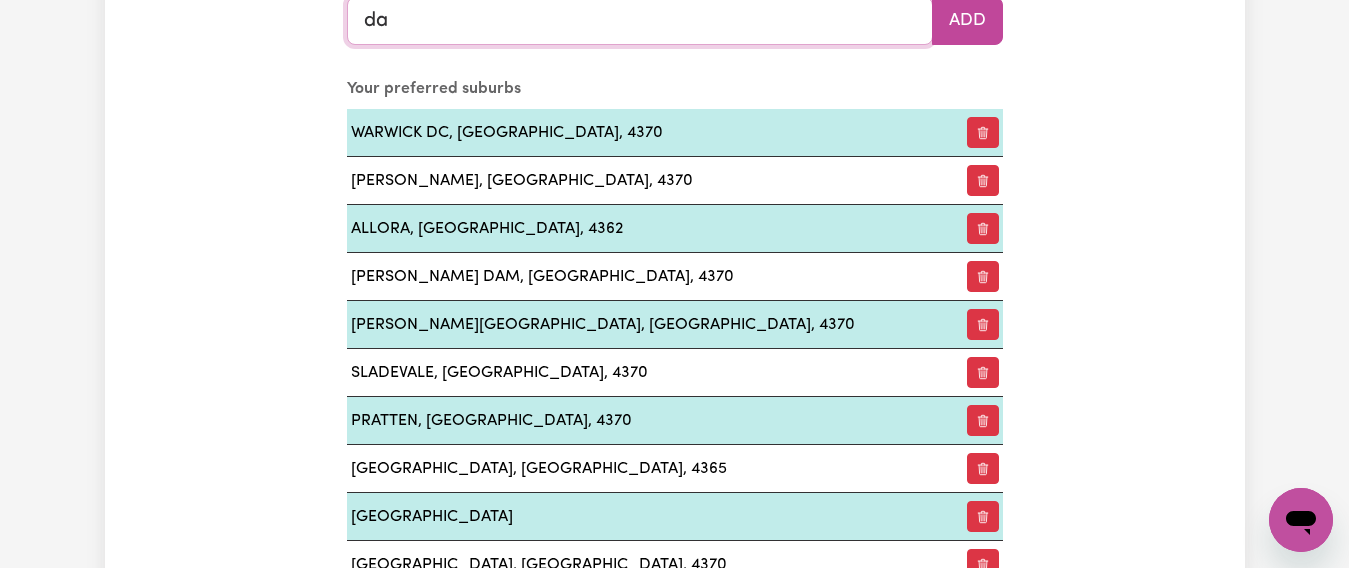 type on "dal" 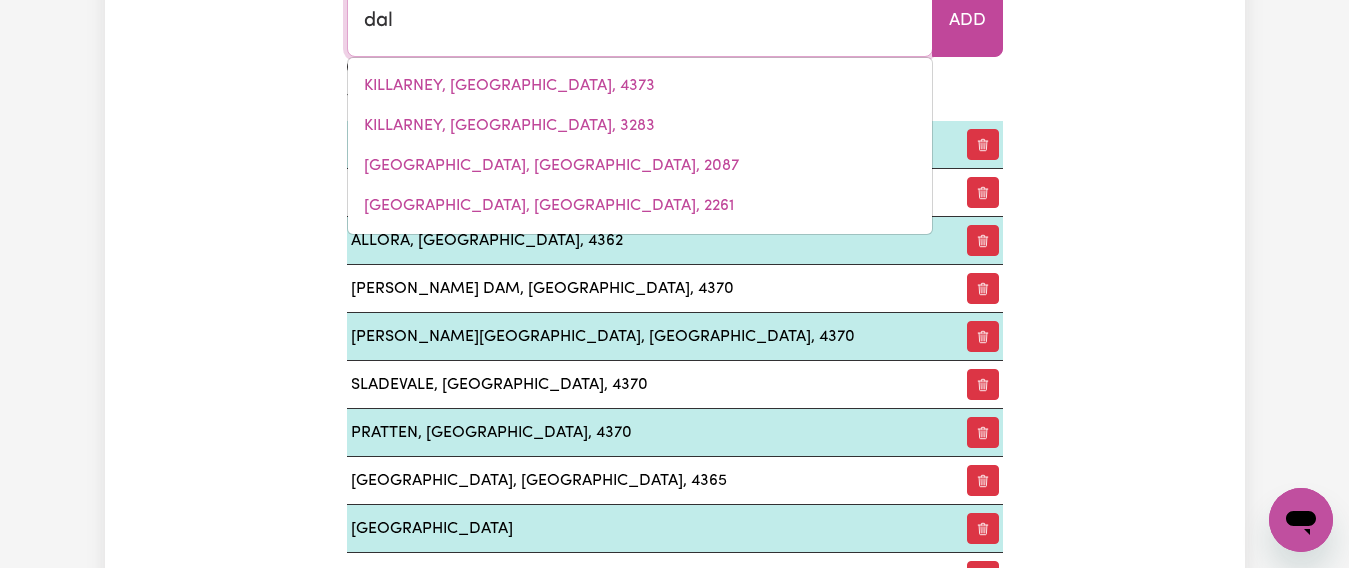type on "dalBEG, Queensland, 4807" 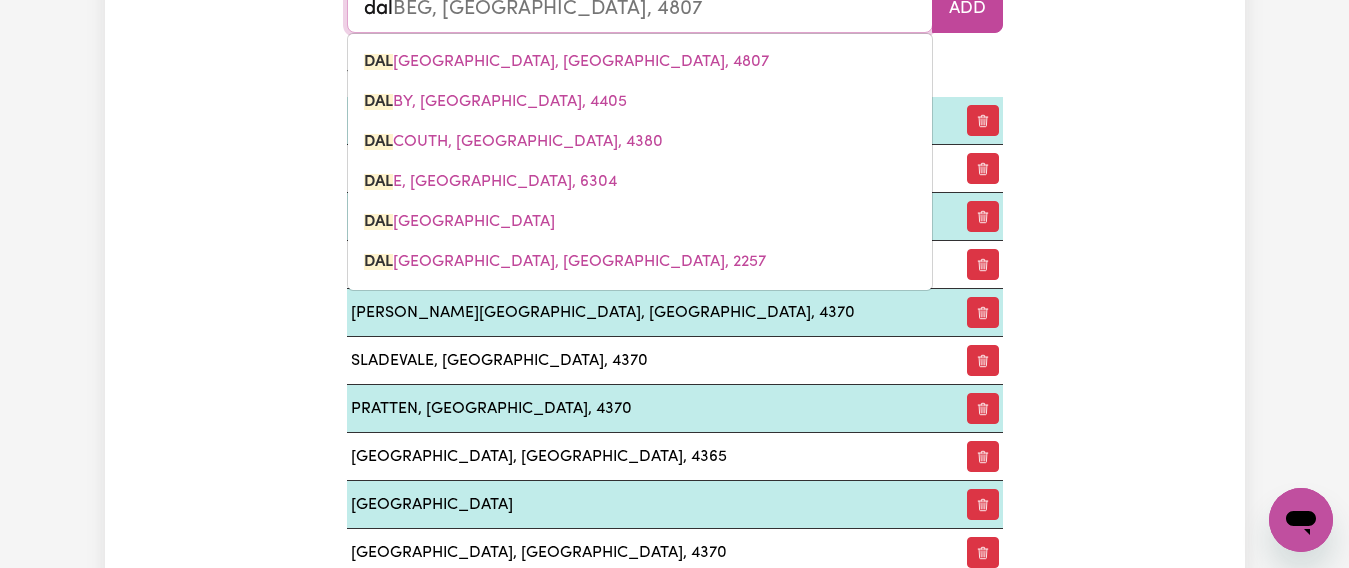 scroll, scrollTop: 2473, scrollLeft: 0, axis: vertical 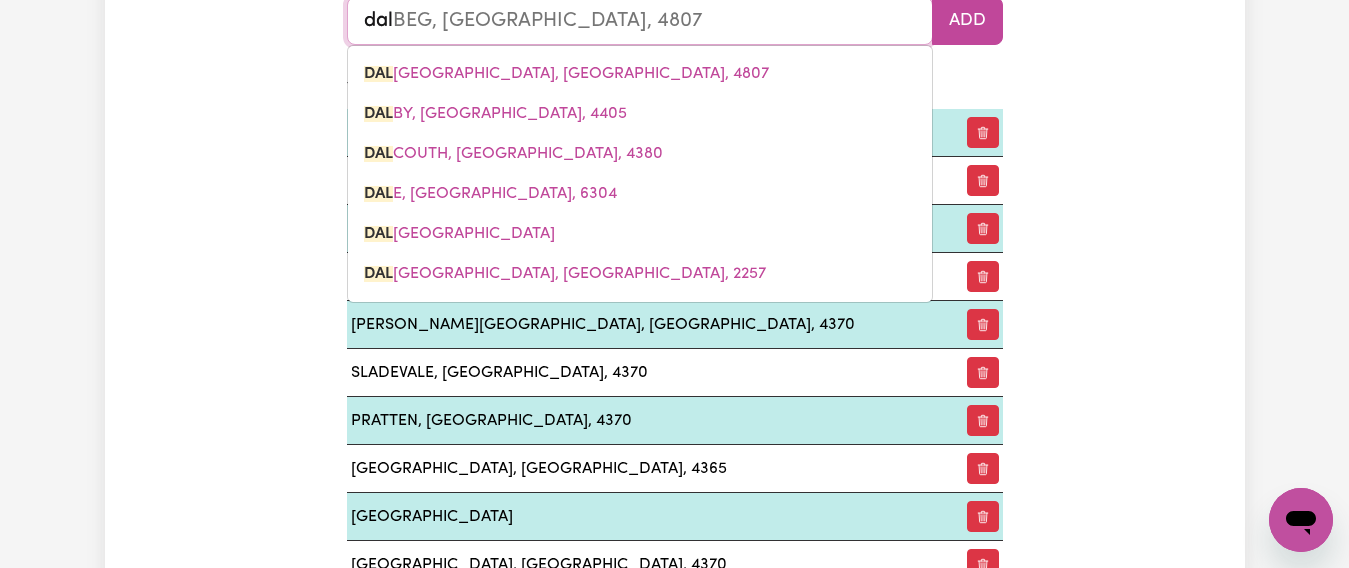 type on "dalv" 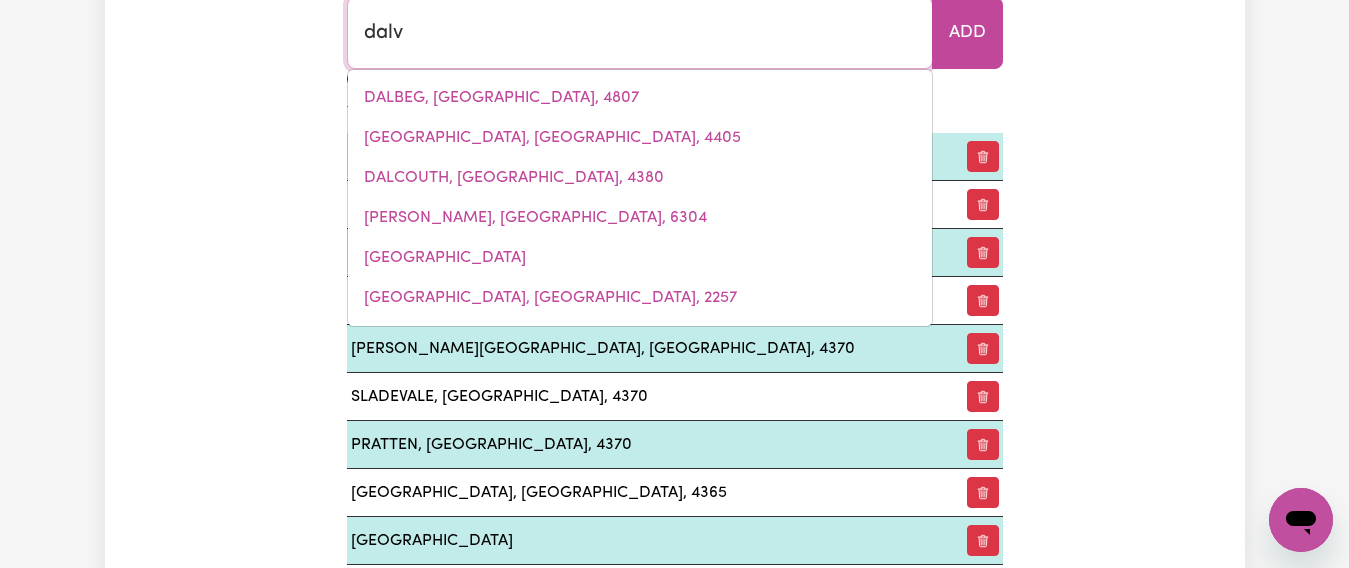 type on "dalve" 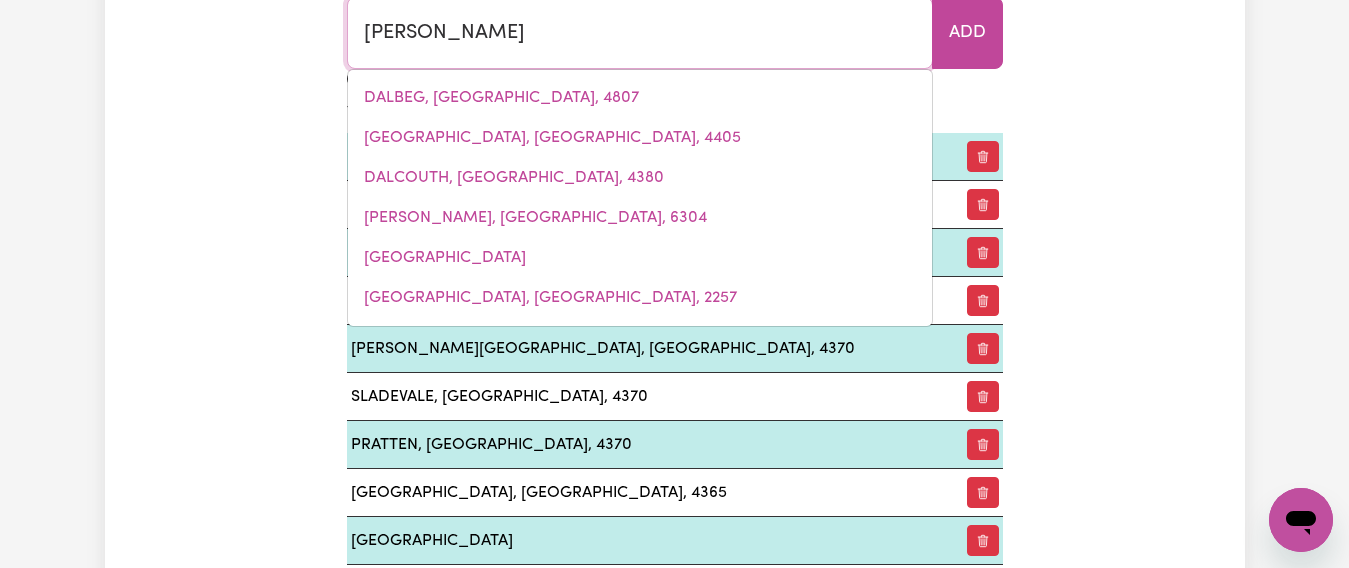 type on "dalveEN, Queensland, 4374" 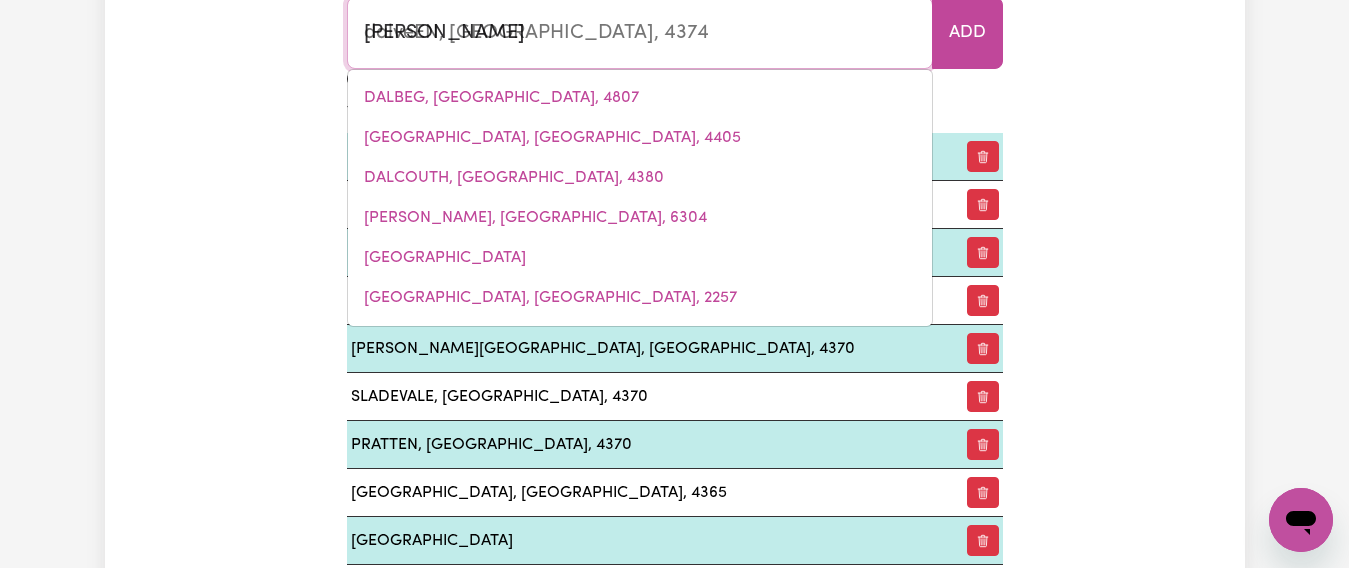 type on "dalvee" 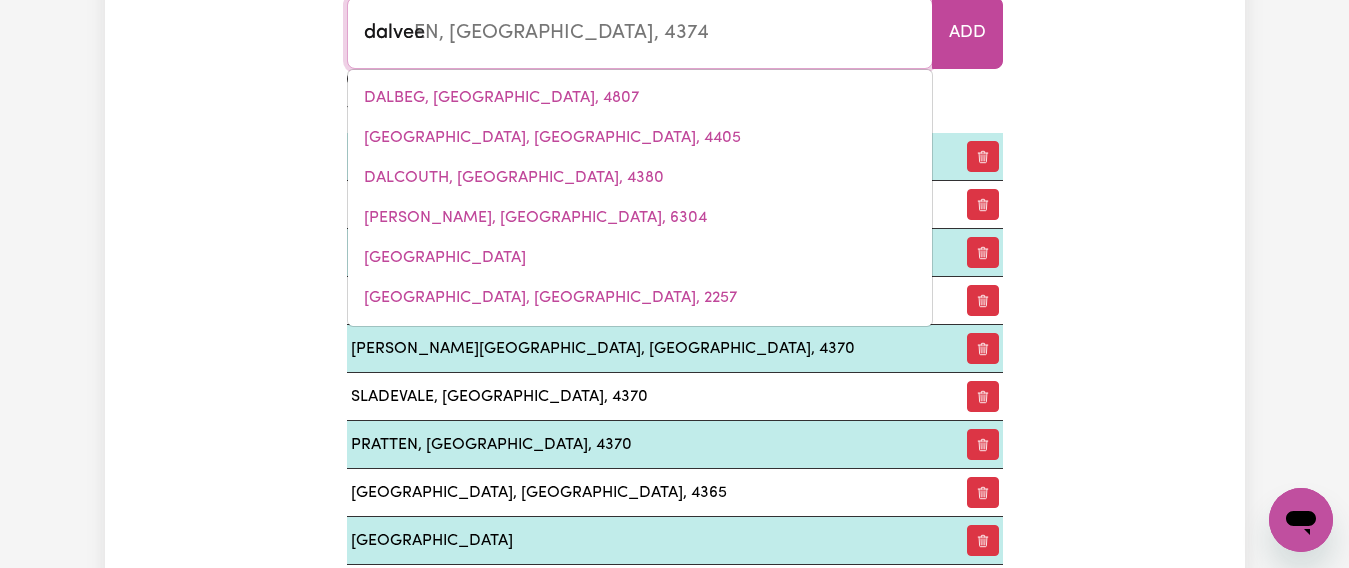 type on "dalveeN, Queensland, 4374" 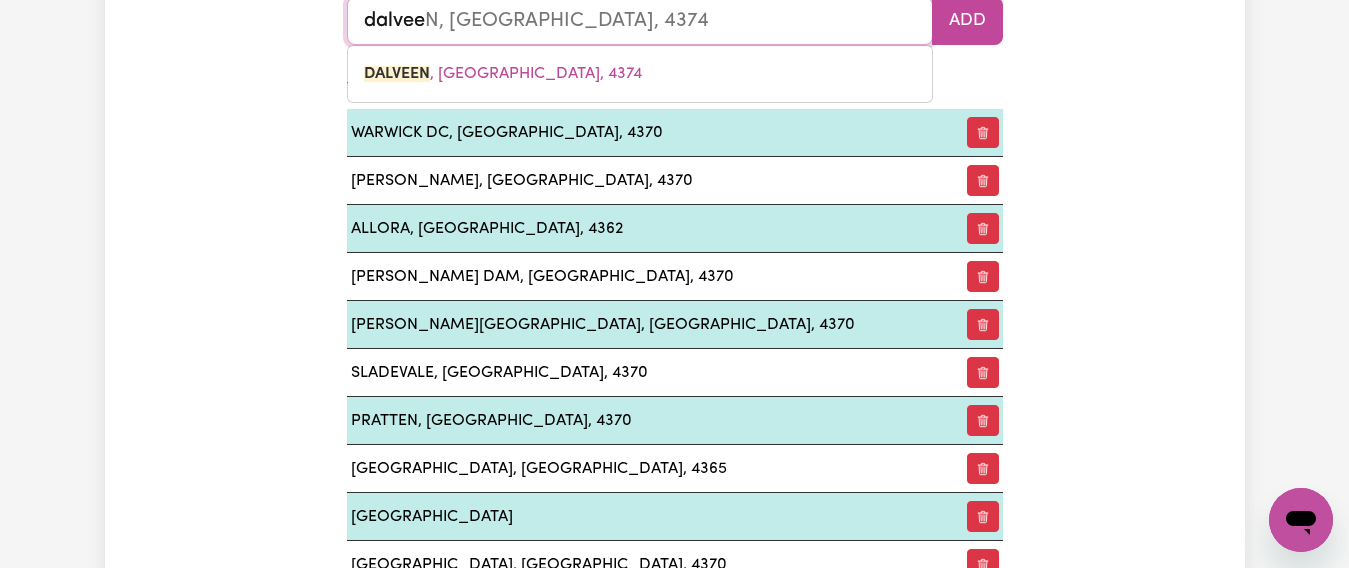 type on "dalveen" 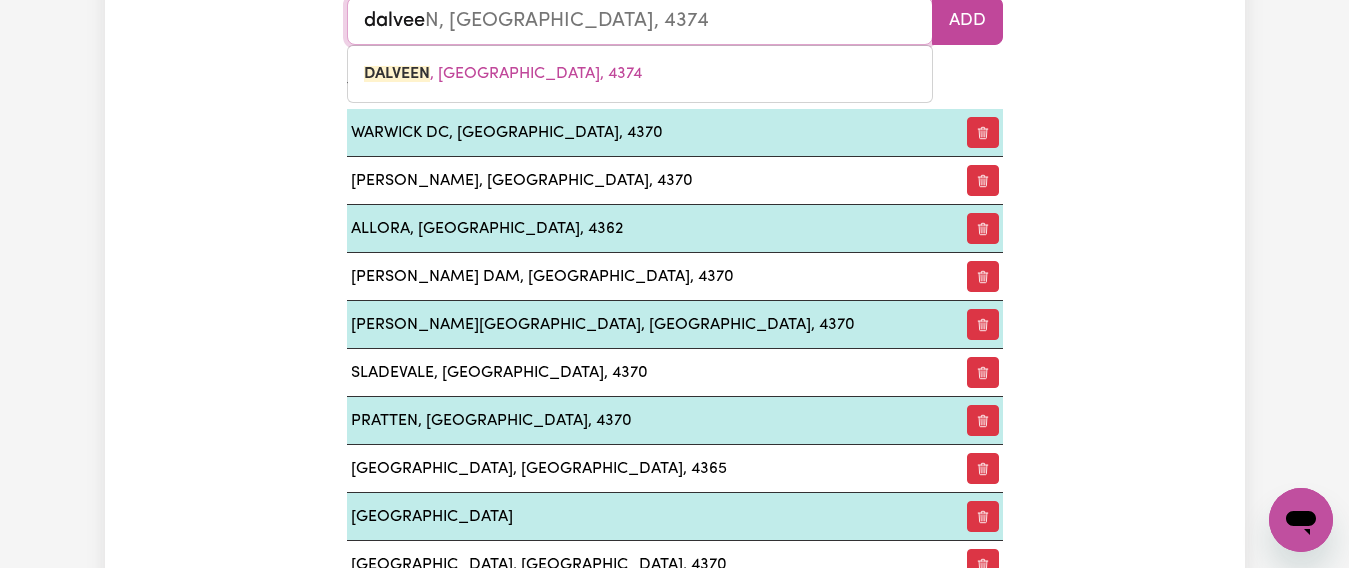 type on "dalveen, Queensland, 4374" 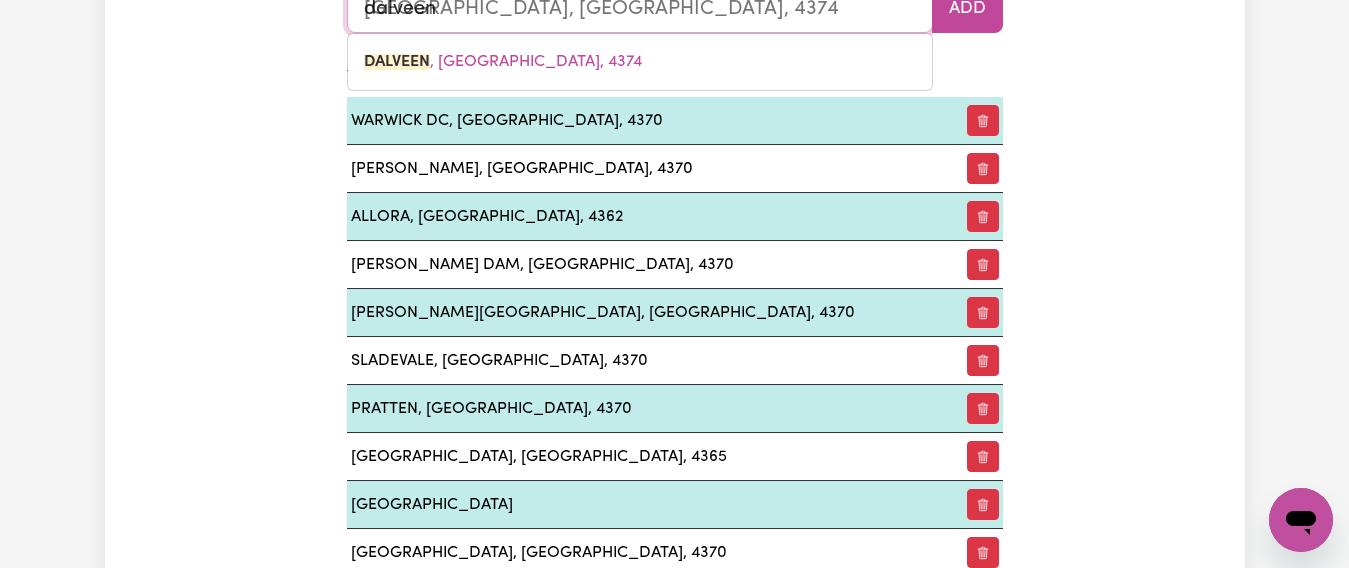 scroll, scrollTop: 2473, scrollLeft: 0, axis: vertical 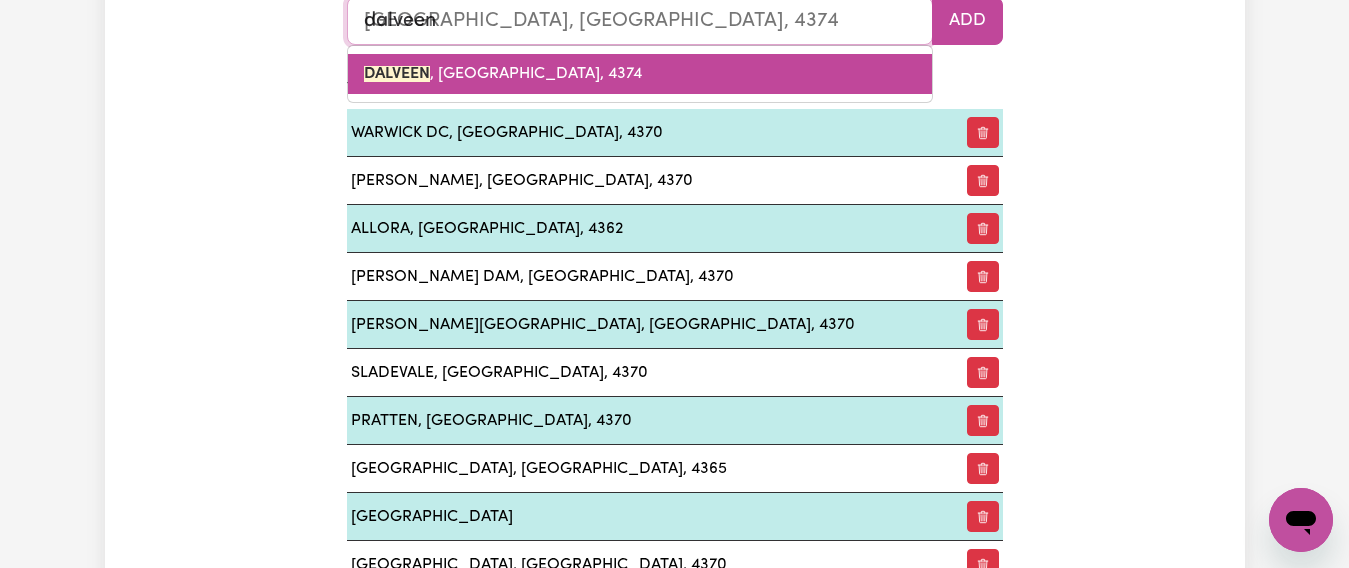 click on "DALVEEN , Queensland, 4374" at bounding box center [503, 74] 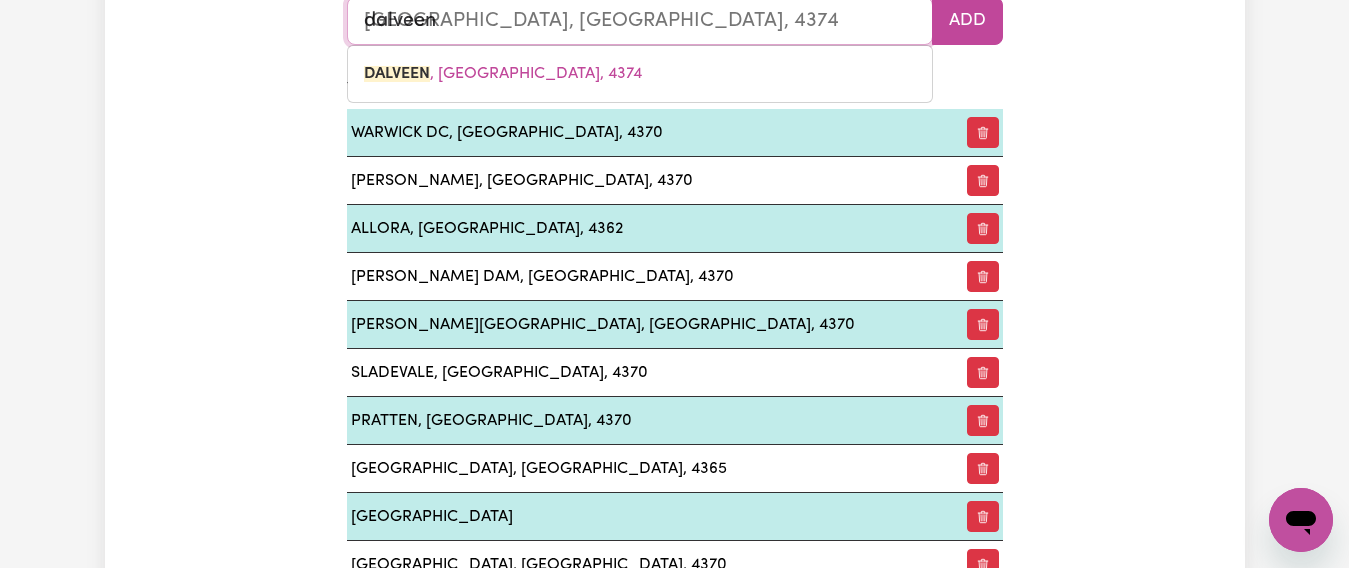 type on "DALVEEN, Queensland, 4374" 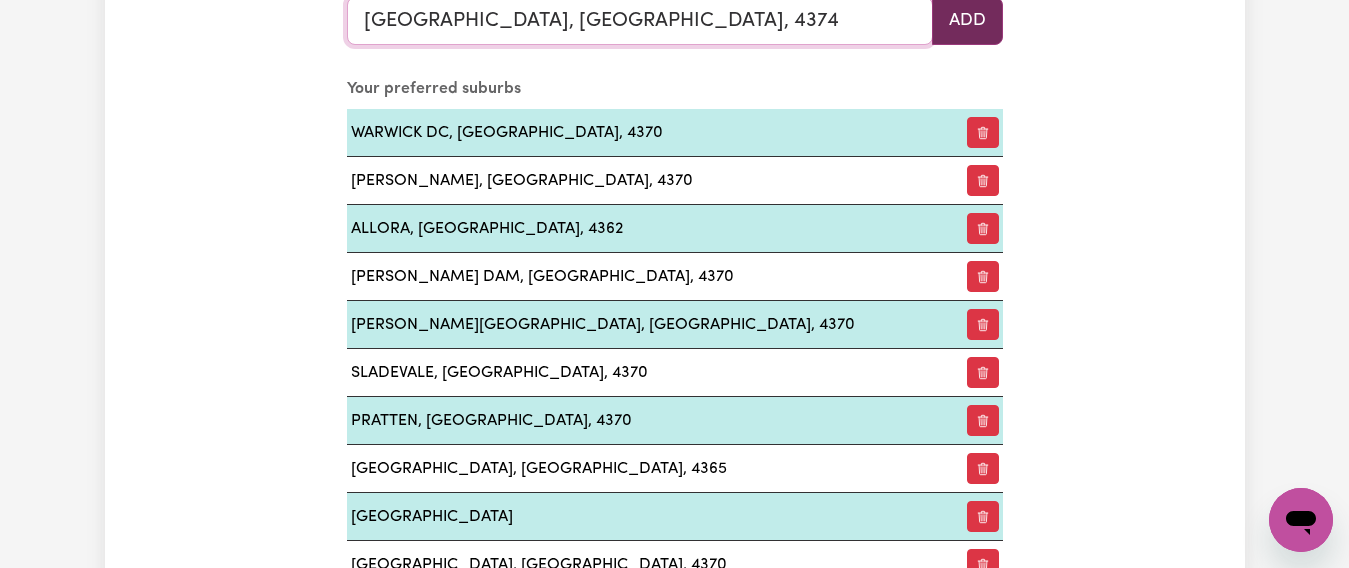 type on "DALVEEN, Queensland, 4374" 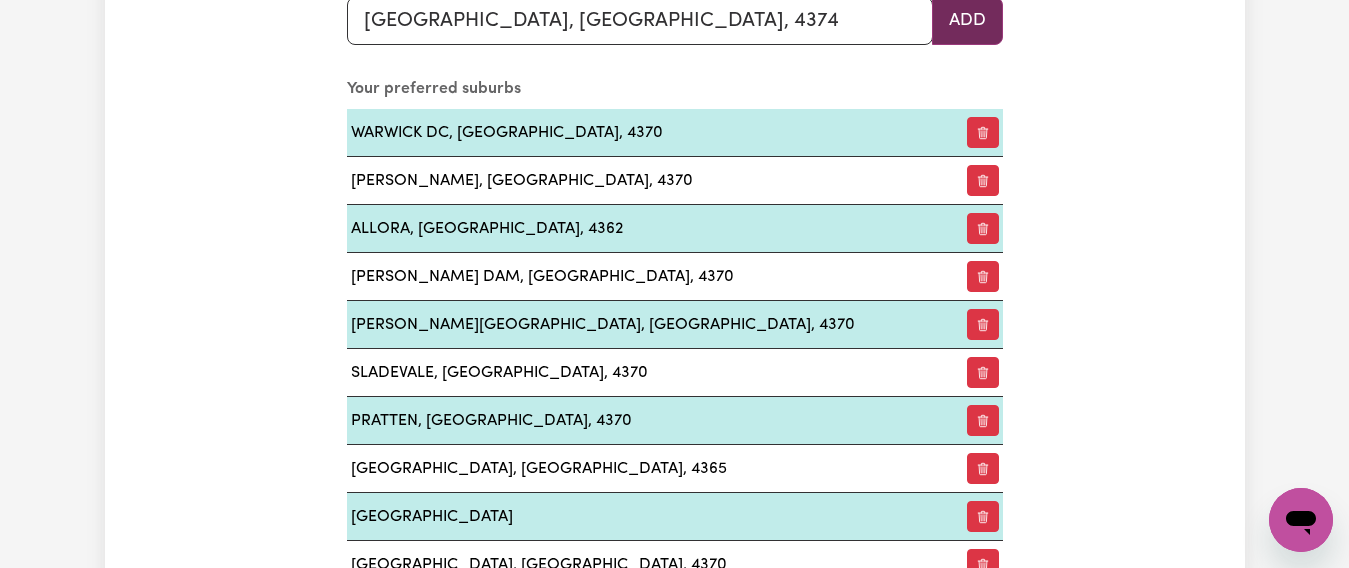 click on "Add" at bounding box center [967, 21] 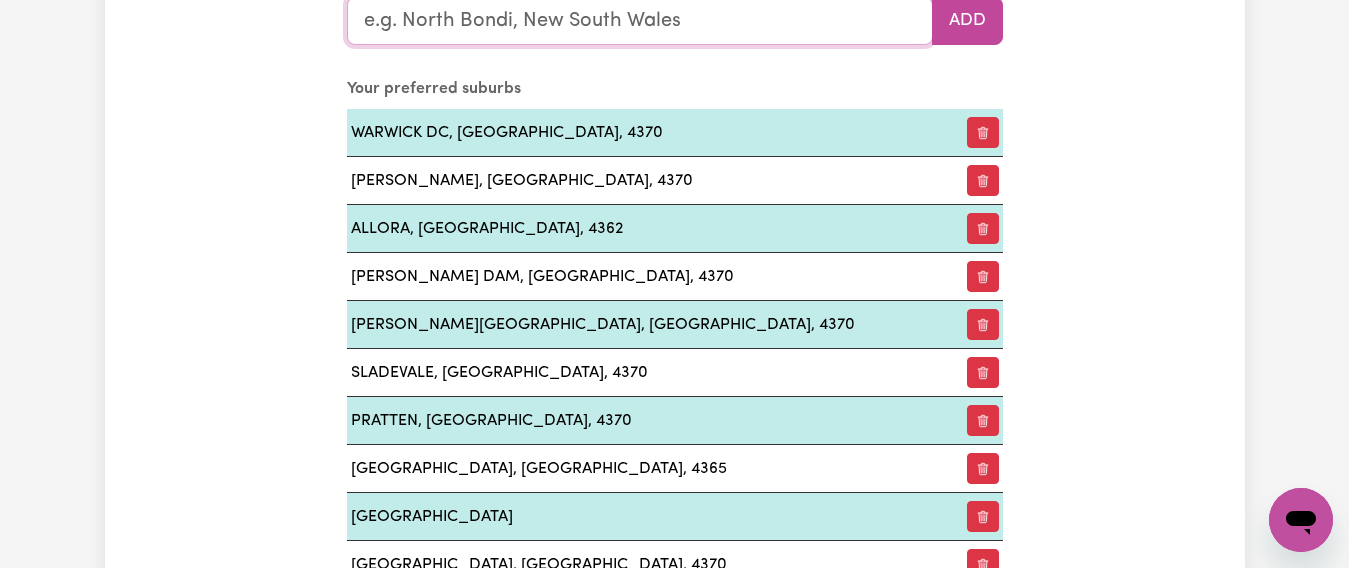 click at bounding box center (640, 21) 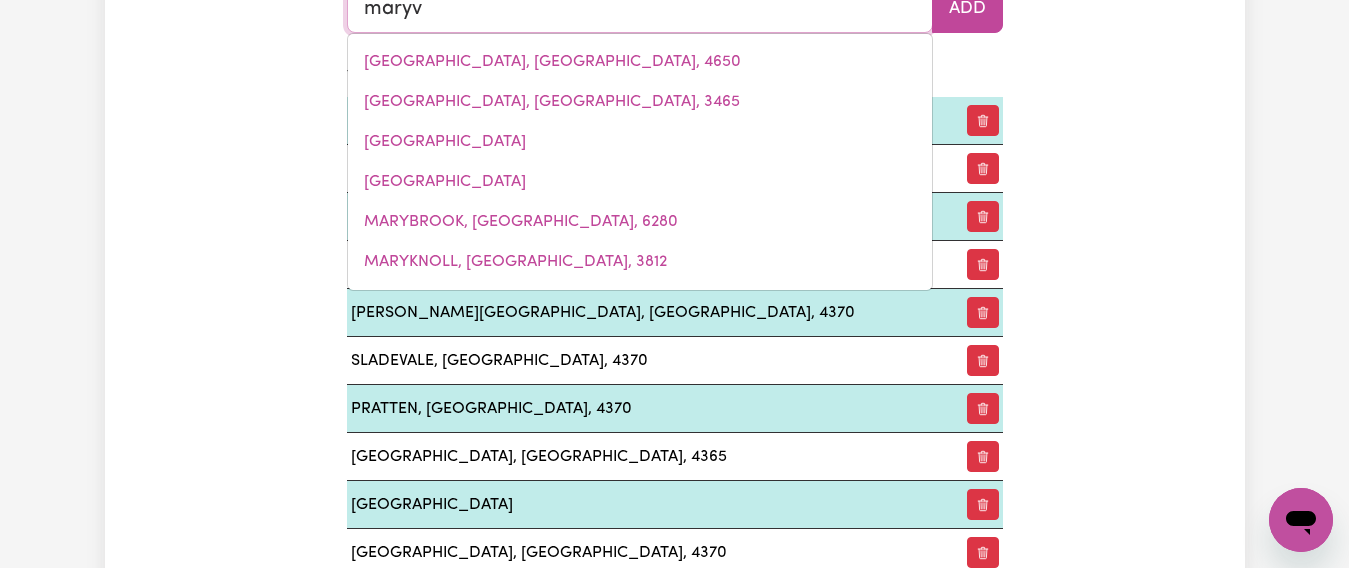 scroll, scrollTop: 2473, scrollLeft: 0, axis: vertical 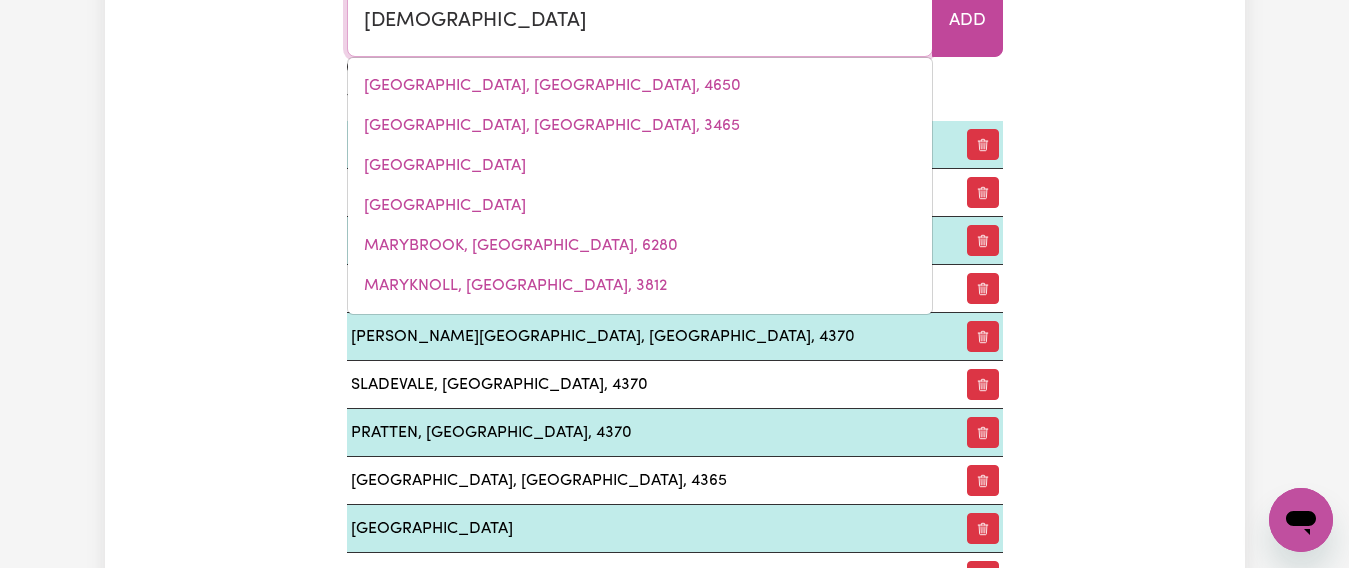 type on "maryval" 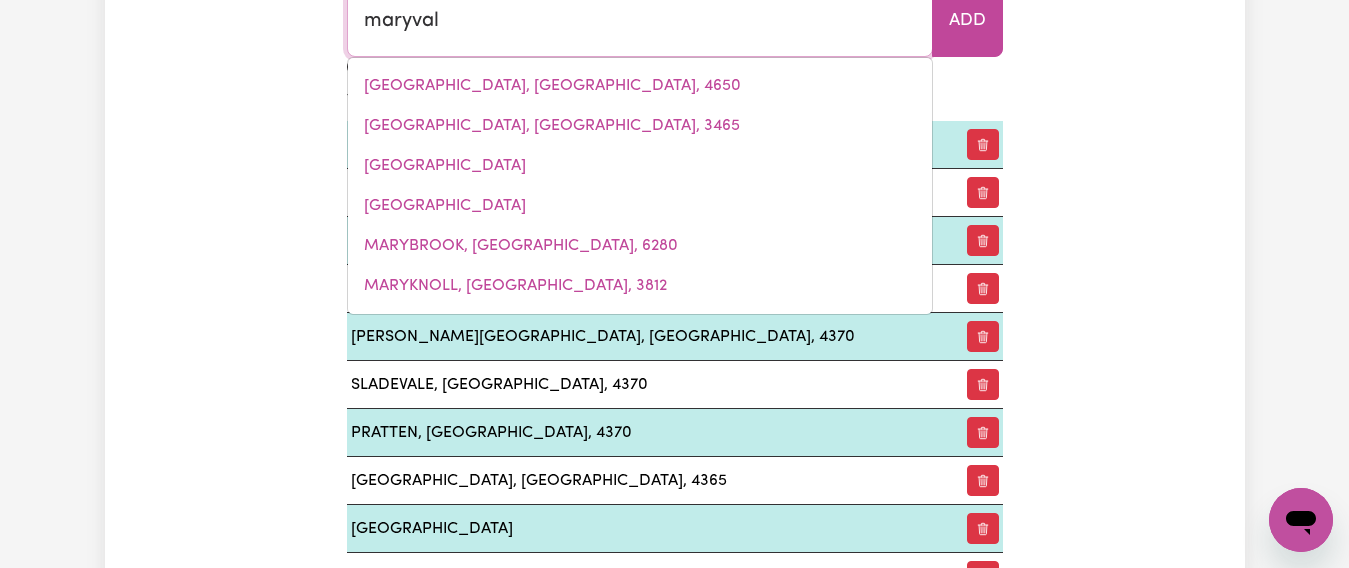type on "maryvalE, New South Wales, 2820" 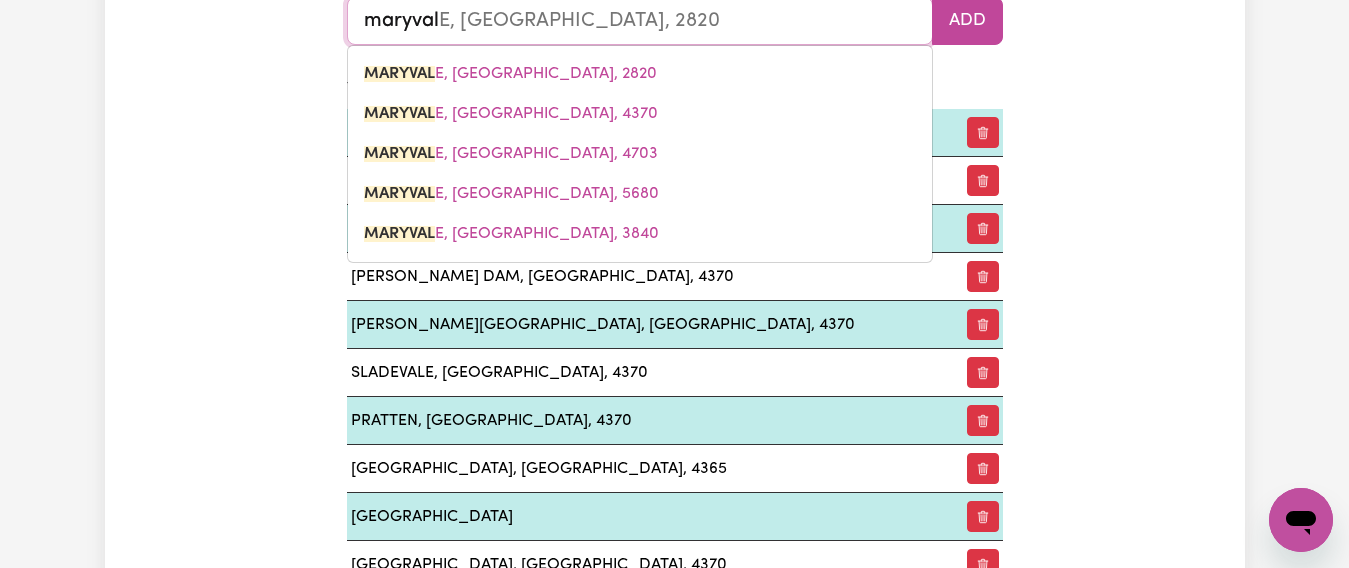 type on "maryvale" 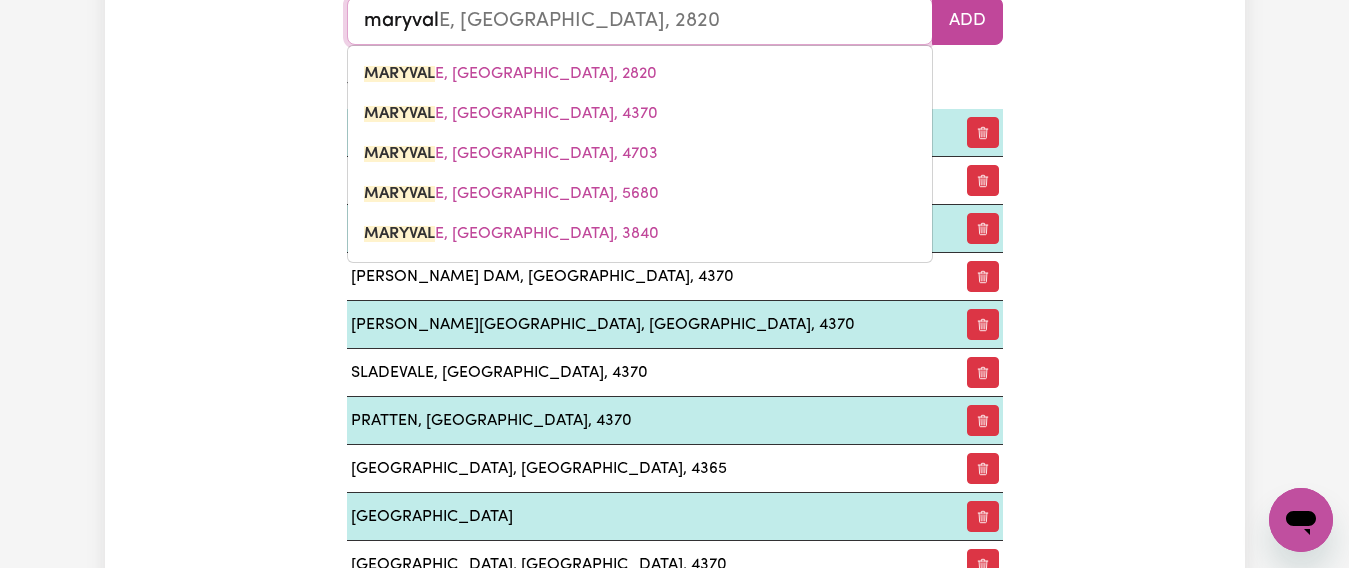 type on "maryvale, New South Wales, 2820" 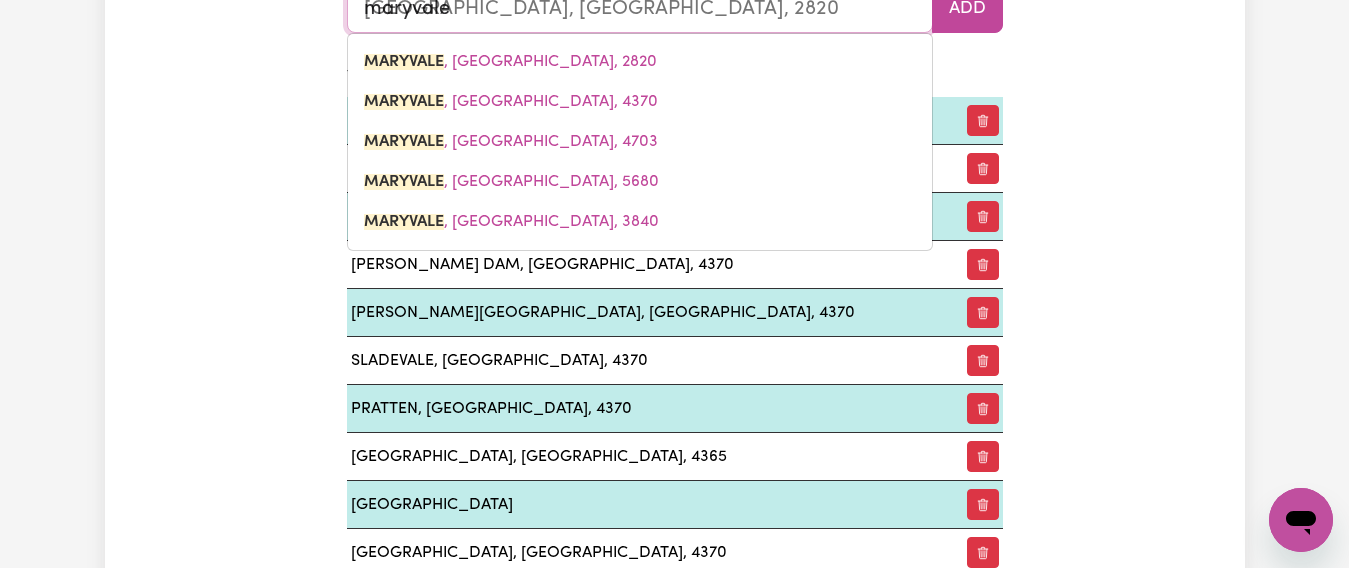 scroll, scrollTop: 2473, scrollLeft: 0, axis: vertical 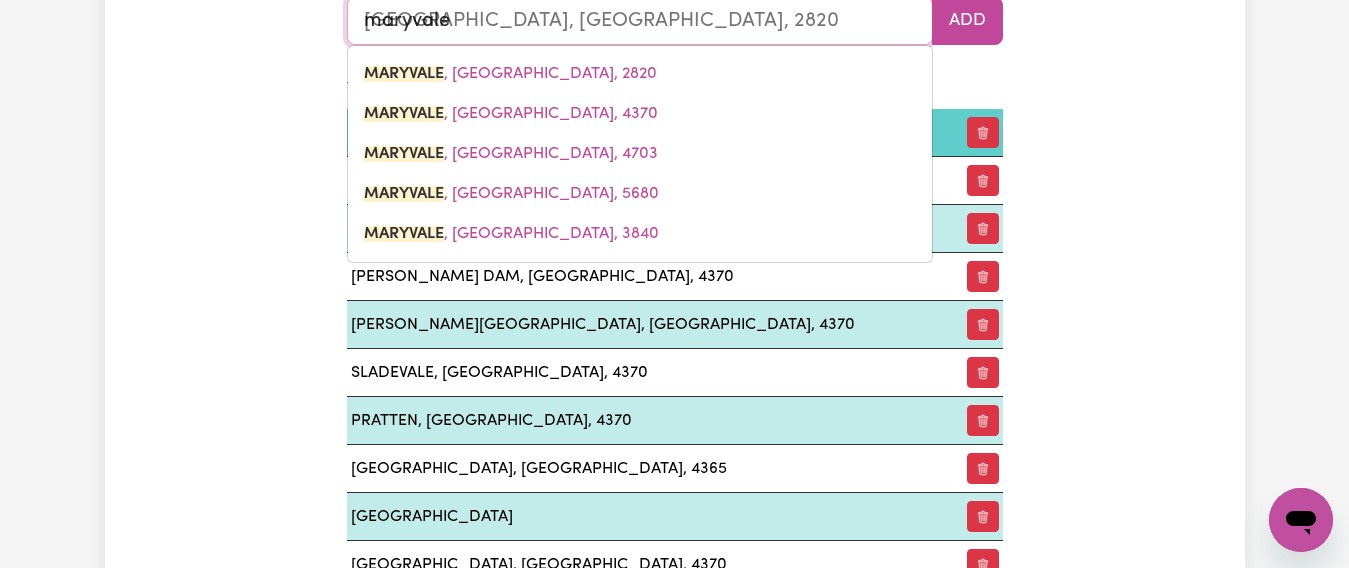 click on "MARYVALE , Queensland, 4370" at bounding box center [640, 114] 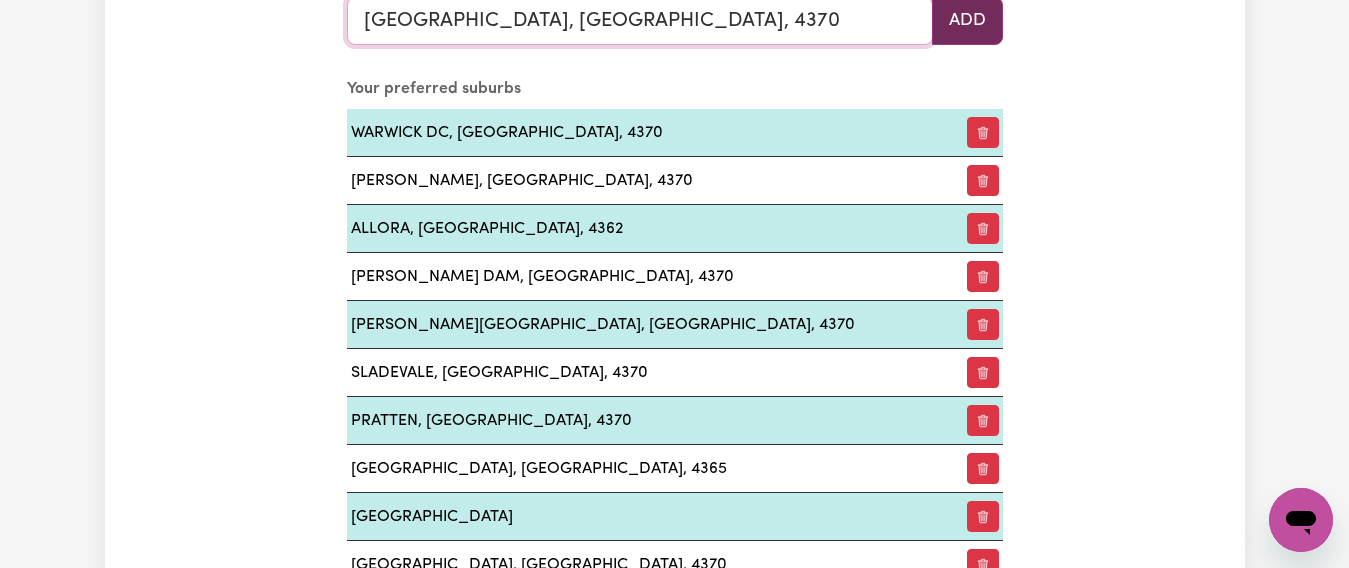 type on "MARYVALE, Queensland, 4370" 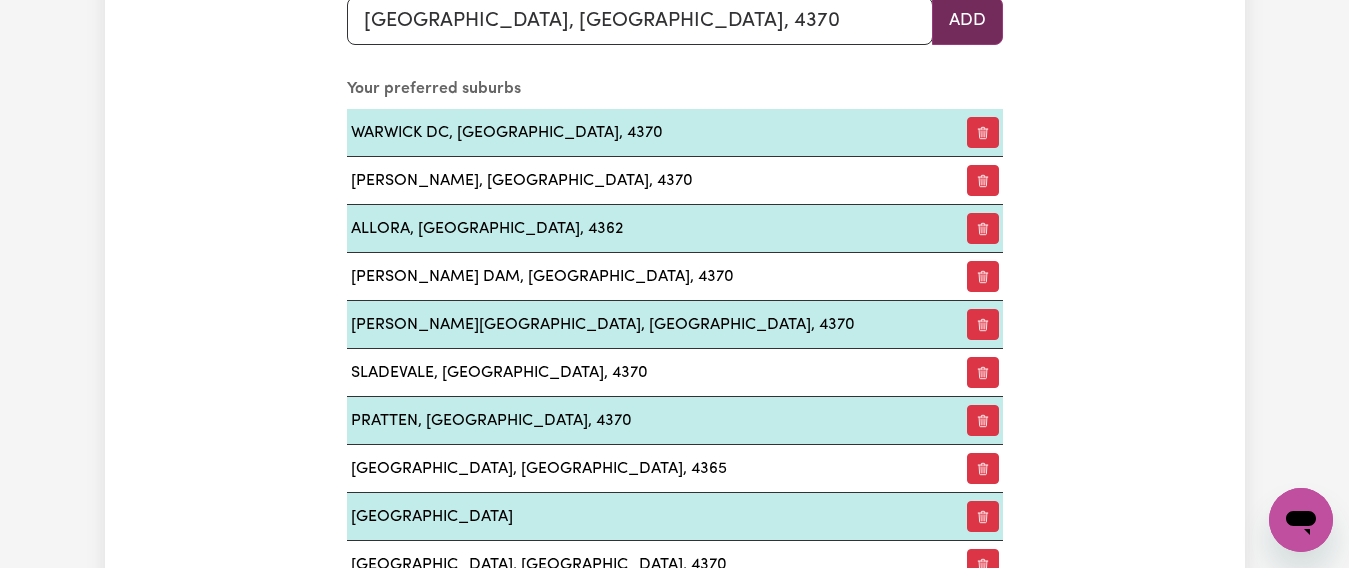 click on "Add" at bounding box center [967, 21] 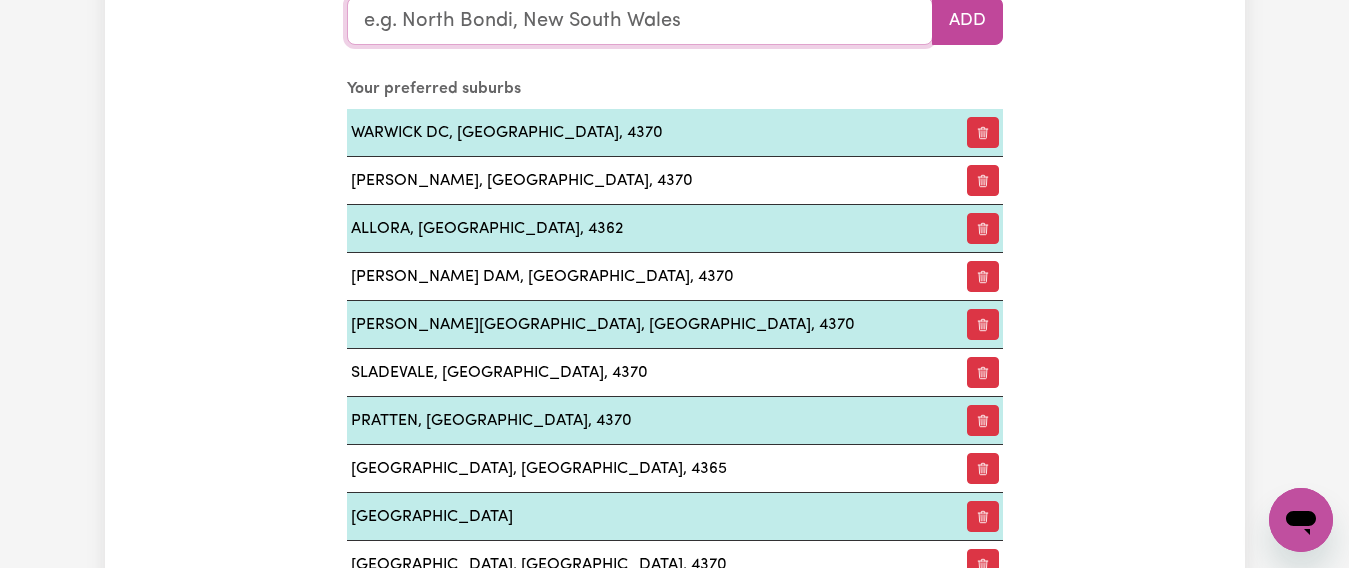 click at bounding box center (640, 21) 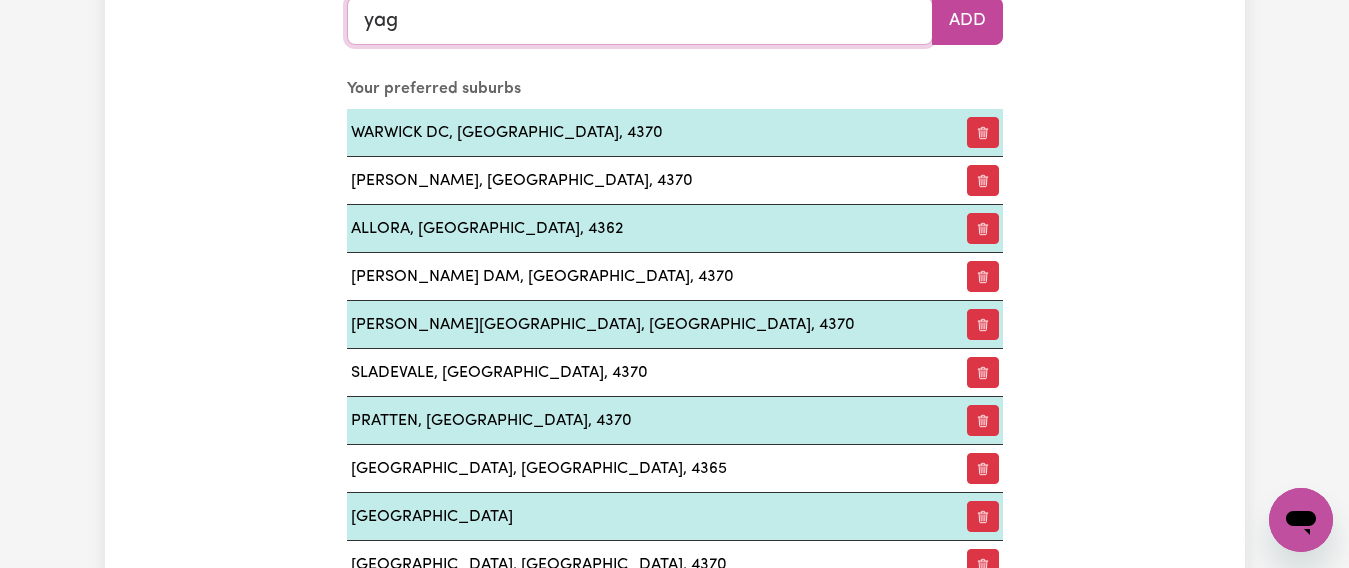 type on "yaga" 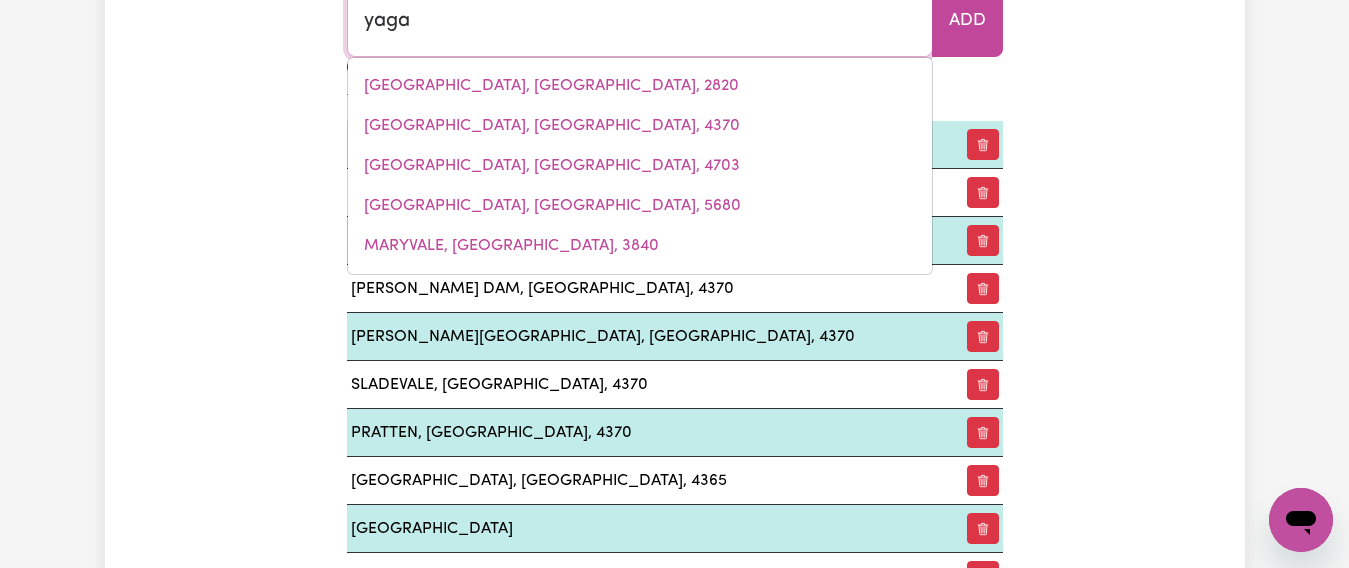type on "yagaBURNE, Queensland, 4390" 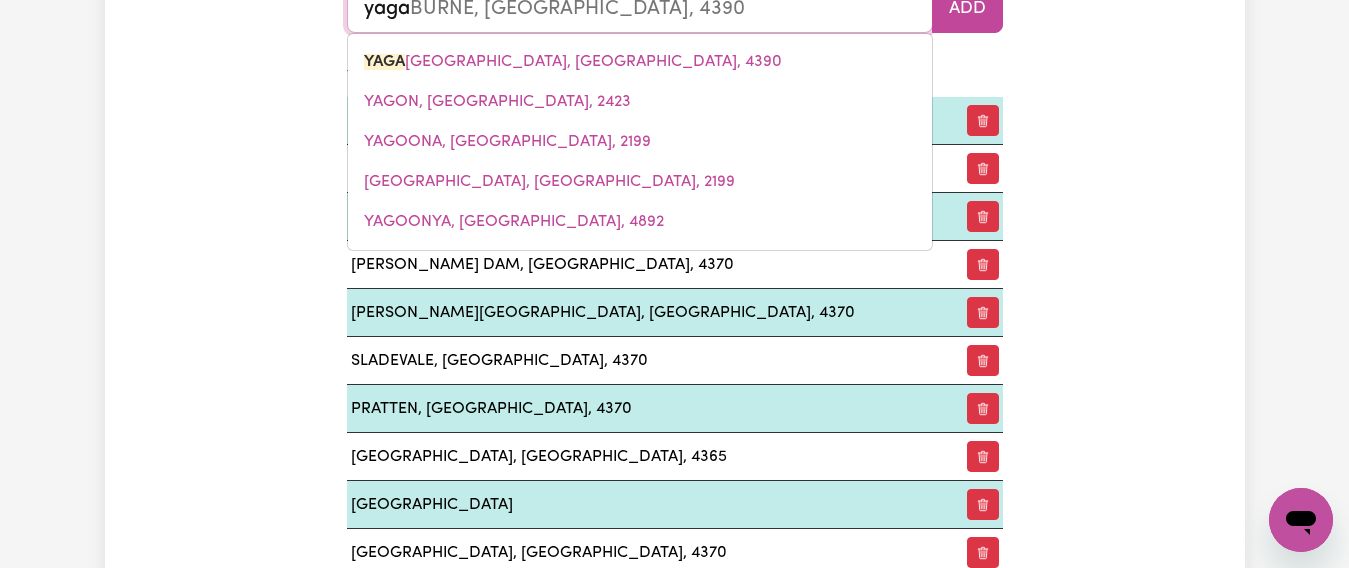 scroll, scrollTop: 2473, scrollLeft: 0, axis: vertical 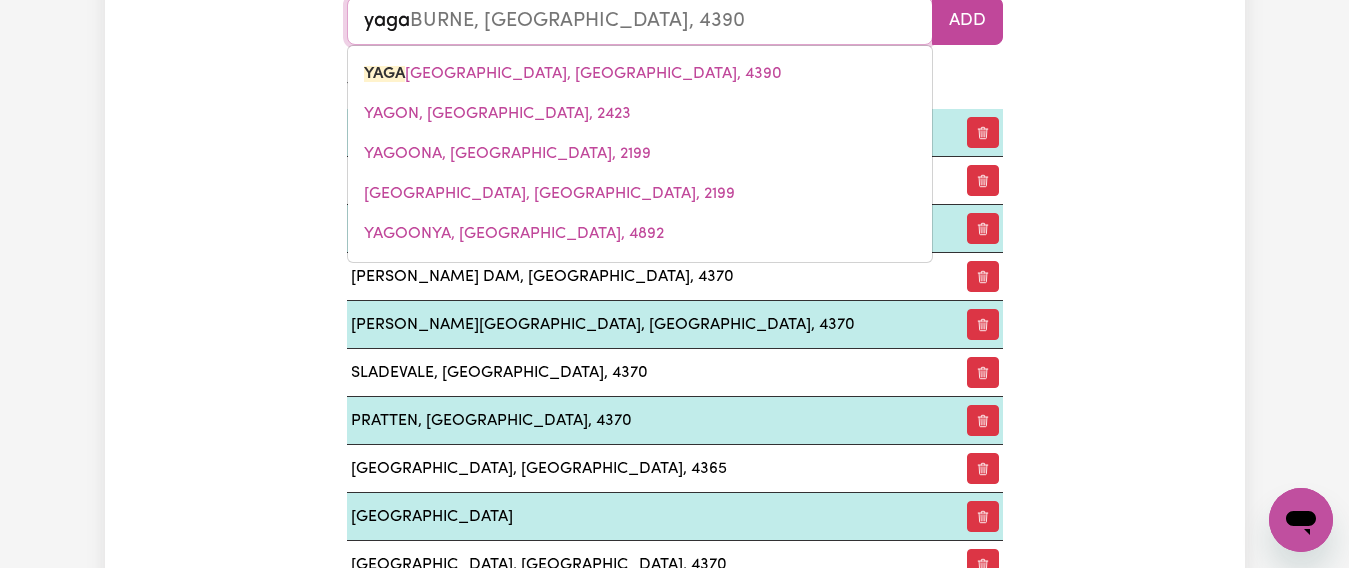 type on "yagan" 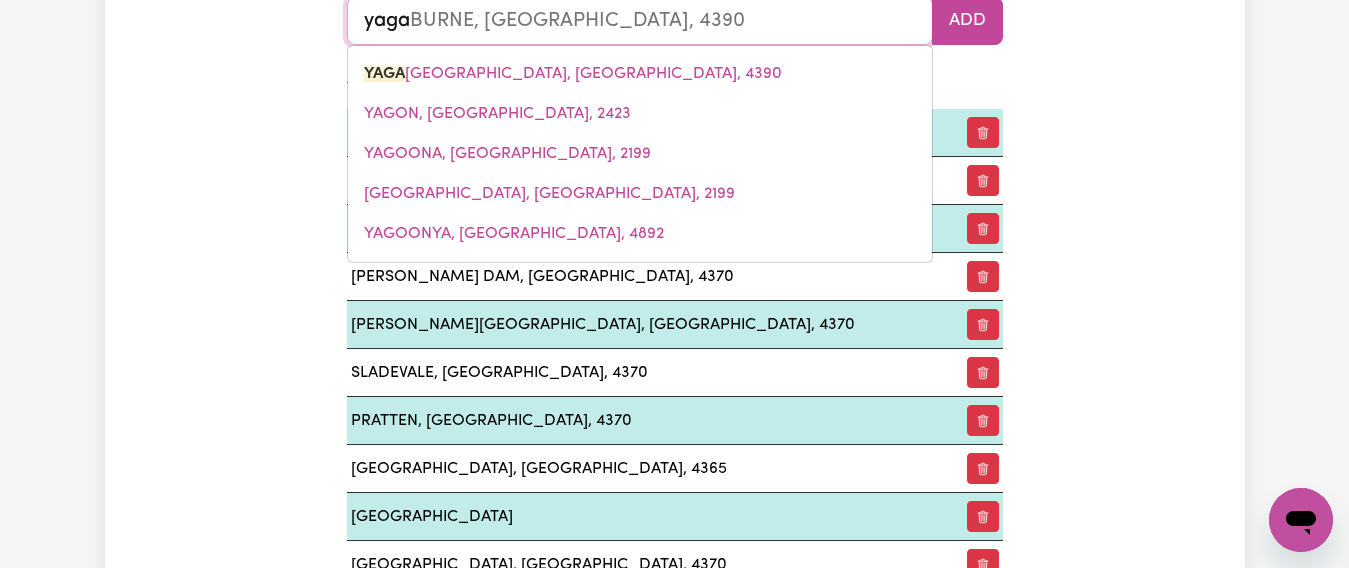 type 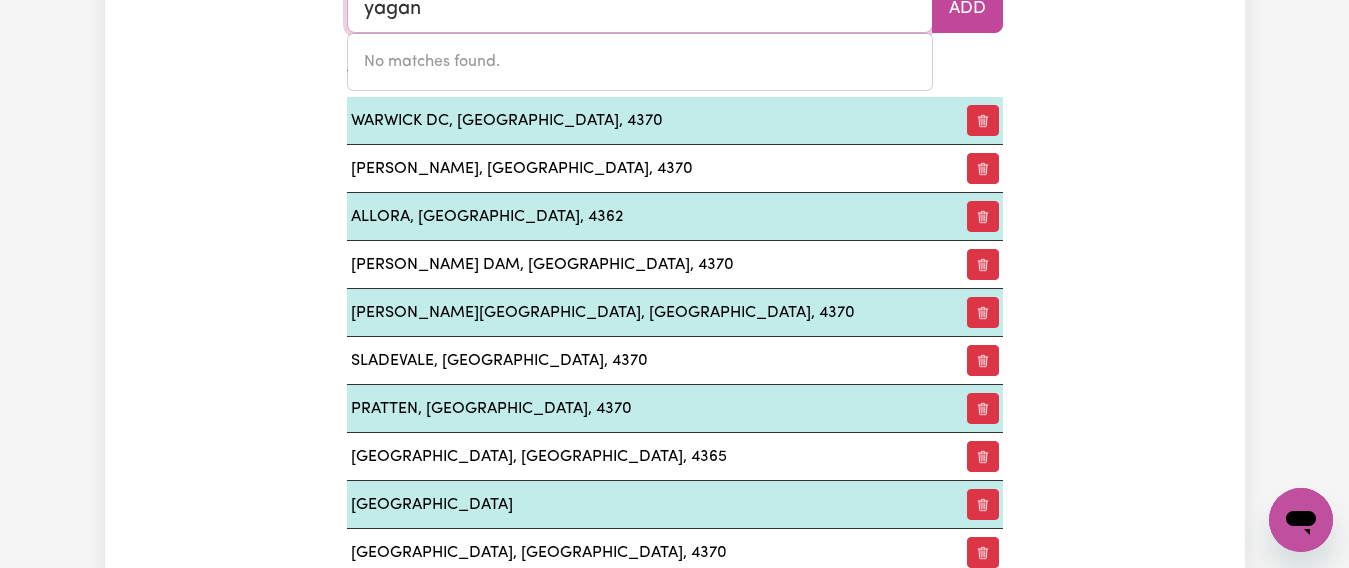 scroll, scrollTop: 2473, scrollLeft: 0, axis: vertical 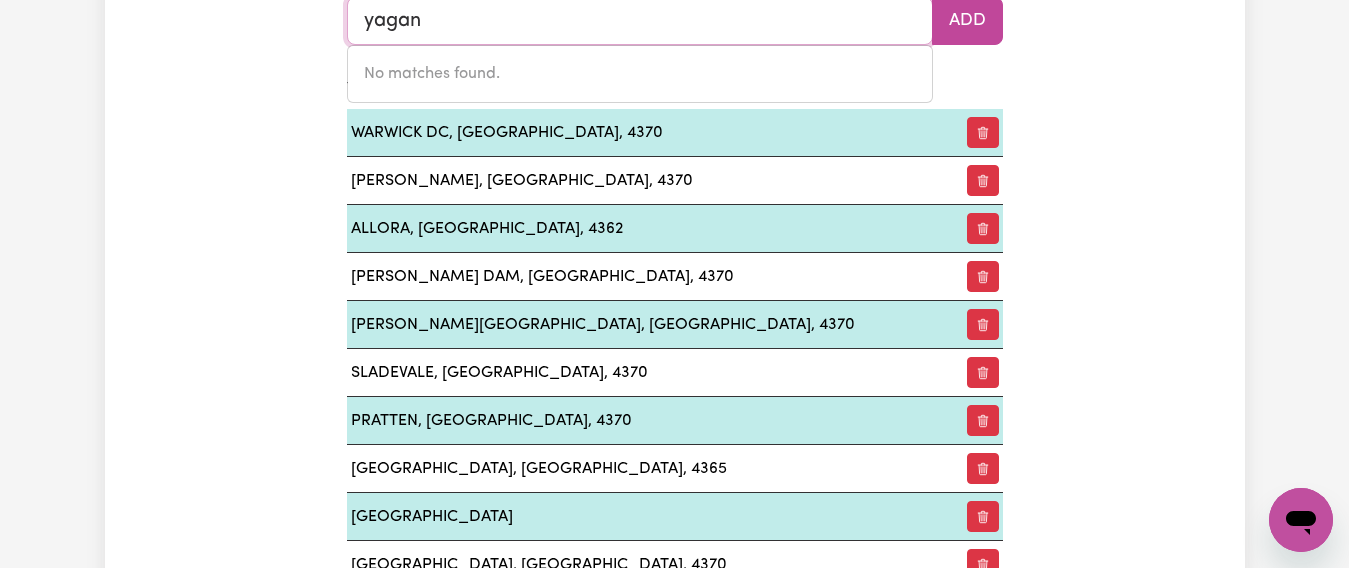 click on "yagan" at bounding box center (640, 21) 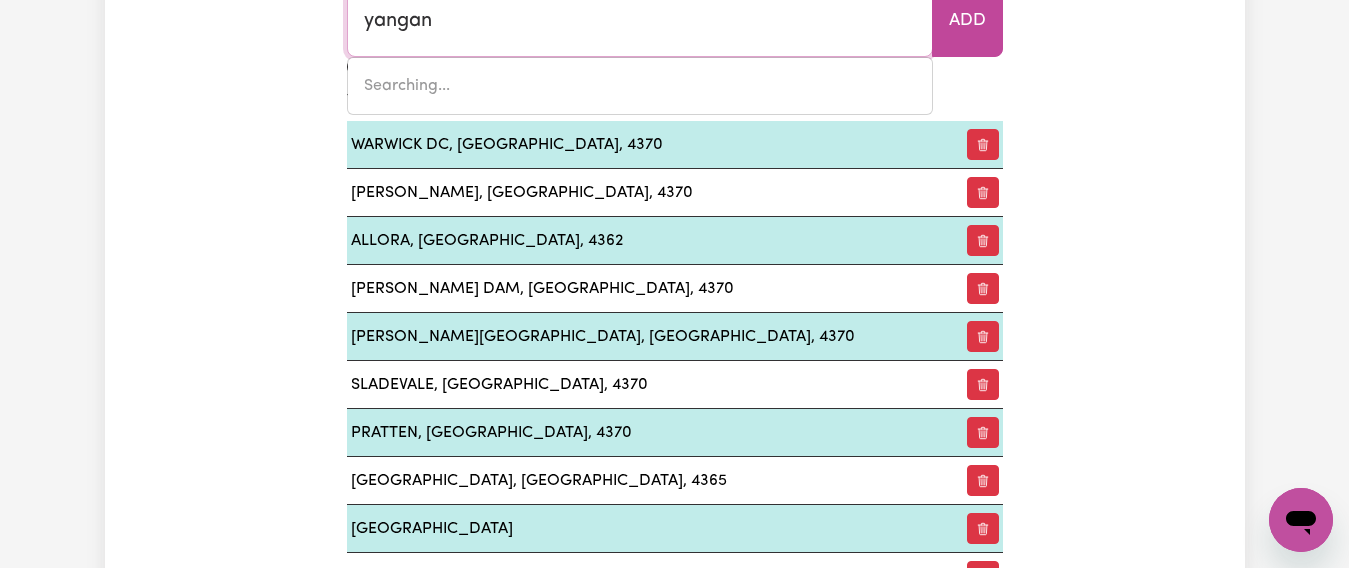 type on "yangan, Queensland, 4371" 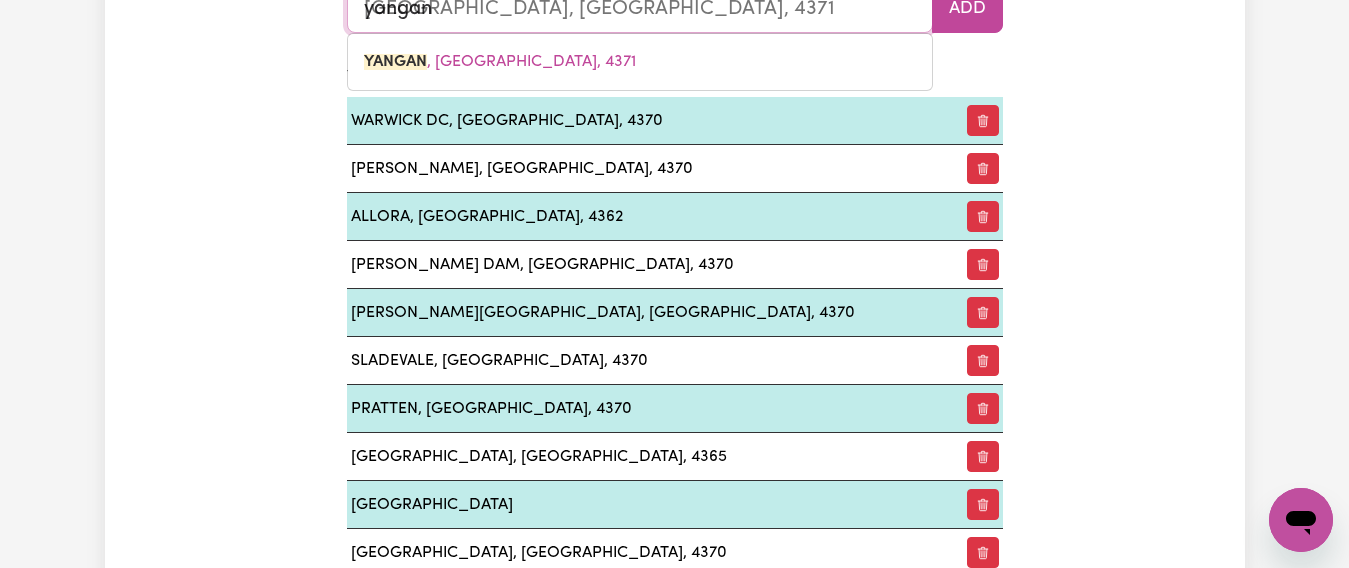 scroll, scrollTop: 2473, scrollLeft: 0, axis: vertical 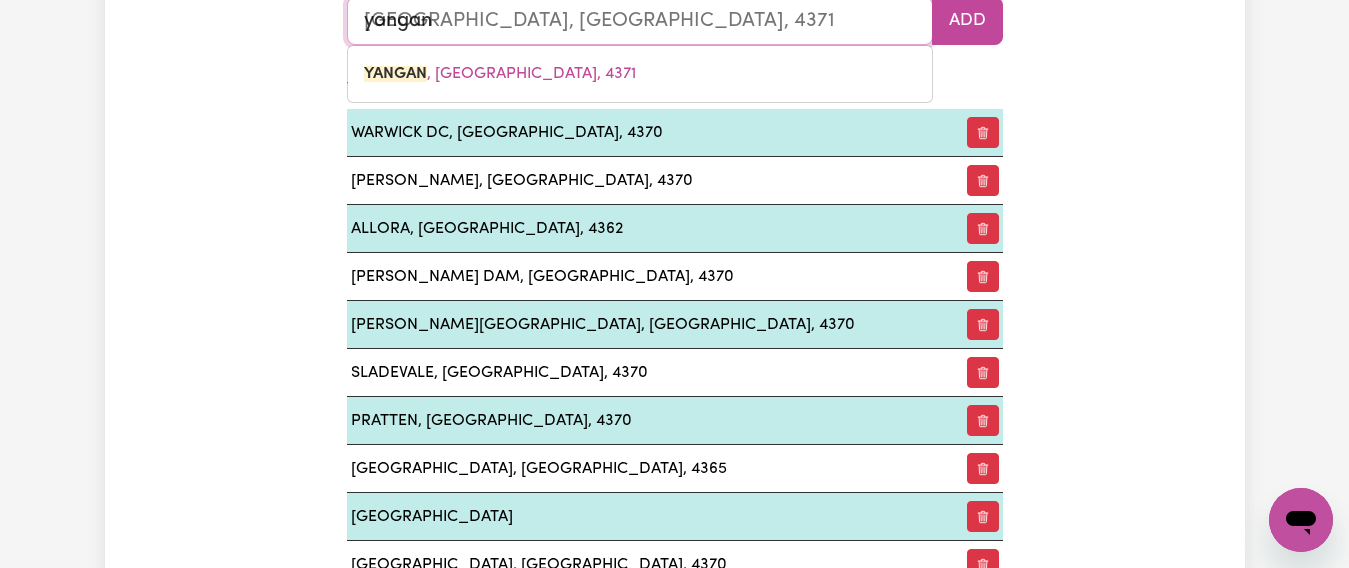 drag, startPoint x: 467, startPoint y: 78, endPoint x: 776, endPoint y: 54, distance: 309.93063 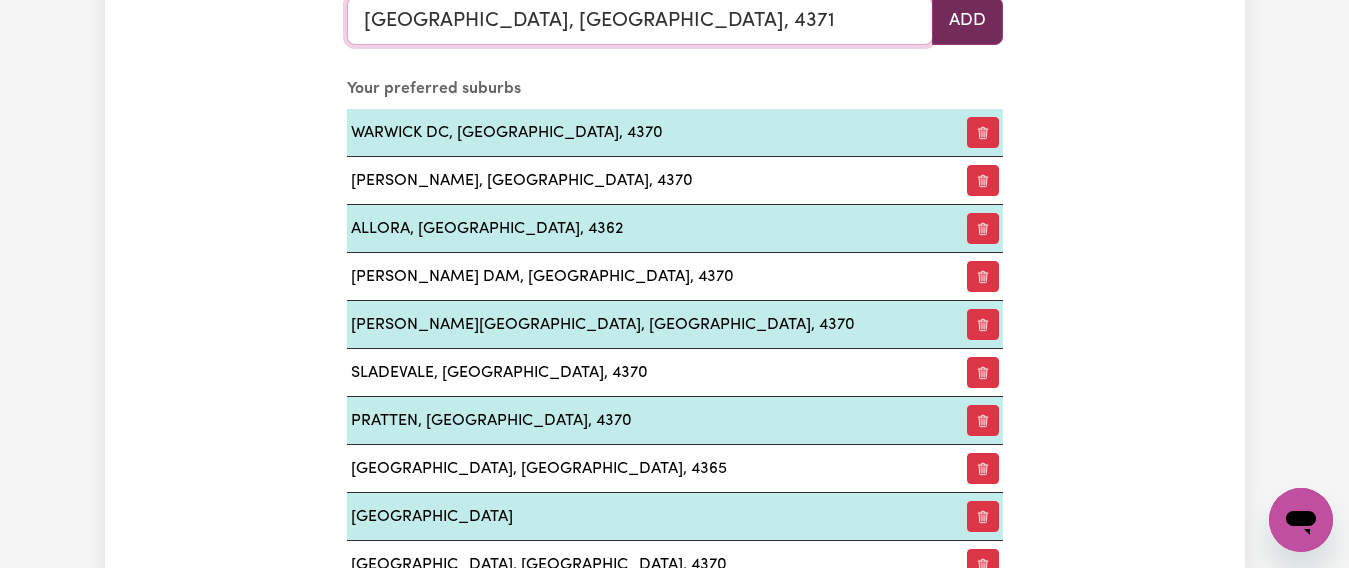 type on "YANGAN, Queensland, 4371" 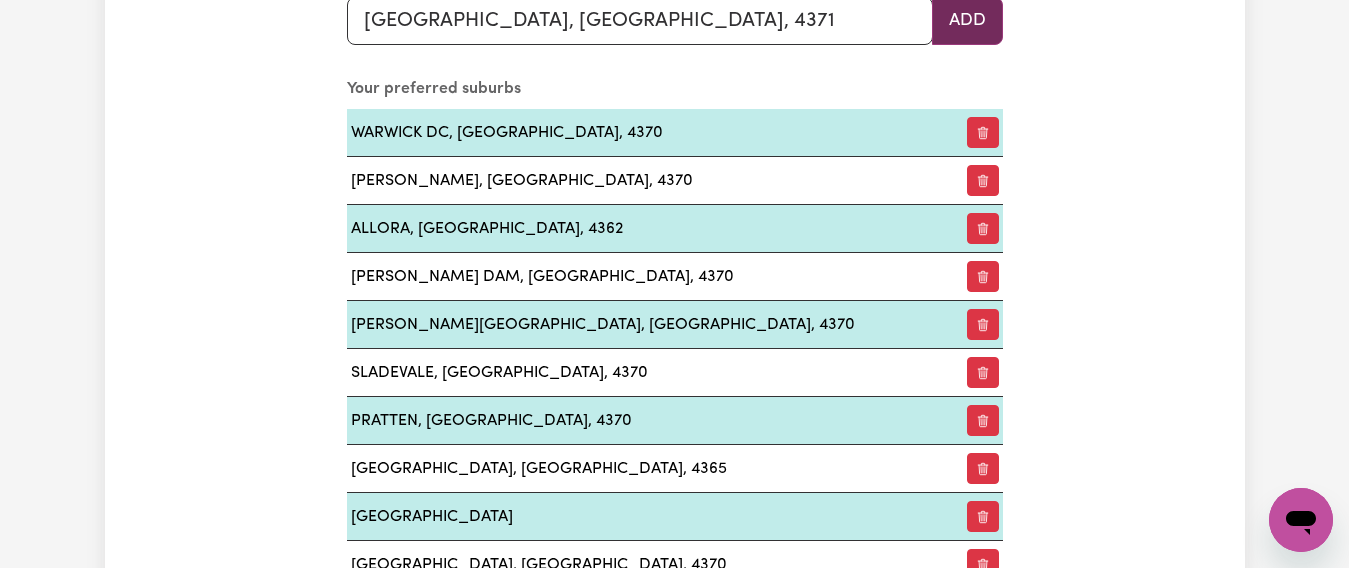 click on "Add" at bounding box center (967, 21) 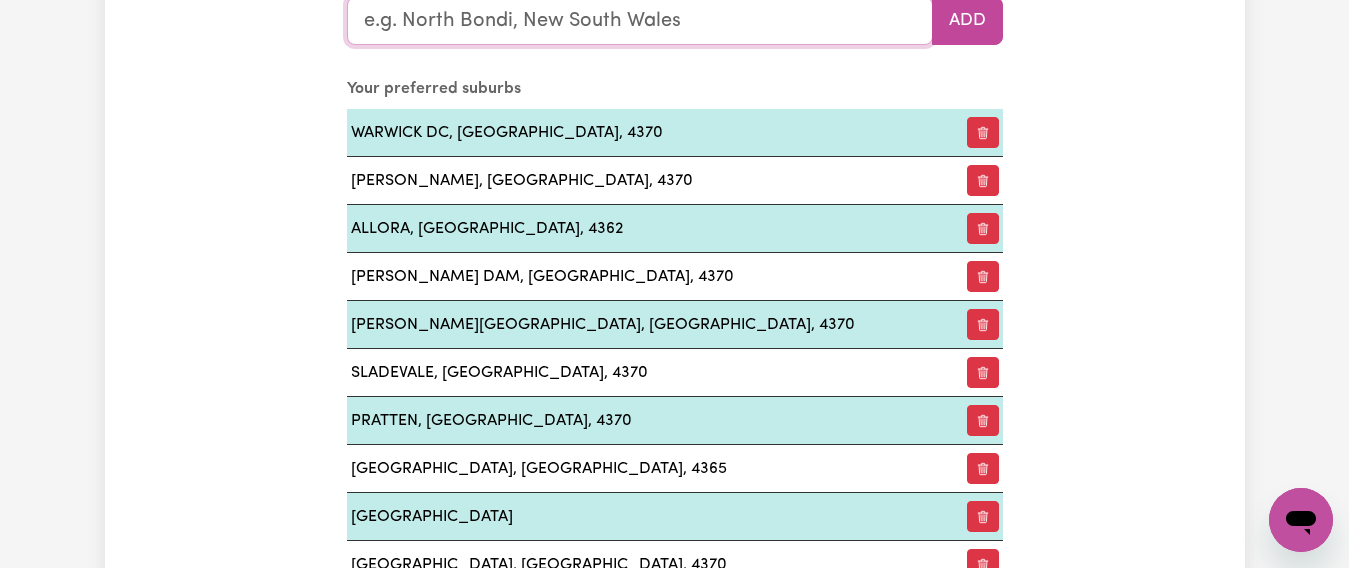 click at bounding box center (640, 21) 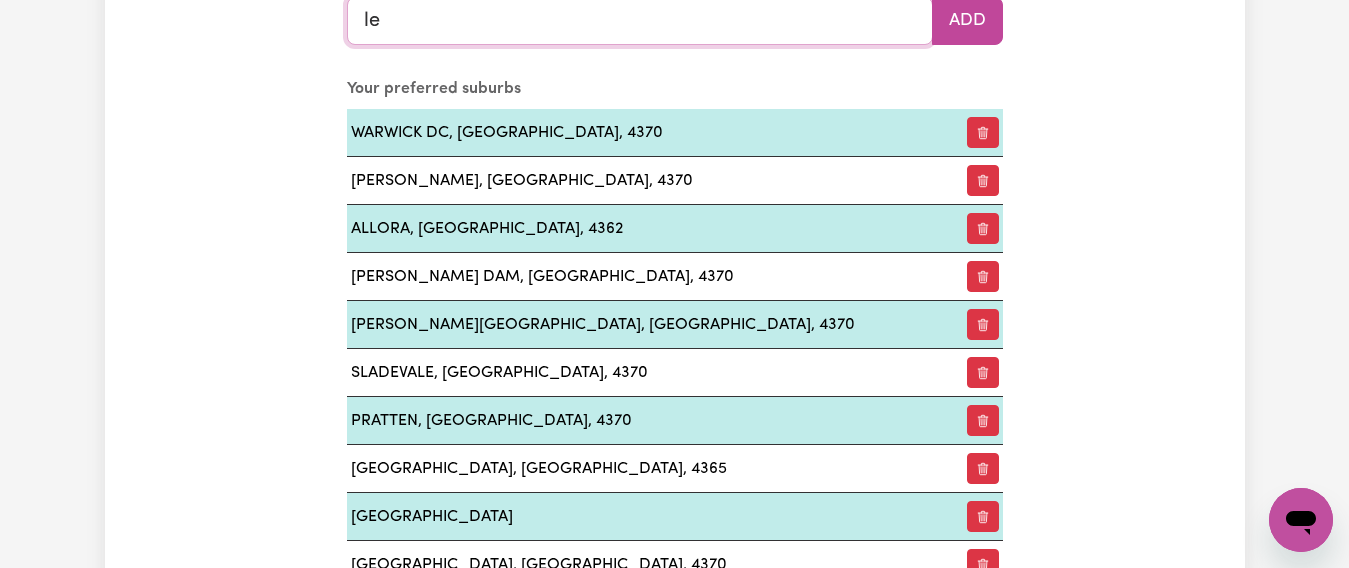 type on "ley" 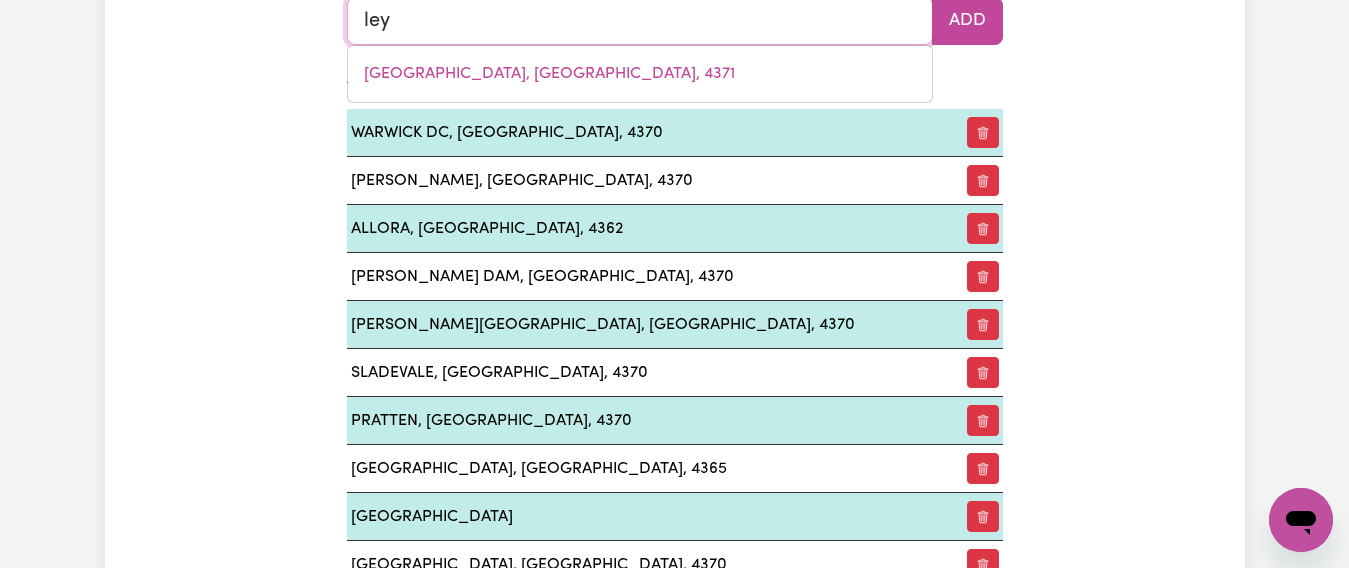 type on "leyBURN, Queensland, 4365" 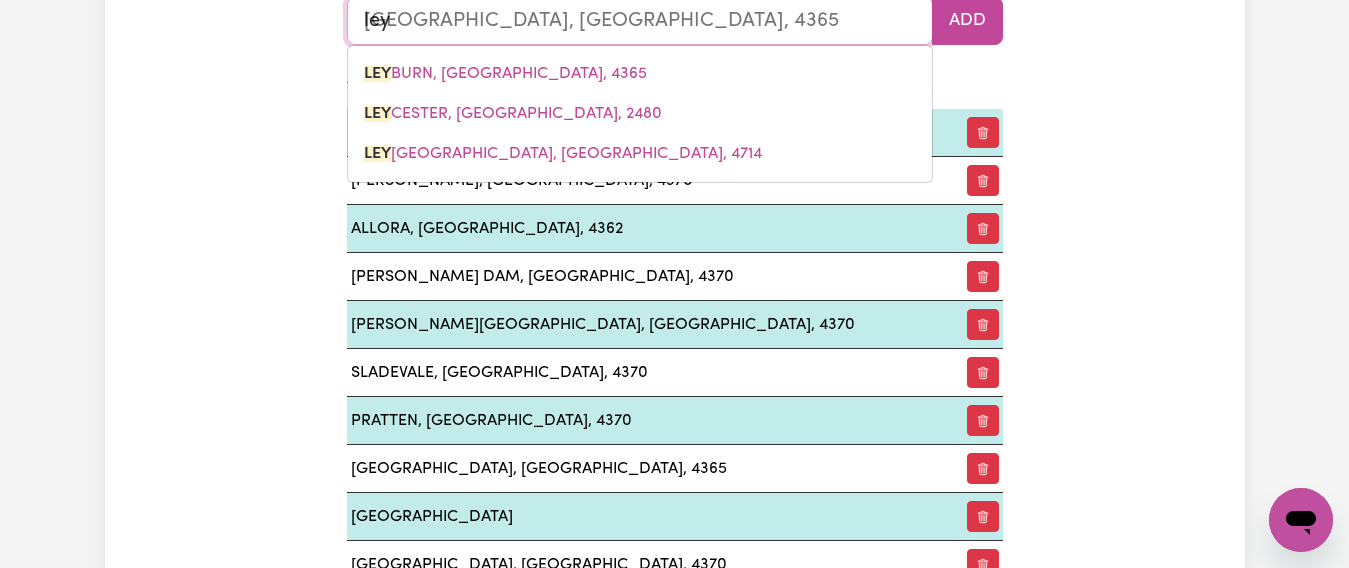 type on "leyb" 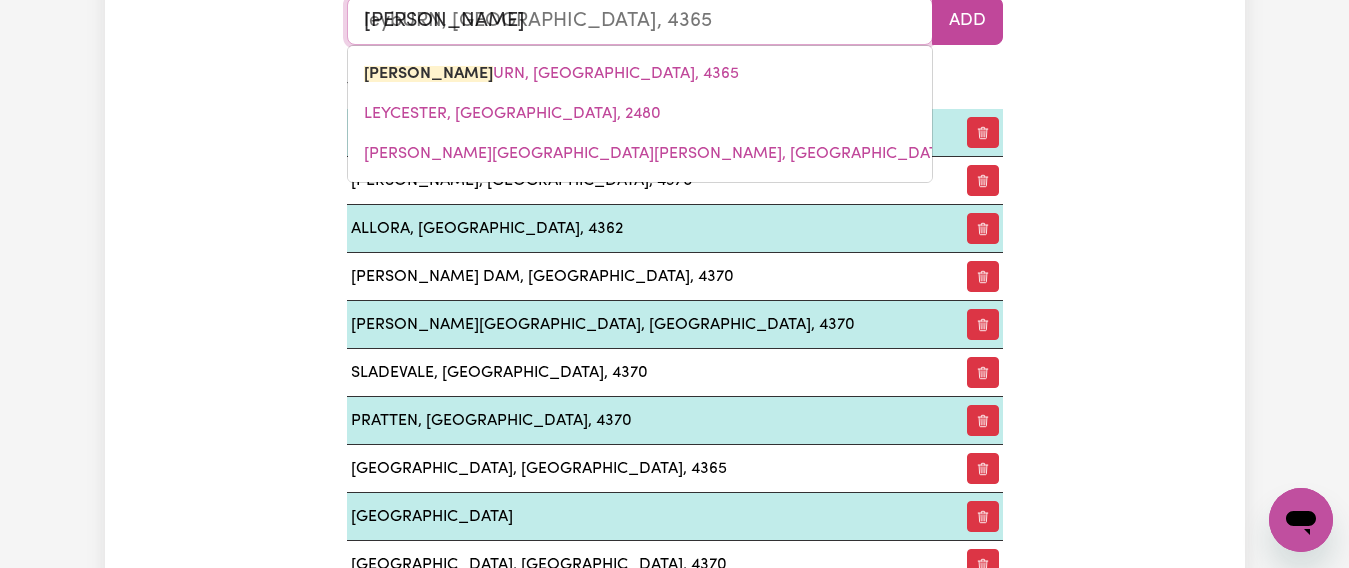 type on "leybu" 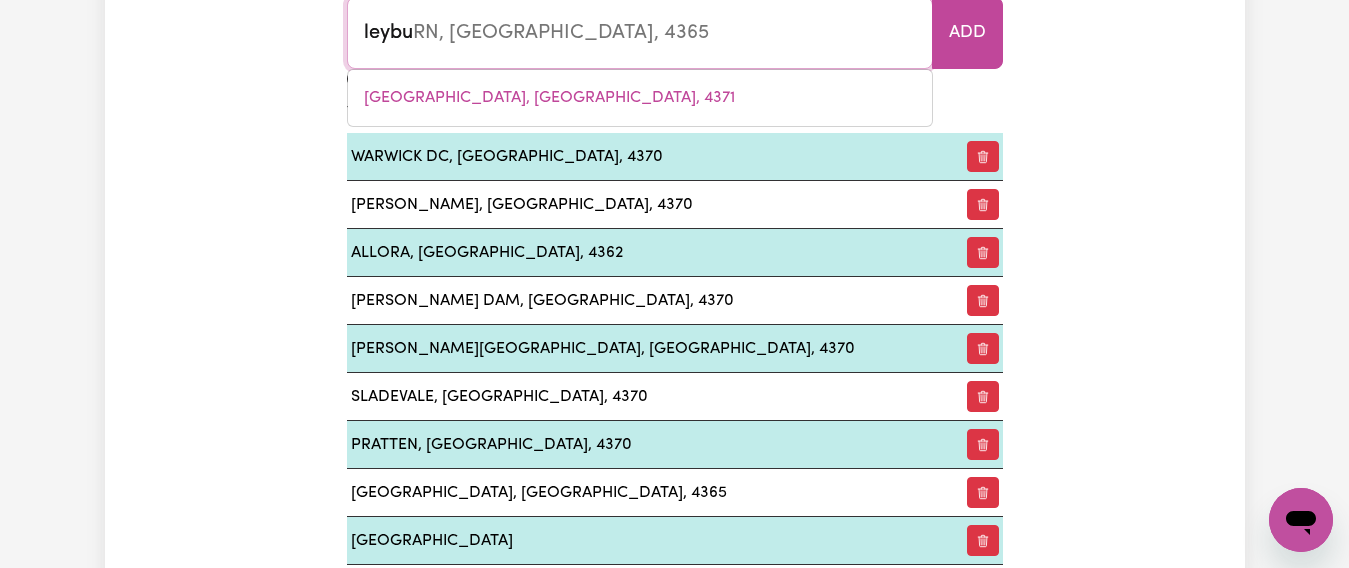 type on "leybur" 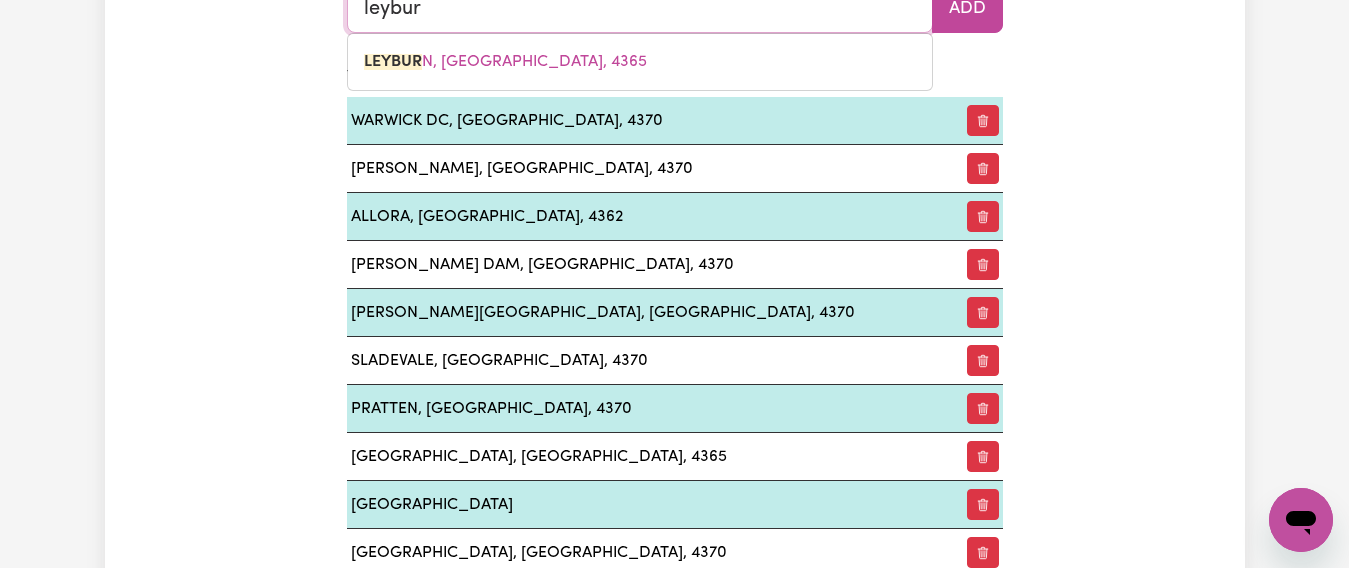 type on "leyburN, Queensland, 4365" 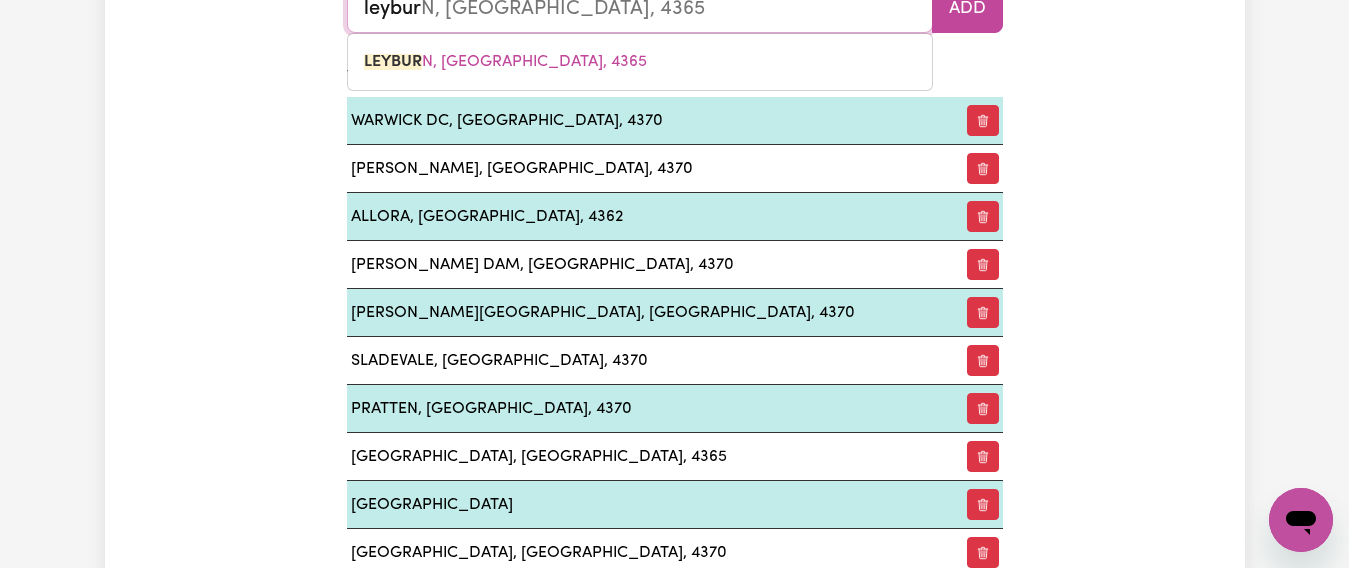 scroll, scrollTop: 2473, scrollLeft: 0, axis: vertical 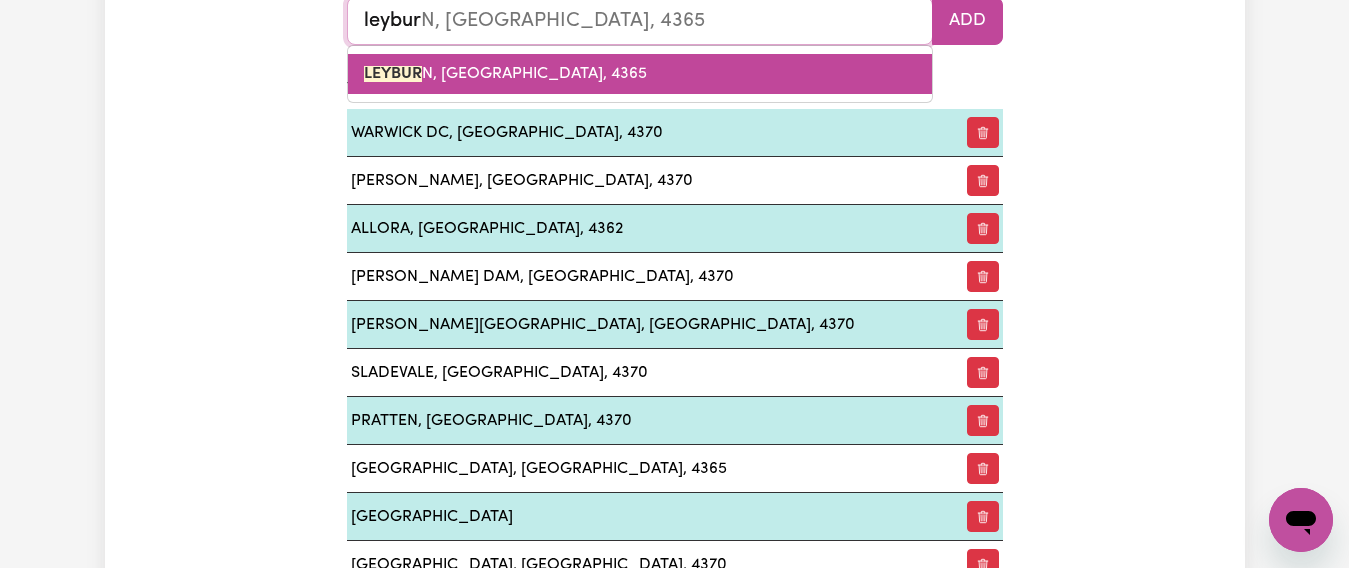 click on "LEYBUR N, Queensland, 4365" at bounding box center [505, 74] 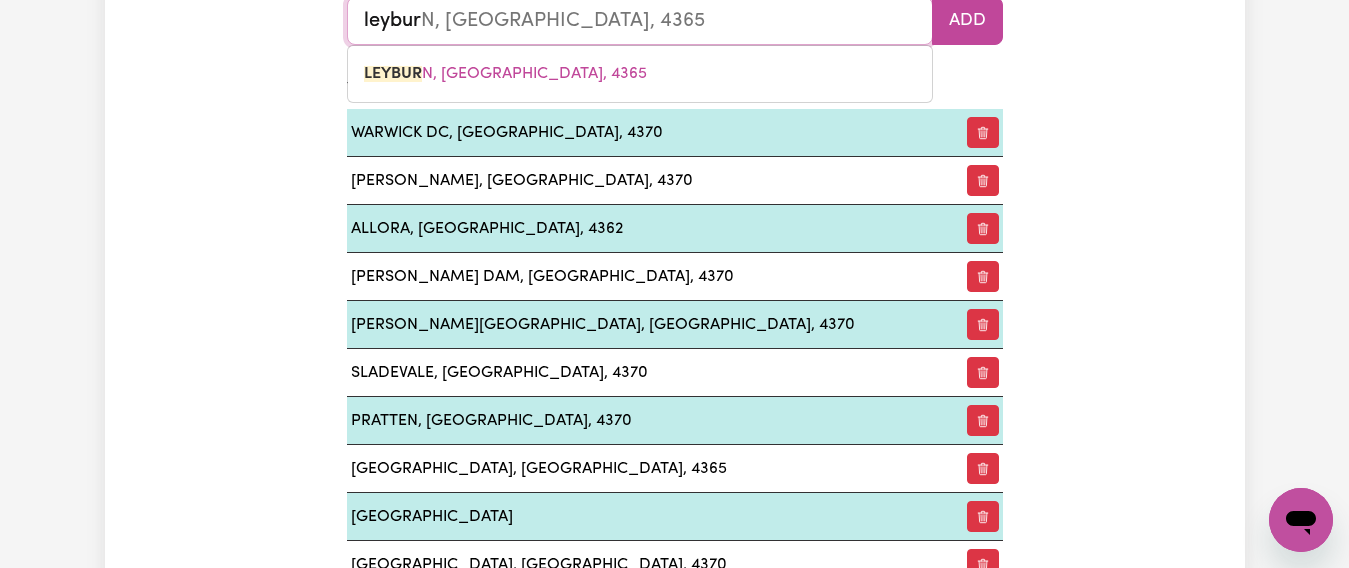 type on "LEYBURN, Queensland, 4365" 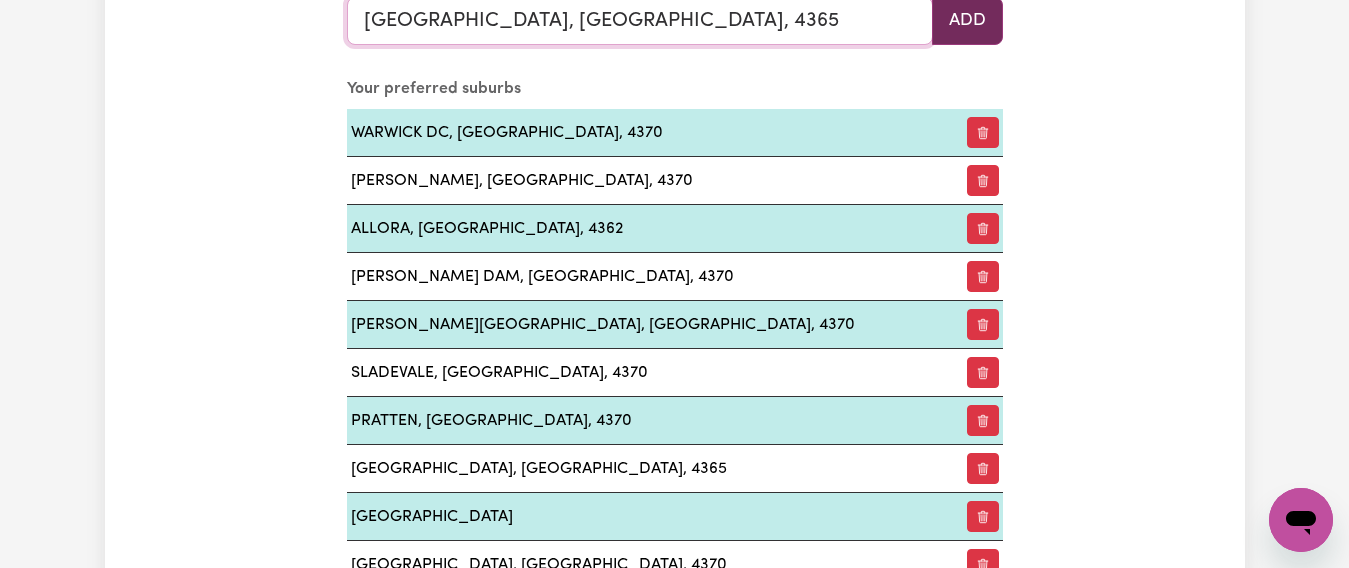 type on "LEYBURN, Queensland, 4365" 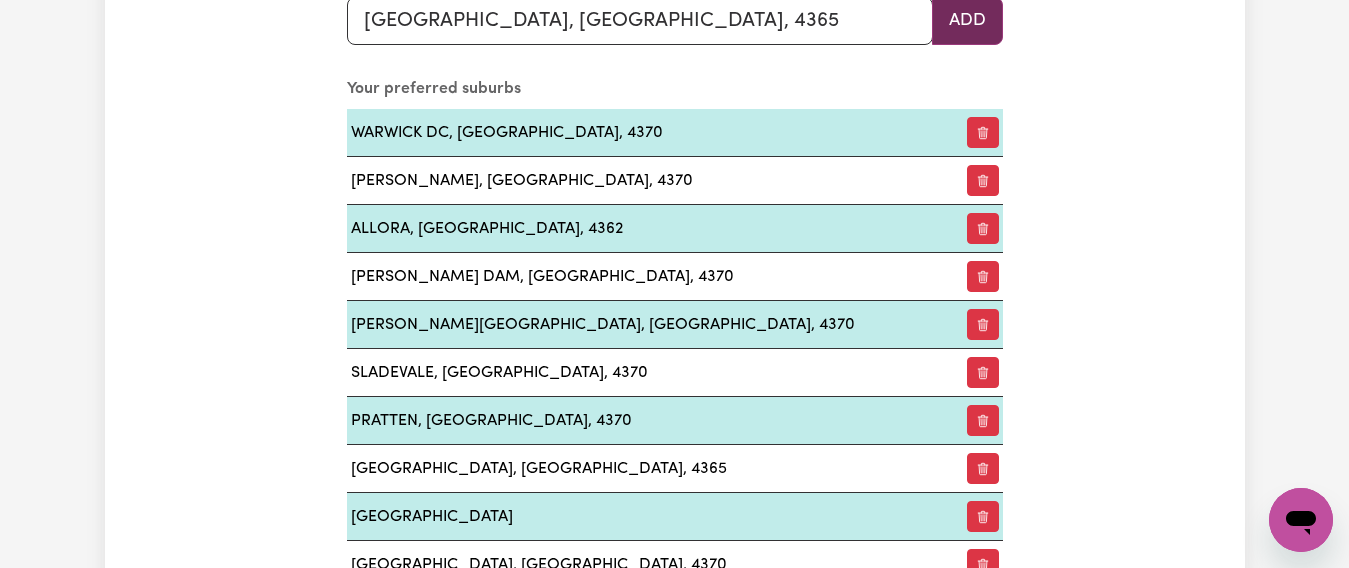 click on "Add" at bounding box center [967, 21] 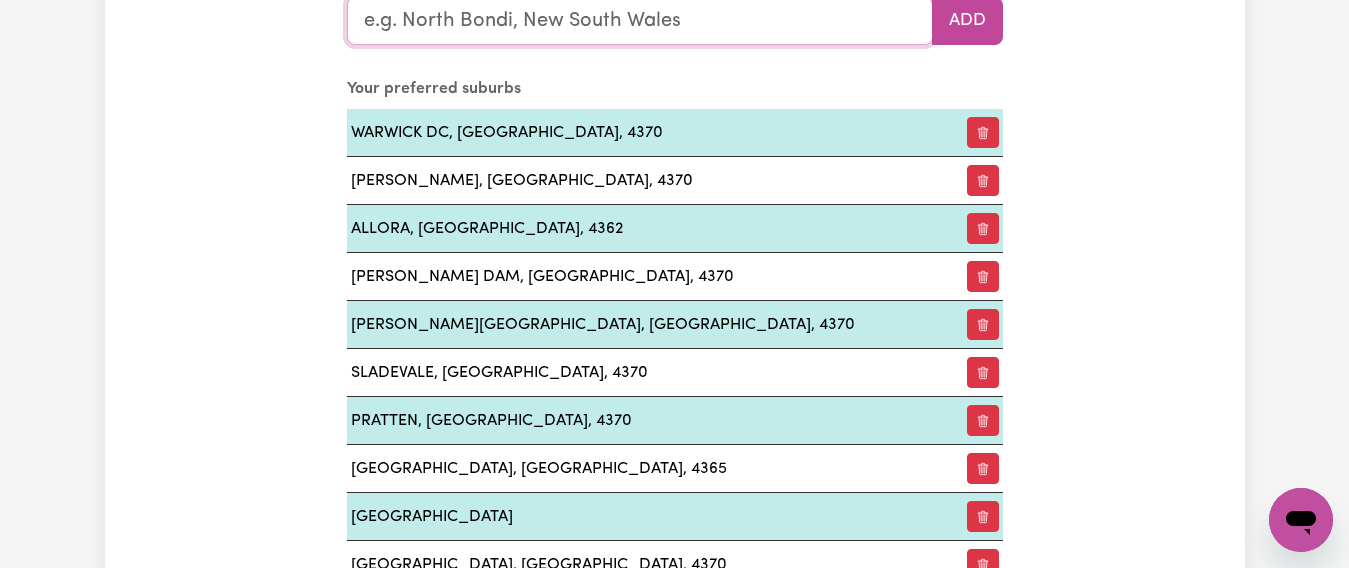click at bounding box center [640, 21] 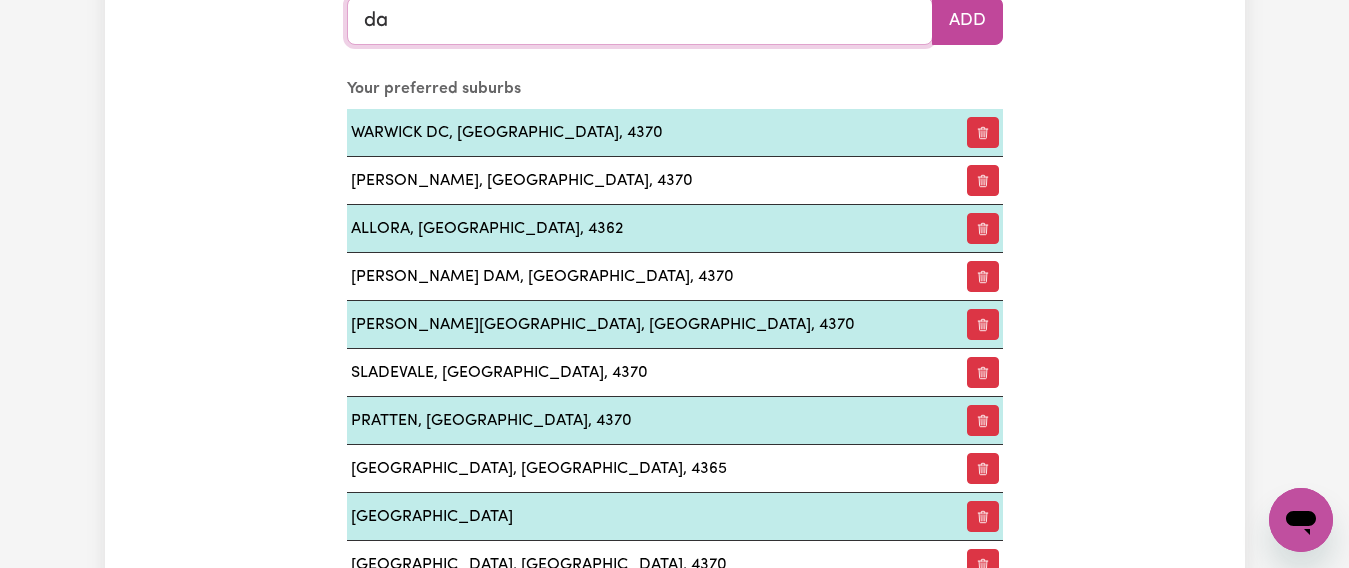 type on "dal" 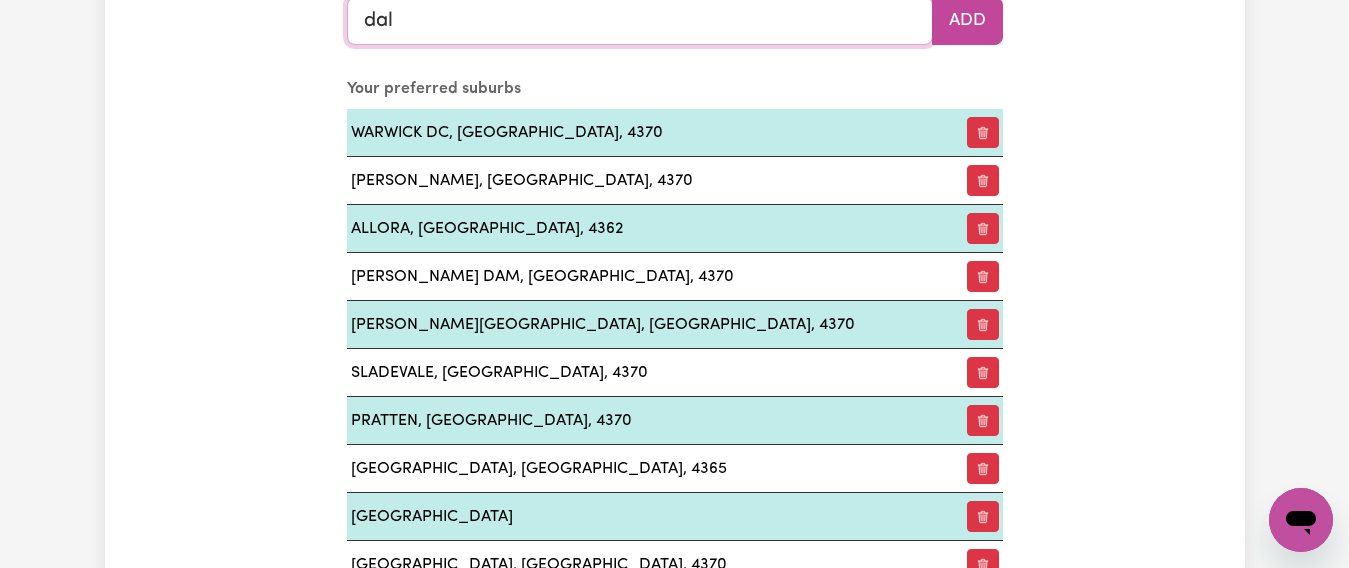 type on "dalBEG, Queensland, 4807" 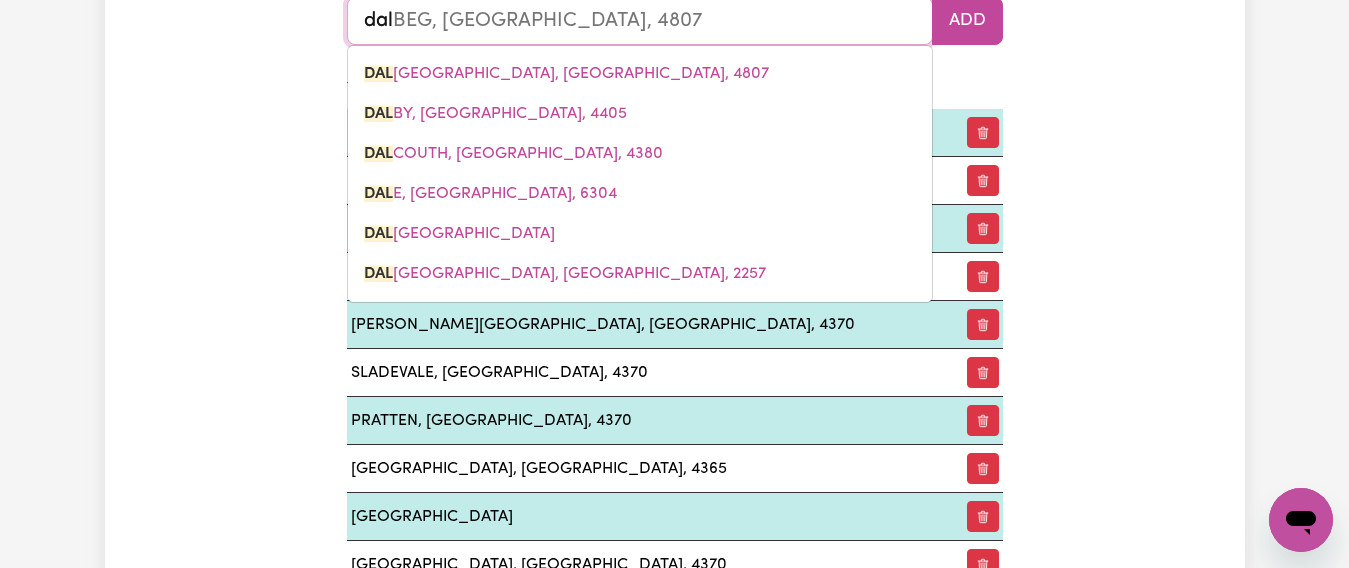 type on "dalv" 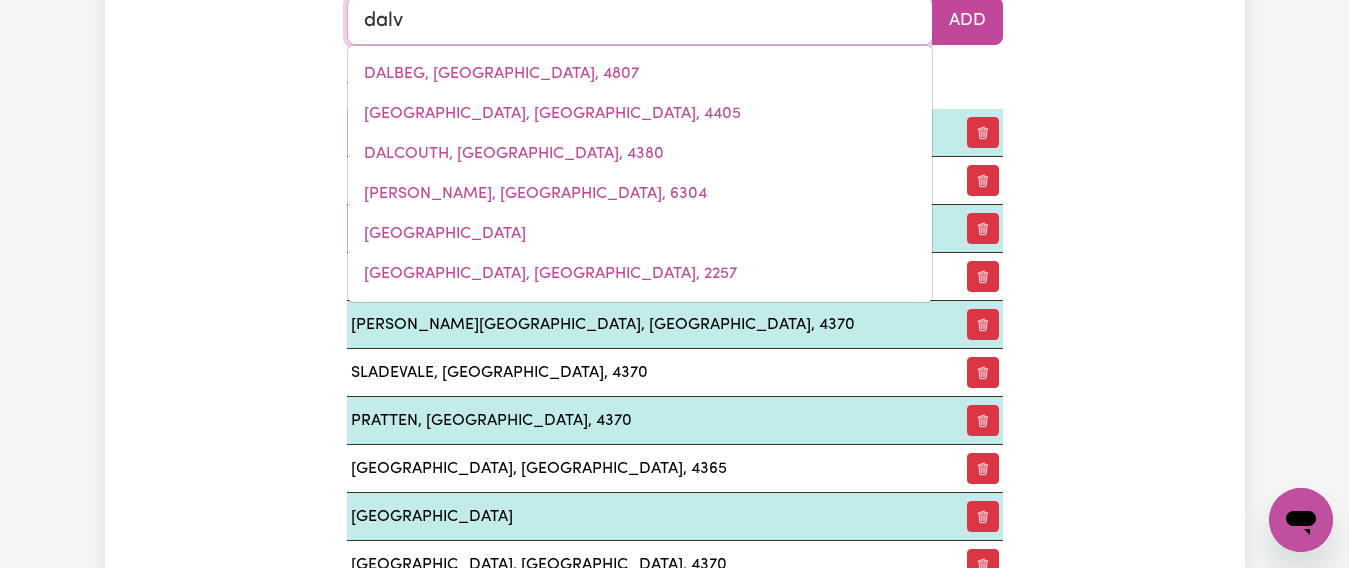 type on "dalvEEN, Queensland, 4374" 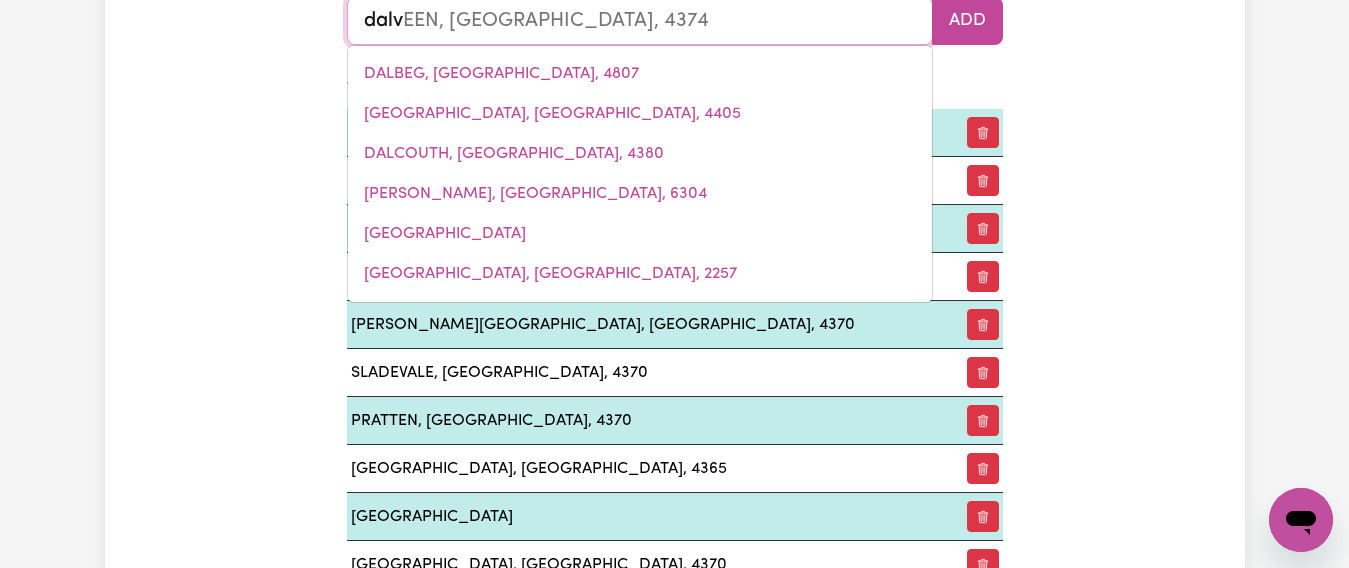 type on "dalve" 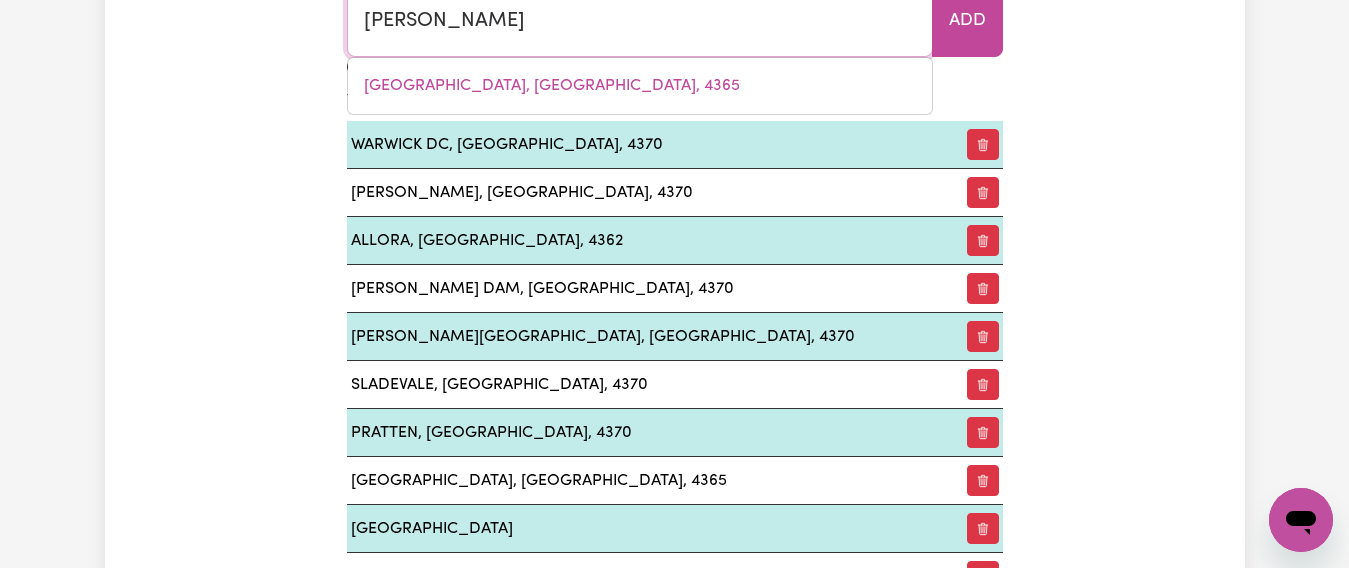 type on "dalveEN, Queensland, 4374" 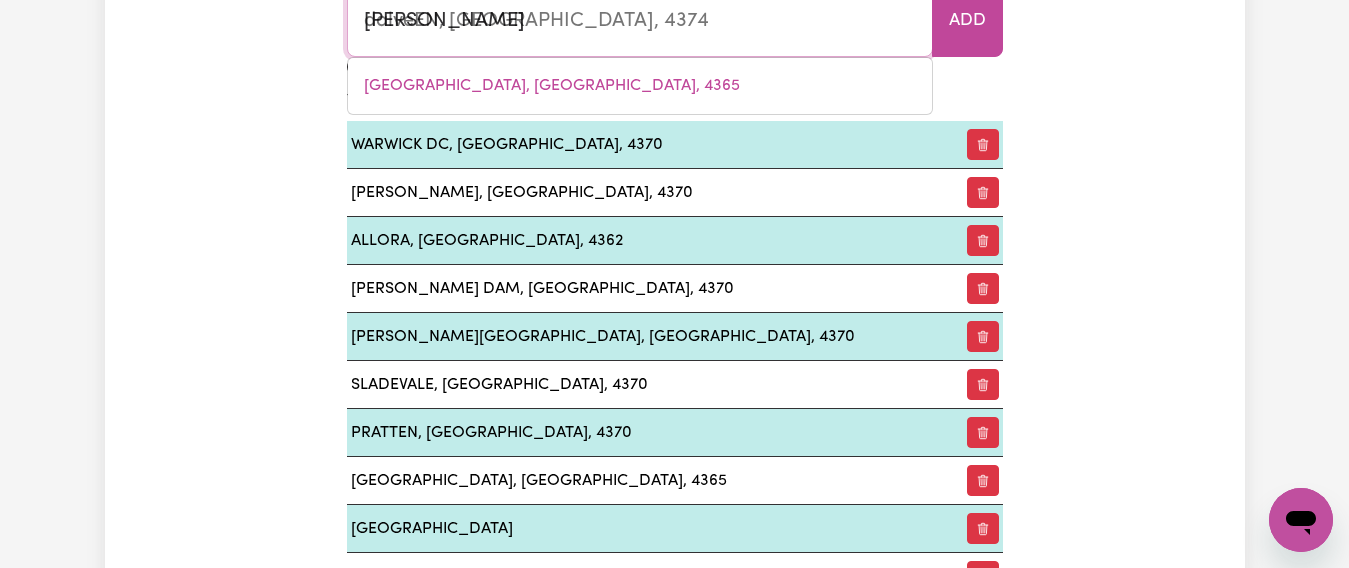 scroll, scrollTop: 2473, scrollLeft: 0, axis: vertical 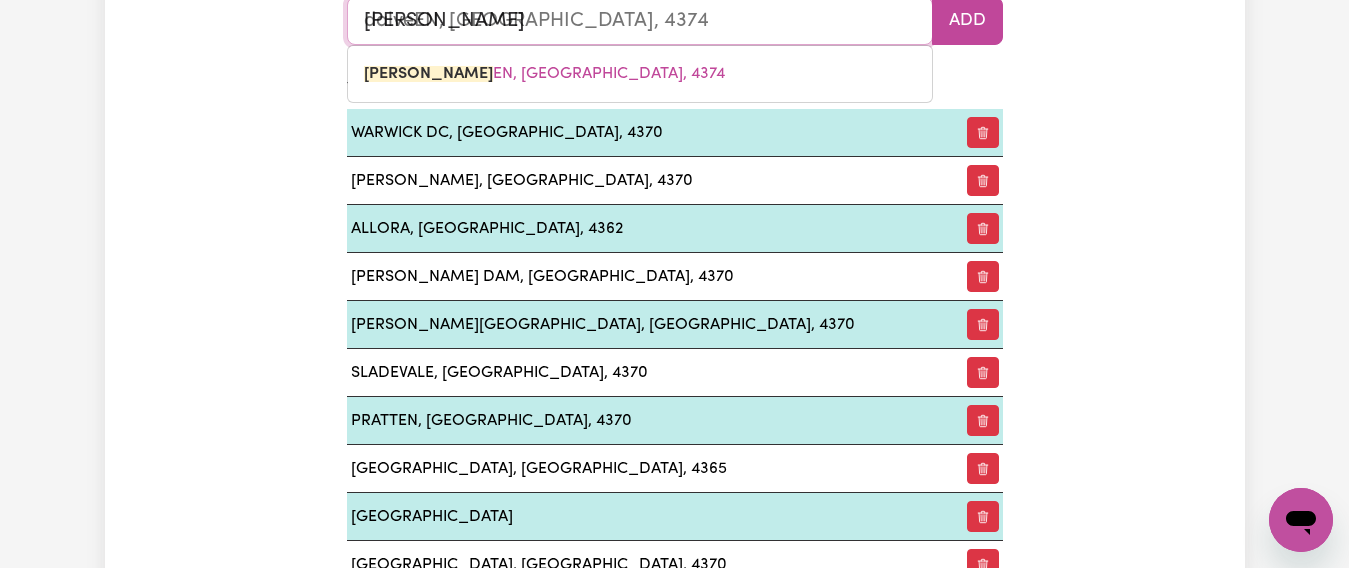 click on "DALVE EN, Queensland, 4374" at bounding box center [544, 74] 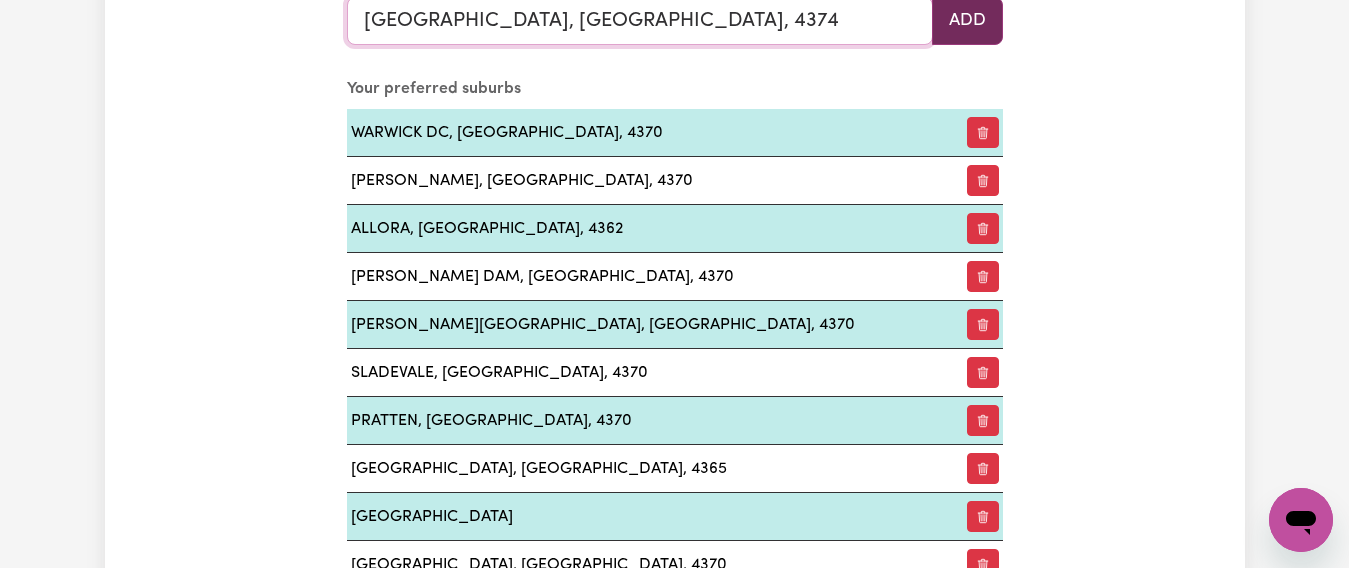type on "DALVEEN, Queensland, 4374" 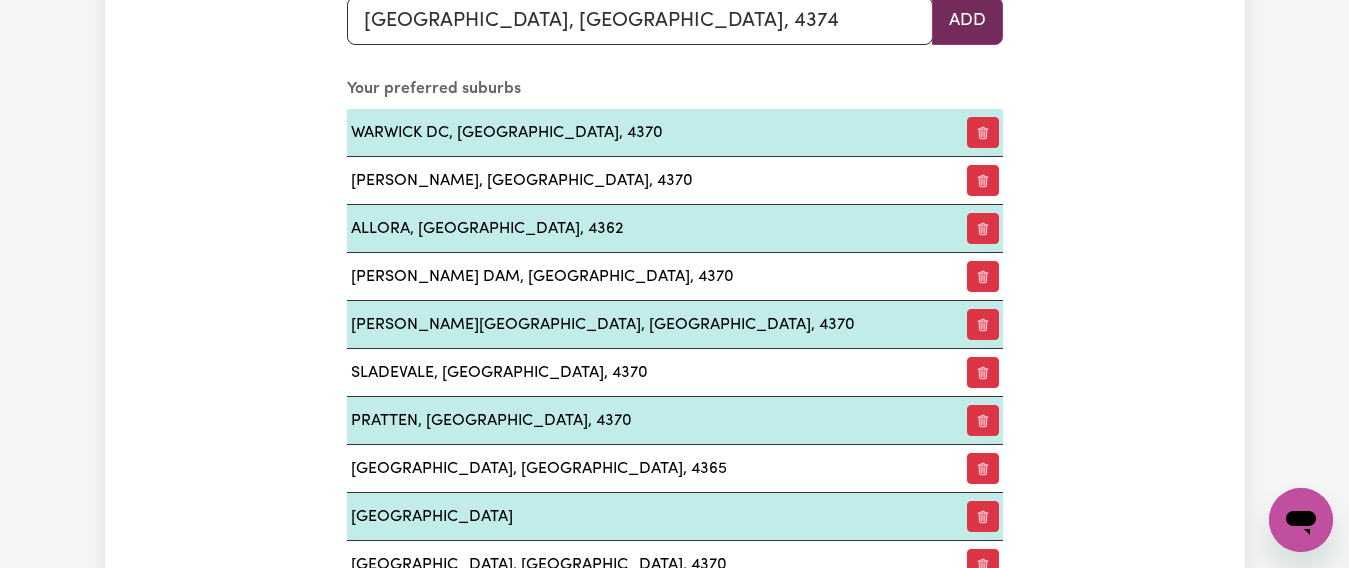 click on "Add" at bounding box center [967, 21] 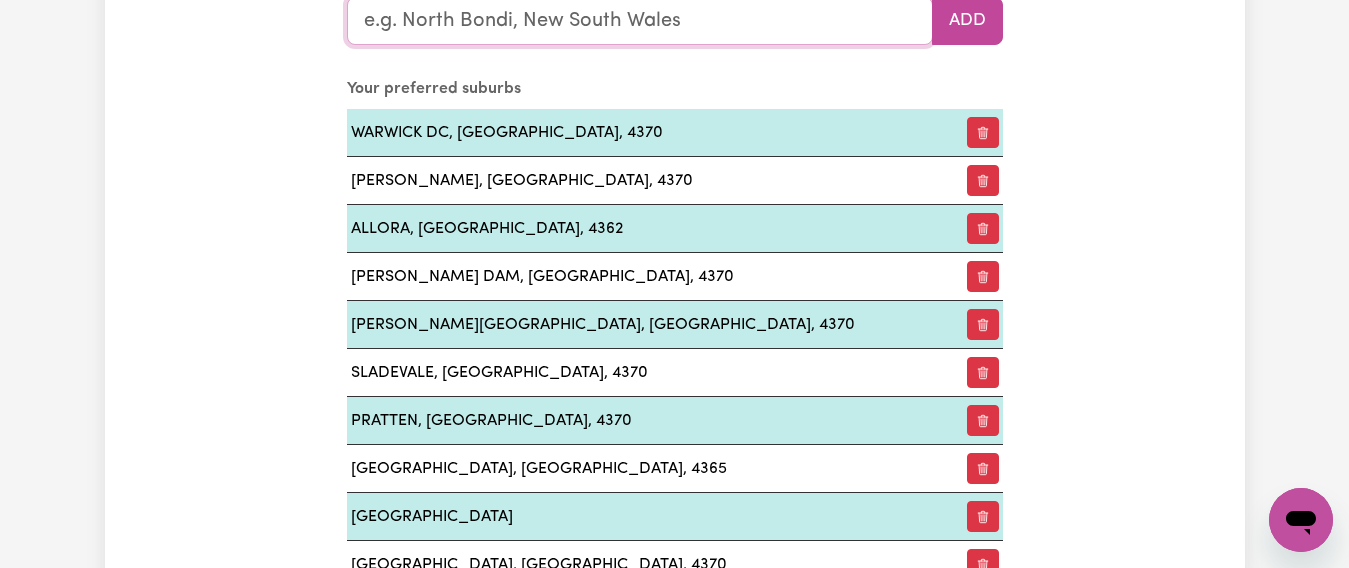click at bounding box center (640, 21) 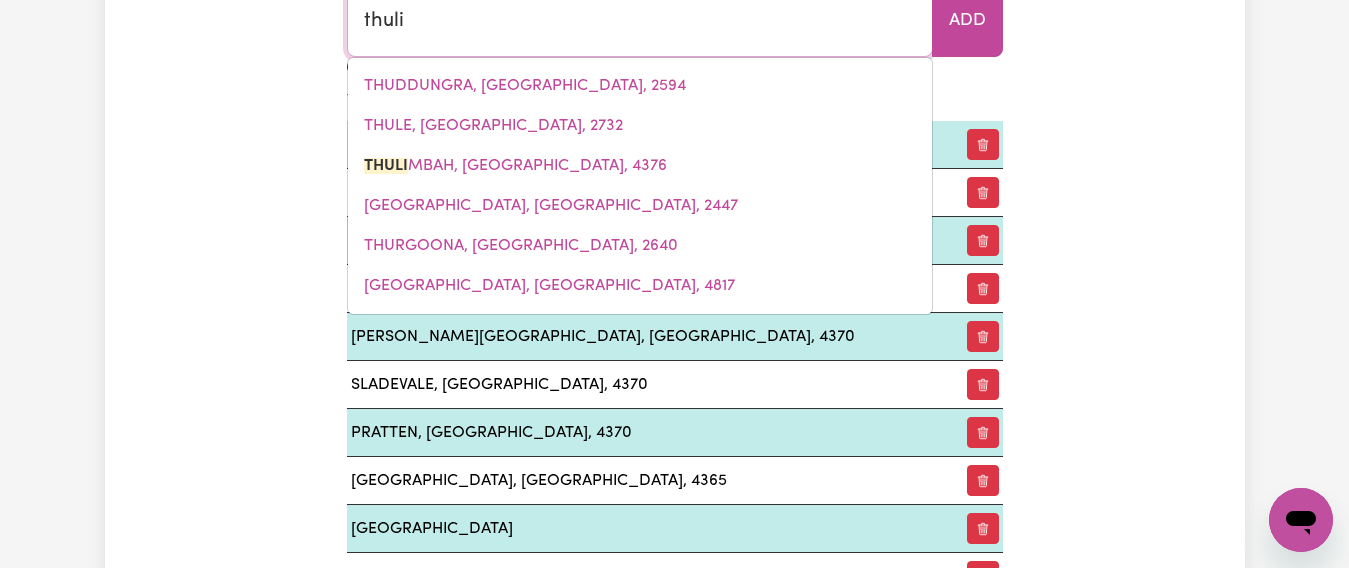 type on "thulim" 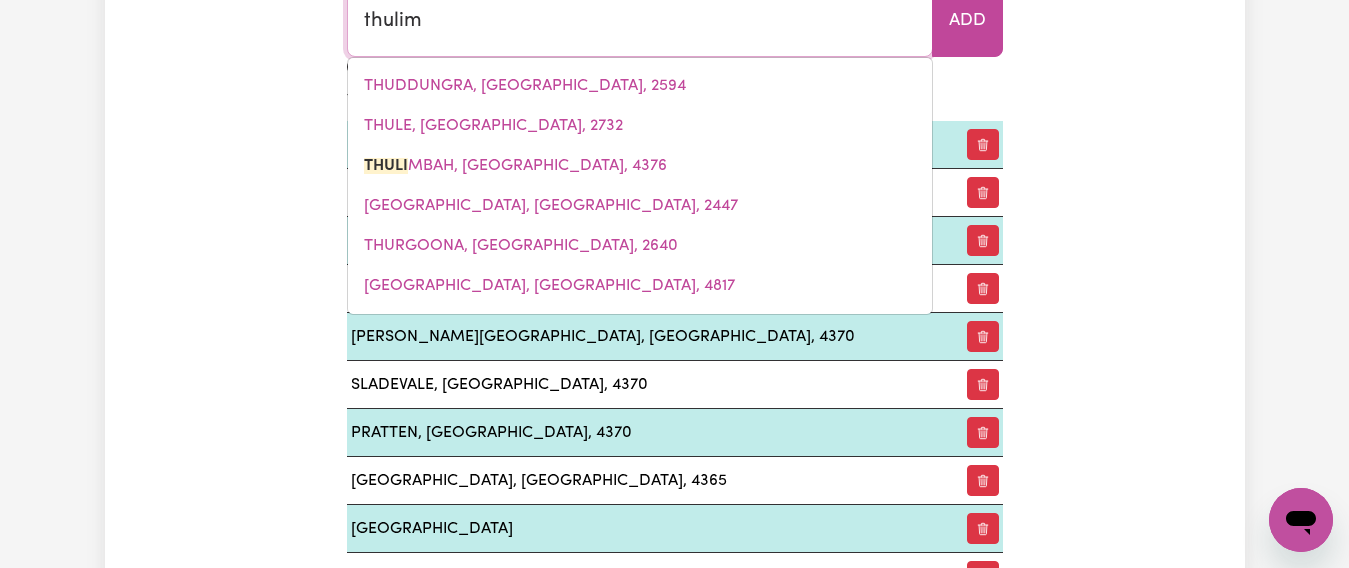 type on "thulimBAH, Queensland, 4376" 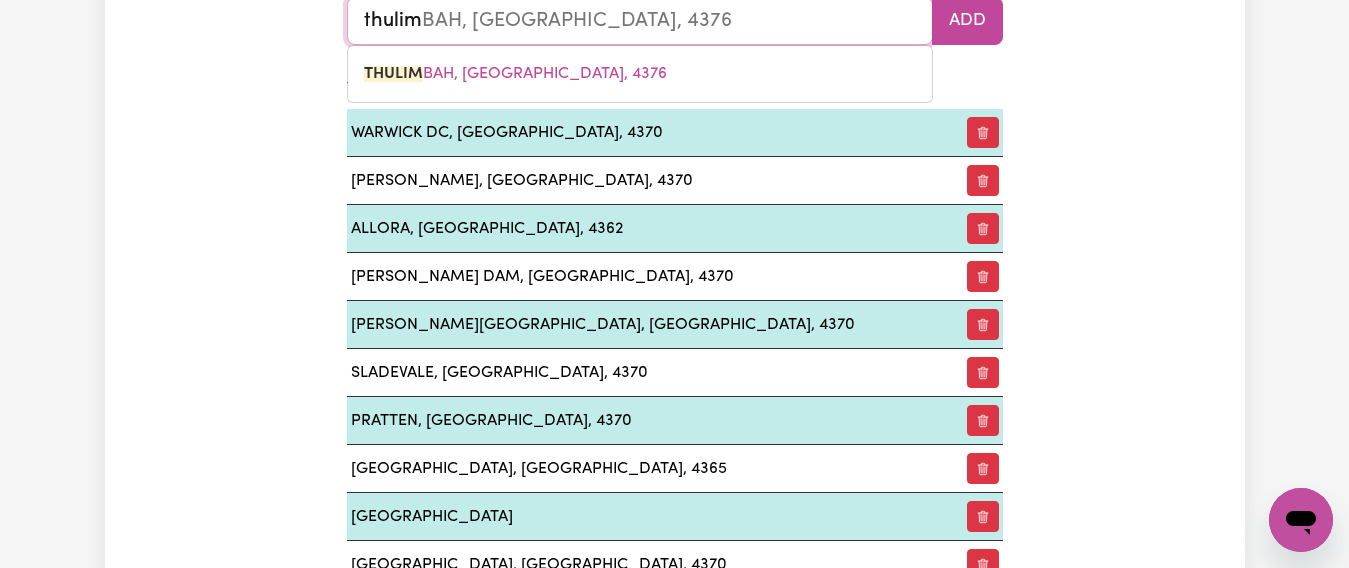 type on "thulimb" 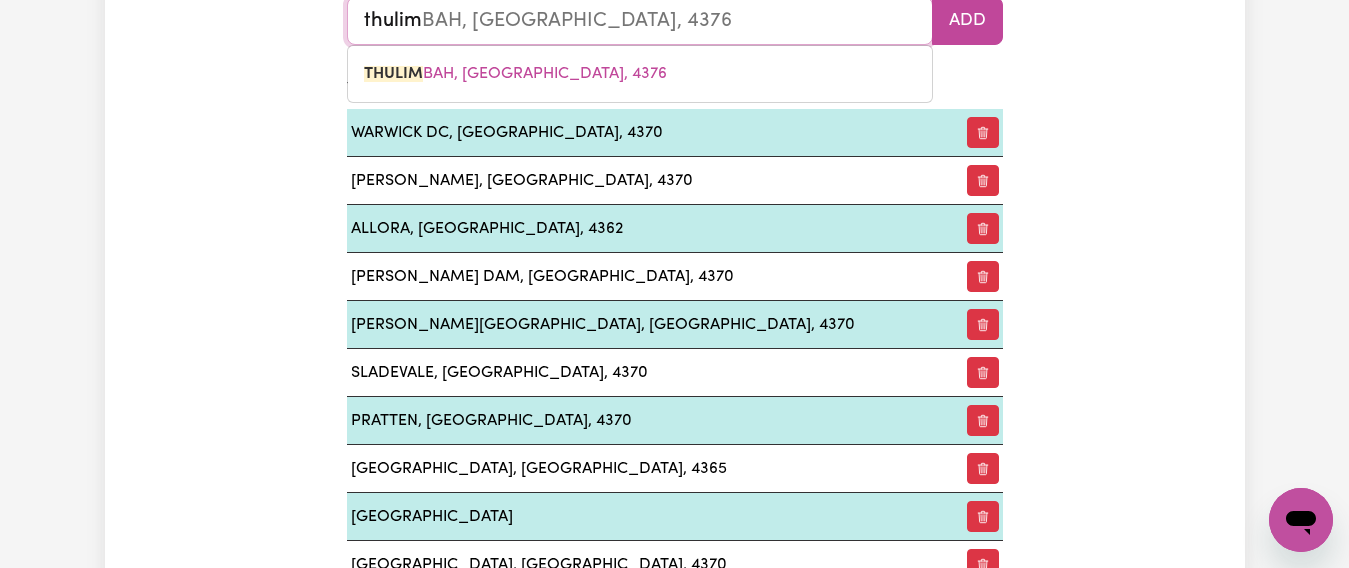 type on "thulimbAH, Queensland, 4376" 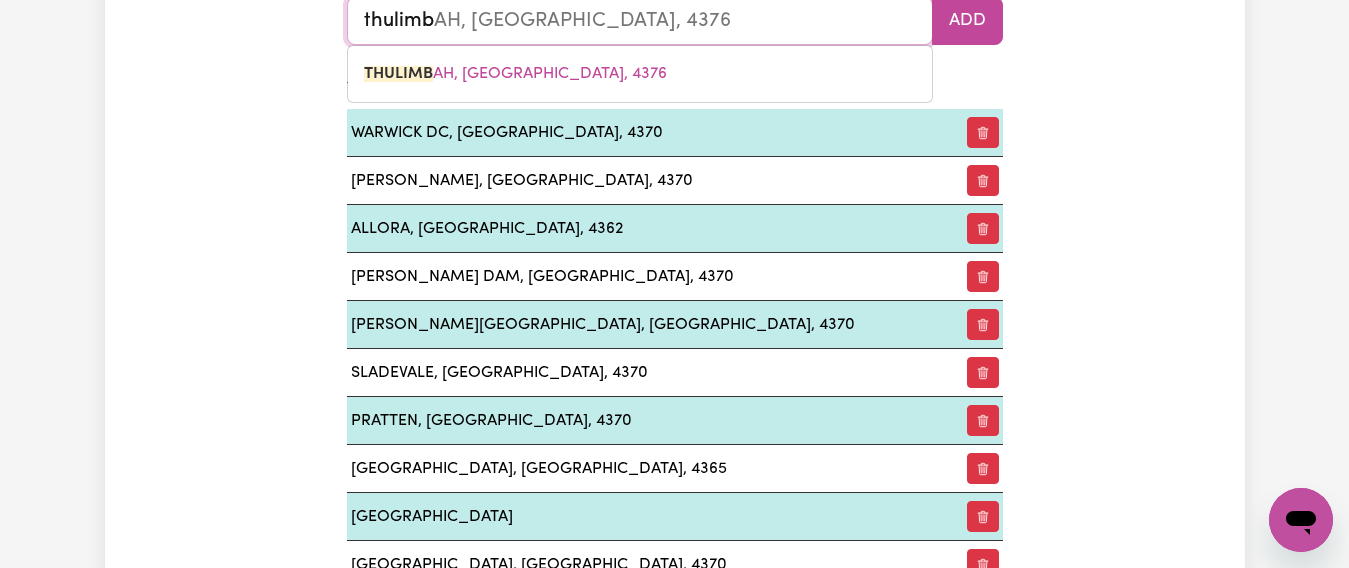 type on "thulimba" 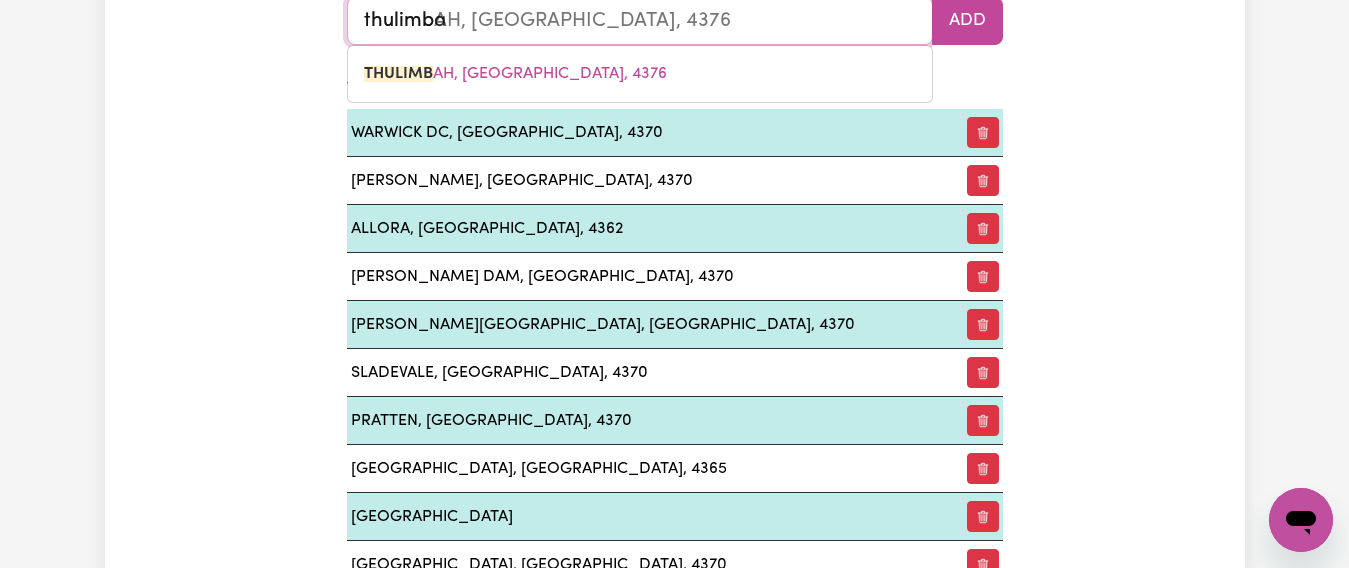 type on "thulimbaH, Queensland, 4376" 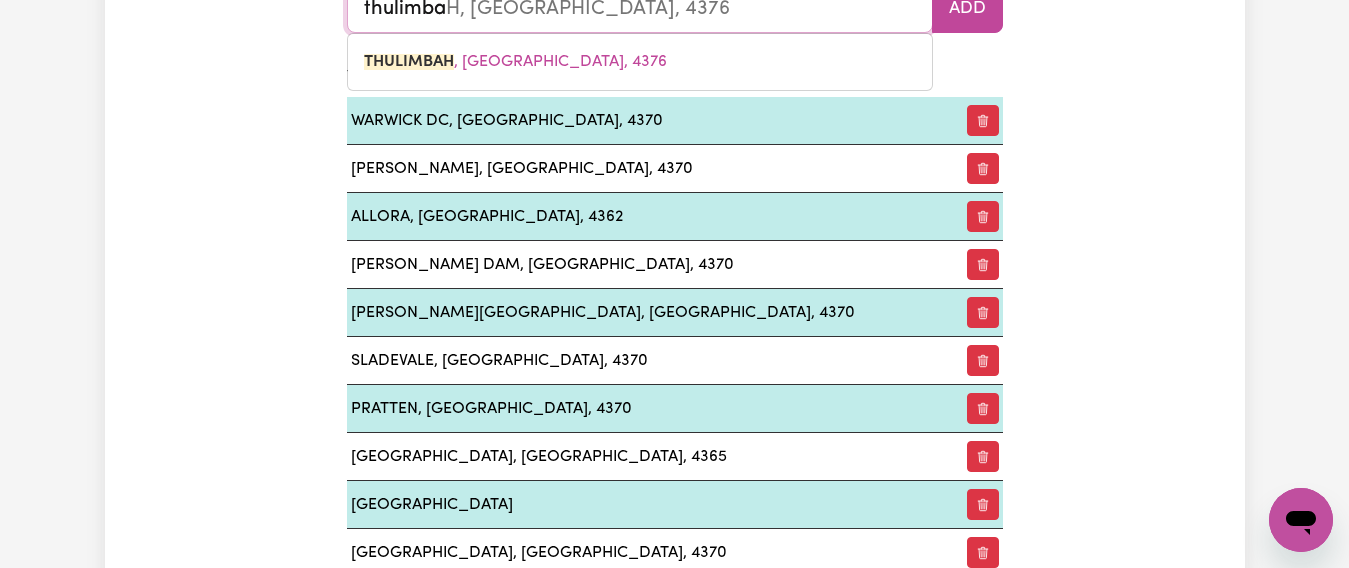 type on "thulimbah" 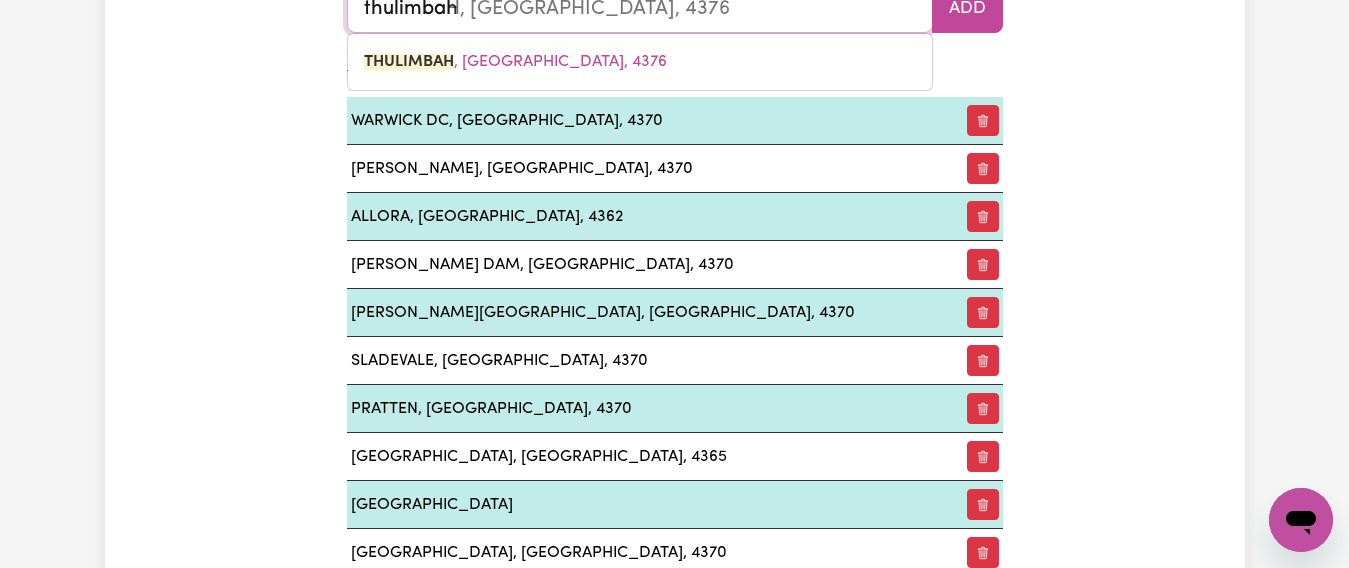 type 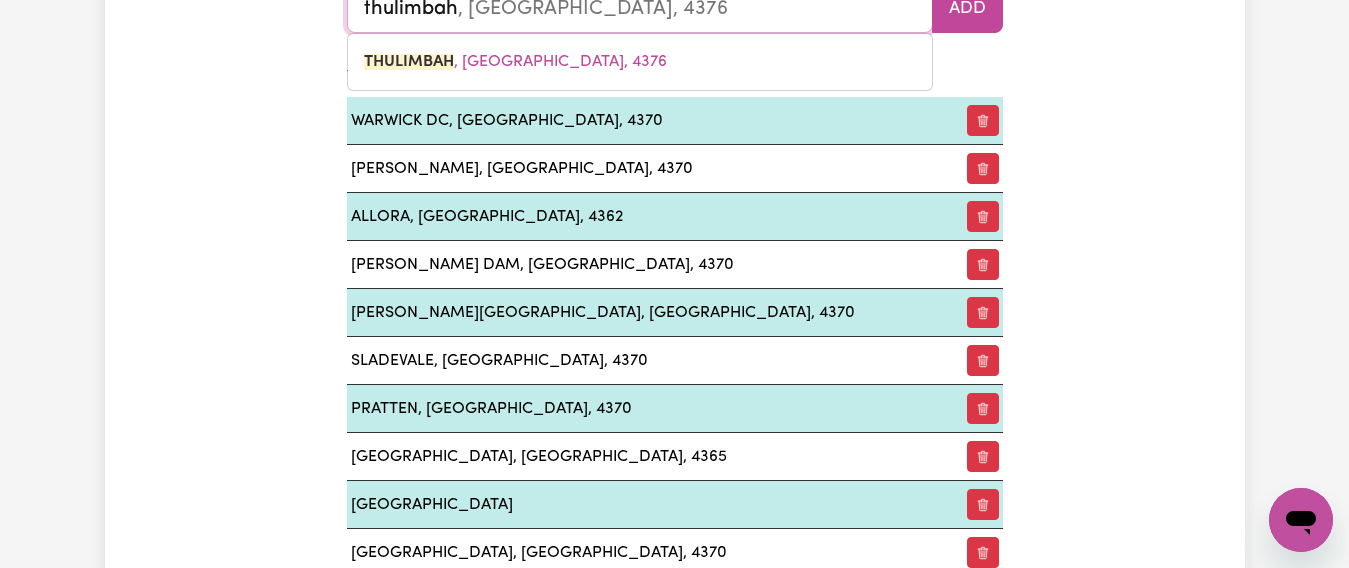 scroll, scrollTop: 2473, scrollLeft: 0, axis: vertical 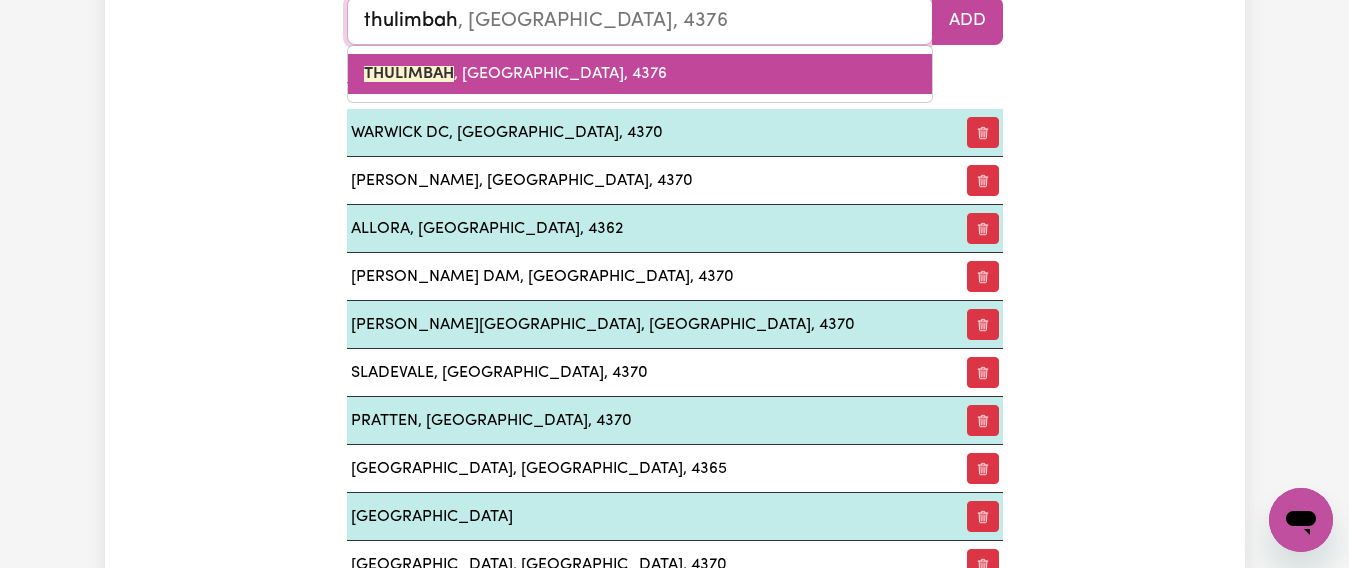 click on "THULIMBAH , Queensland, 4376" at bounding box center (640, 74) 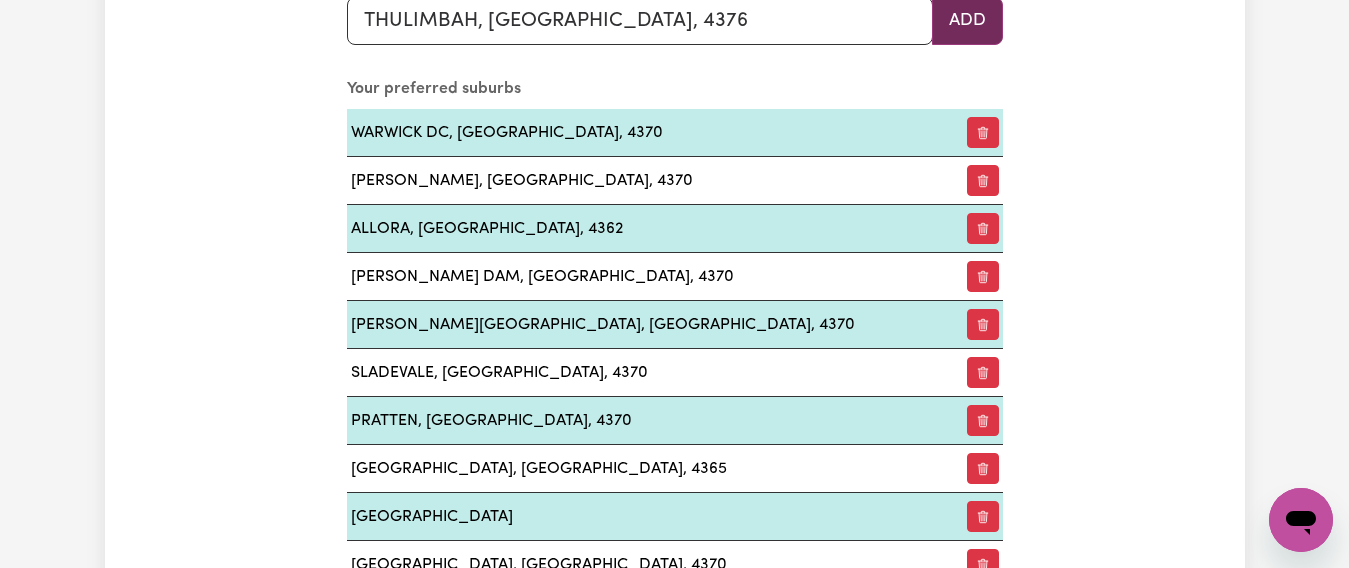 click on "Add" at bounding box center [967, 21] 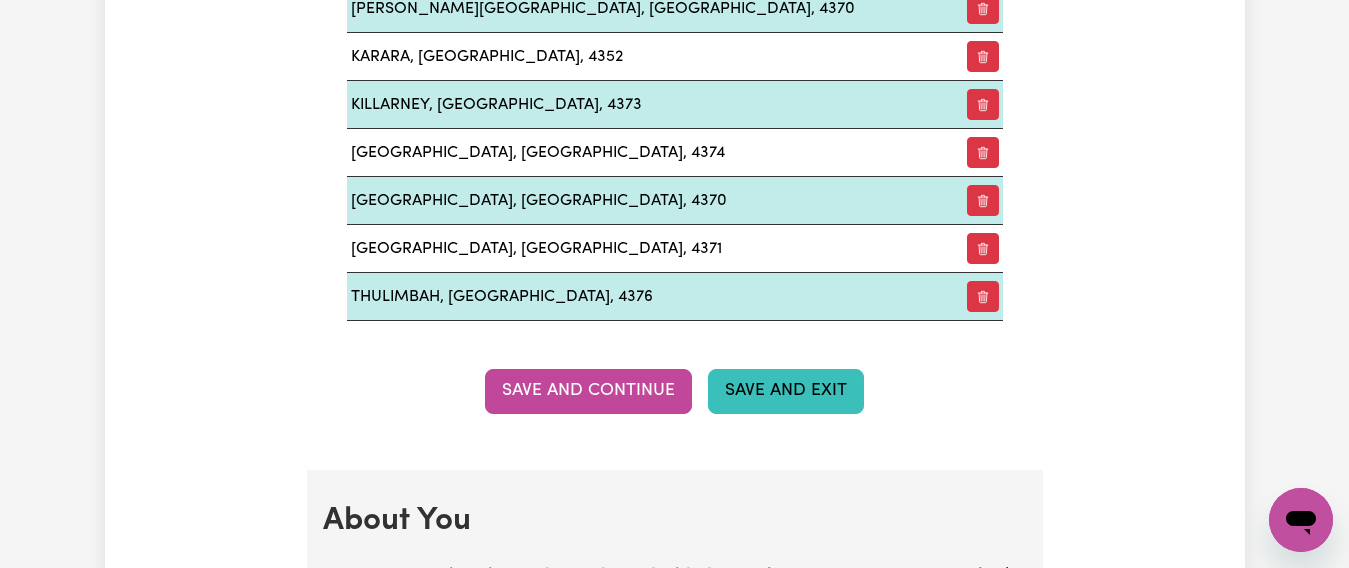 scroll, scrollTop: 3273, scrollLeft: 0, axis: vertical 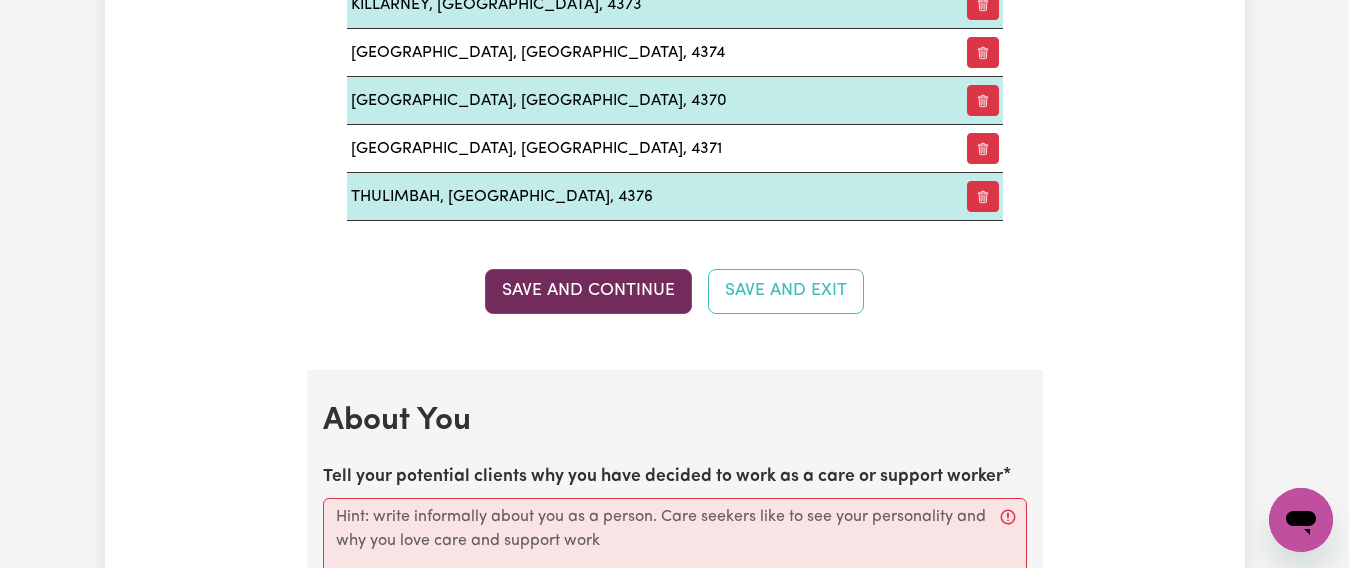 click on "Save and Continue" at bounding box center (588, 291) 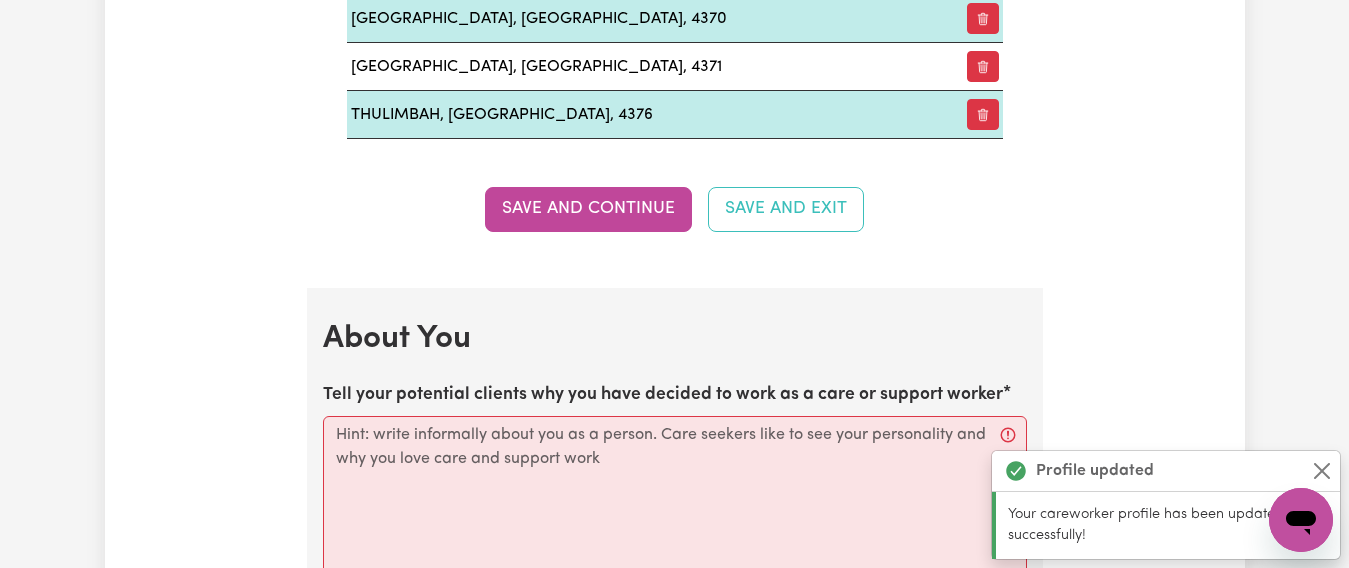 scroll, scrollTop: 3642, scrollLeft: 0, axis: vertical 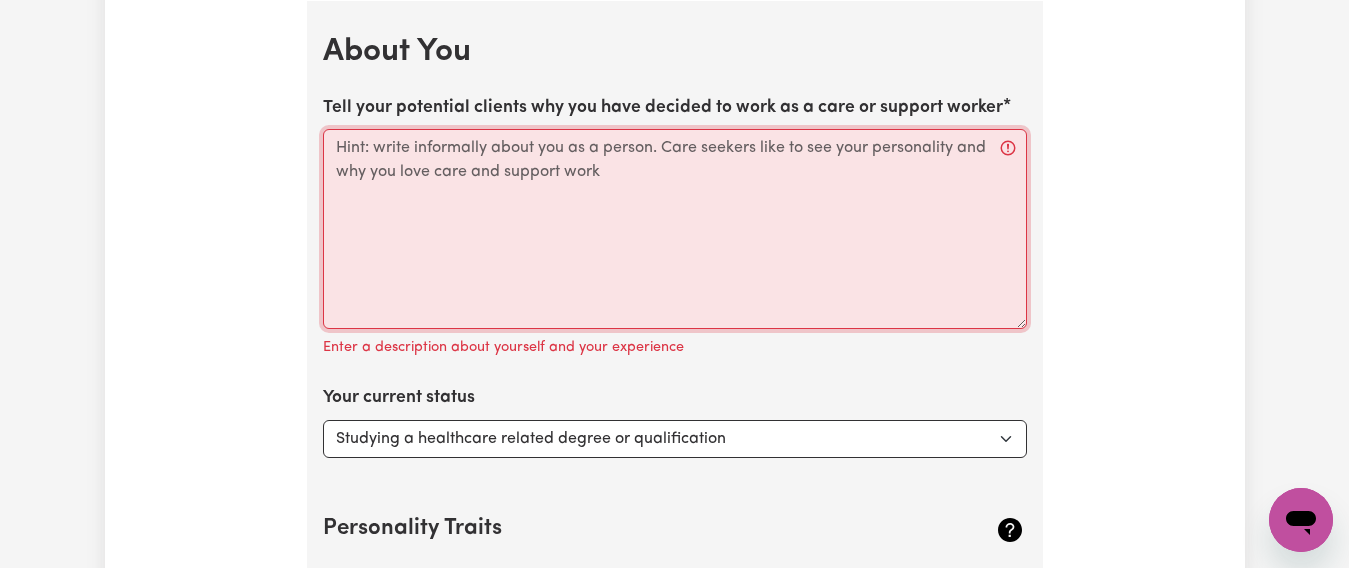 drag, startPoint x: 605, startPoint y: 179, endPoint x: 350, endPoint y: 152, distance: 256.4254 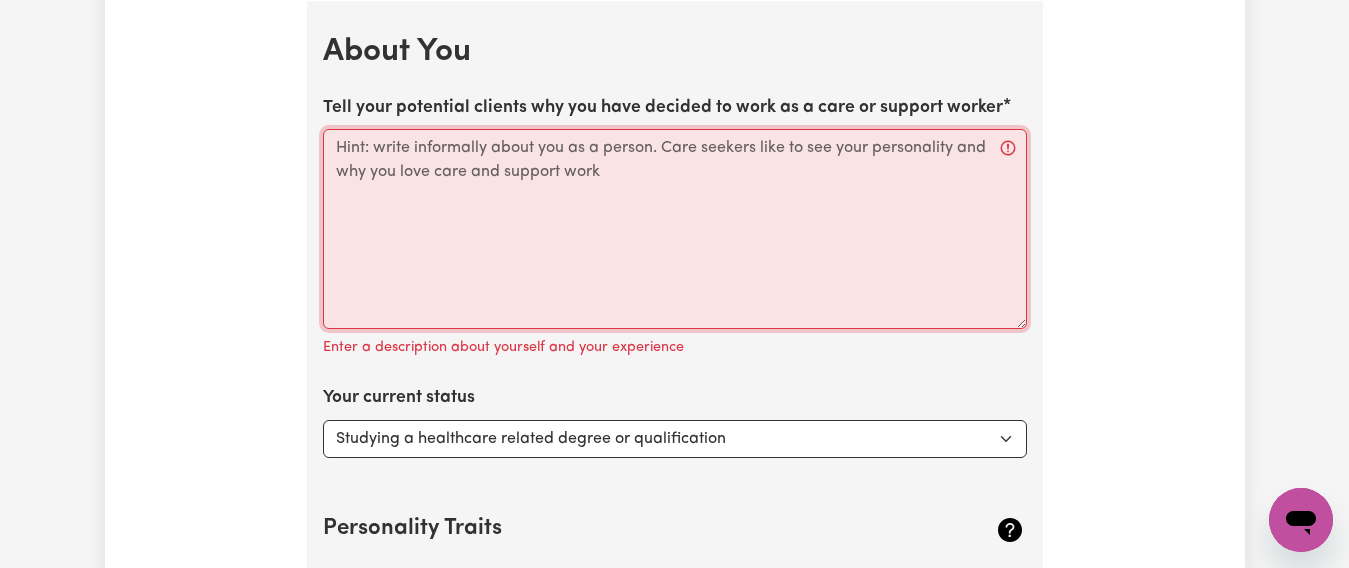 click on "Tell your potential clients why you have decided to work as a care or support worker" at bounding box center [675, 229] 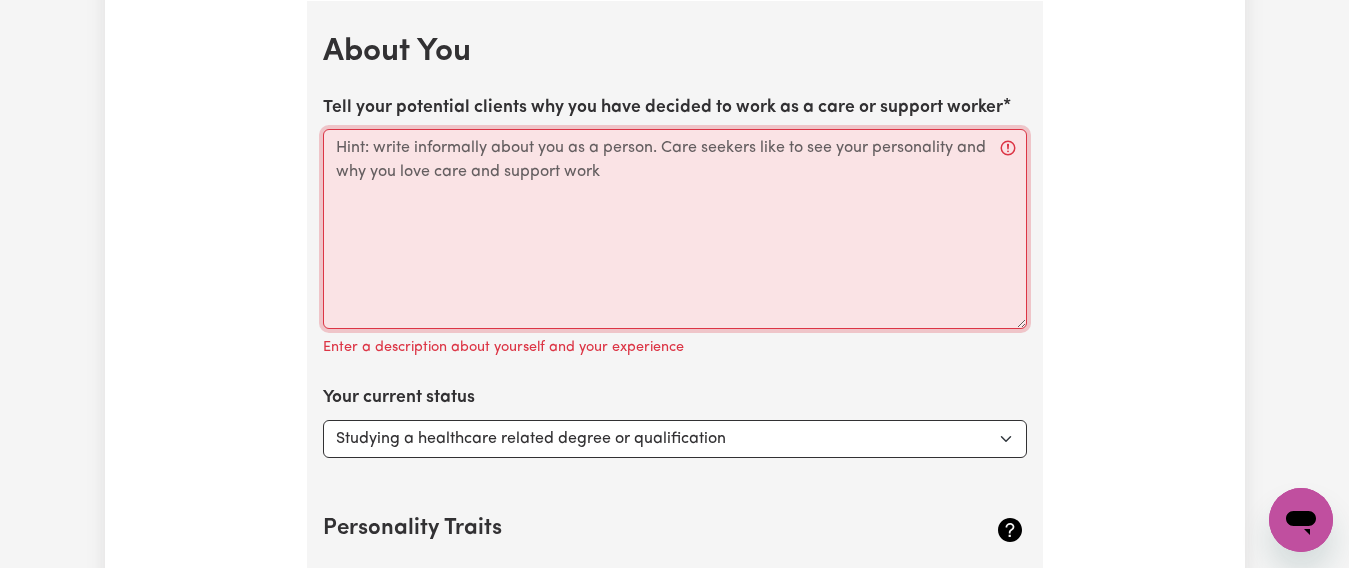 paste on "I am a dedicated support worker committed to empowering individuals to live a fulfilling life. I have been experienced in this role sine 2019, I have all of the required qualifications. I am a very compassionate and patient, and have a very empathic personality. I am also very reliable  and respectful and that leads to building great relationships and the ability to provide a person centred approach to ensure clients receive the best possible care and support." 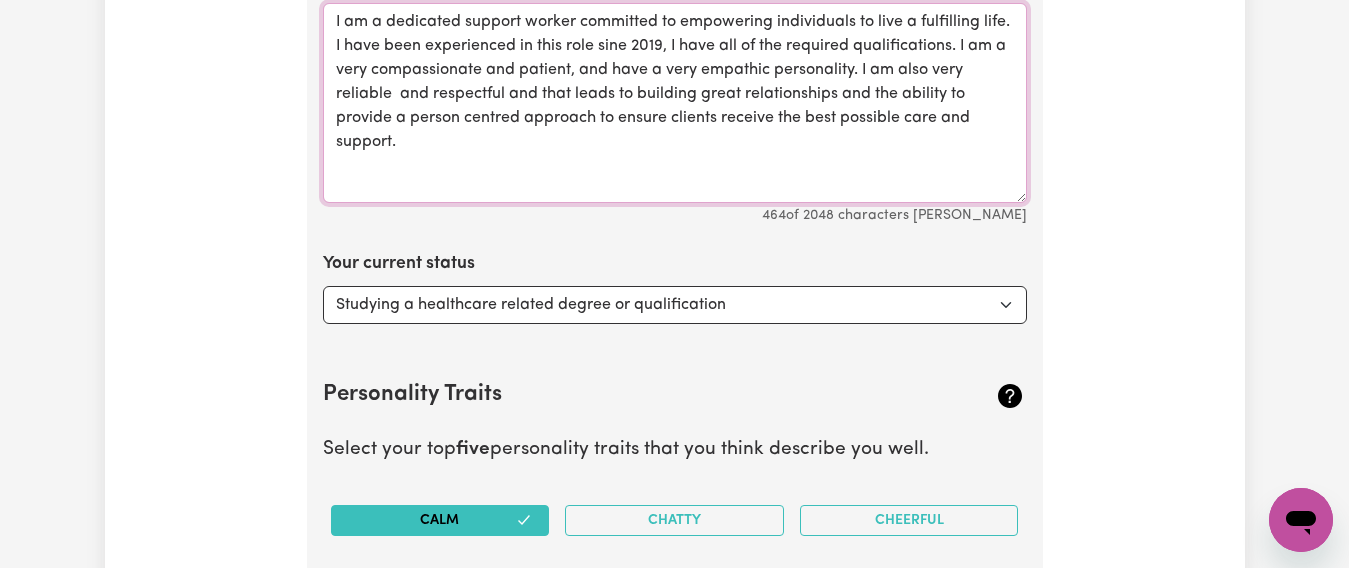 scroll, scrollTop: 3842, scrollLeft: 0, axis: vertical 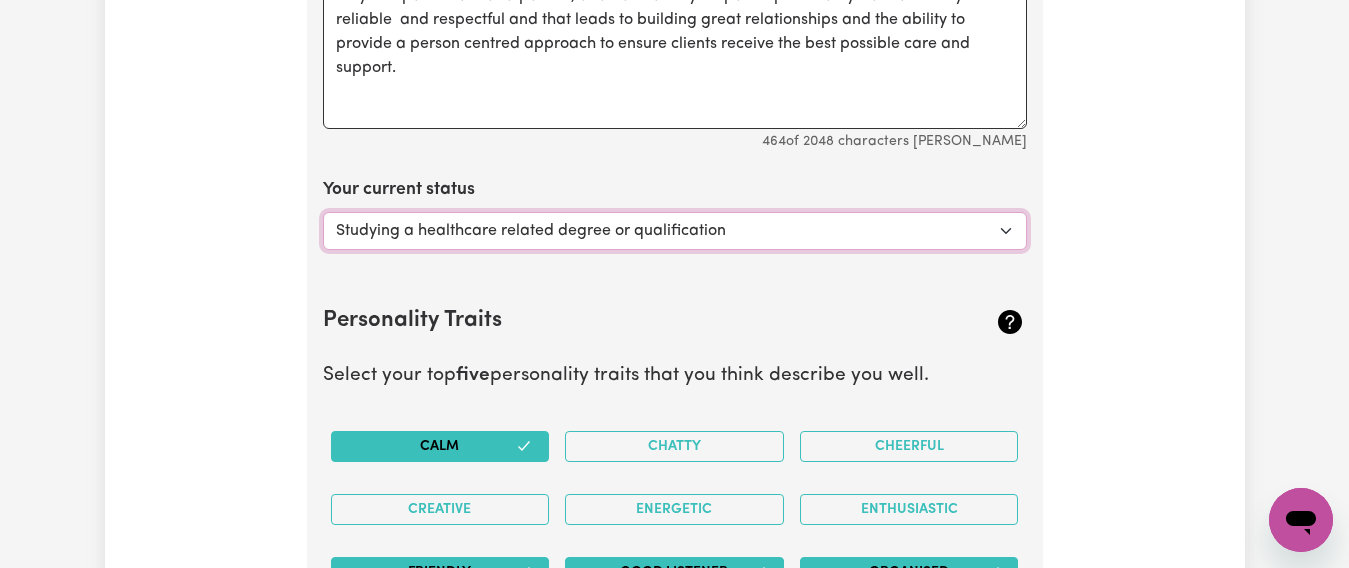 click on "Select... Studying a healthcare related degree or qualification Studying a non-healthcare related degree or qualification Looking for work - I just graduated Looking for extra work to fill my week and/or weekends Embarking on a career change into the care industry" at bounding box center [675, 231] 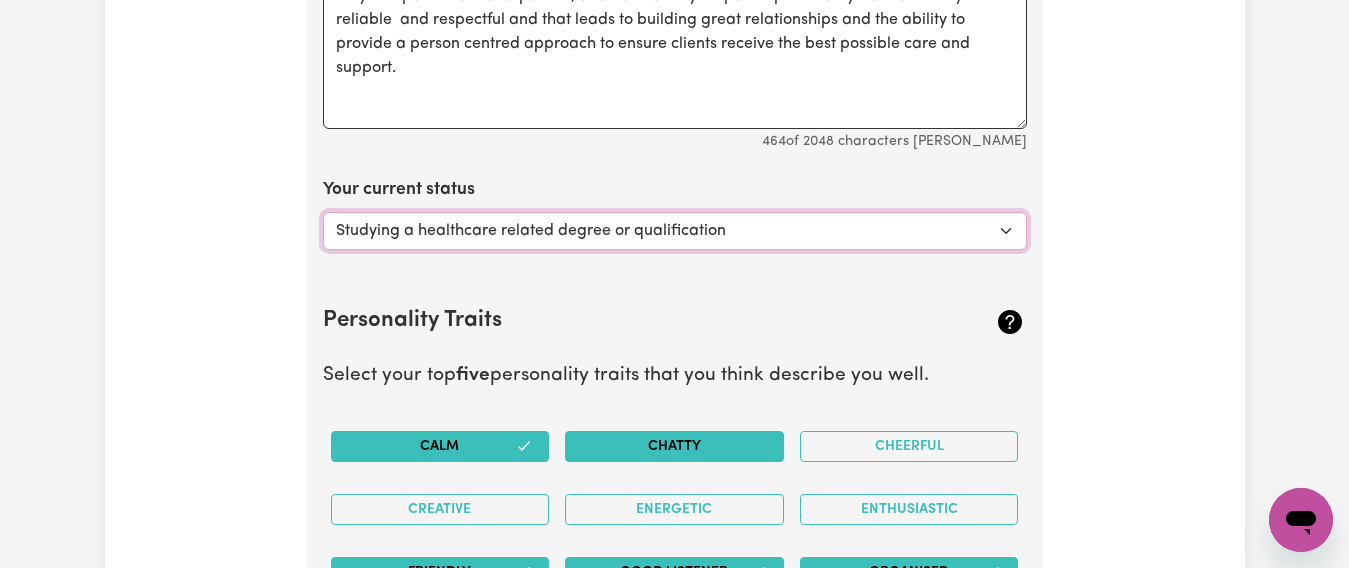 scroll, scrollTop: 4042, scrollLeft: 0, axis: vertical 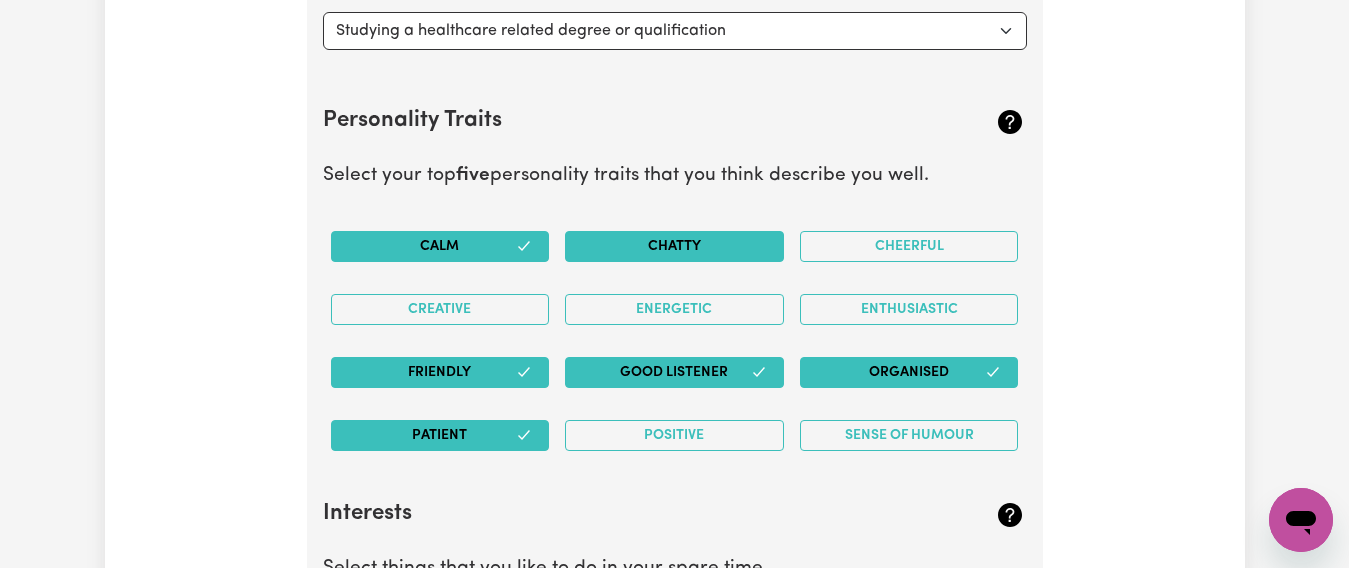 click on "Chatty" at bounding box center (674, 246) 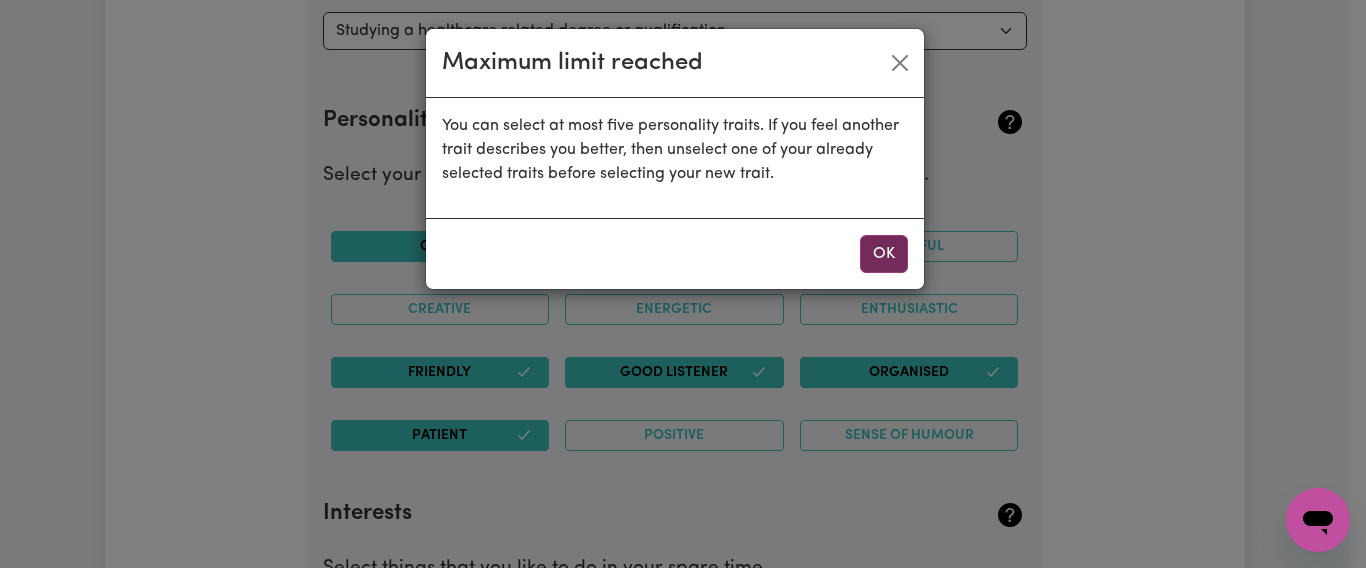 click on "OK" at bounding box center [884, 254] 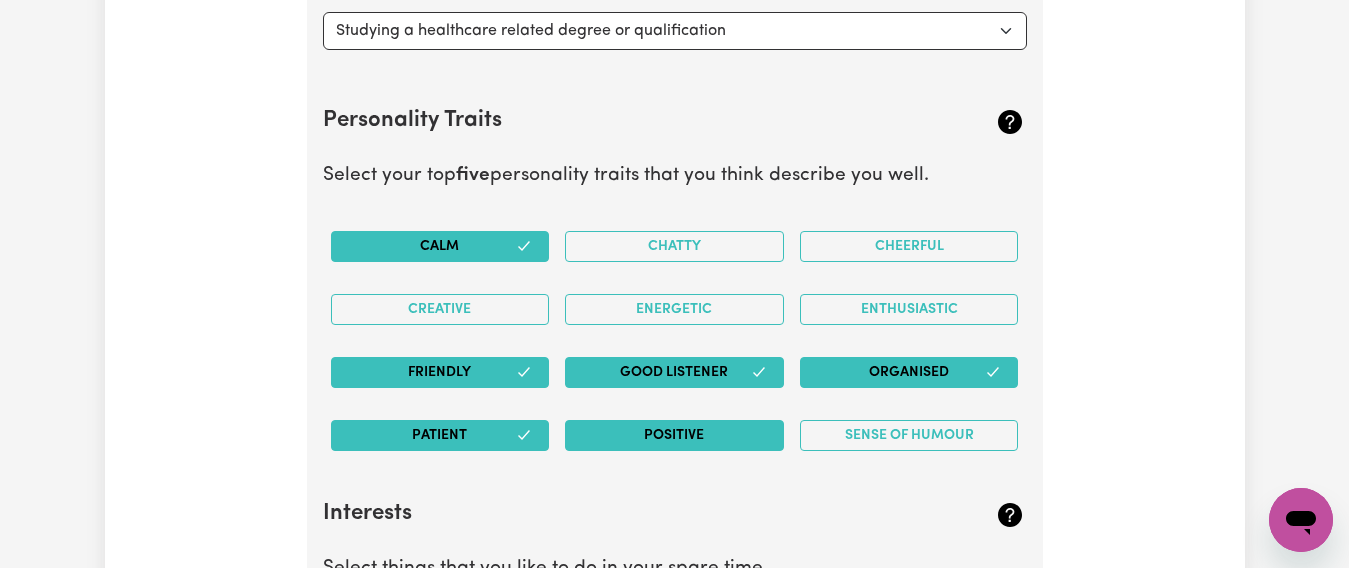 click on "Positive" at bounding box center [674, 435] 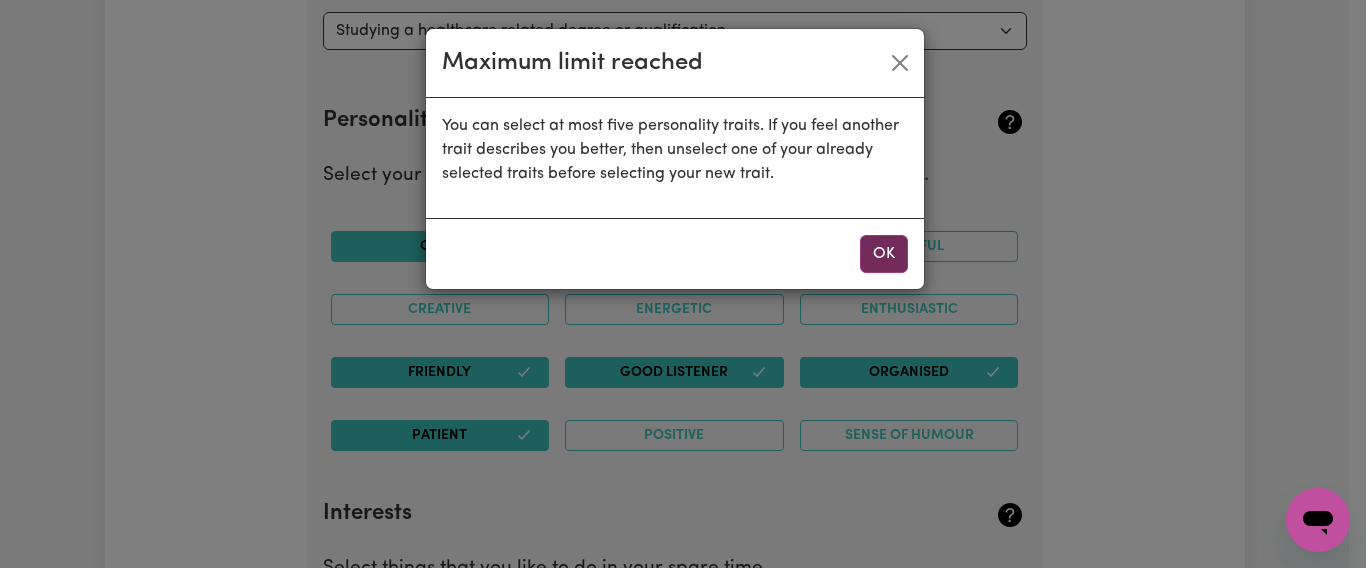 click on "OK" at bounding box center (884, 254) 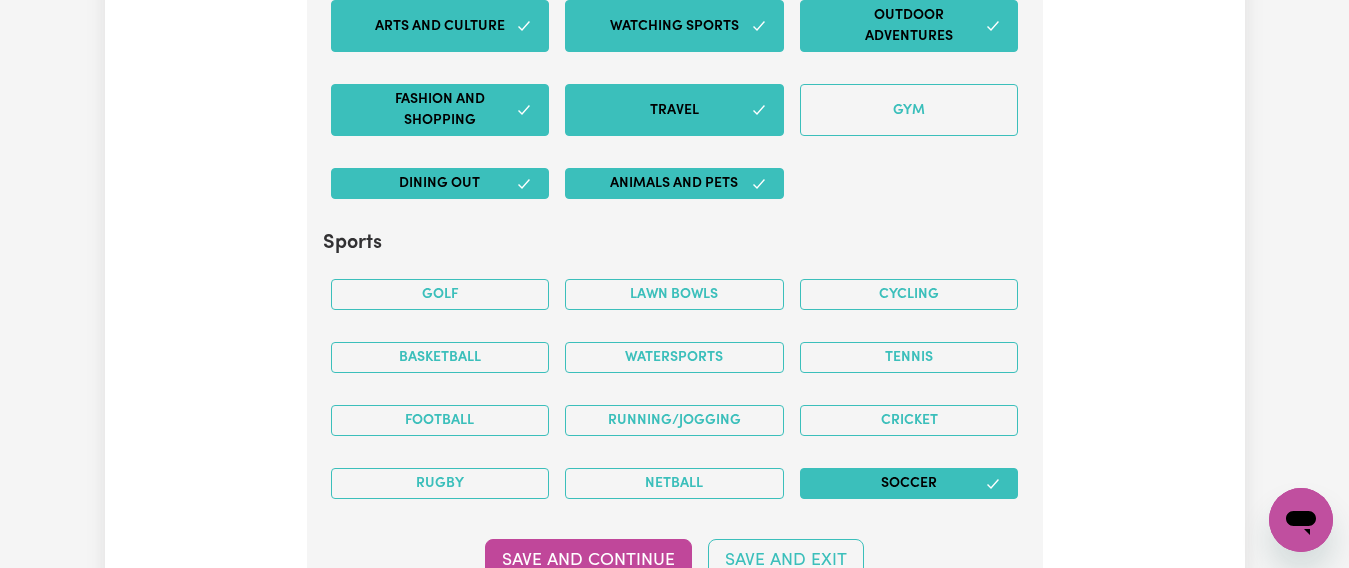 scroll, scrollTop: 5042, scrollLeft: 0, axis: vertical 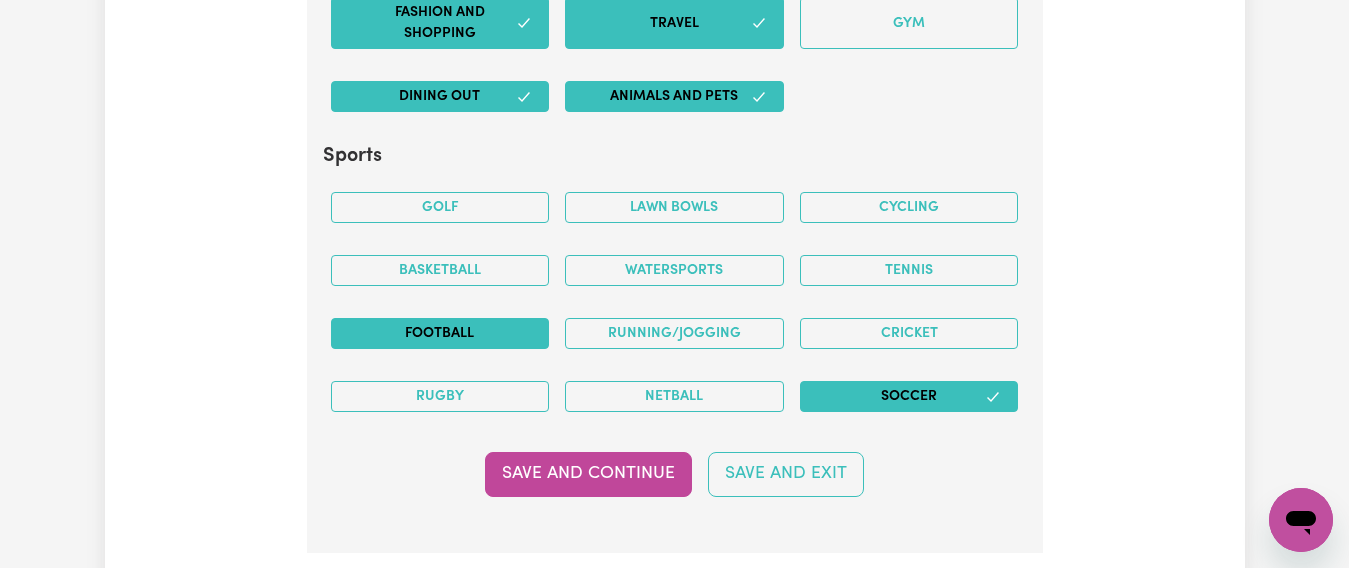 click on "Football" at bounding box center [440, 333] 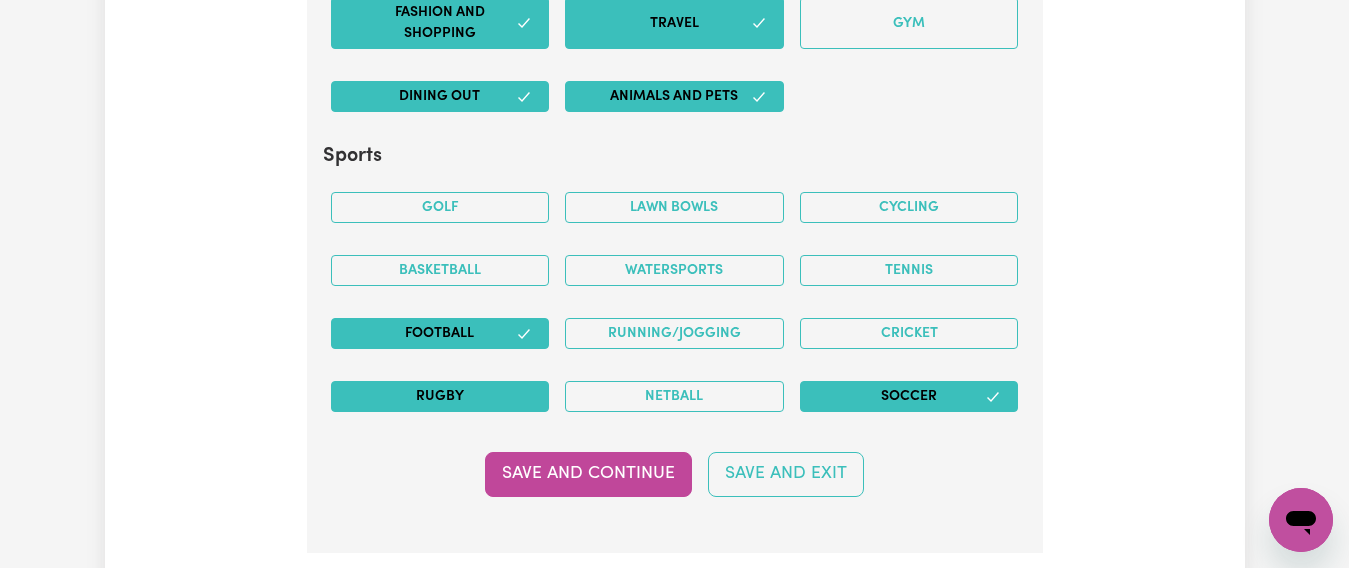 click on "Rugby" at bounding box center (440, 396) 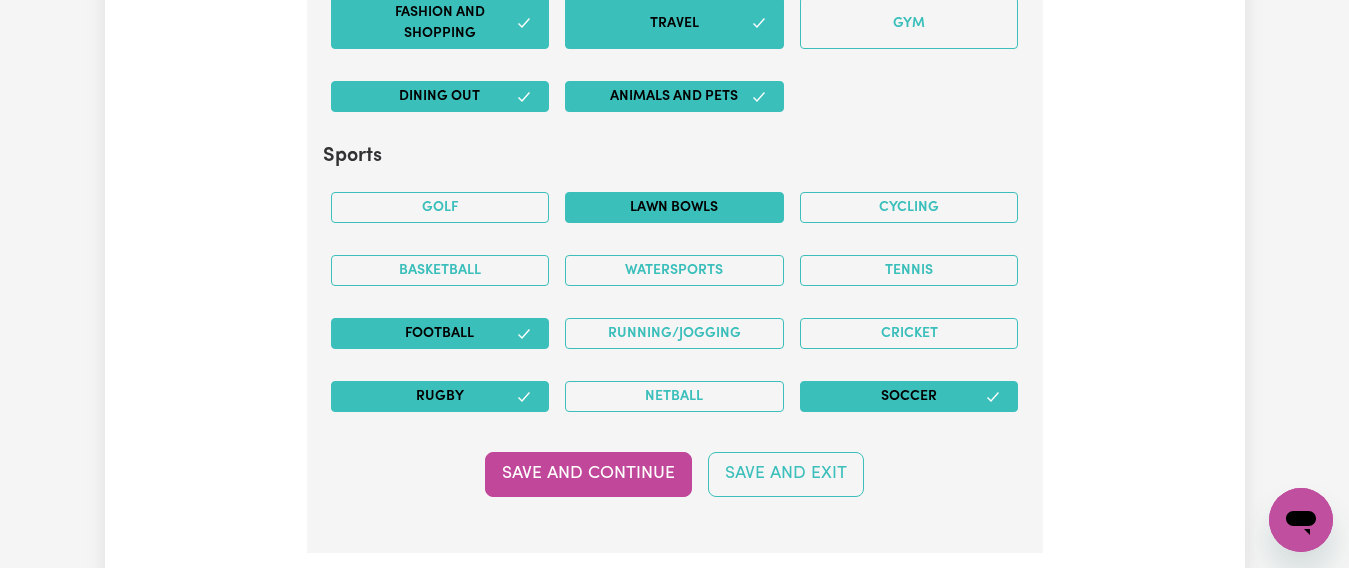 click on "Lawn bowls" at bounding box center [674, 207] 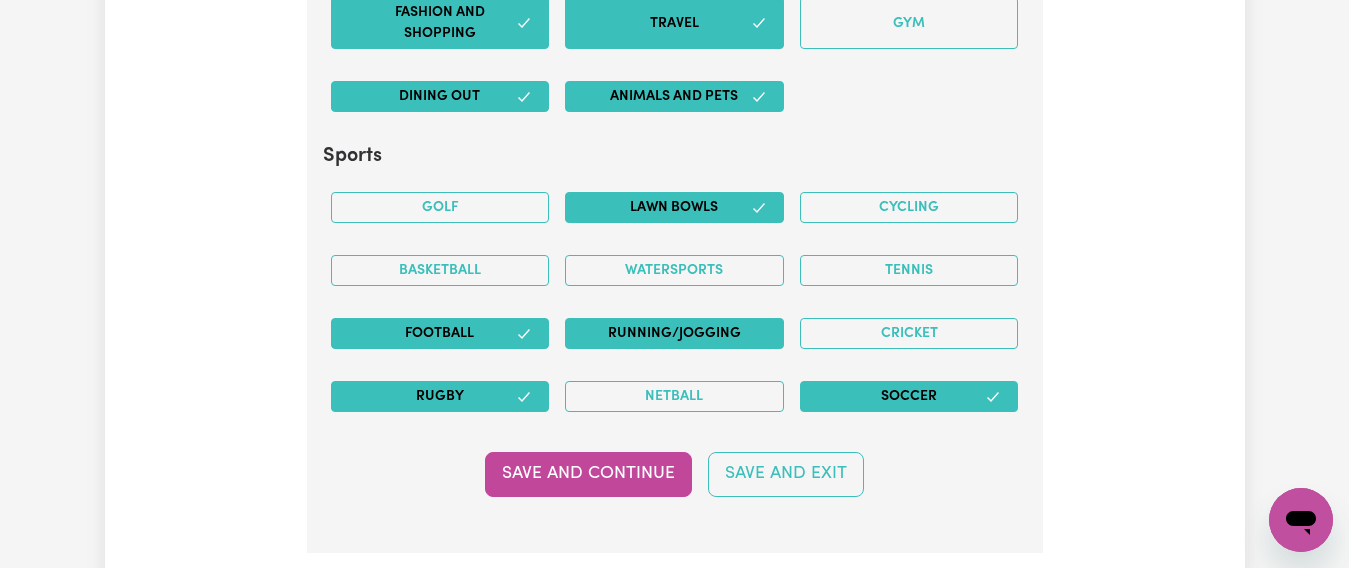 click on "Running/Jogging" at bounding box center (674, 333) 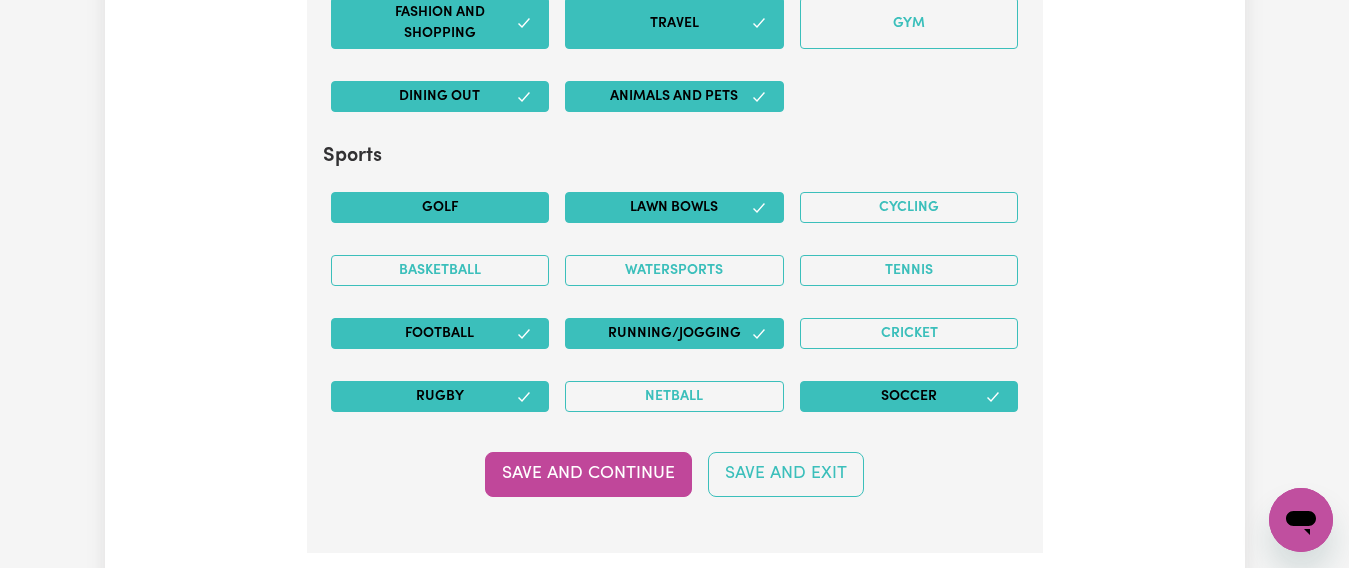 click on "Golf" at bounding box center [440, 207] 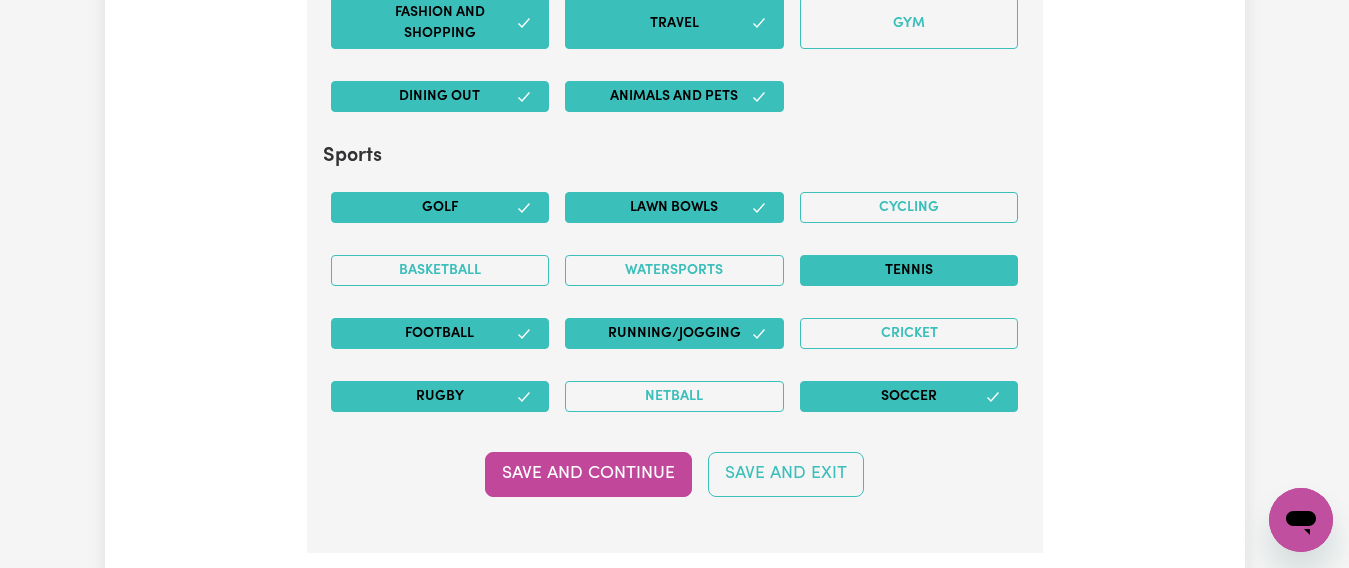 click on "Tennis" at bounding box center [909, 270] 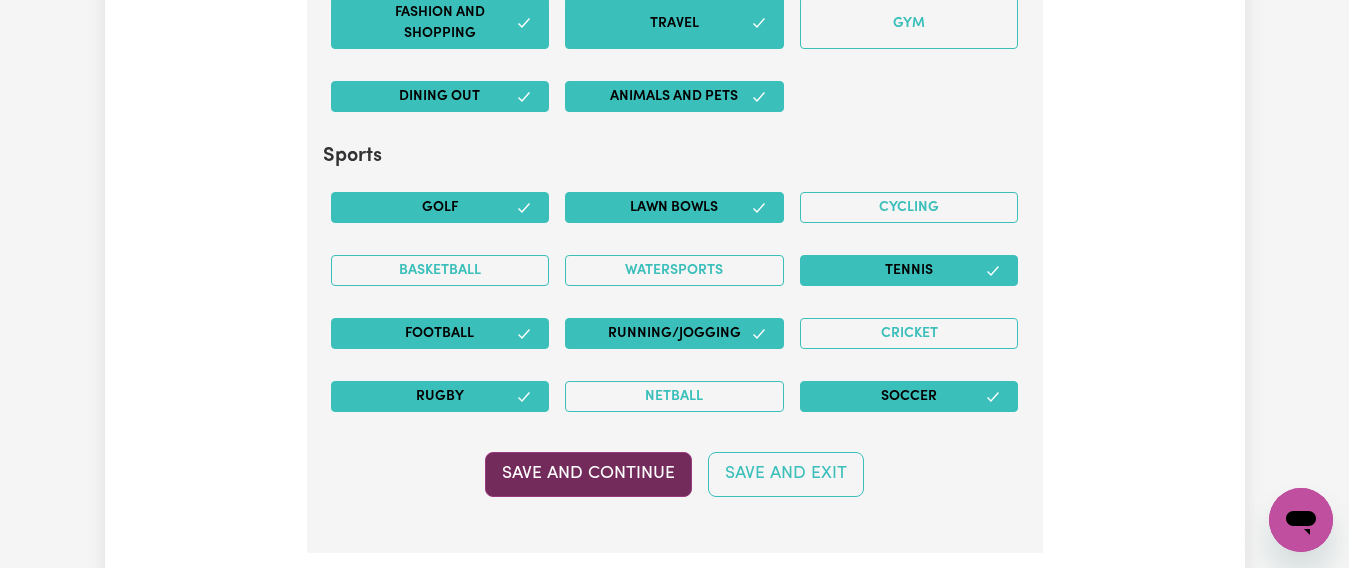 click on "Save and Continue" at bounding box center [588, 474] 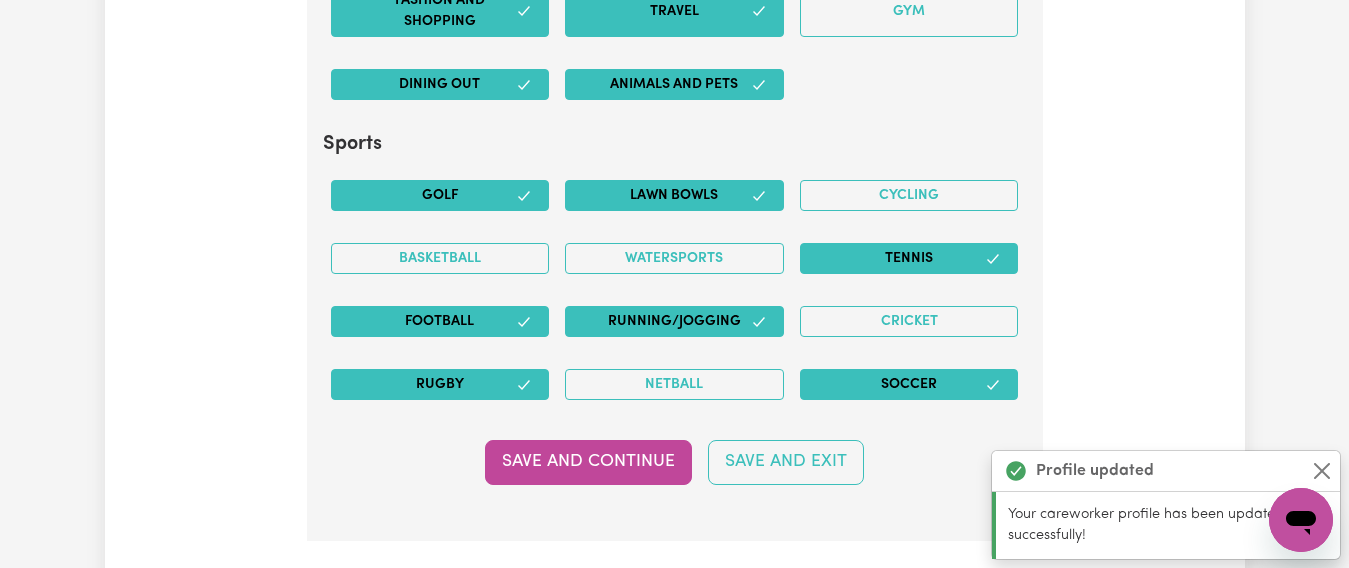 scroll, scrollTop: 5594, scrollLeft: 0, axis: vertical 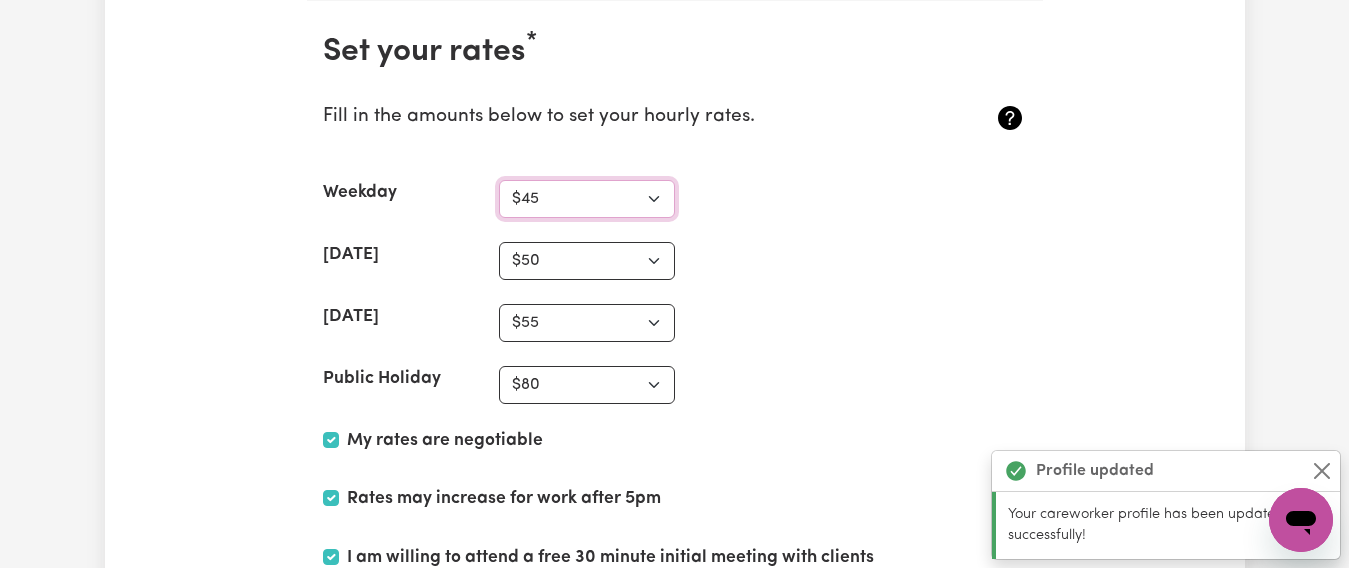 click on "N/A $37 $38 $39 $40 $41 $42 $43 $44 $45 $46 $47 $48 $49 $50 $51 $52 $53 $54 $55 $56 $57 $58 $59 $60 $61 $62 $63 $64 $65 $66 $67 $68 $69 $70 $71 $72 $73 $74 $75 $76 $77 $78 $79 $80 $81 $82 $83 $84 $85 $86 $87 $88 $89 $90 $91 $92 $93 $94 $95 $96 $97 $98 $99 $100 $101 $102 $103 $104 $105 $106 $107 $108 $109 $110 $111 $112 $113 $114 $115 $116 $117 $118 $119 $120 $121 $122 $123 $124 $125 $126 $127 $128 $129 $130 $131 $132 $133 $134 $135 $136 $137 $138 $139 $140 $141 $142 $143 $144 $145 $146 $147 $148 $149 $150 $151 $152 $153 $154 $155 $156 $157 $158 $159 $160 $161 $162" at bounding box center [587, 199] 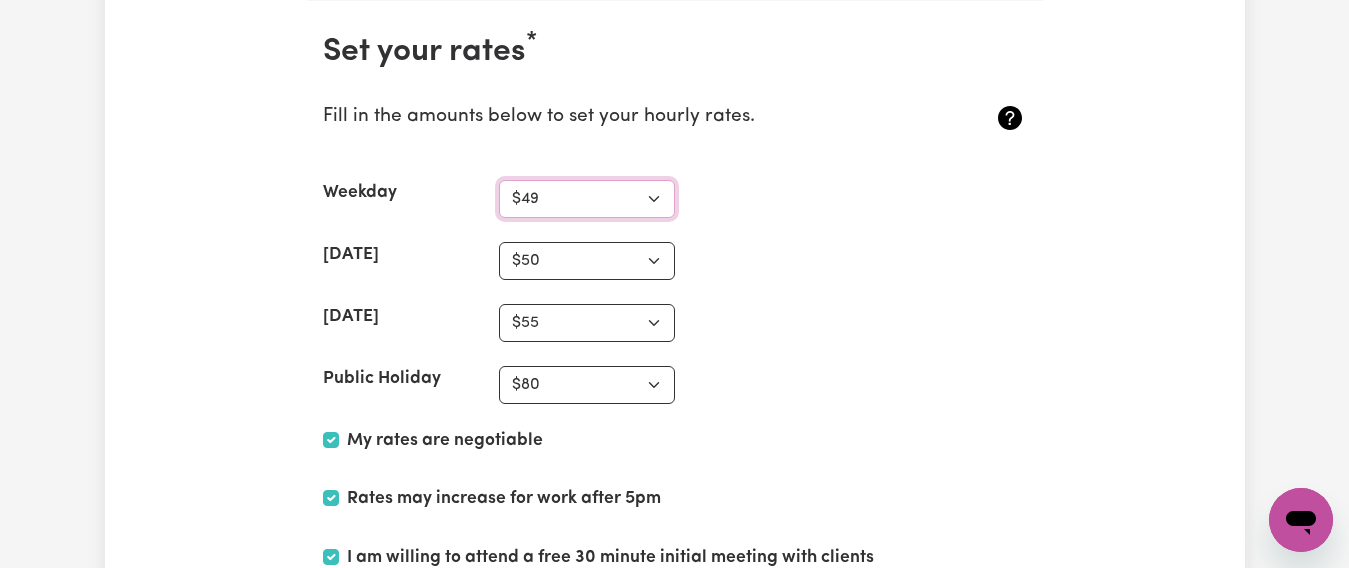 click on "N/A $37 $38 $39 $40 $41 $42 $43 $44 $45 $46 $47 $48 $49 $50 $51 $52 $53 $54 $55 $56 $57 $58 $59 $60 $61 $62 $63 $64 $65 $66 $67 $68 $69 $70 $71 $72 $73 $74 $75 $76 $77 $78 $79 $80 $81 $82 $83 $84 $85 $86 $87 $88 $89 $90 $91 $92 $93 $94 $95 $96 $97 $98 $99 $100 $101 $102 $103 $104 $105 $106 $107 $108 $109 $110 $111 $112 $113 $114 $115 $116 $117 $118 $119 $120 $121 $122 $123 $124 $125 $126 $127 $128 $129 $130 $131 $132 $133 $134 $135 $136 $137 $138 $139 $140 $141 $142 $143 $144 $145 $146 $147 $148 $149 $150 $151 $152 $153 $154 $155 $156 $157 $158 $159 $160 $161 $162" at bounding box center (587, 199) 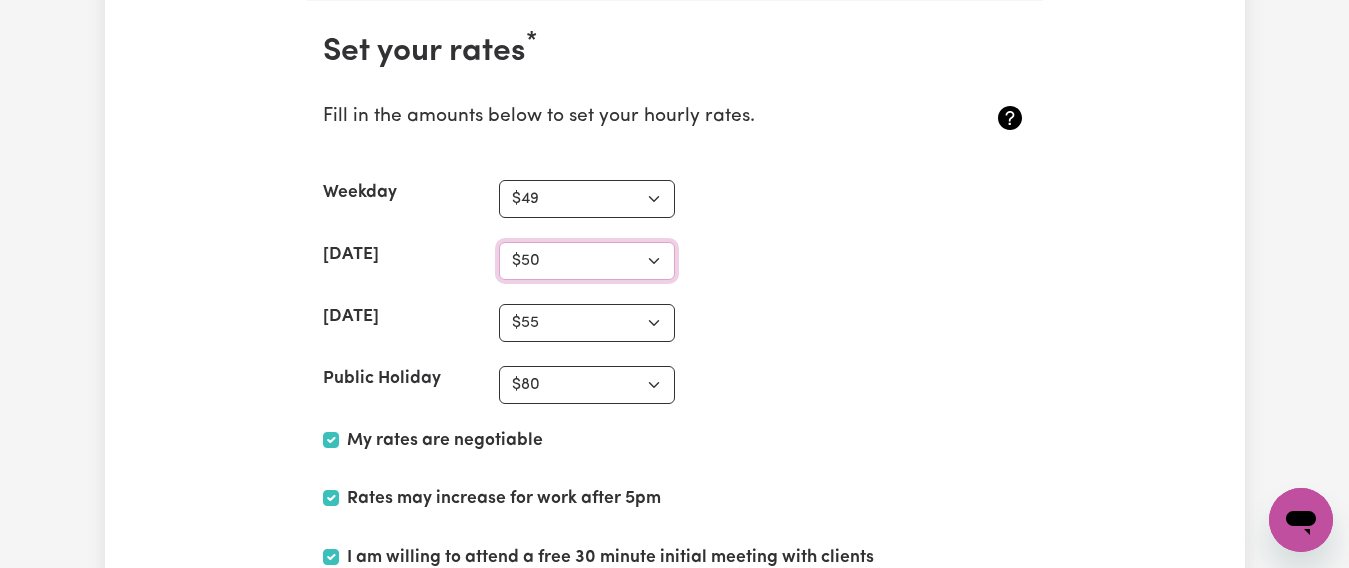 click on "N/A $37 $38 $39 $40 $41 $42 $43 $44 $45 $46 $47 $48 $49 $50 $51 $52 $53 $54 $55 $56 $57 $58 $59 $60 $61 $62 $63 $64 $65 $66 $67 $68 $69 $70 $71 $72 $73 $74 $75 $76 $77 $78 $79 $80 $81 $82 $83 $84 $85 $86 $87 $88 $89 $90 $91 $92 $93 $94 $95 $96 $97 $98 $99 $100 $101 $102 $103 $104 $105 $106 $107 $108 $109 $110 $111 $112 $113 $114 $115 $116 $117 $118 $119 $120 $121 $122 $123 $124 $125 $126 $127 $128 $129 $130 $131 $132 $133 $134 $135 $136 $137 $138 $139 $140 $141 $142 $143 $144 $145 $146 $147 $148 $149 $150 $151 $152 $153 $154 $155 $156 $157 $158 $159 $160 $161 $162" at bounding box center [587, 261] 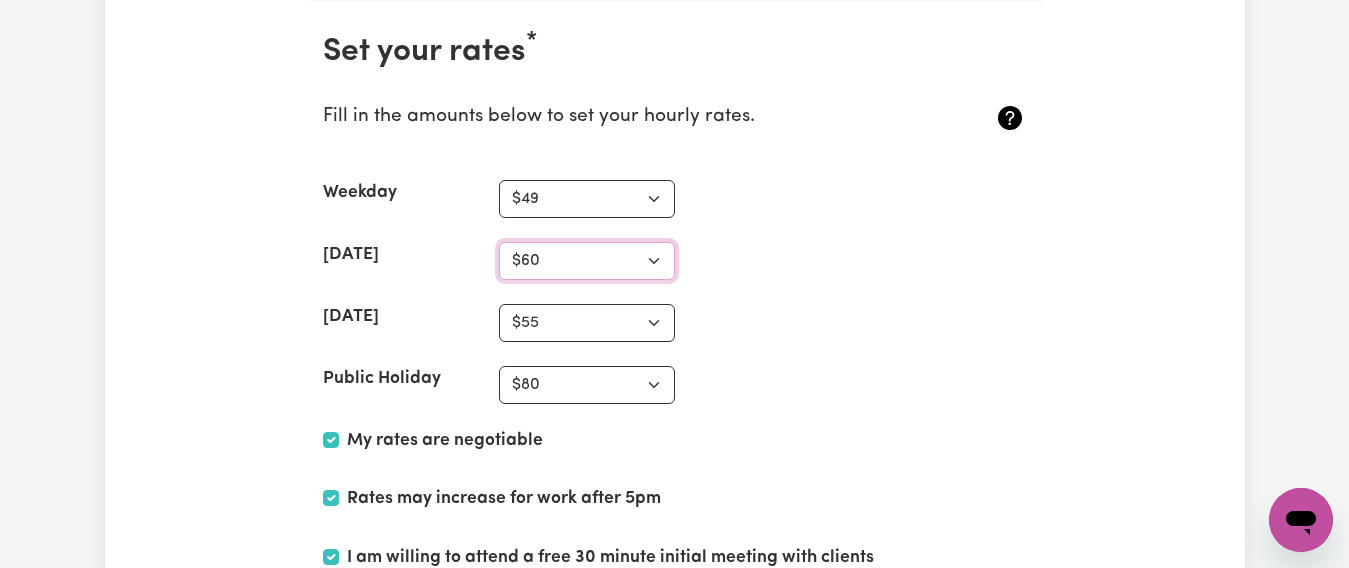click on "N/A $37 $38 $39 $40 $41 $42 $43 $44 $45 $46 $47 $48 $49 $50 $51 $52 $53 $54 $55 $56 $57 $58 $59 $60 $61 $62 $63 $64 $65 $66 $67 $68 $69 $70 $71 $72 $73 $74 $75 $76 $77 $78 $79 $80 $81 $82 $83 $84 $85 $86 $87 $88 $89 $90 $91 $92 $93 $94 $95 $96 $97 $98 $99 $100 $101 $102 $103 $104 $105 $106 $107 $108 $109 $110 $111 $112 $113 $114 $115 $116 $117 $118 $119 $120 $121 $122 $123 $124 $125 $126 $127 $128 $129 $130 $131 $132 $133 $134 $135 $136 $137 $138 $139 $140 $141 $142 $143 $144 $145 $146 $147 $148 $149 $150 $151 $152 $153 $154 $155 $156 $157 $158 $159 $160 $161 $162" at bounding box center (587, 261) 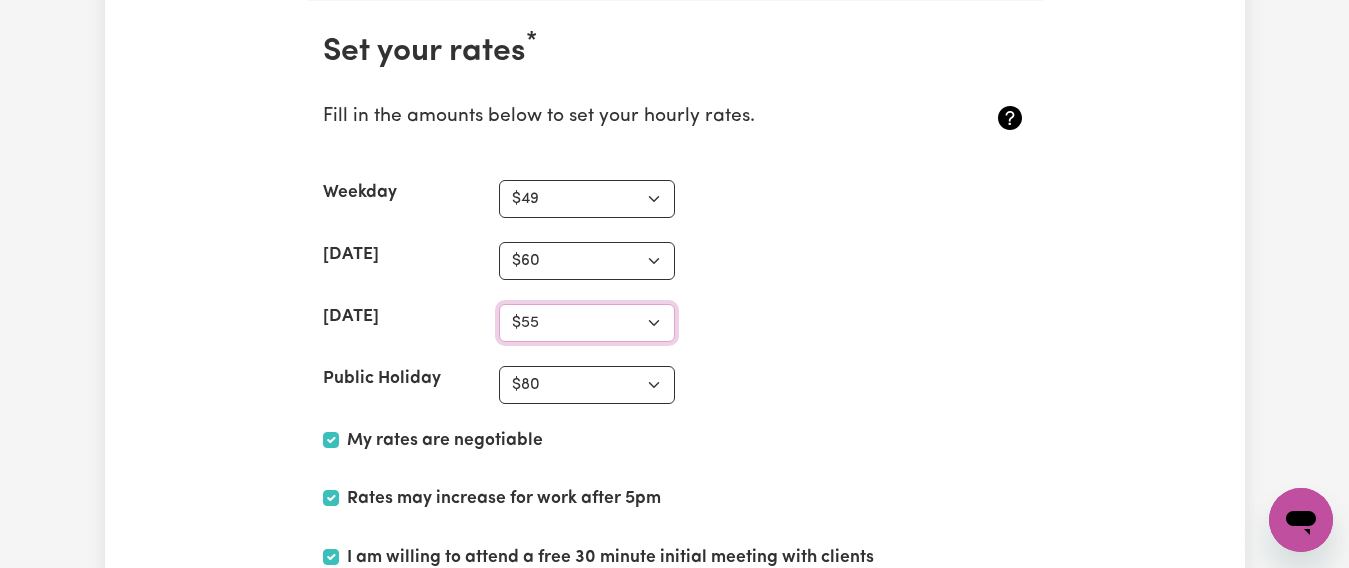 click on "N/A $37 $38 $39 $40 $41 $42 $43 $44 $45 $46 $47 $48 $49 $50 $51 $52 $53 $54 $55 $56 $57 $58 $59 $60 $61 $62 $63 $64 $65 $66 $67 $68 $69 $70 $71 $72 $73 $74 $75 $76 $77 $78 $79 $80 $81 $82 $83 $84 $85 $86 $87 $88 $89 $90 $91 $92 $93 $94 $95 $96 $97 $98 $99 $100 $101 $102 $103 $104 $105 $106 $107 $108 $109 $110 $111 $112 $113 $114 $115 $116 $117 $118 $119 $120 $121 $122 $123 $124 $125 $126 $127 $128 $129 $130 $131 $132 $133 $134 $135 $136 $137 $138 $139 $140 $141 $142 $143 $144 $145 $146 $147 $148 $149 $150 $151 $152 $153 $154 $155 $156 $157 $158 $159 $160 $161 $162" at bounding box center [587, 323] 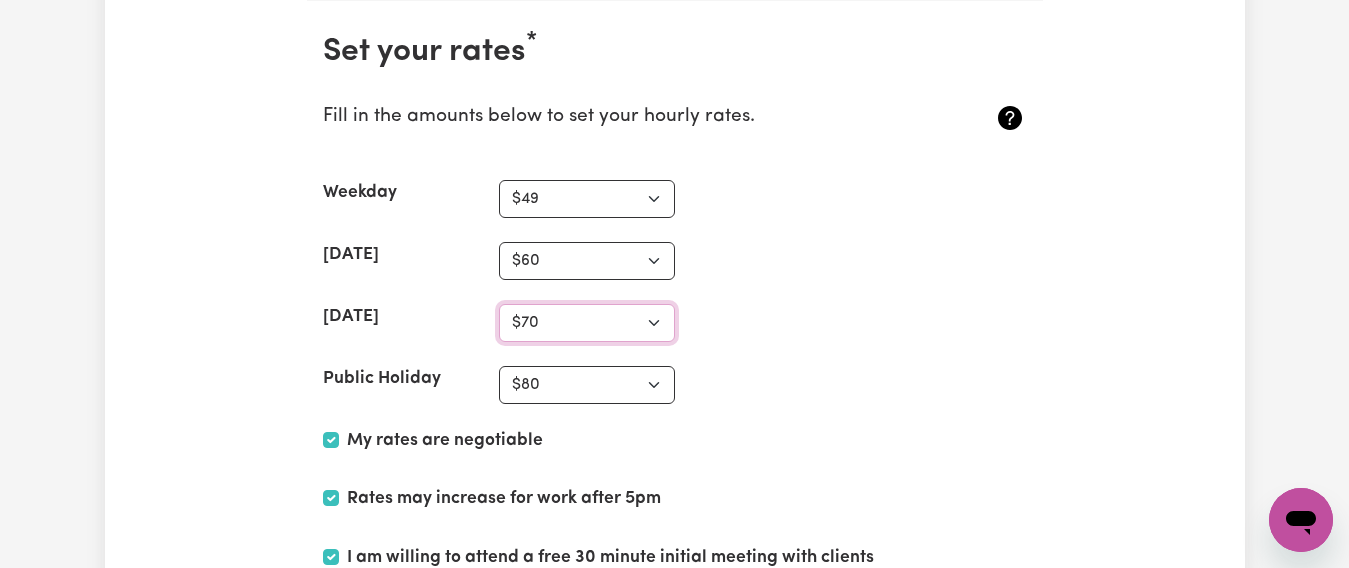 click on "N/A $37 $38 $39 $40 $41 $42 $43 $44 $45 $46 $47 $48 $49 $50 $51 $52 $53 $54 $55 $56 $57 $58 $59 $60 $61 $62 $63 $64 $65 $66 $67 $68 $69 $70 $71 $72 $73 $74 $75 $76 $77 $78 $79 $80 $81 $82 $83 $84 $85 $86 $87 $88 $89 $90 $91 $92 $93 $94 $95 $96 $97 $98 $99 $100 $101 $102 $103 $104 $105 $106 $107 $108 $109 $110 $111 $112 $113 $114 $115 $116 $117 $118 $119 $120 $121 $122 $123 $124 $125 $126 $127 $128 $129 $130 $131 $132 $133 $134 $135 $136 $137 $138 $139 $140 $141 $142 $143 $144 $145 $146 $147 $148 $149 $150 $151 $152 $153 $154 $155 $156 $157 $158 $159 $160 $161 $162" at bounding box center (587, 323) 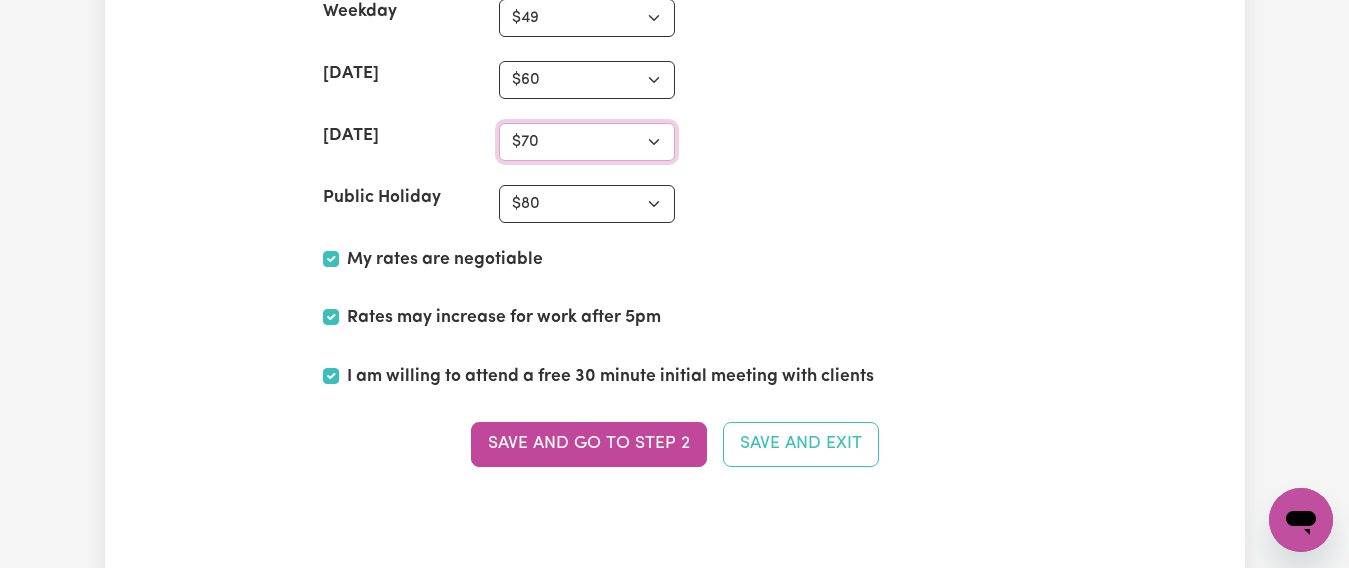 scroll, scrollTop: 5794, scrollLeft: 0, axis: vertical 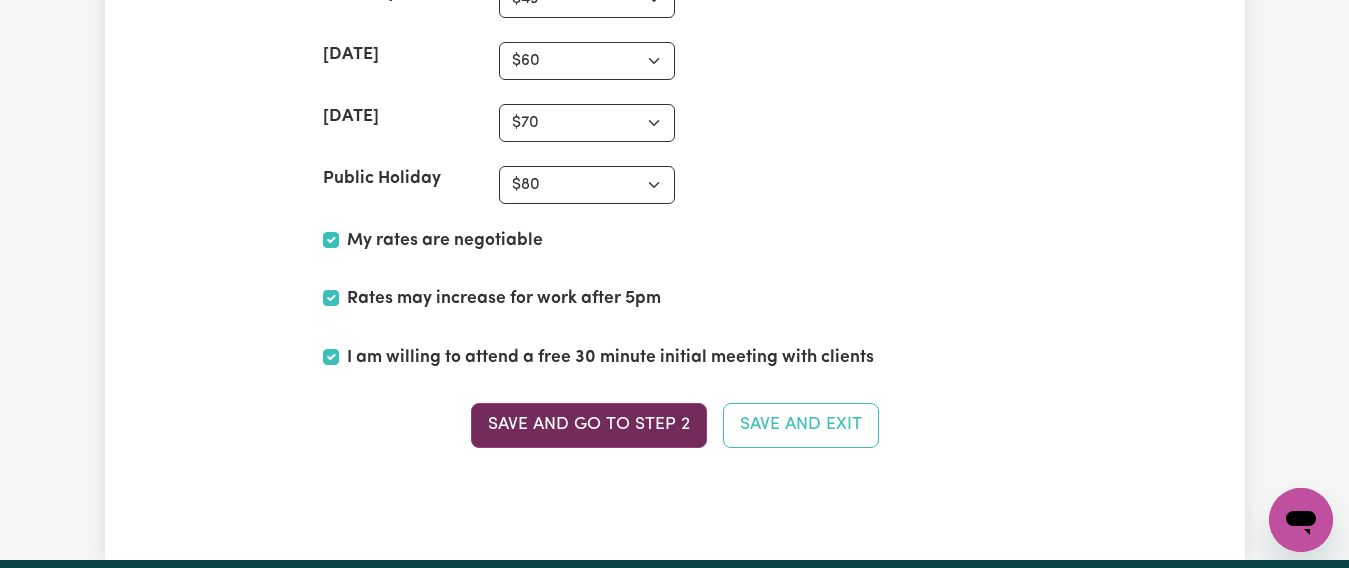 click on "Save and go to Step 2" at bounding box center (589, 425) 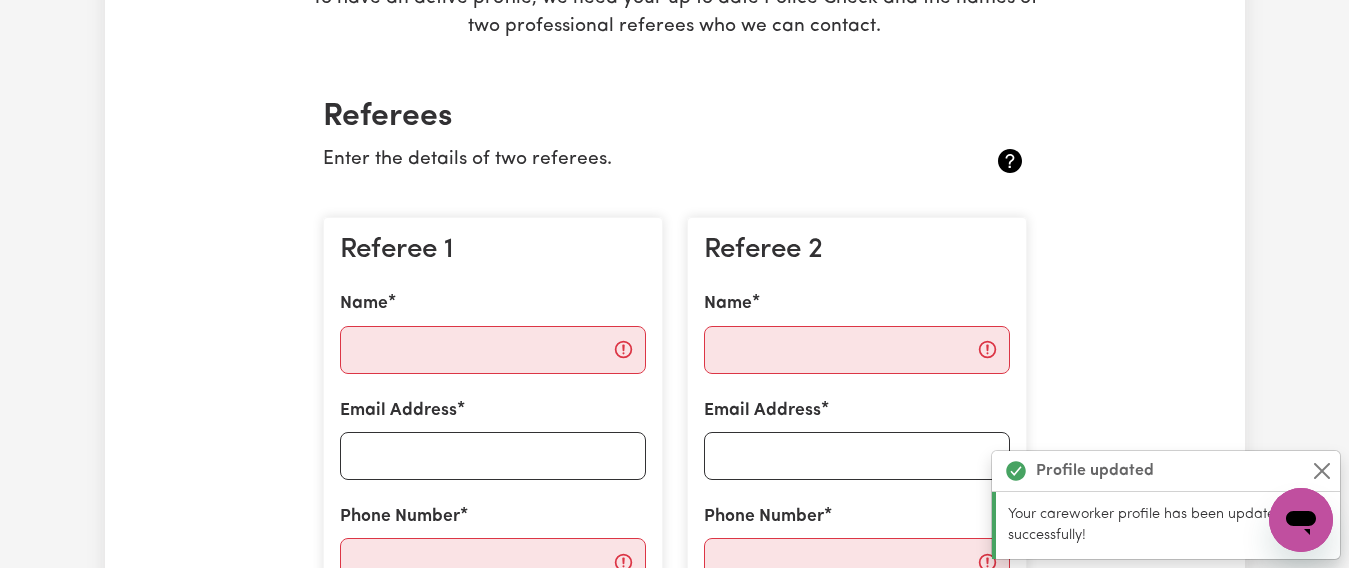 scroll, scrollTop: 400, scrollLeft: 0, axis: vertical 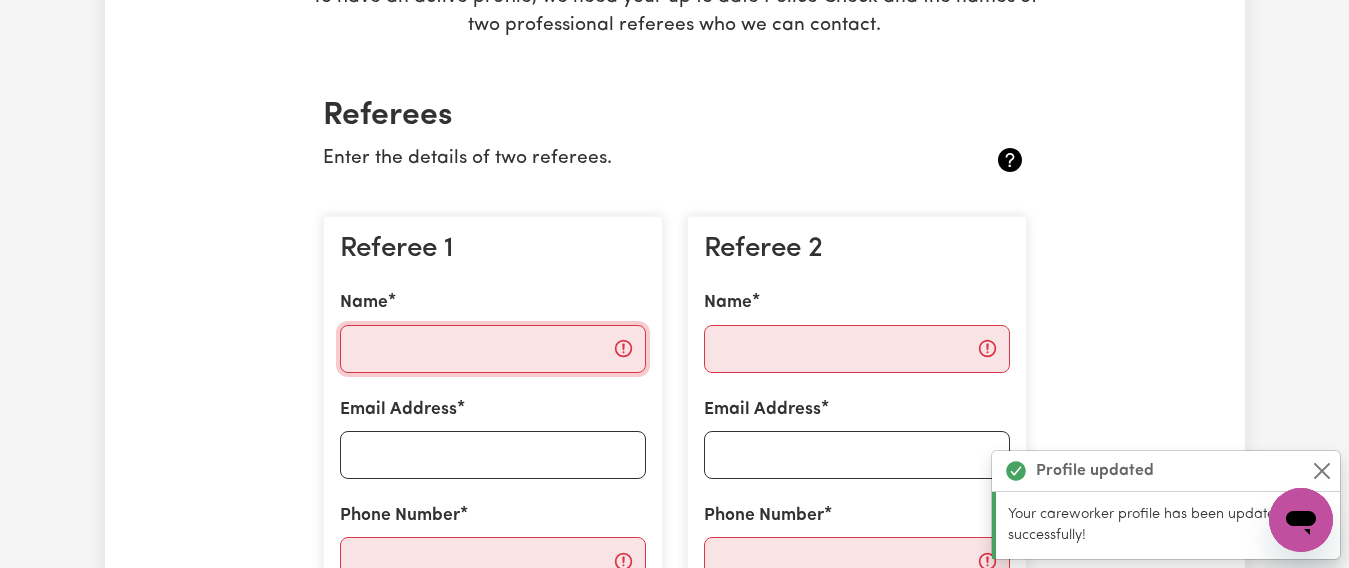 drag, startPoint x: 378, startPoint y: 351, endPoint x: 376, endPoint y: 361, distance: 10.198039 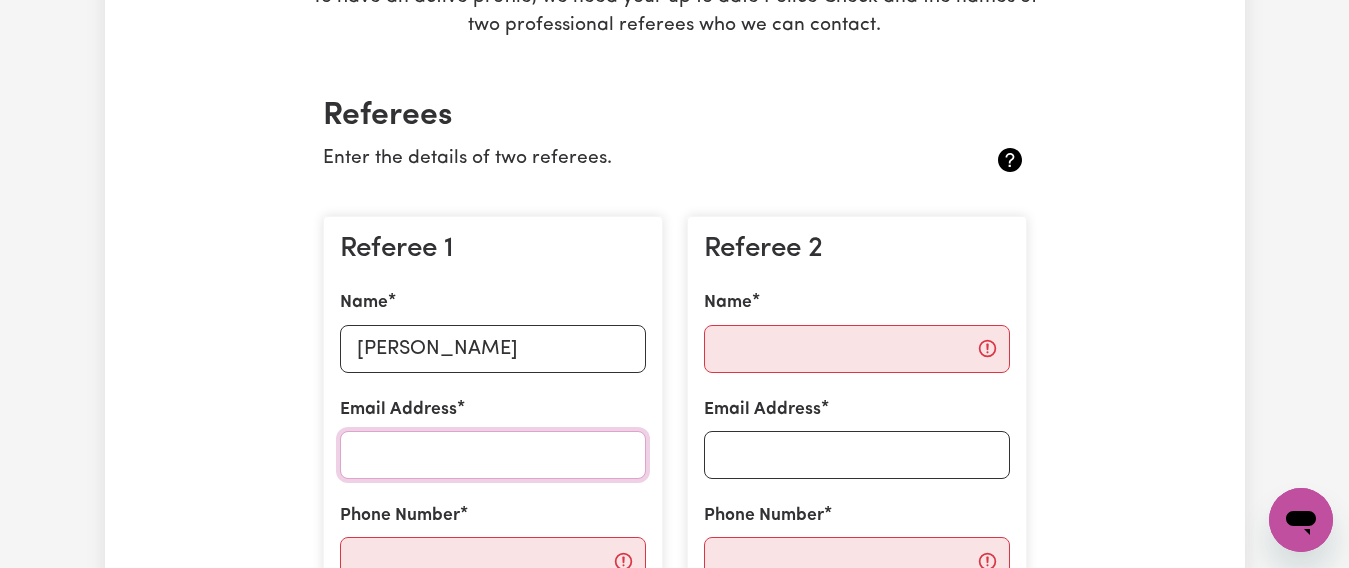 click on "Email Address" at bounding box center (493, 455) 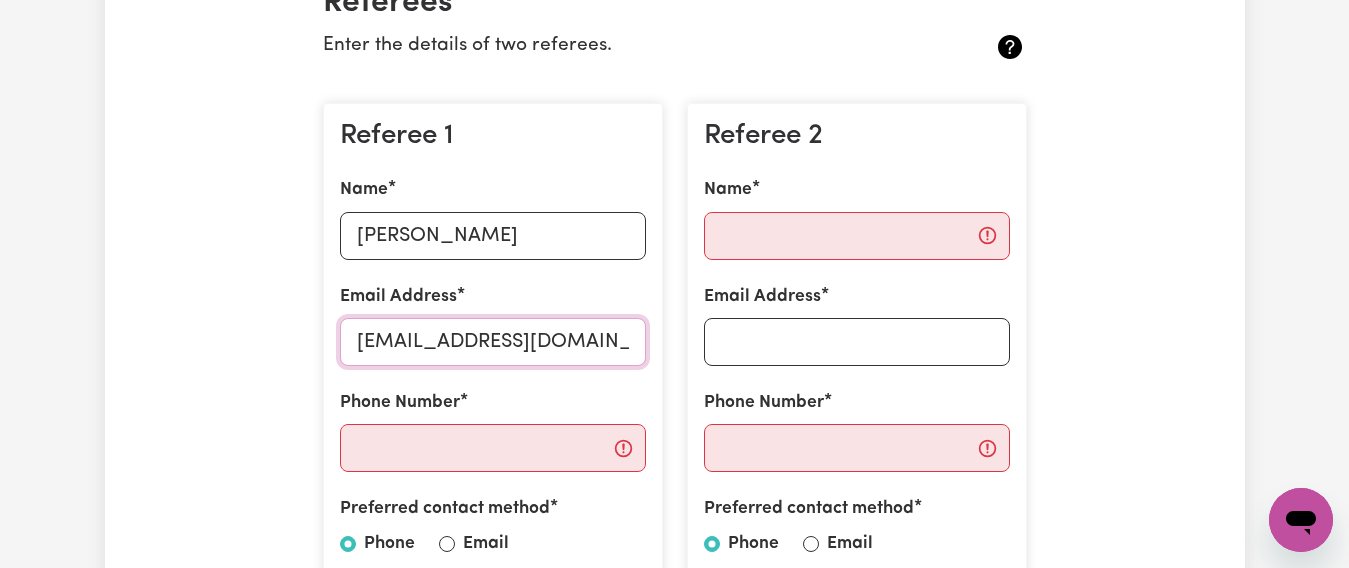 scroll, scrollTop: 600, scrollLeft: 0, axis: vertical 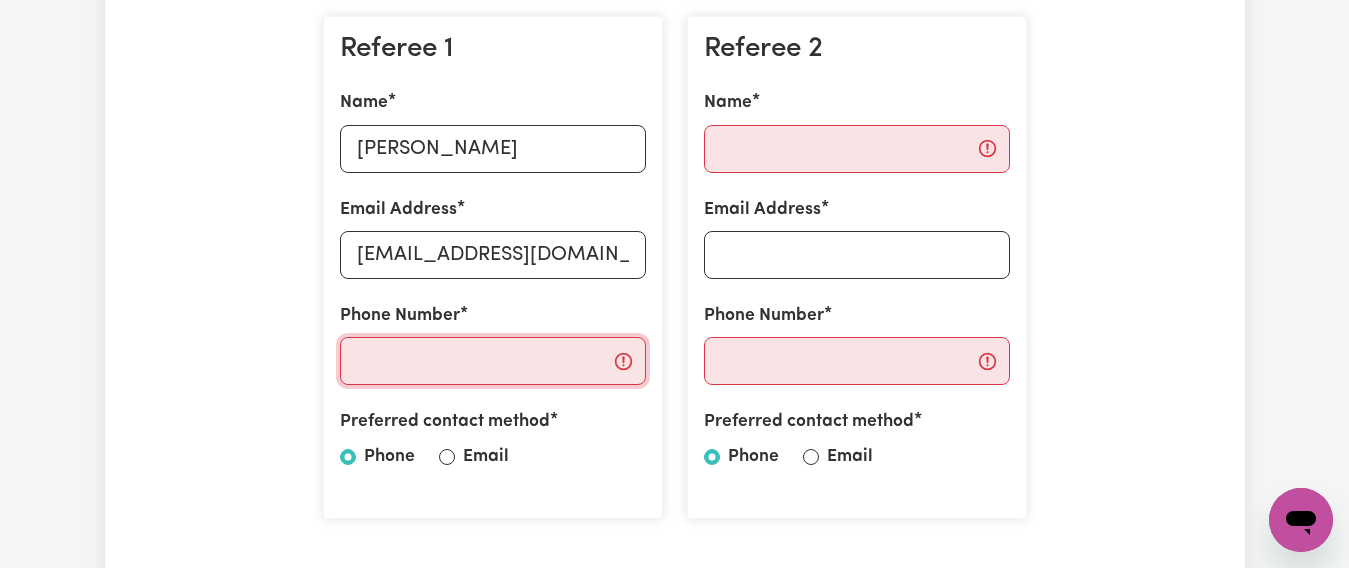 click on "Phone Number" at bounding box center [493, 361] 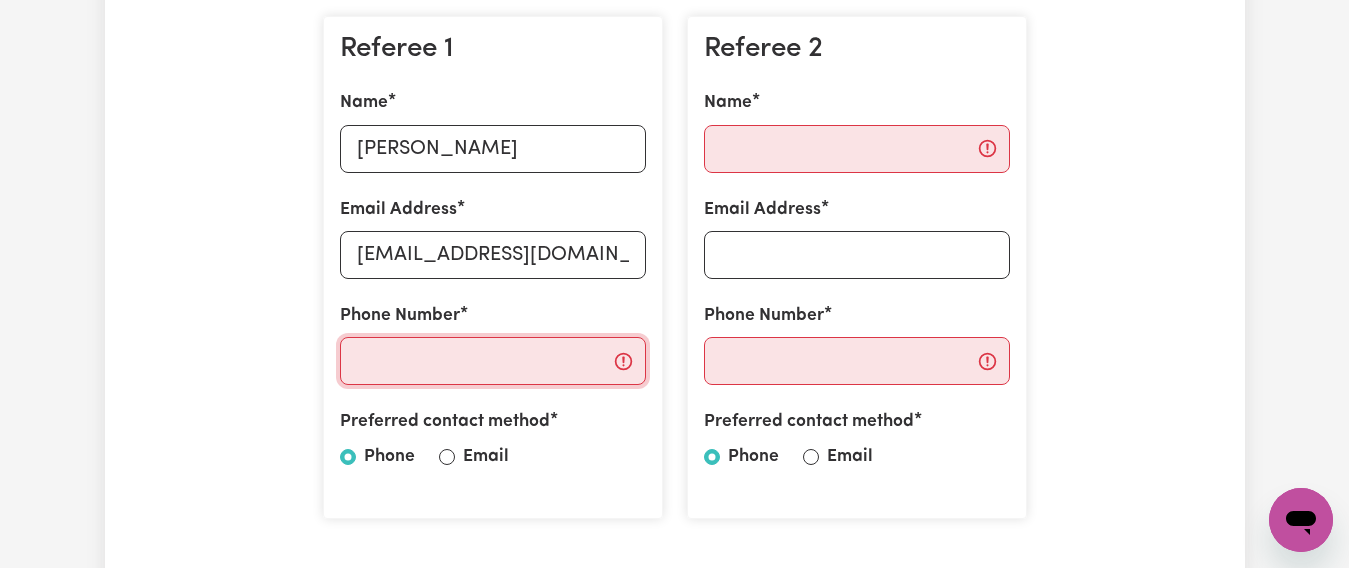 paste on "0468 879 610" 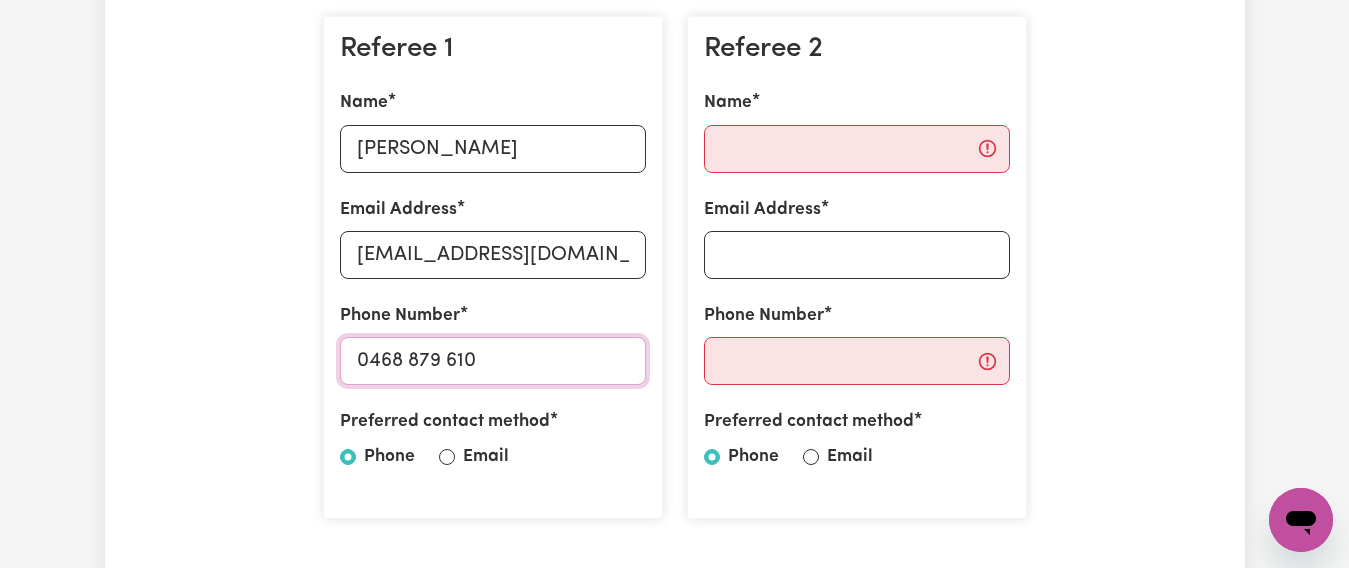 scroll, scrollTop: 700, scrollLeft: 0, axis: vertical 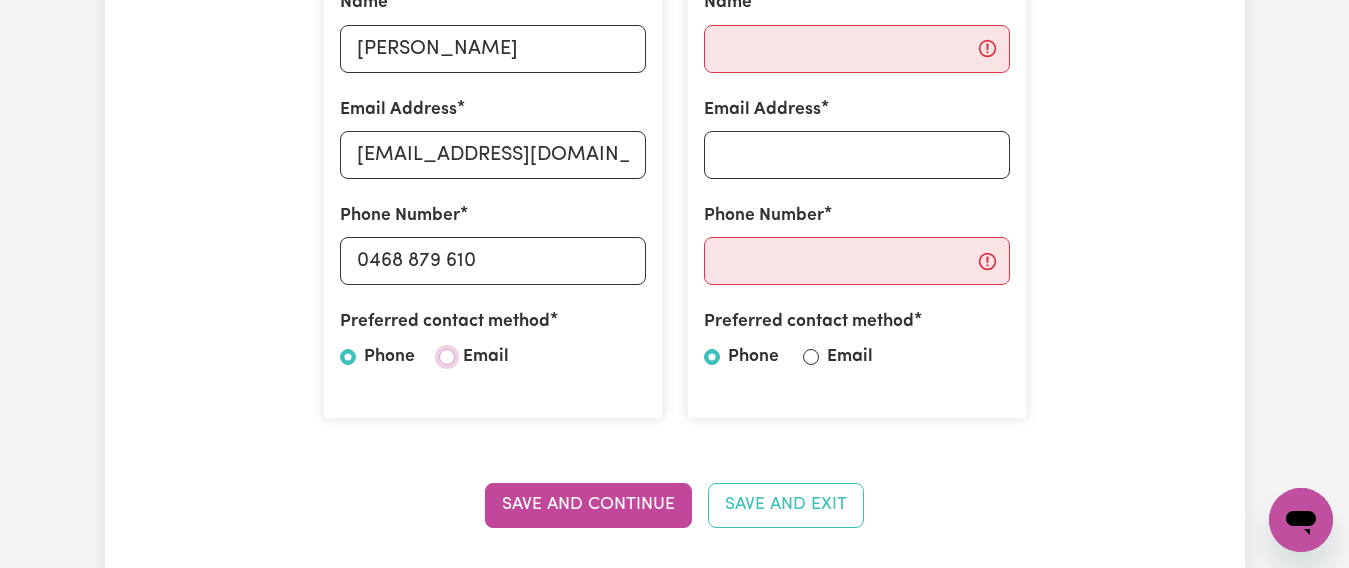 click on "Email" at bounding box center [447, 357] 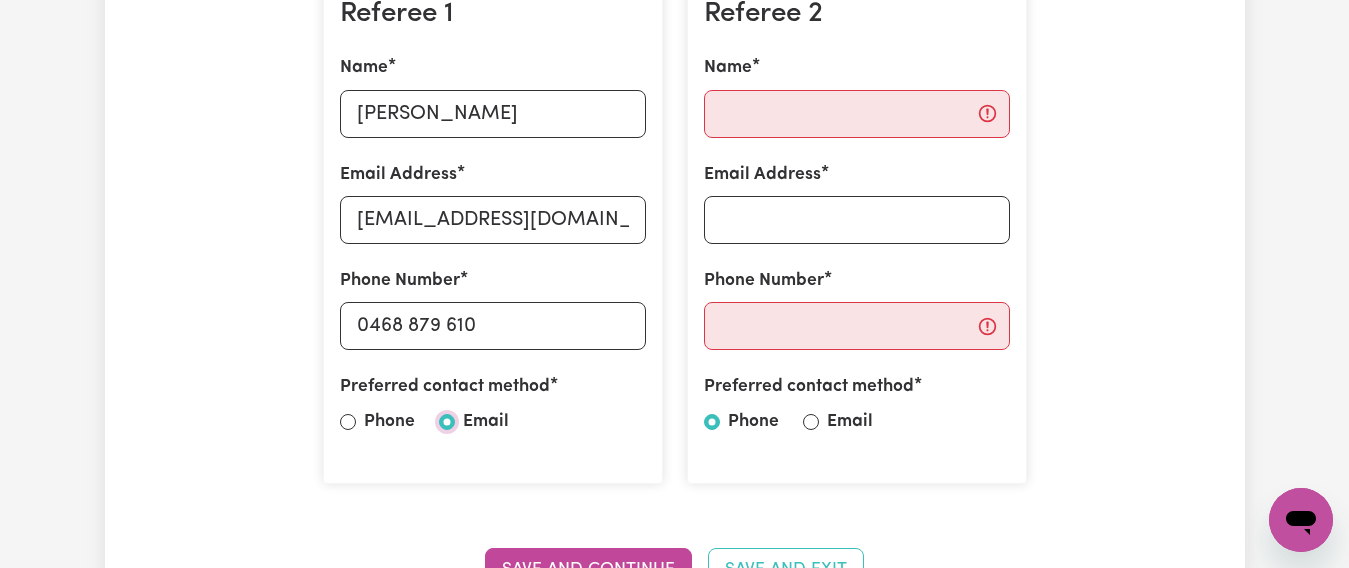 scroll, scrollTop: 600, scrollLeft: 0, axis: vertical 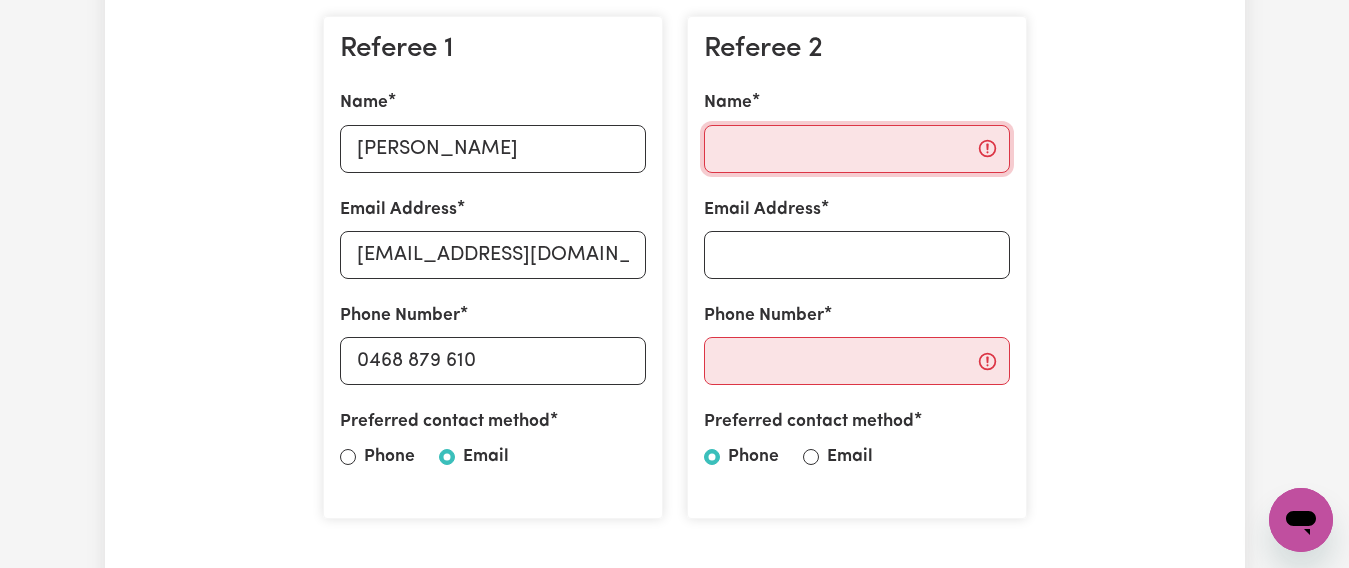 click on "Name" at bounding box center [857, 149] 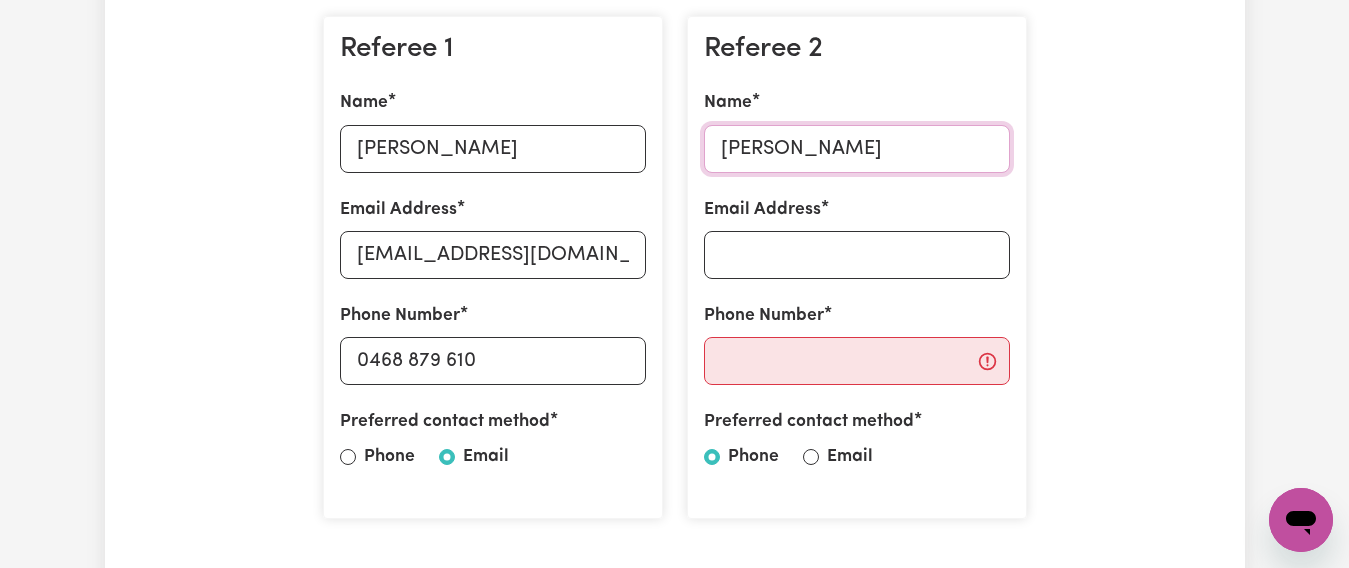 click on "Elizabeth Fosyer" at bounding box center (857, 149) 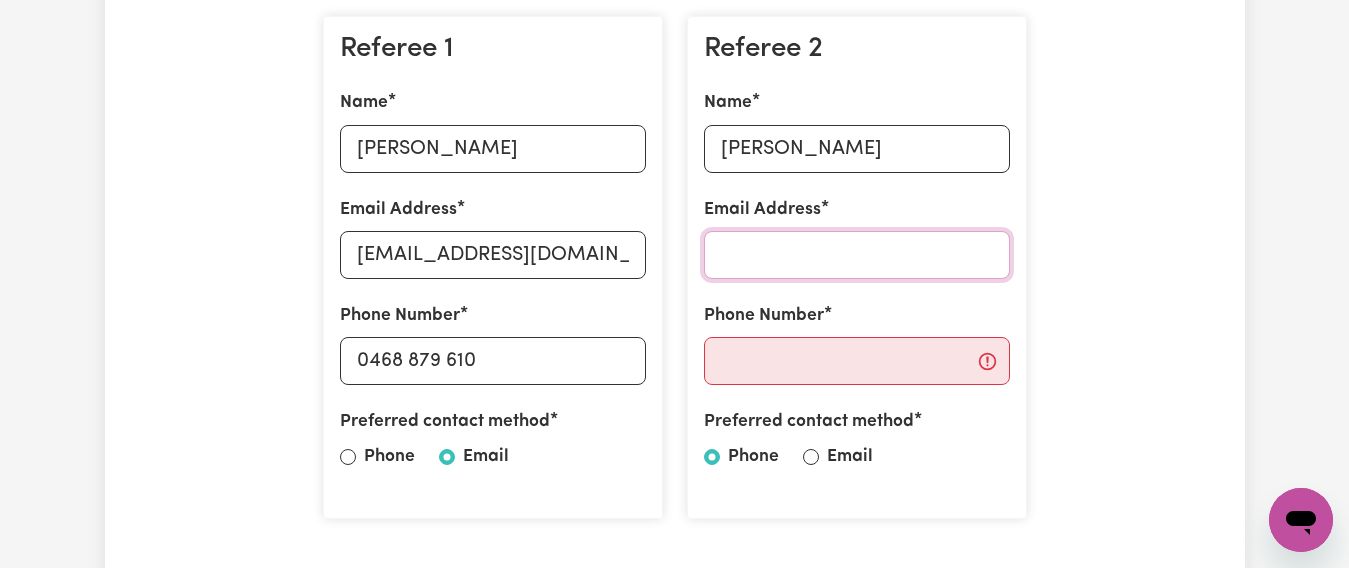 click on "Email Address" at bounding box center (857, 255) 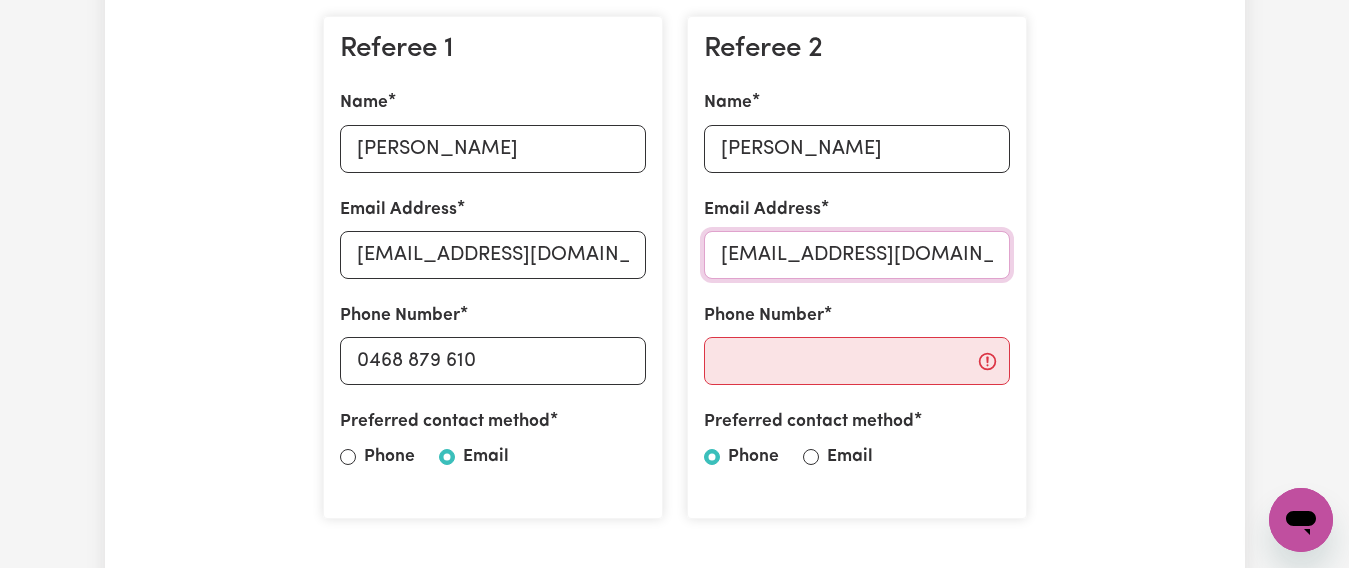 scroll, scrollTop: 0, scrollLeft: 13, axis: horizontal 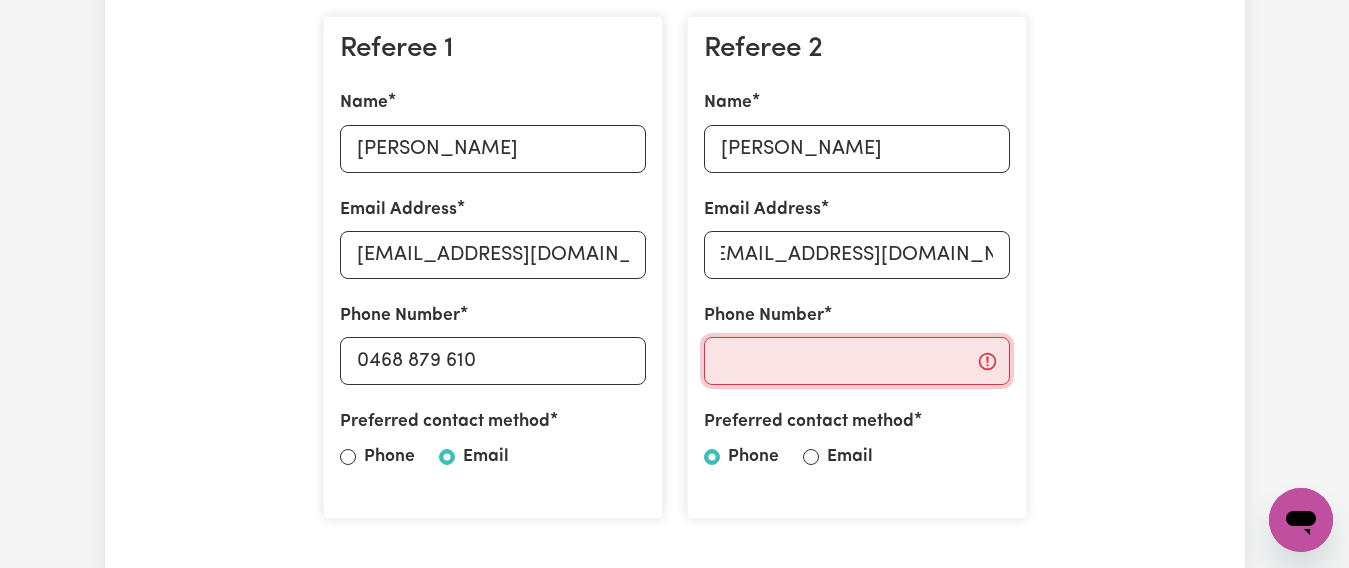 click on "Phone Number" at bounding box center [857, 361] 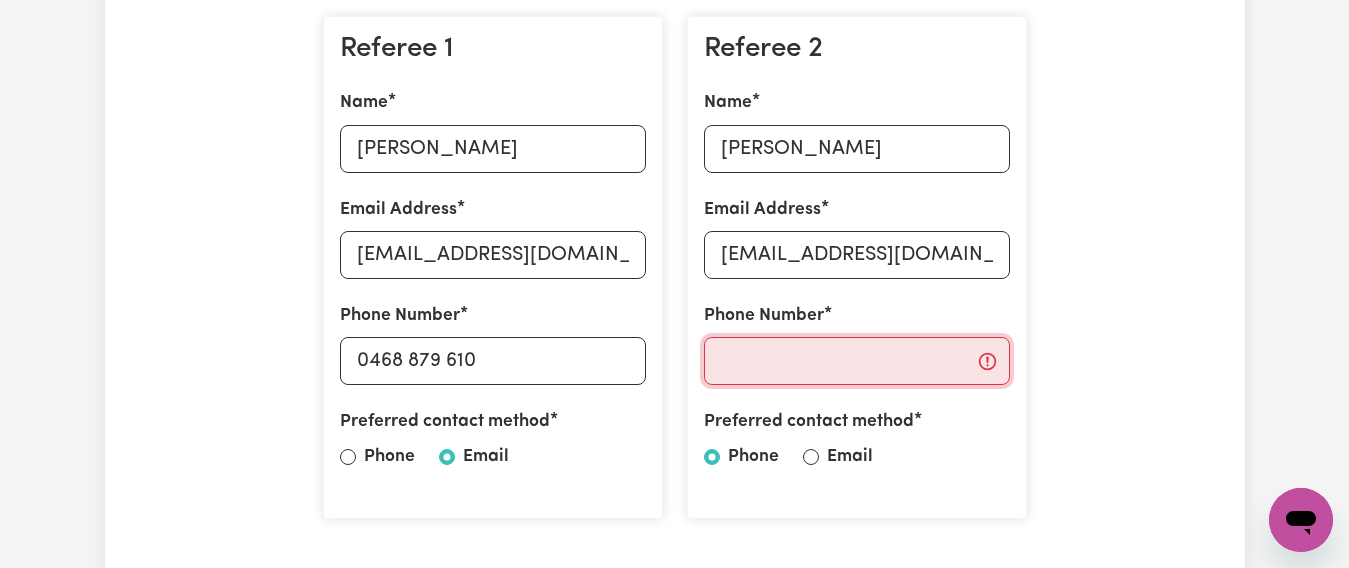 click on "Phone Number" at bounding box center (857, 361) 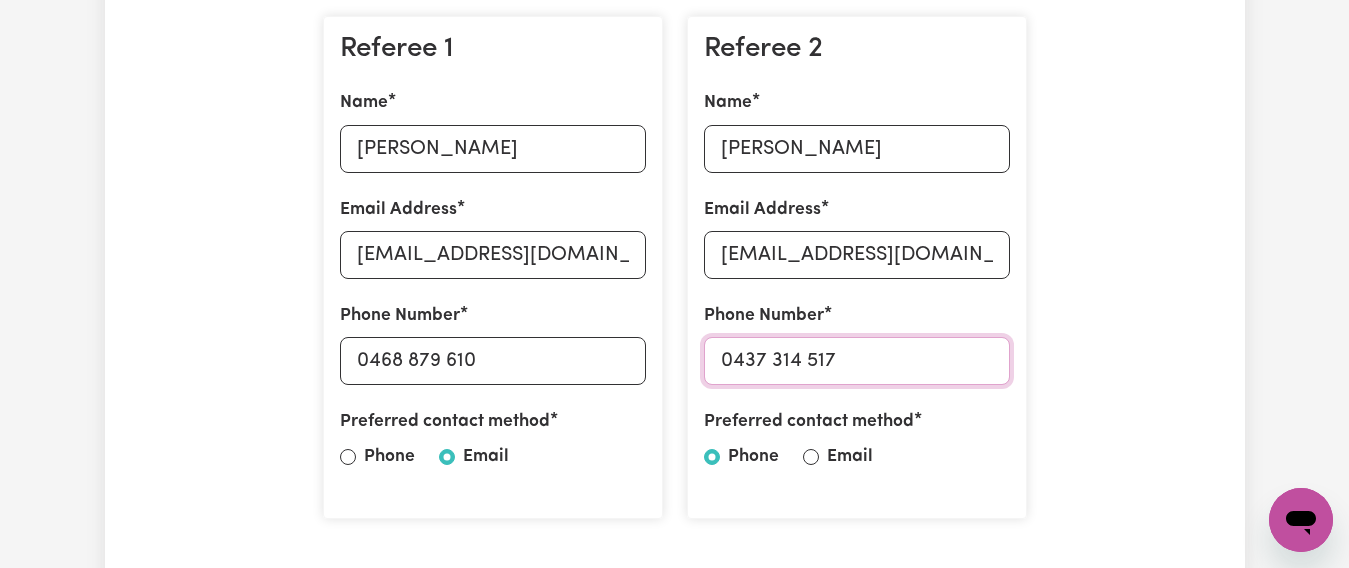 click on "0437 314 517" at bounding box center [857, 361] 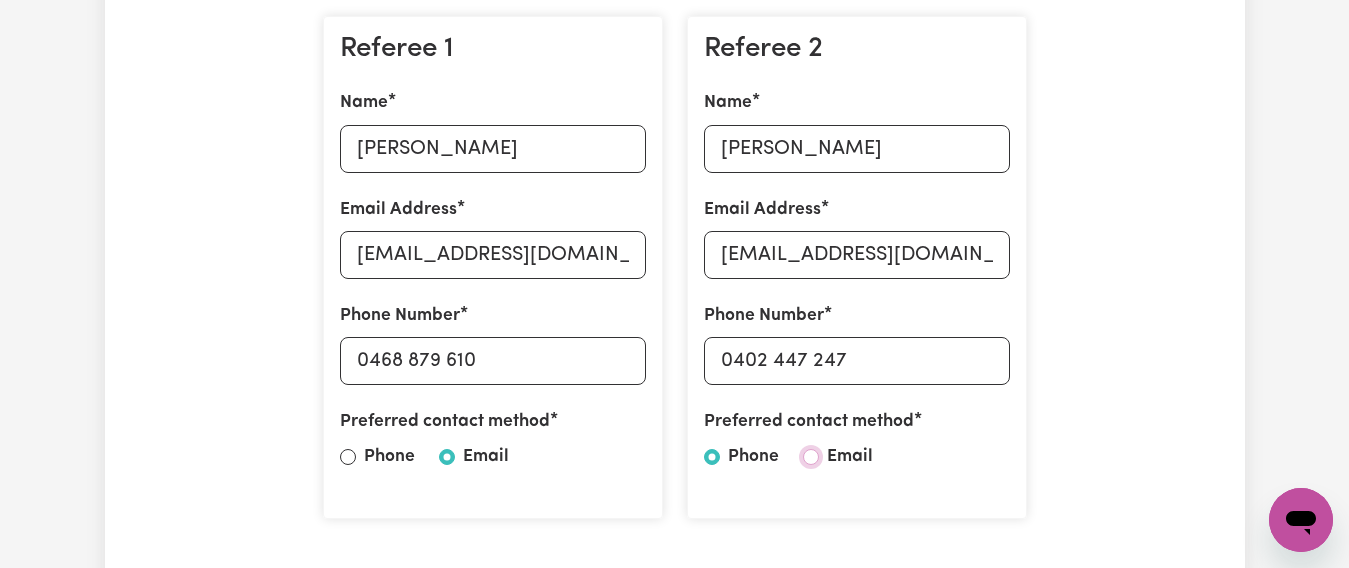 click on "Email" at bounding box center [811, 457] 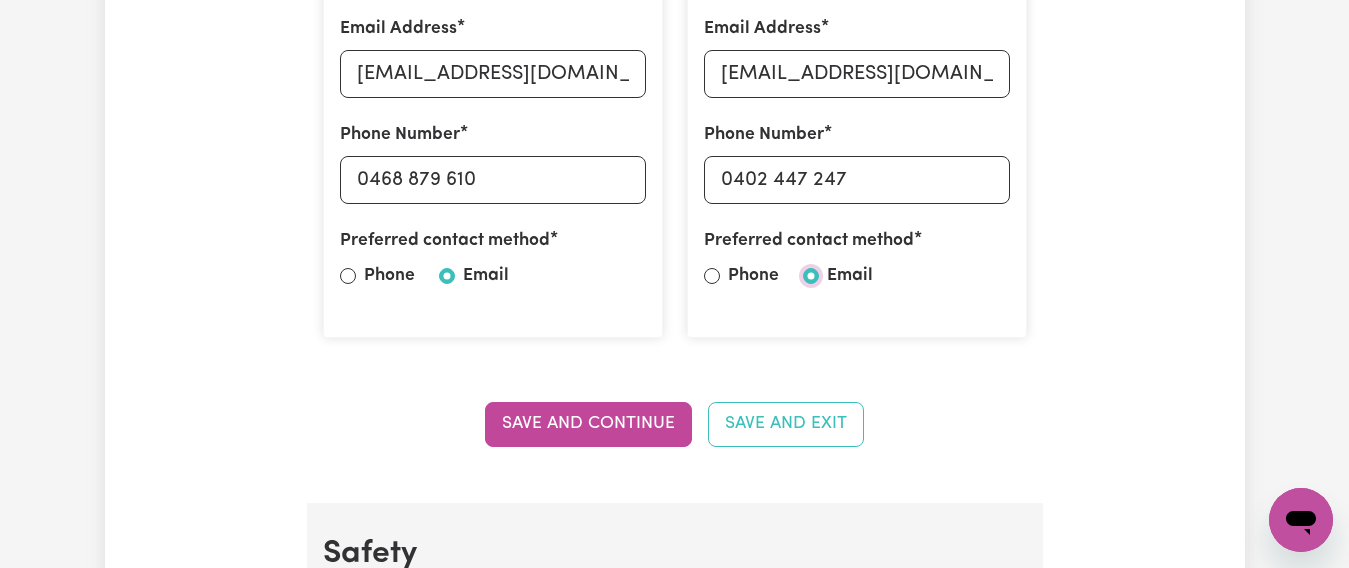 scroll, scrollTop: 900, scrollLeft: 0, axis: vertical 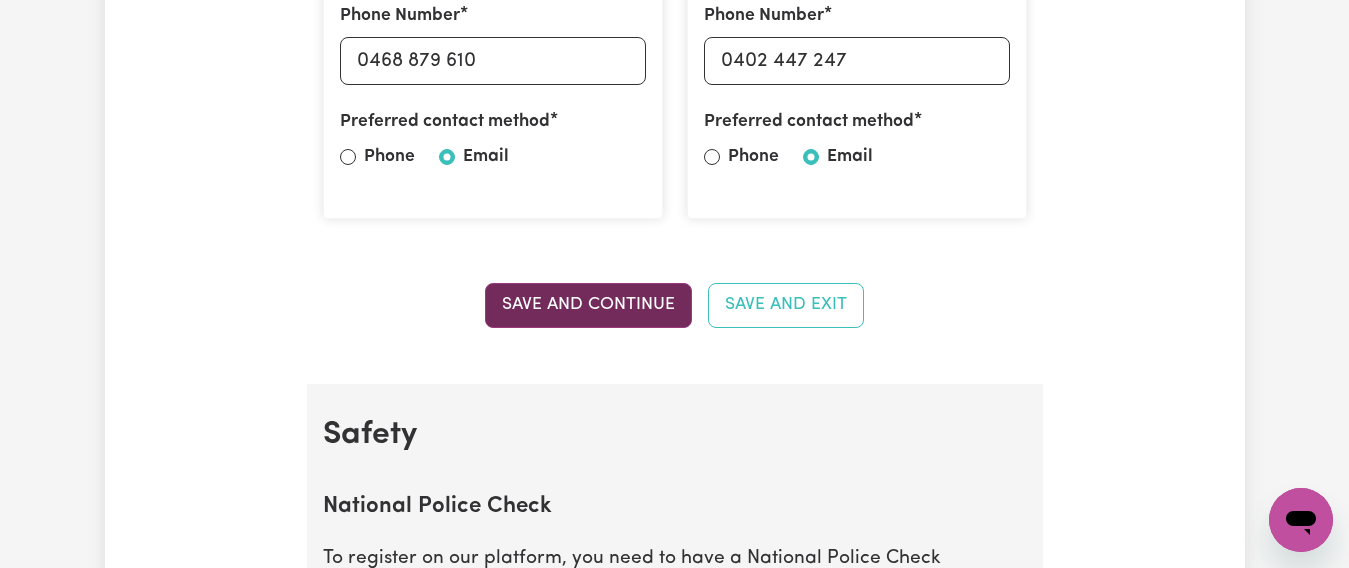 click on "Save and Continue" at bounding box center [588, 305] 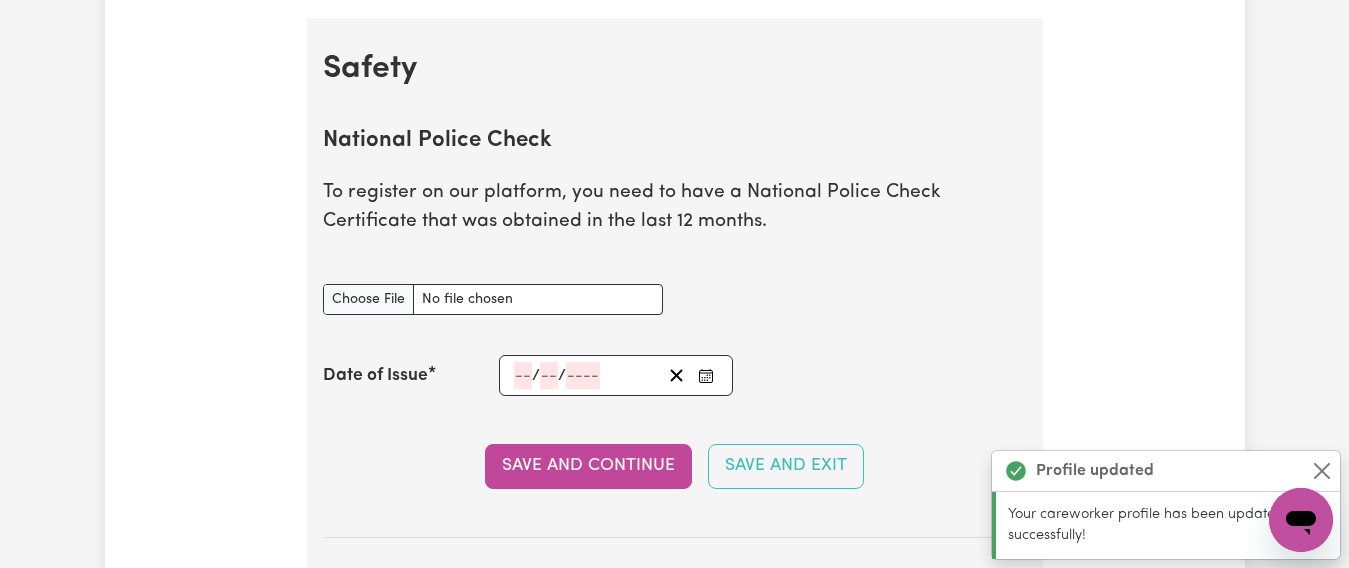 scroll, scrollTop: 1284, scrollLeft: 0, axis: vertical 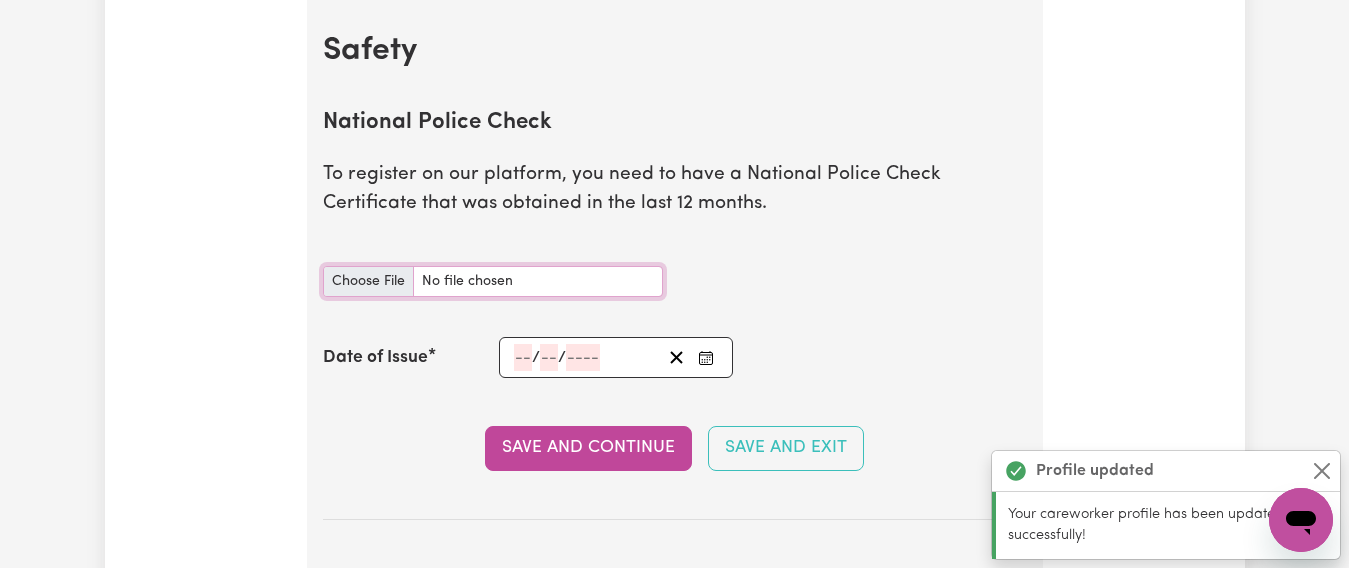 click on "National Police Check  document" at bounding box center [493, 281] 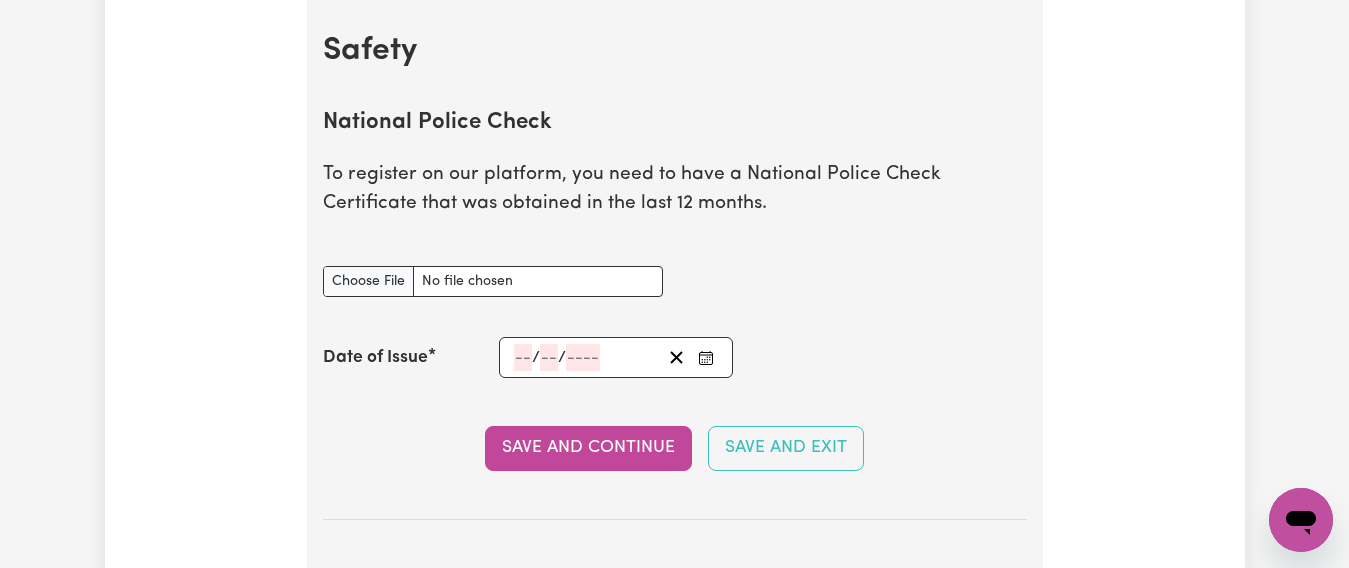 click 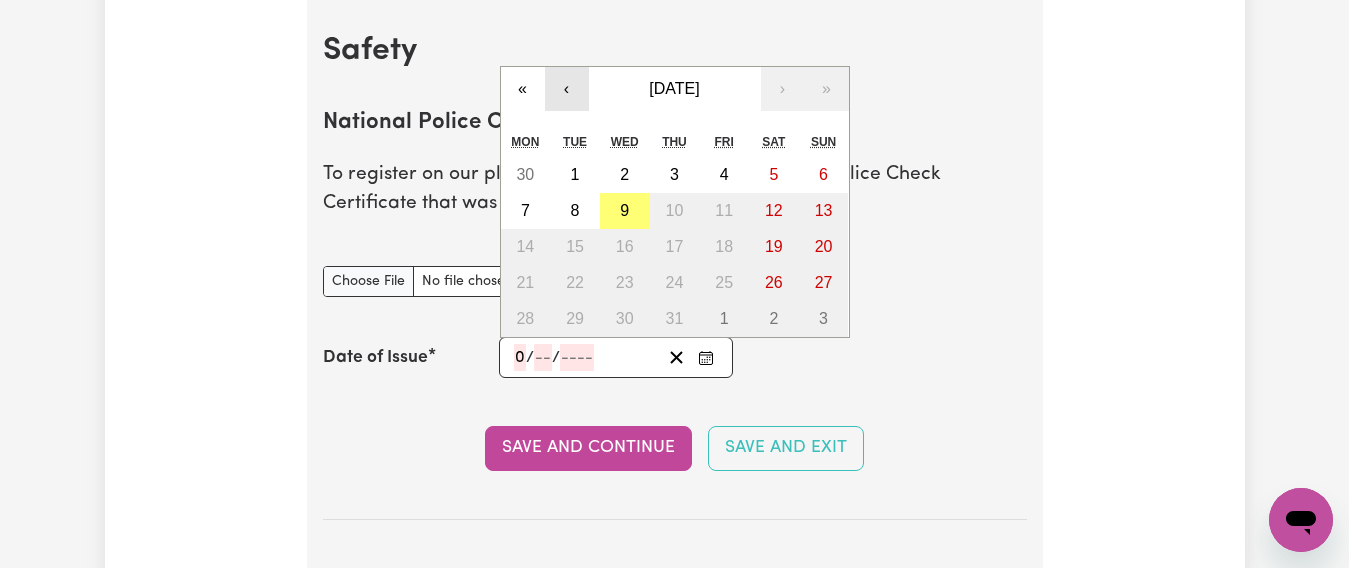 click on "‹" at bounding box center [567, 89] 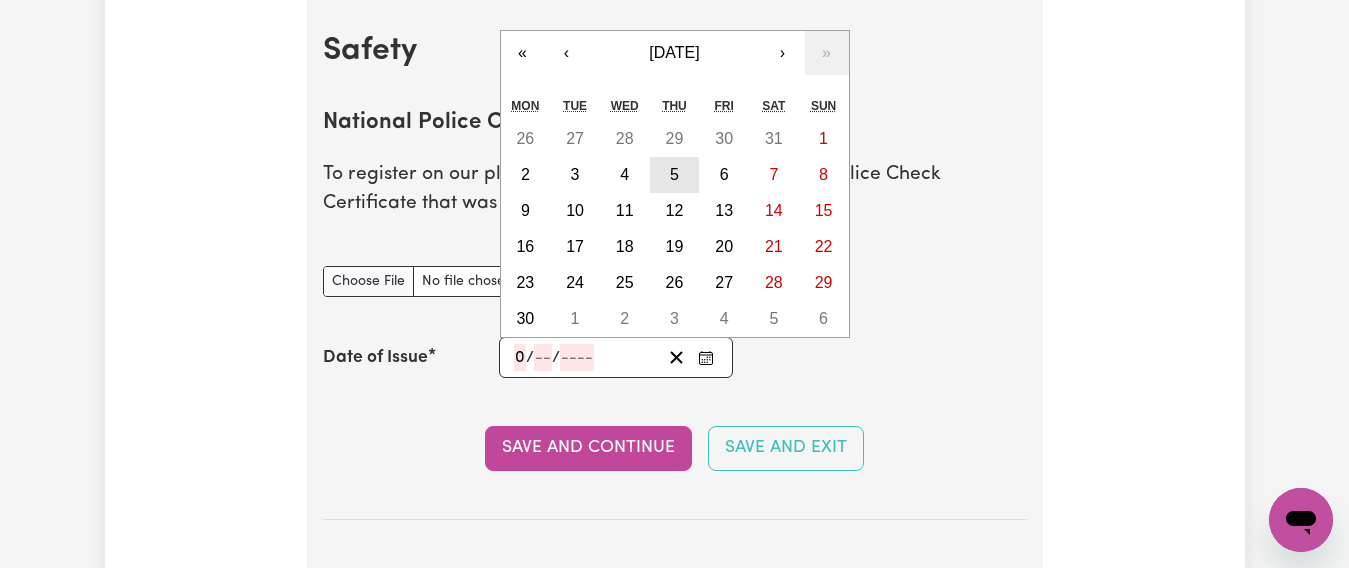 click on "5" at bounding box center (674, 174) 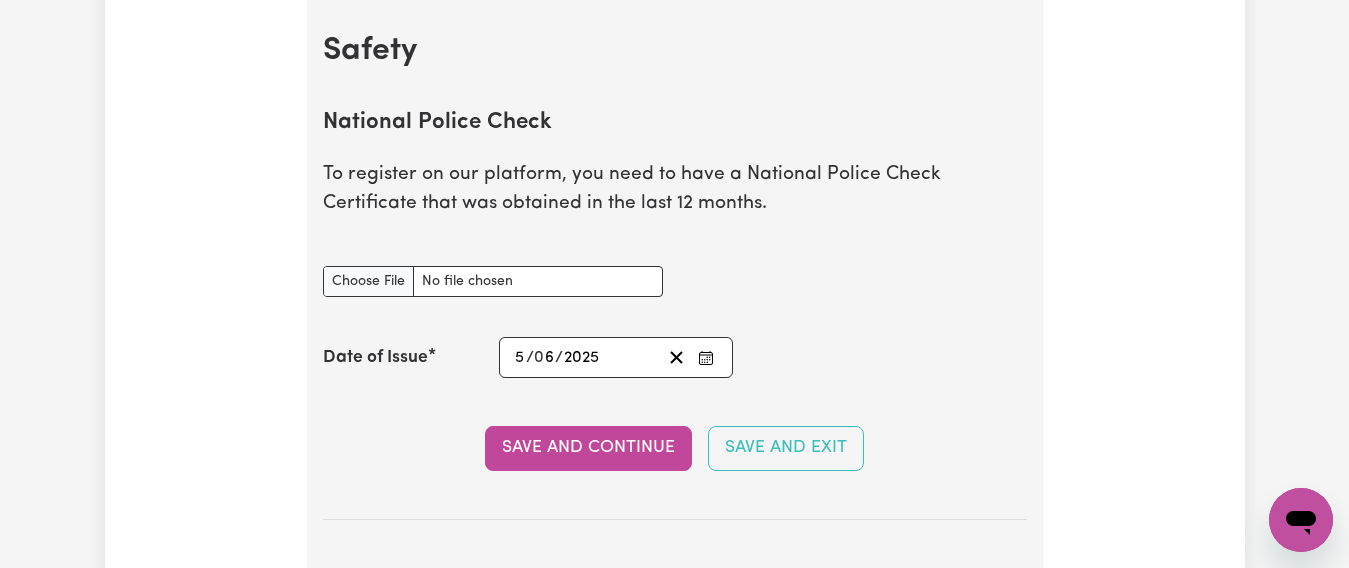 click on "Save and Continue" at bounding box center (588, 448) 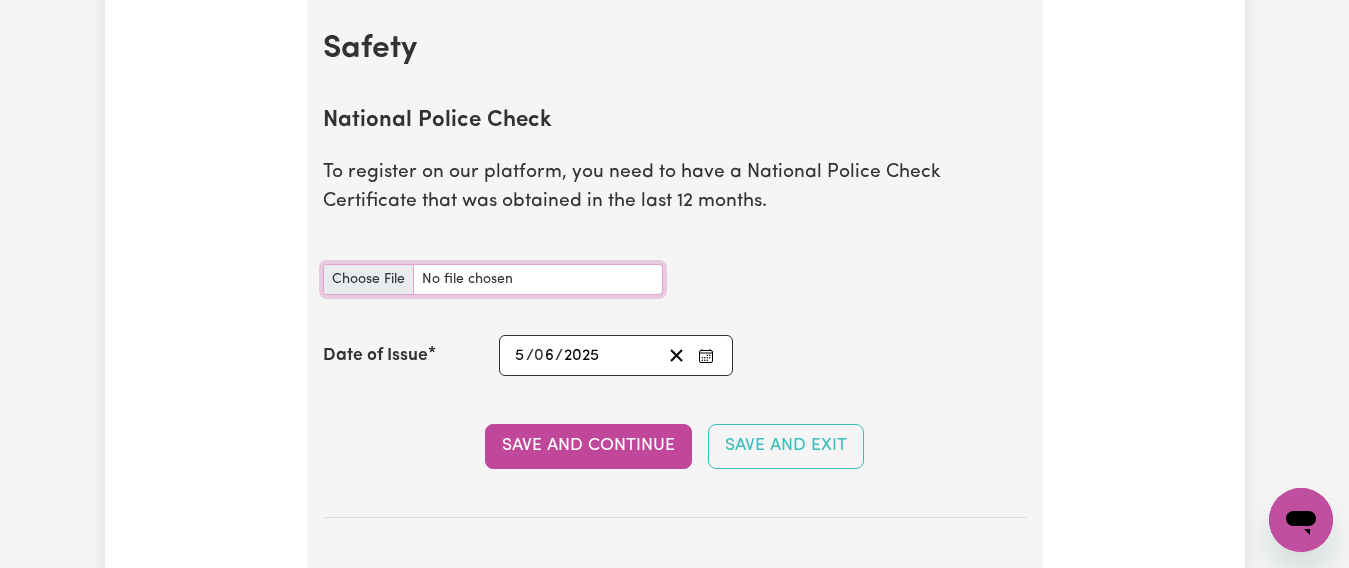 click on "National Police Check  document" at bounding box center [493, 279] 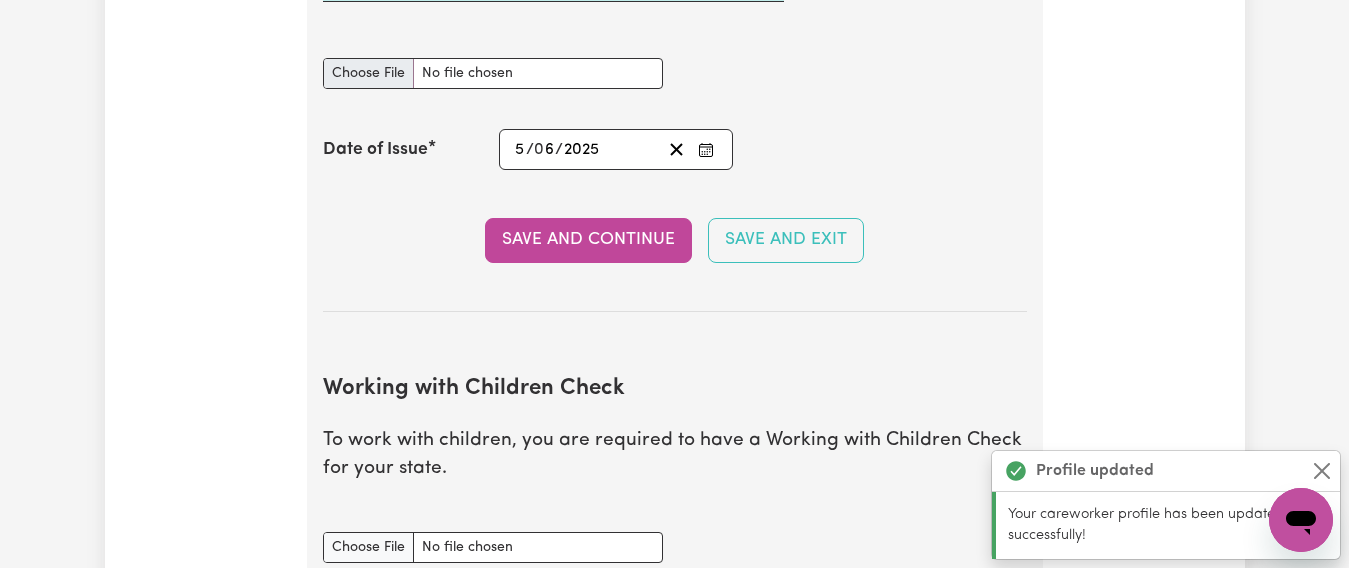 scroll, scrollTop: 1836, scrollLeft: 0, axis: vertical 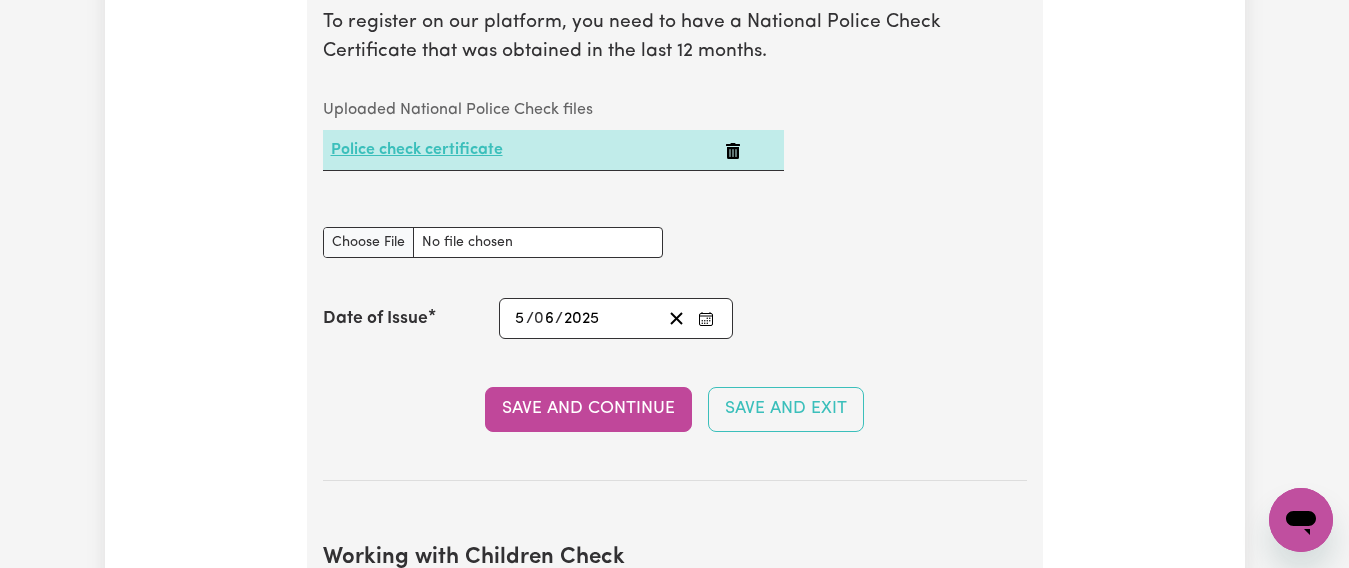 click on "Police check certificate" at bounding box center [417, 150] 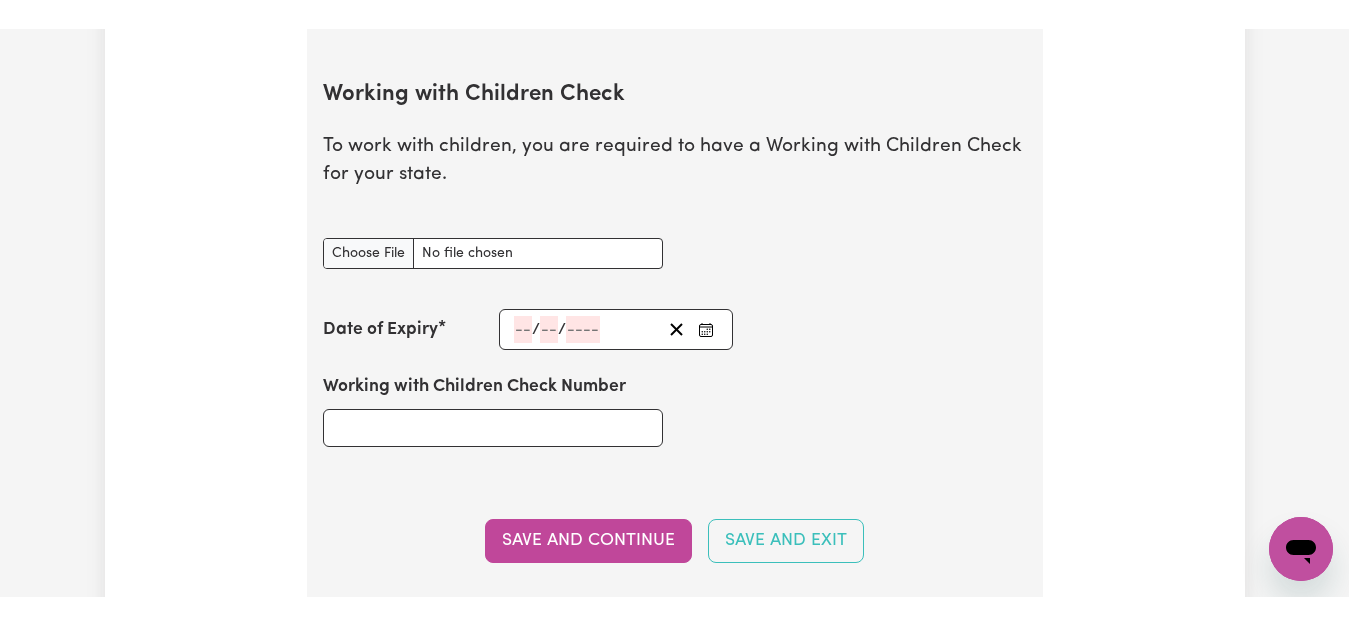 scroll, scrollTop: 1936, scrollLeft: 0, axis: vertical 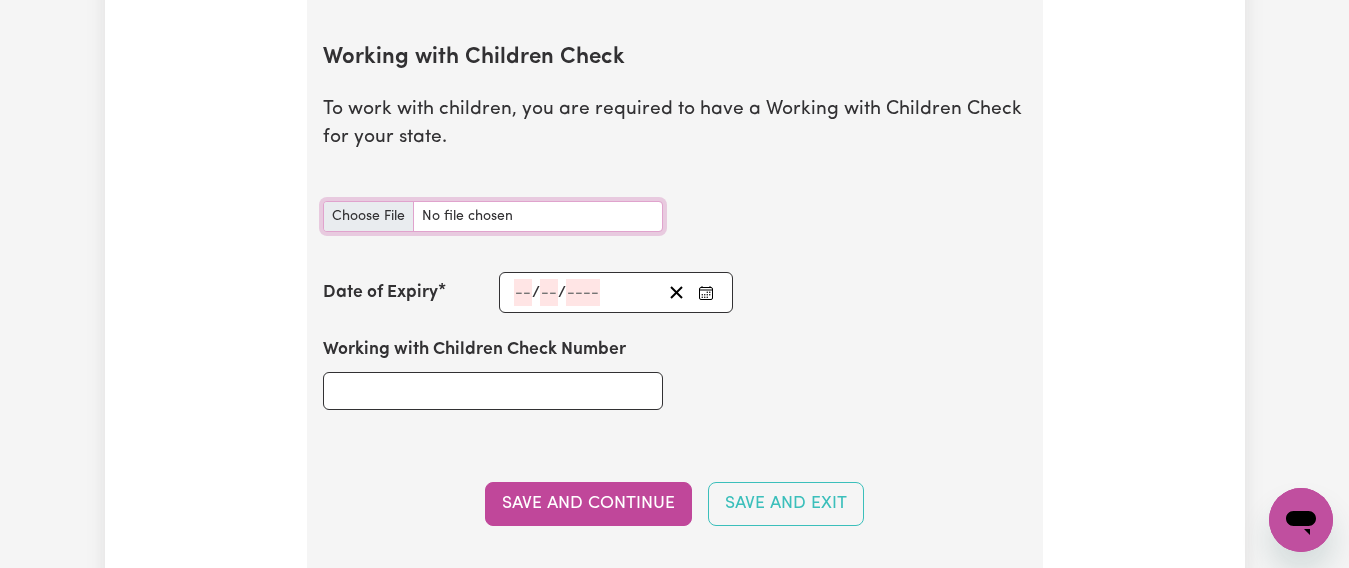 click on "Working with Children Check  document" at bounding box center (493, 216) 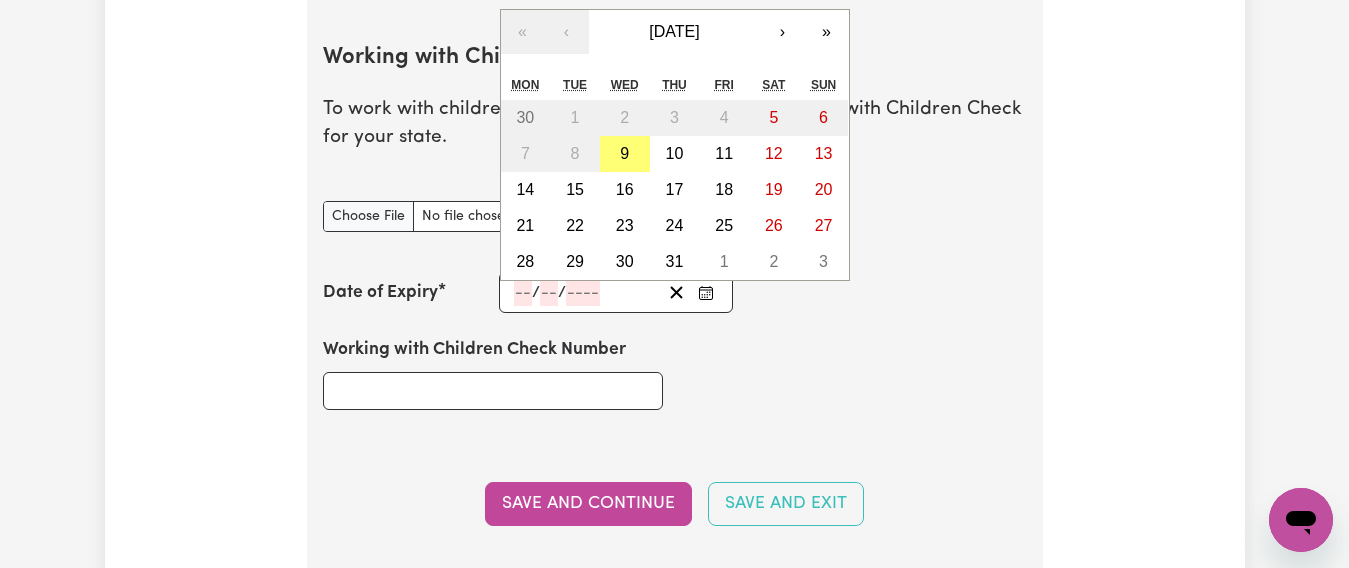 click 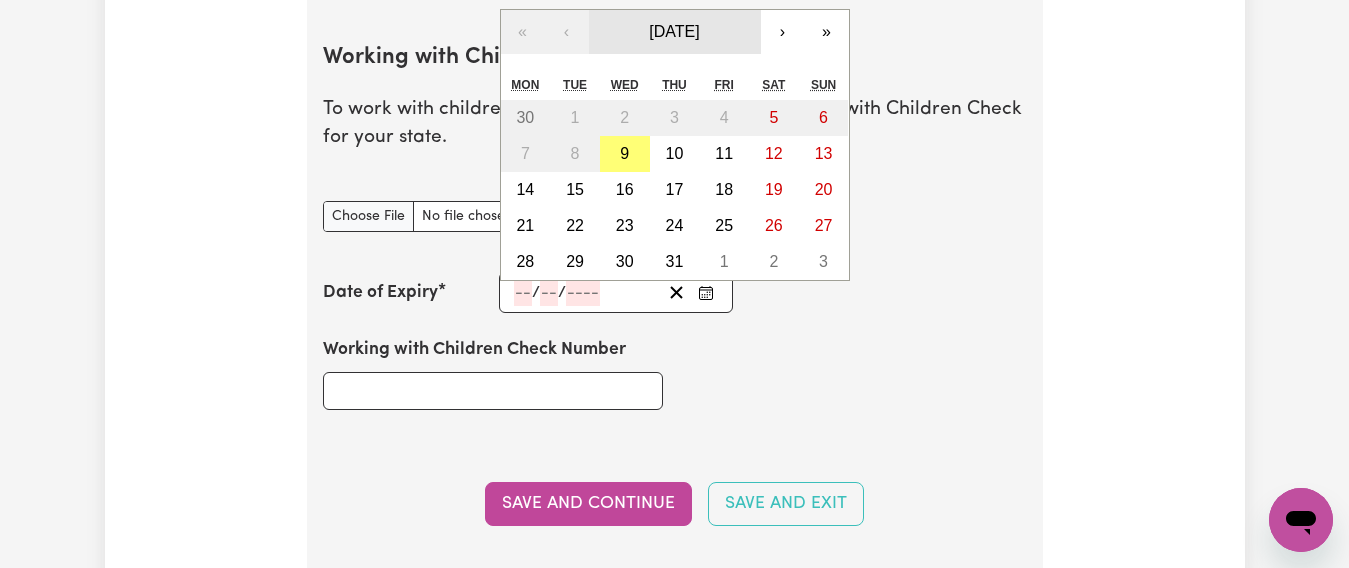 click on "July 2025" at bounding box center (674, 31) 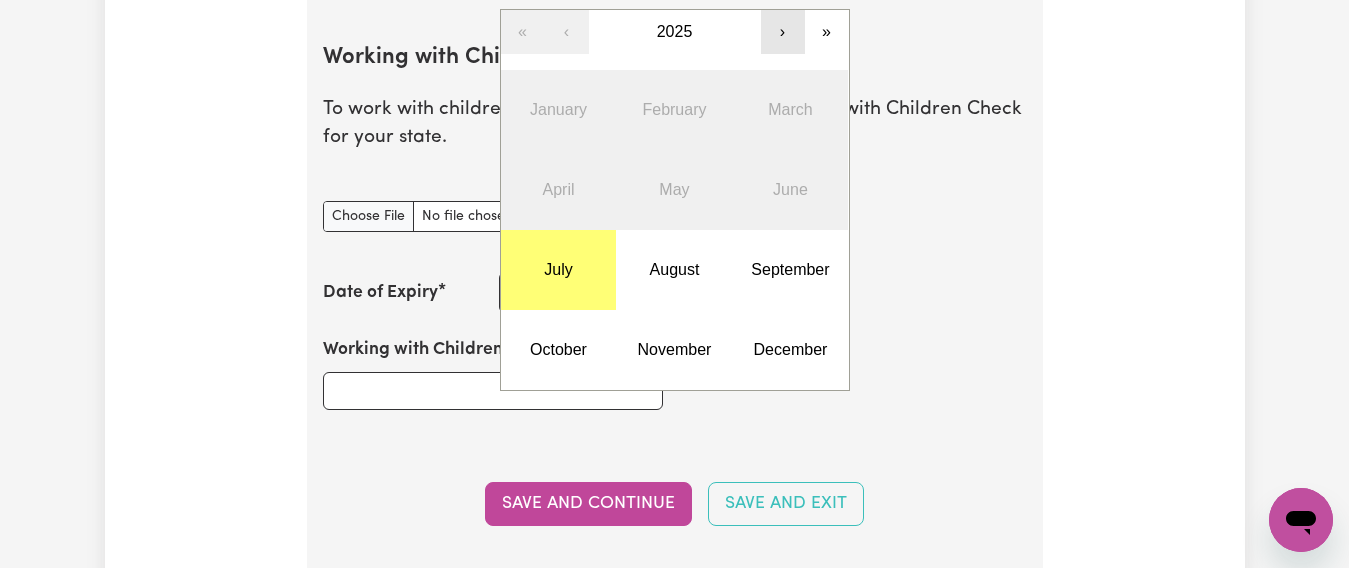 click on "›" at bounding box center [783, 32] 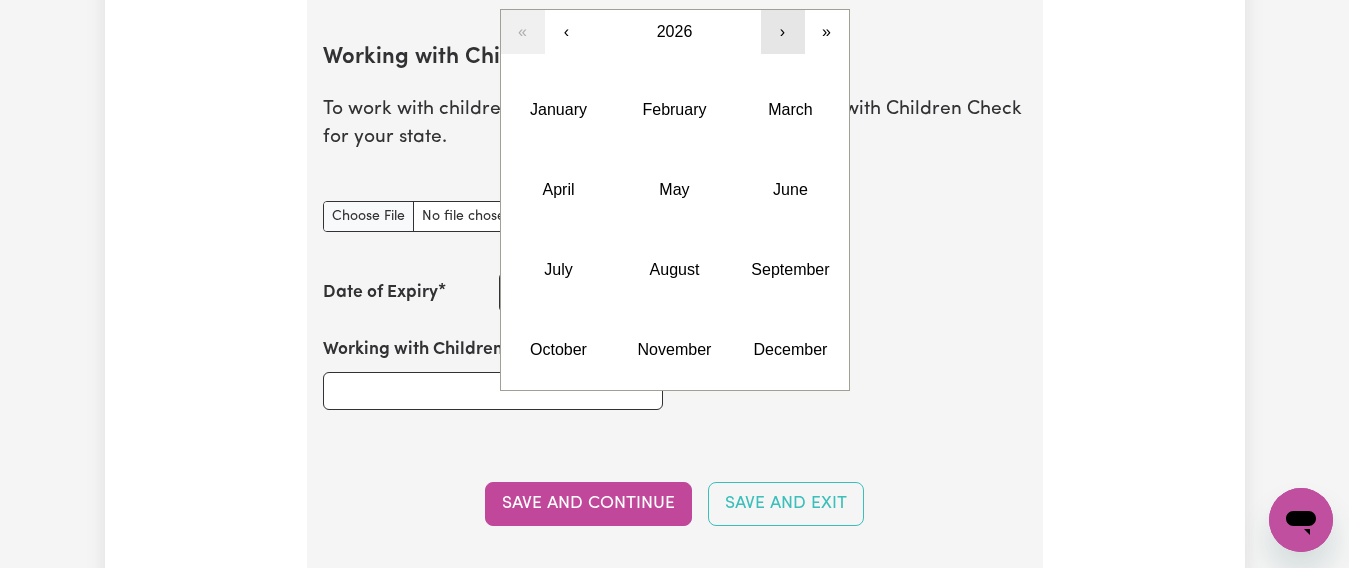 click on "›" at bounding box center (783, 32) 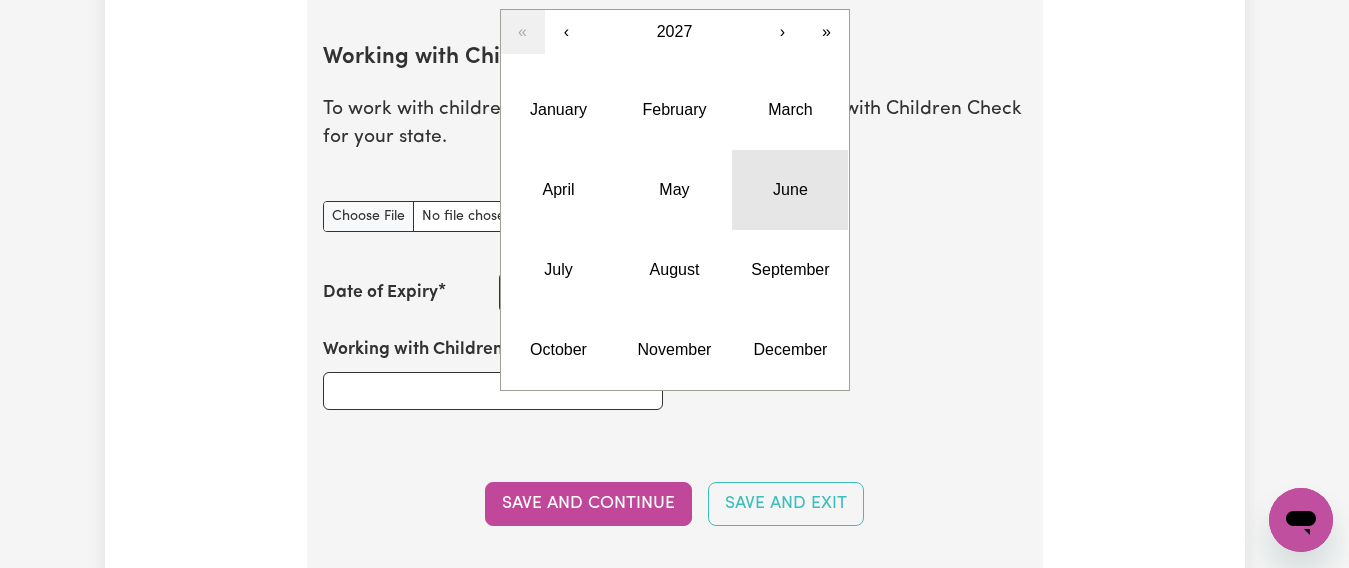 click on "June" at bounding box center (790, 190) 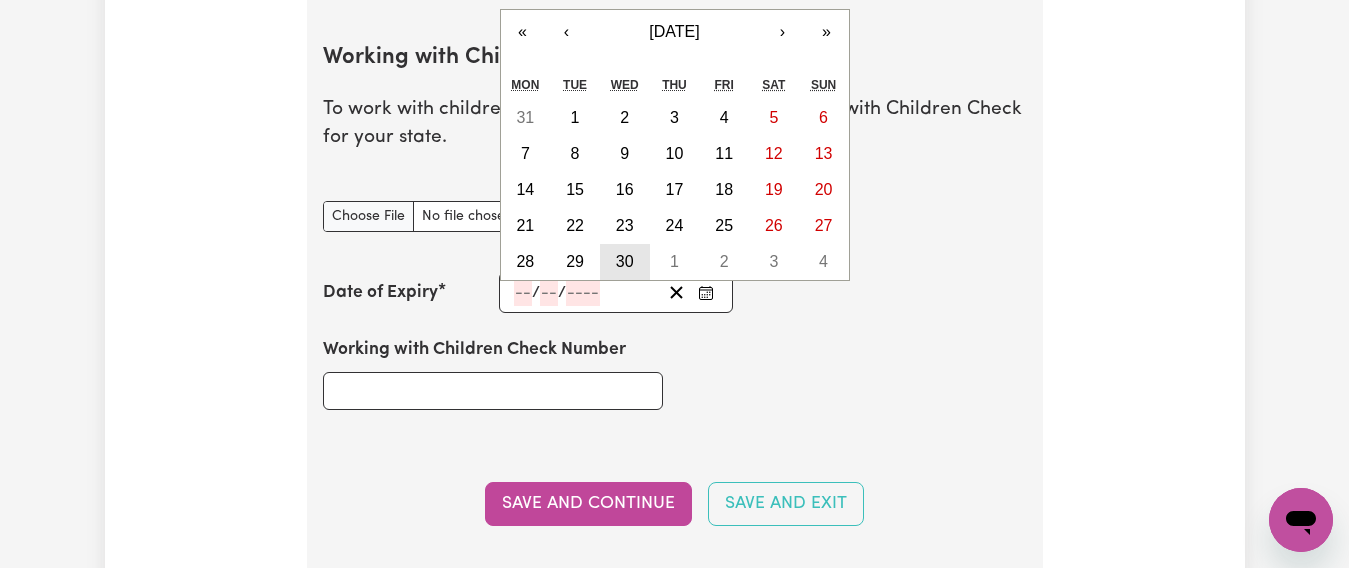 click on "30" at bounding box center [625, 261] 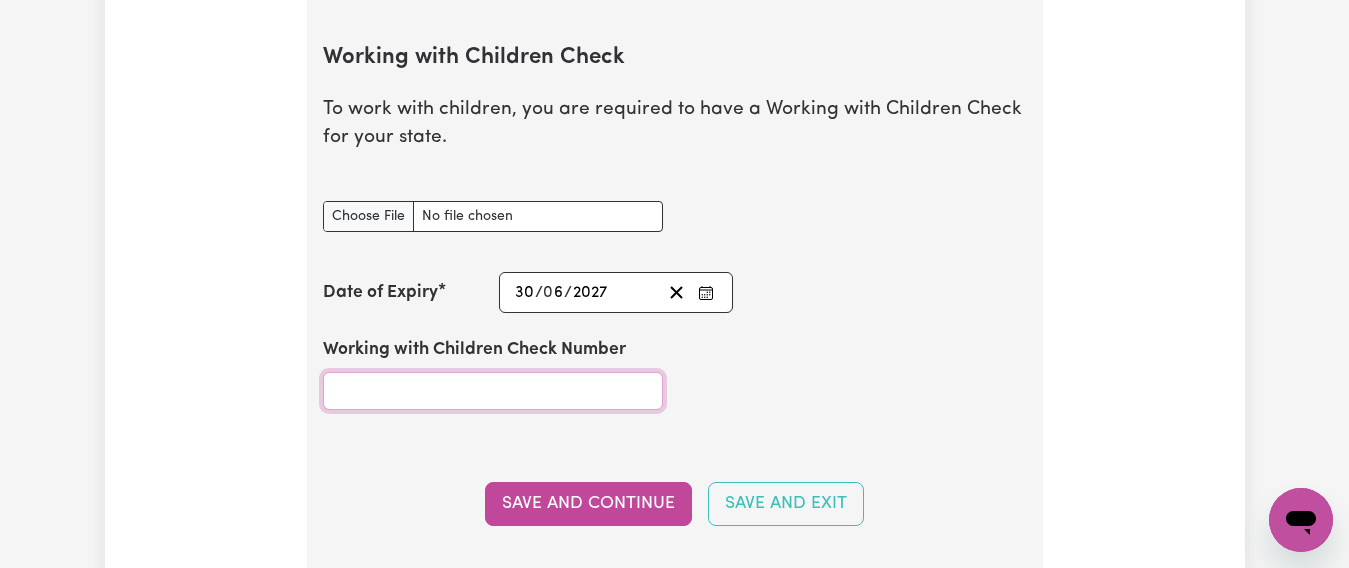 click on "Working with Children Check Number" at bounding box center (493, 391) 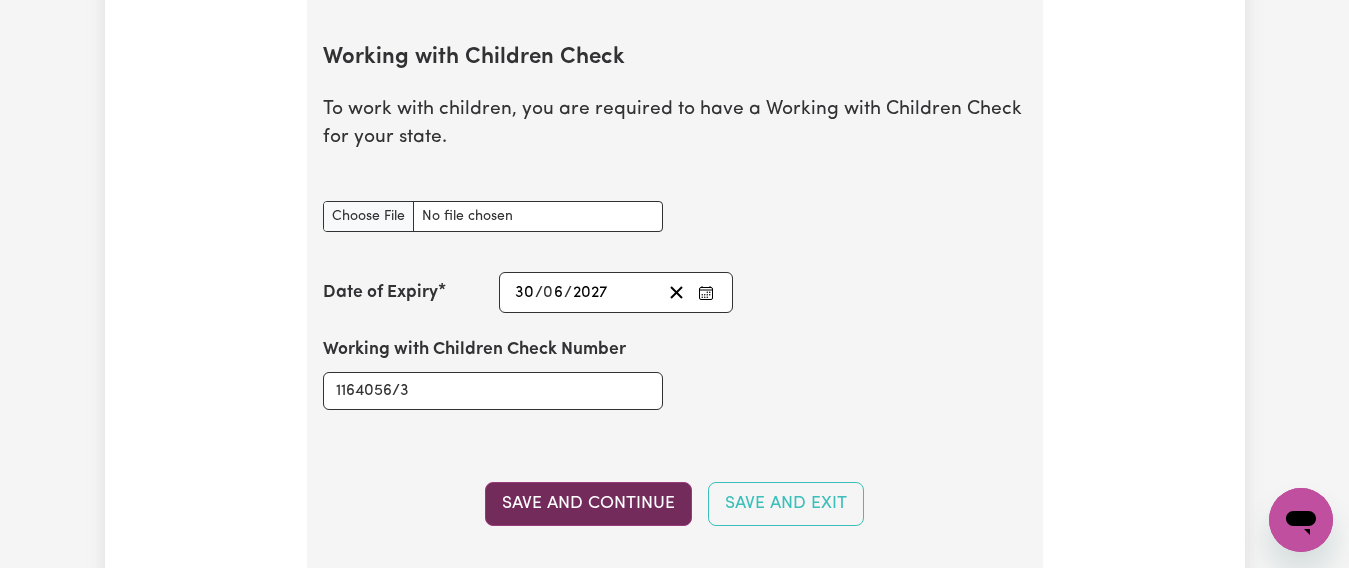 click on "Save and Continue" at bounding box center (588, 504) 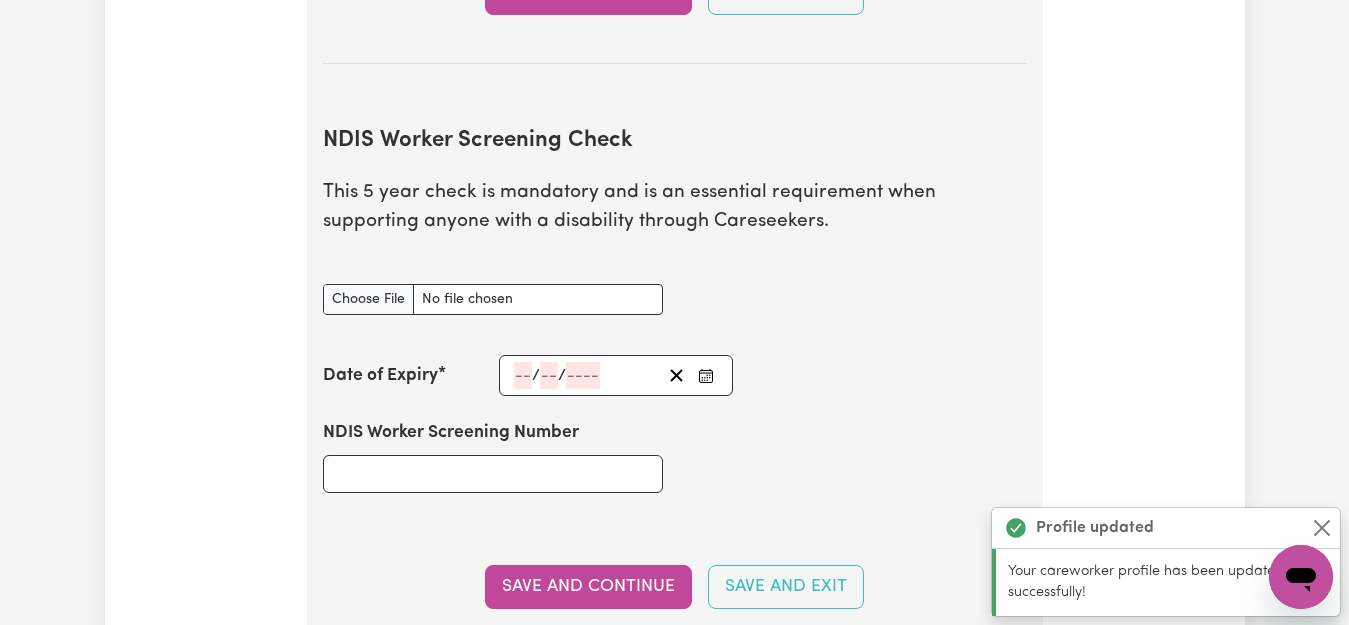 scroll, scrollTop: 2583, scrollLeft: 0, axis: vertical 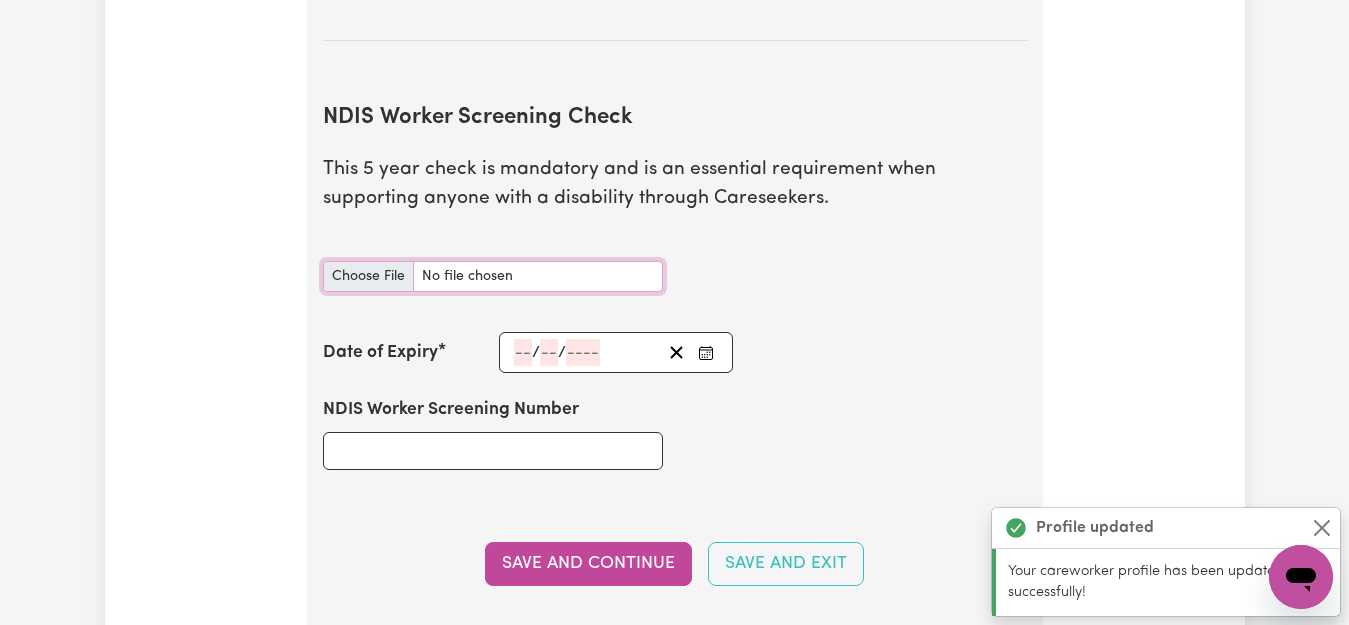 click on "NDIS Worker Screening Check  document" at bounding box center (493, 276) 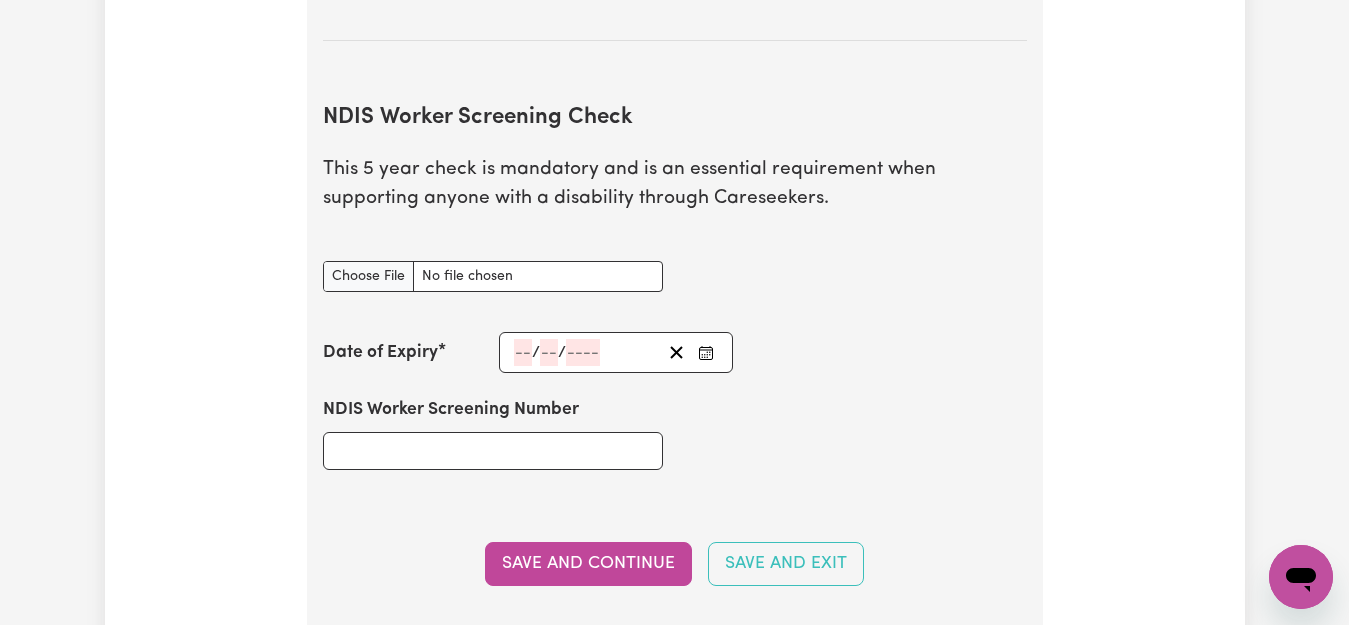 click 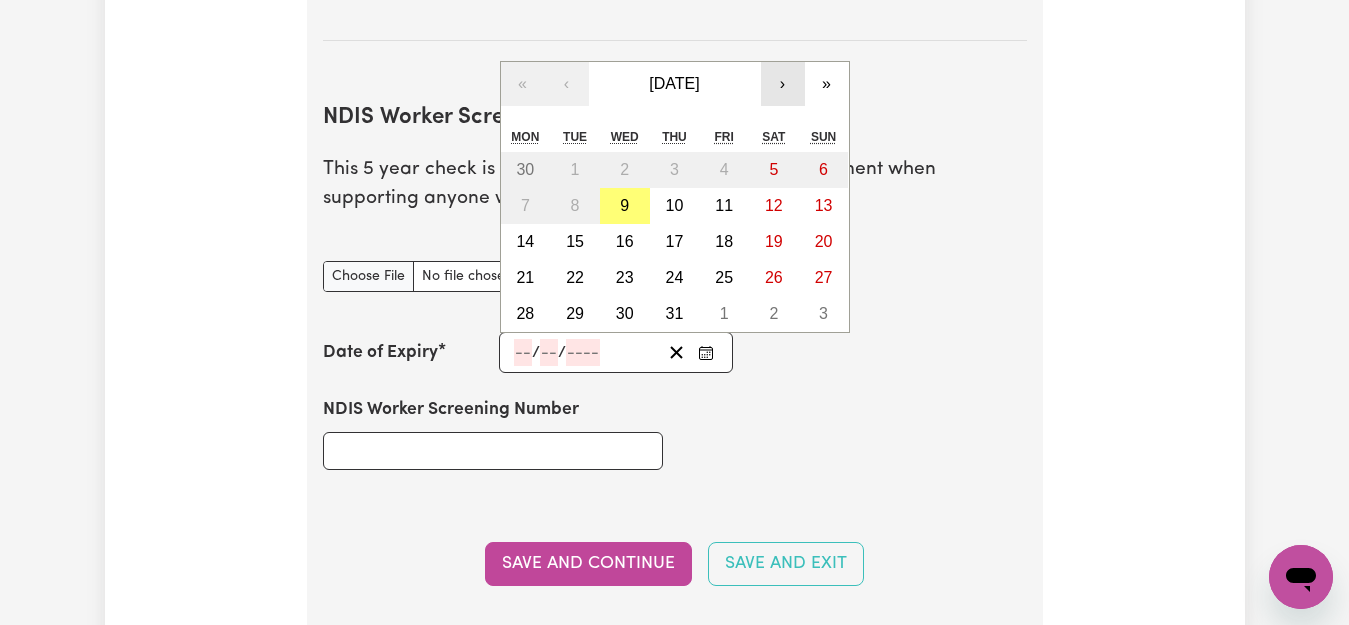 click on "›" at bounding box center (783, 84) 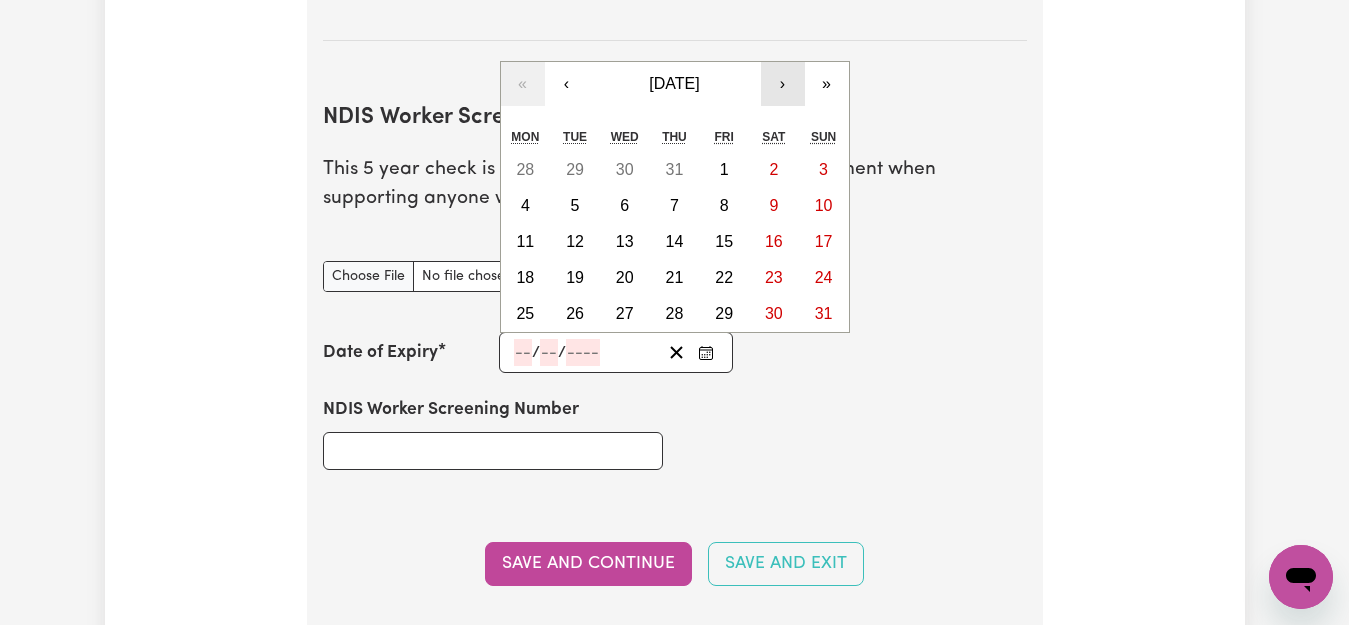 click on "›" at bounding box center (783, 84) 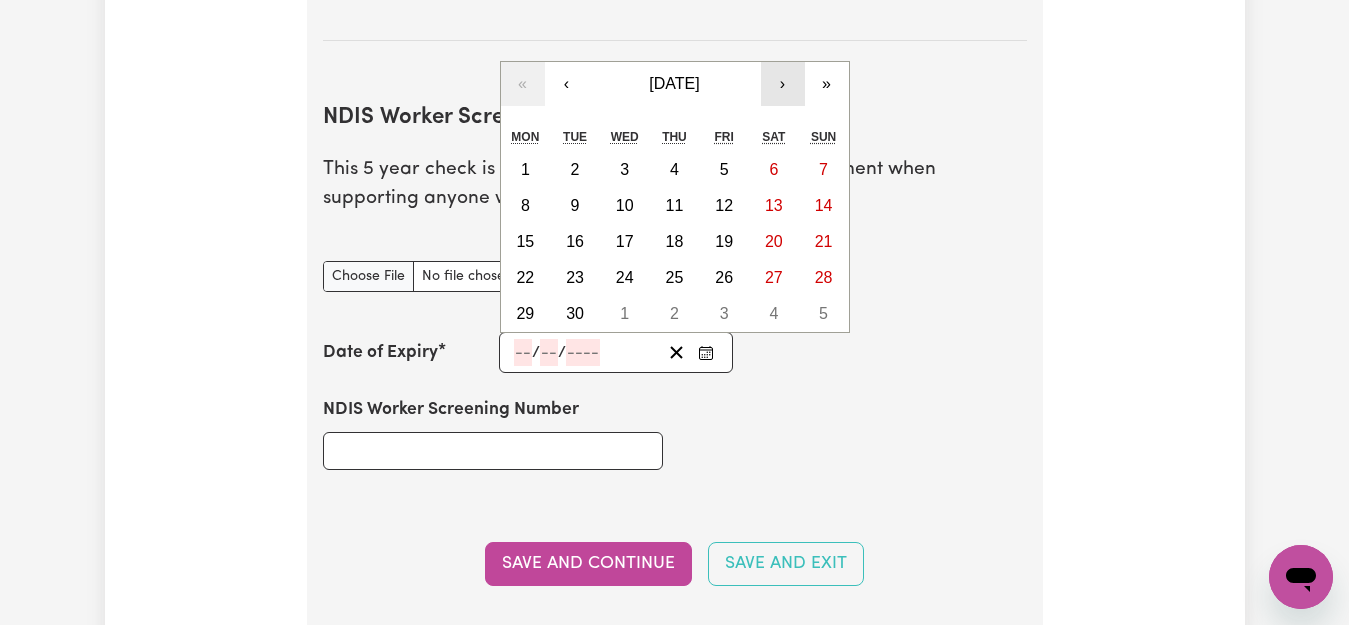 click on "›" at bounding box center (783, 84) 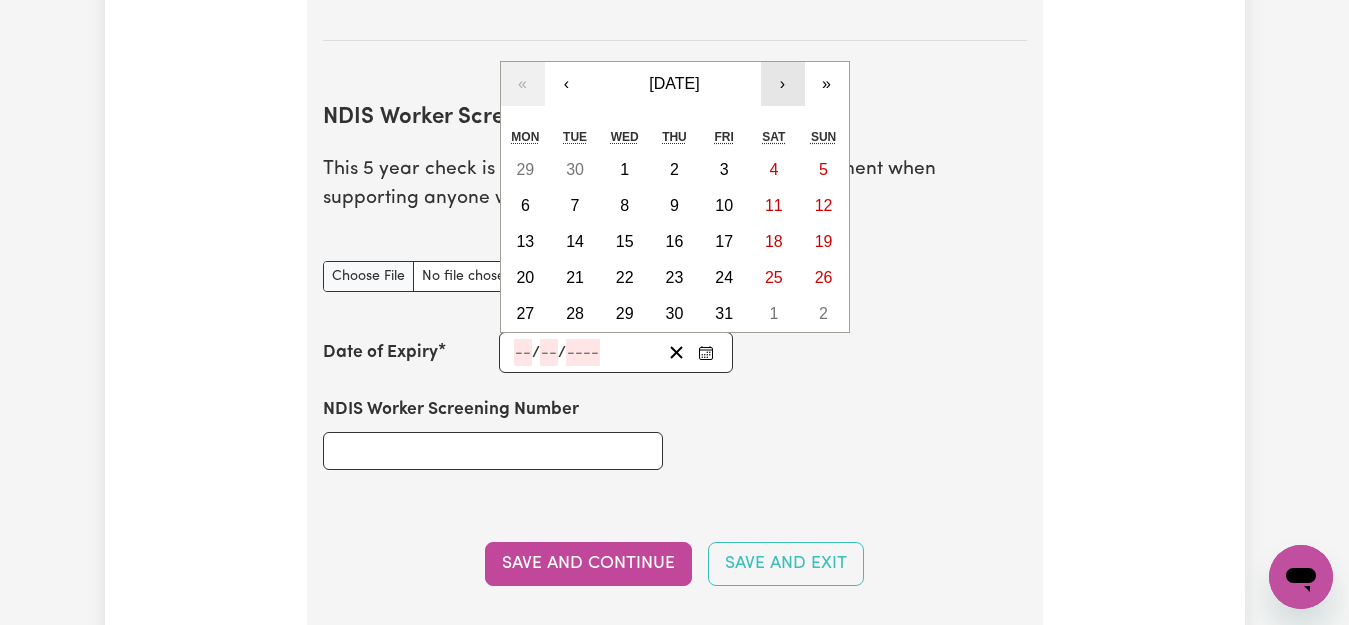 click on "›" at bounding box center [783, 84] 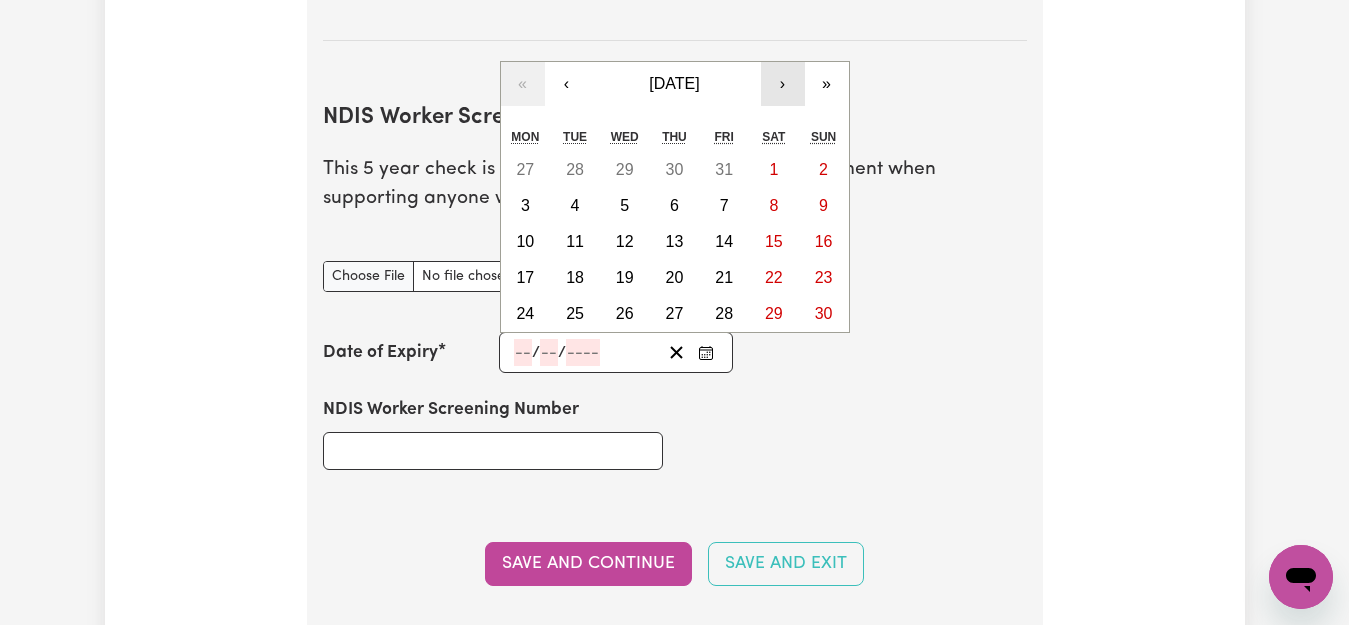 click on "›" at bounding box center (783, 84) 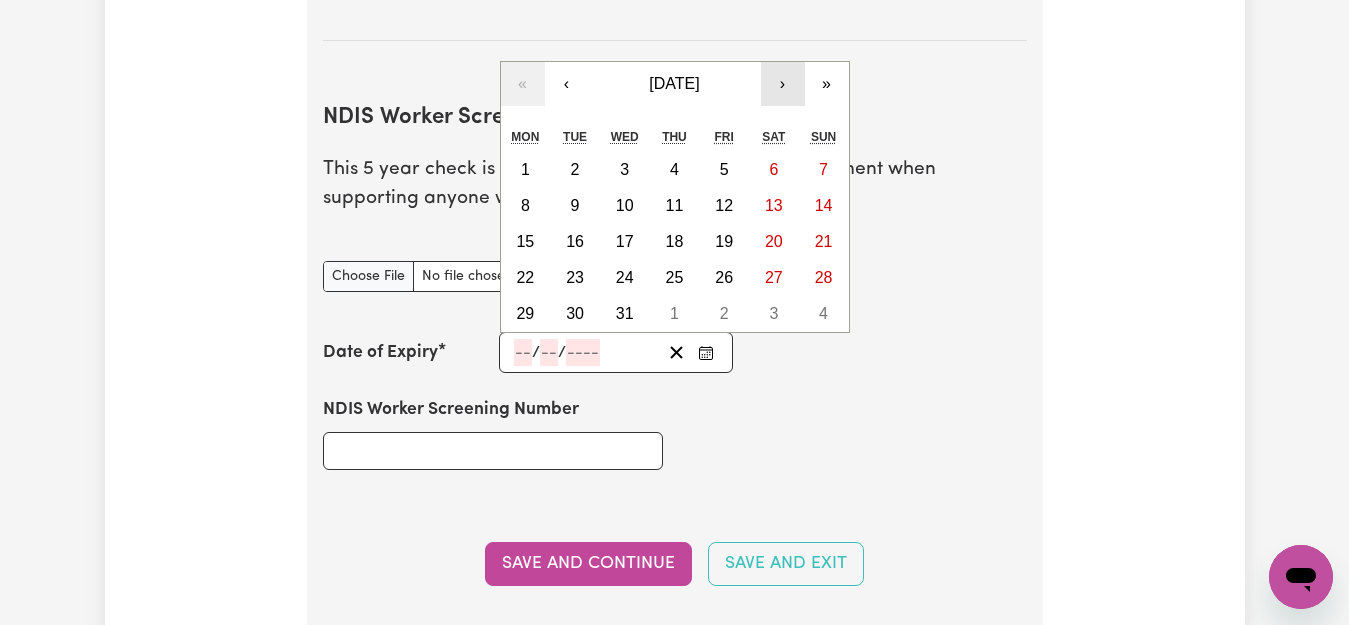 click on "›" at bounding box center [783, 84] 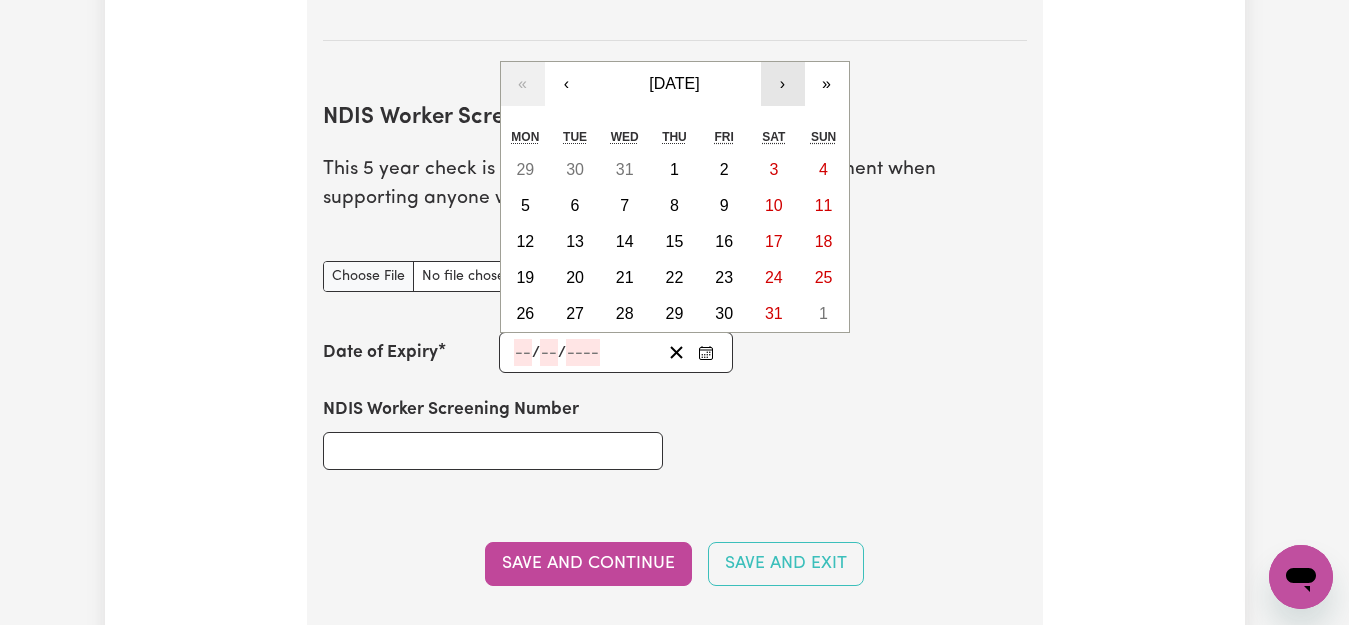 click on "›" at bounding box center [783, 84] 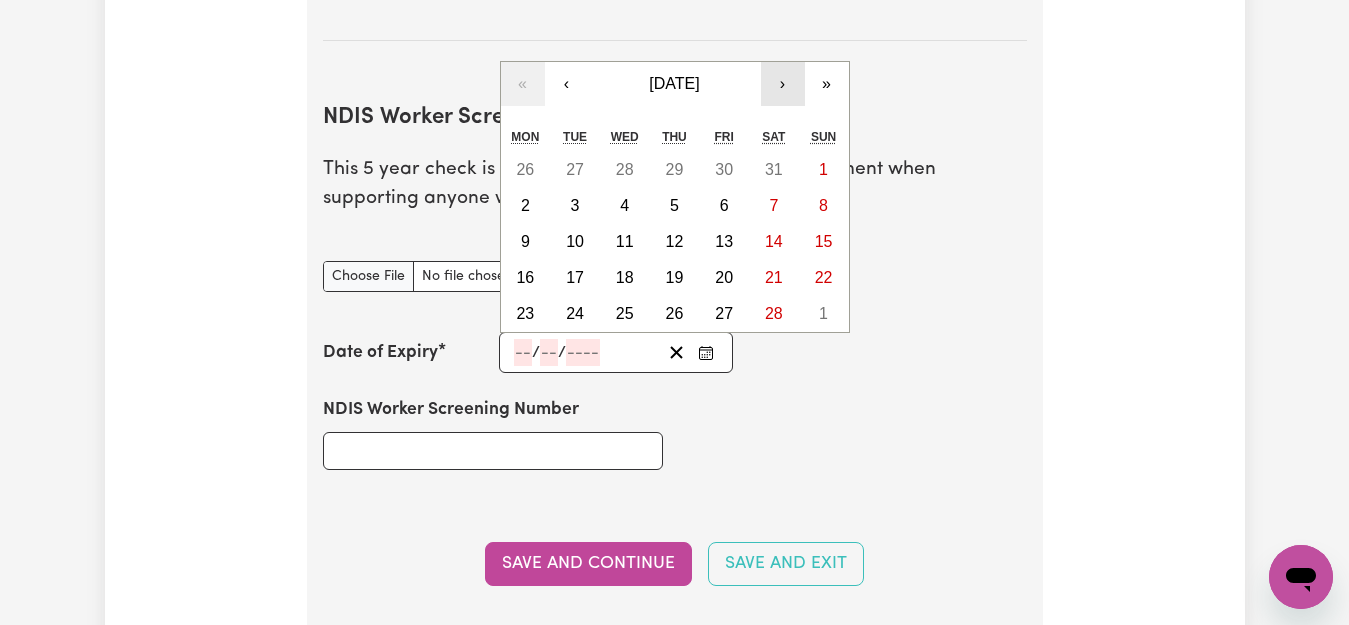 click on "›" at bounding box center (783, 84) 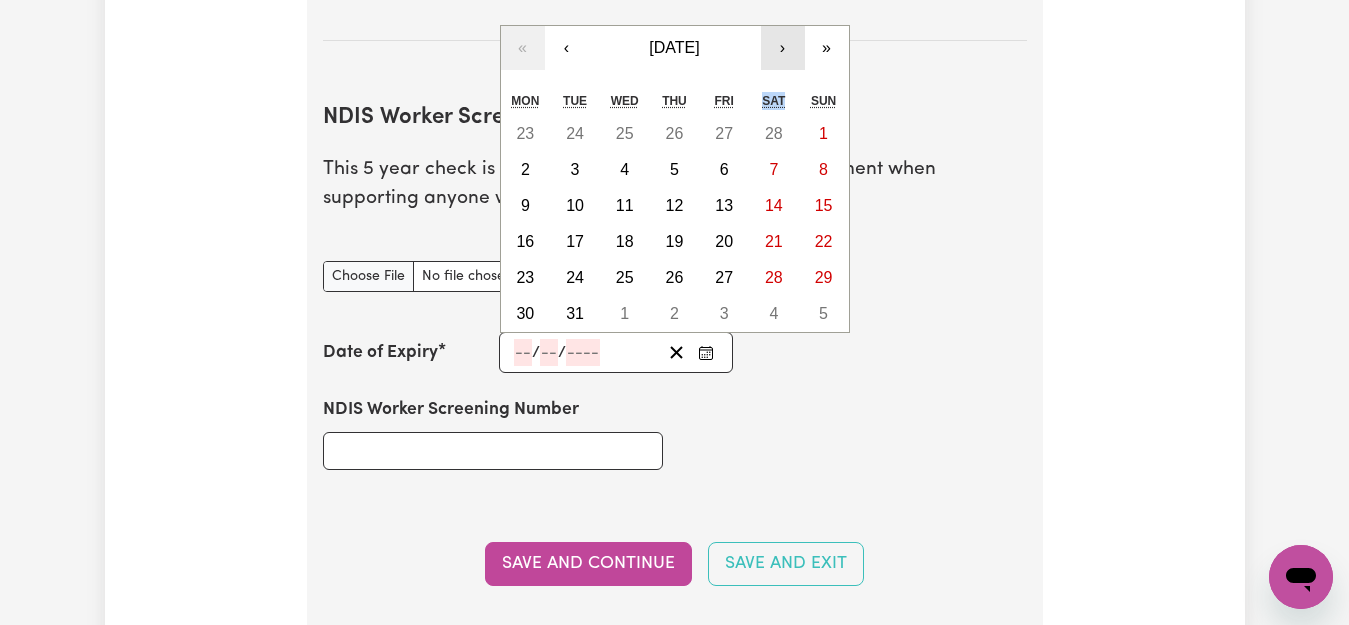 click on "Sat" at bounding box center [773, 101] 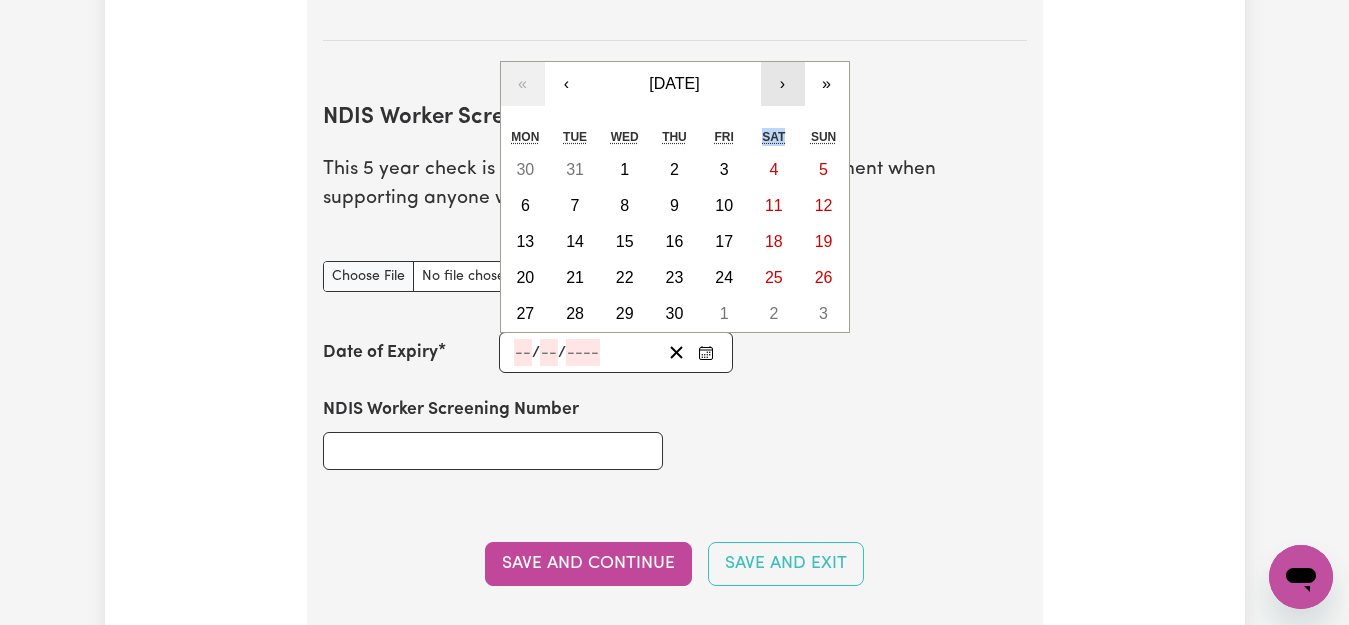 click on "›" at bounding box center (783, 84) 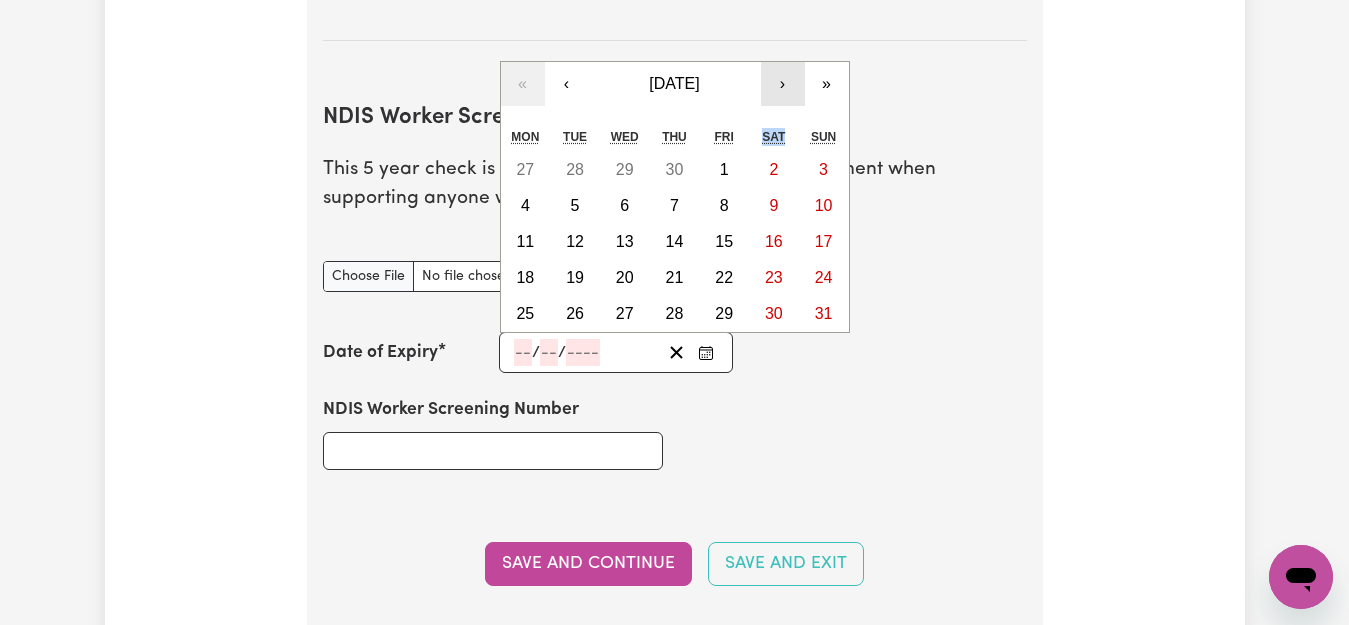 click on "›" at bounding box center (783, 84) 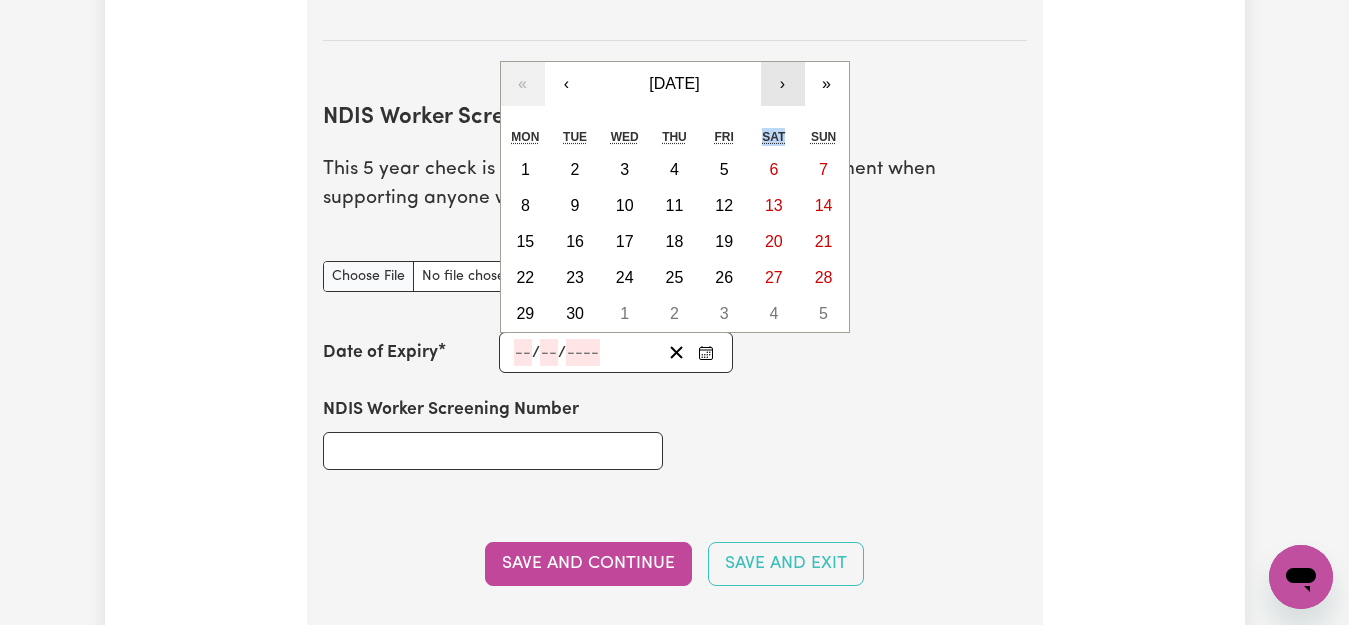 click on "›" at bounding box center [783, 84] 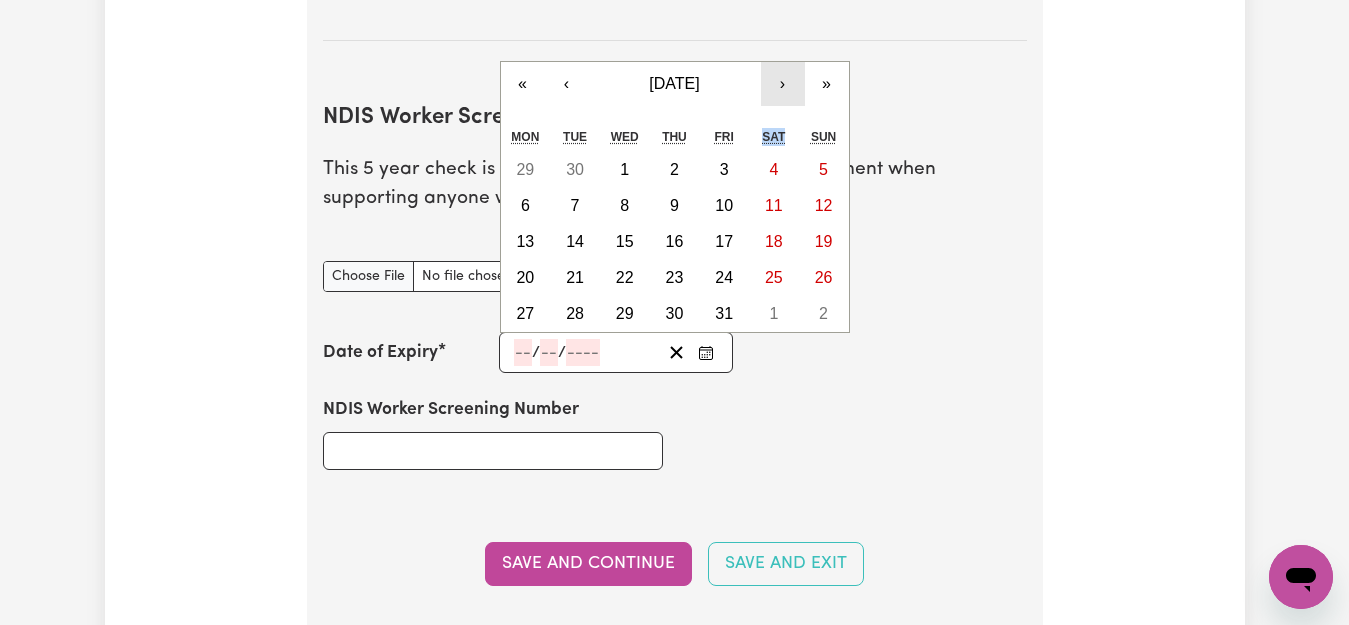 click on "›" at bounding box center [783, 84] 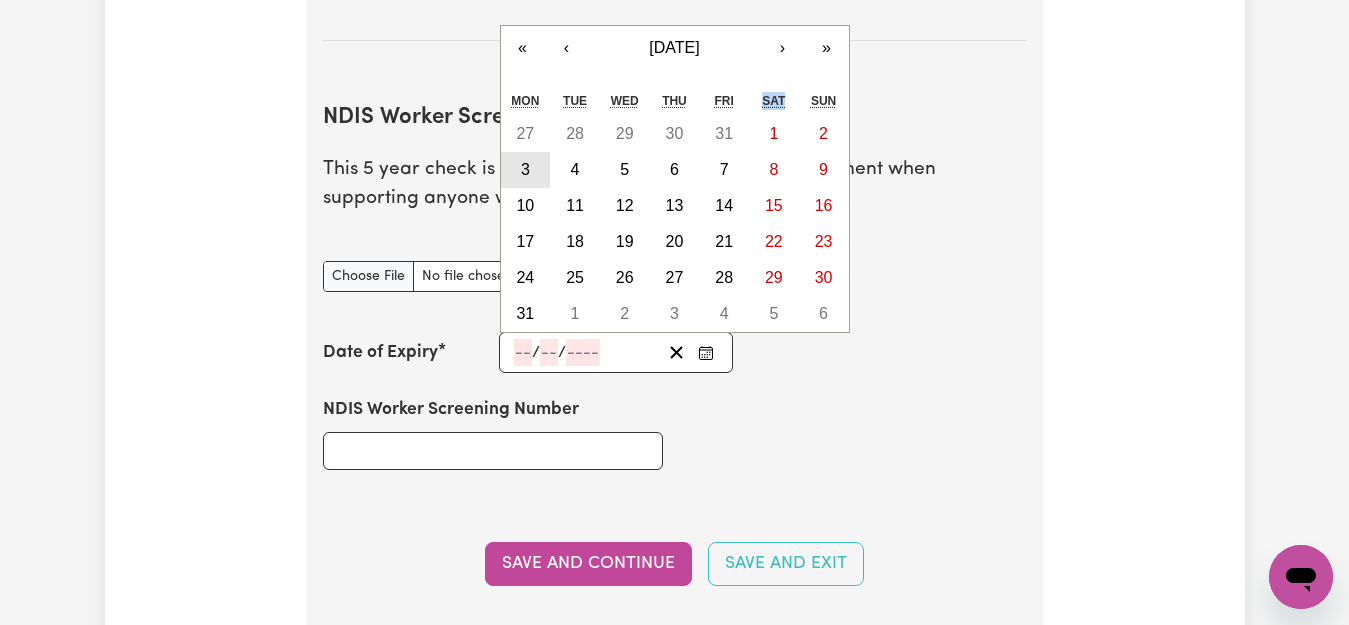 click on "3" at bounding box center [525, 169] 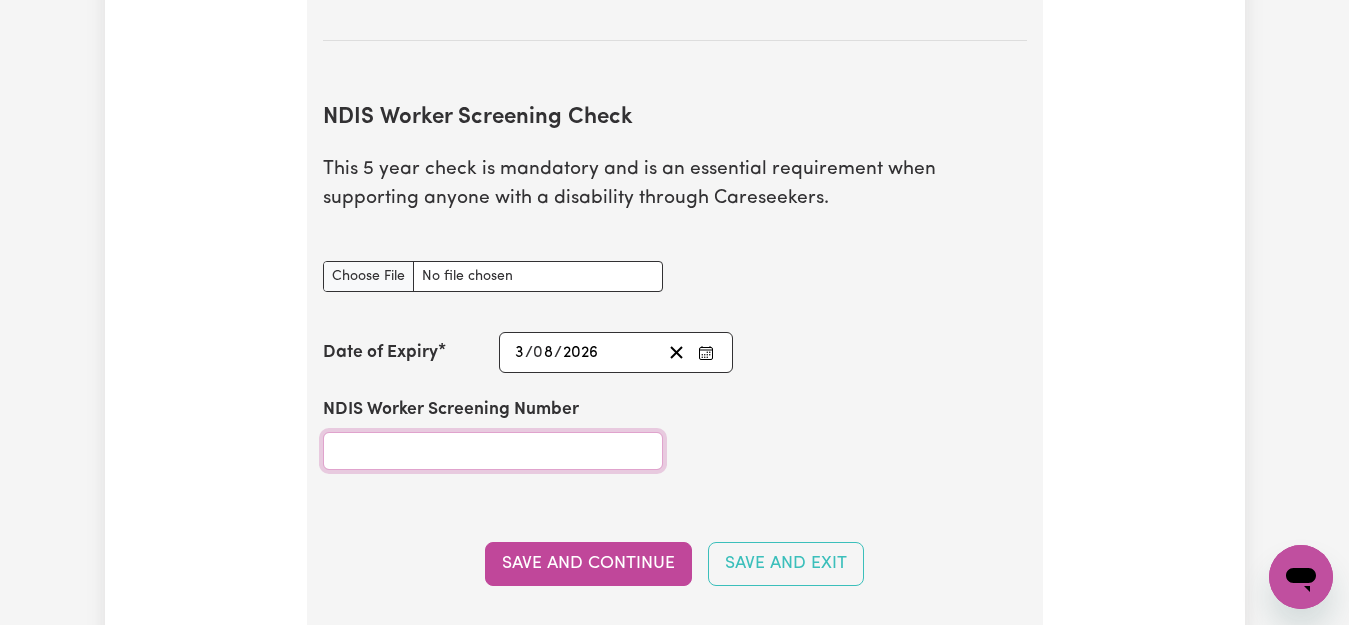 click on "NDIS Worker Screening Number" at bounding box center (493, 451) 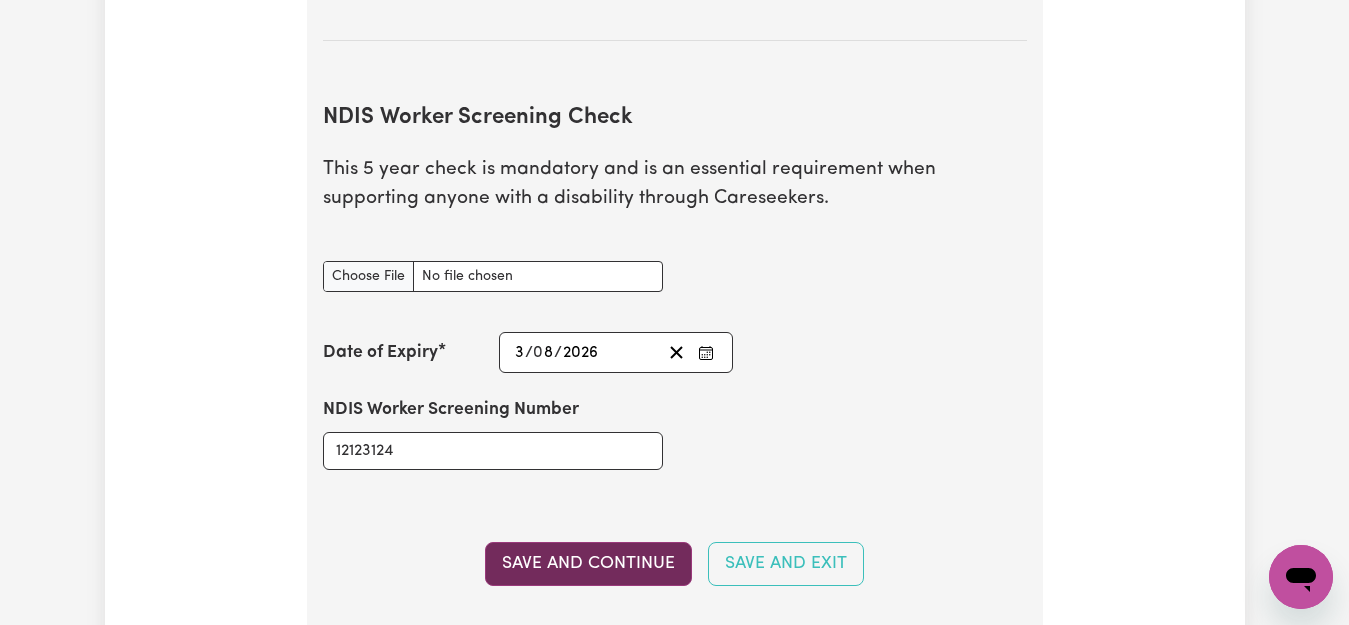 click on "Save and Continue" at bounding box center [588, 564] 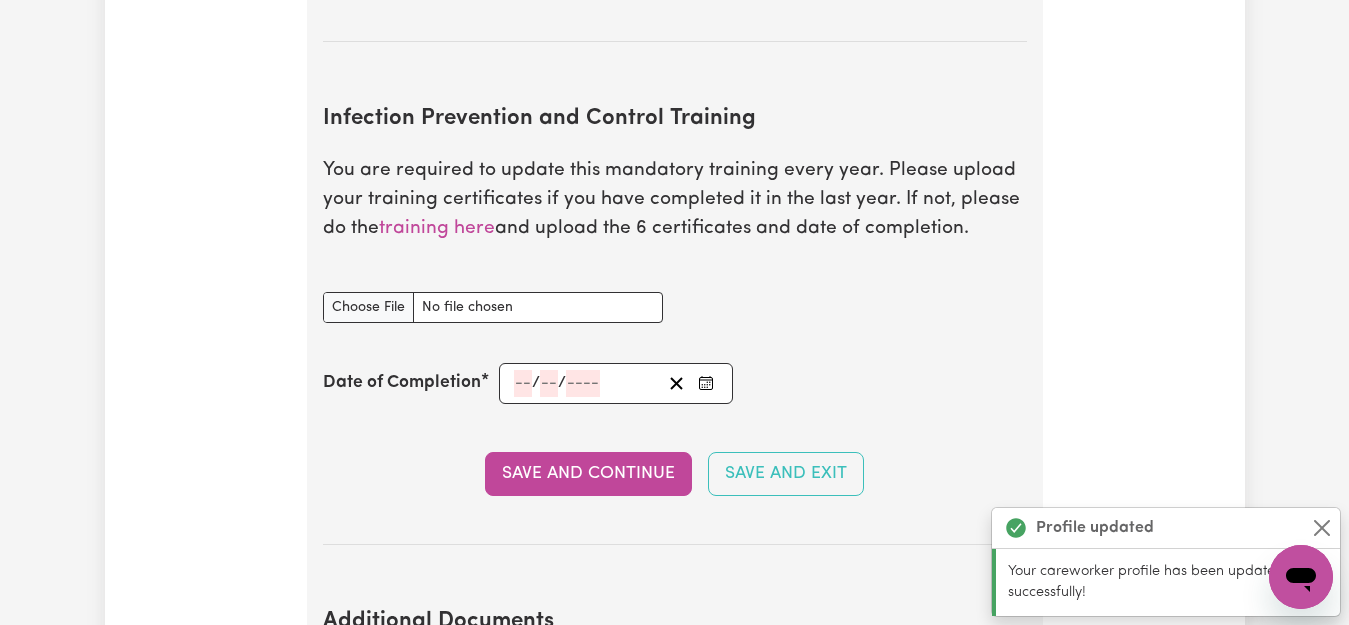 scroll, scrollTop: 3290, scrollLeft: 0, axis: vertical 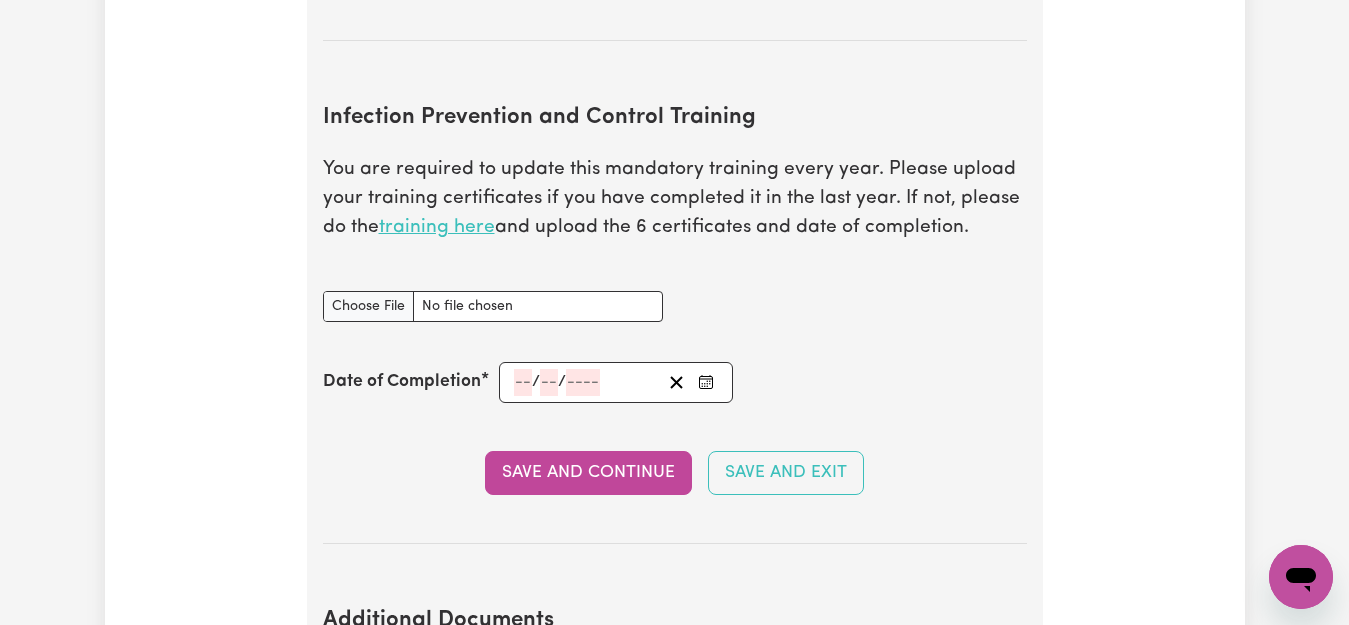 click on "training here" at bounding box center [437, 227] 